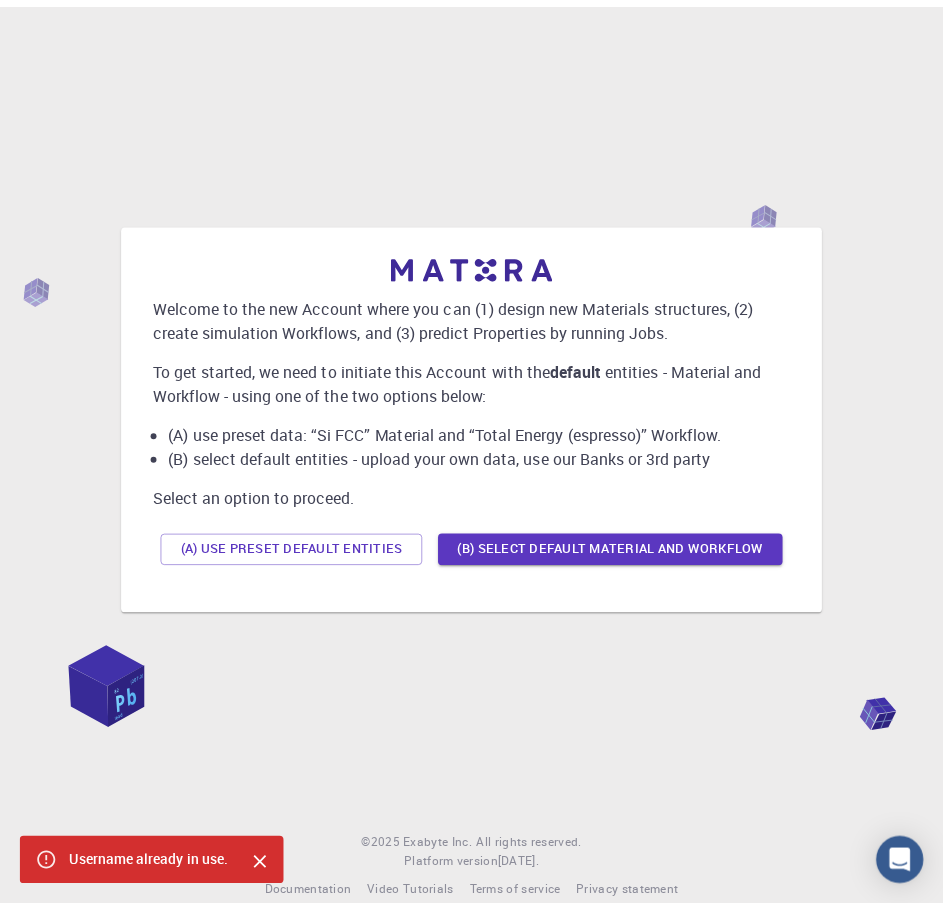 scroll, scrollTop: 0, scrollLeft: 0, axis: both 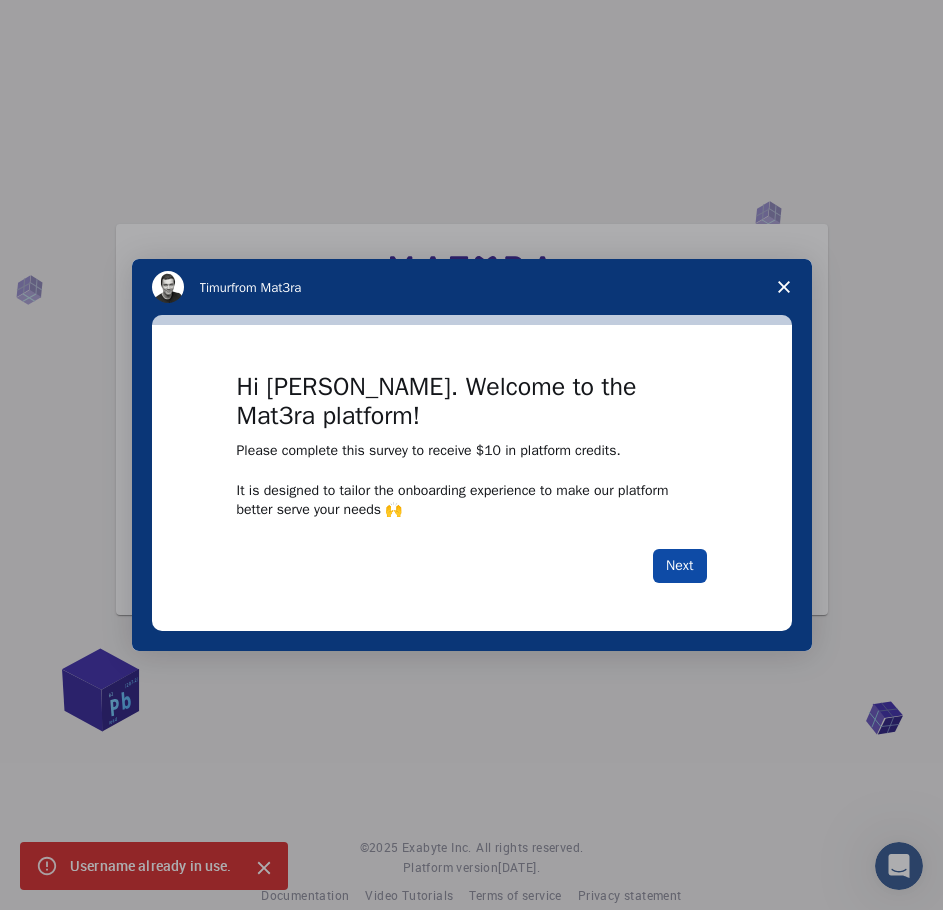 click on "Next" at bounding box center (679, 566) 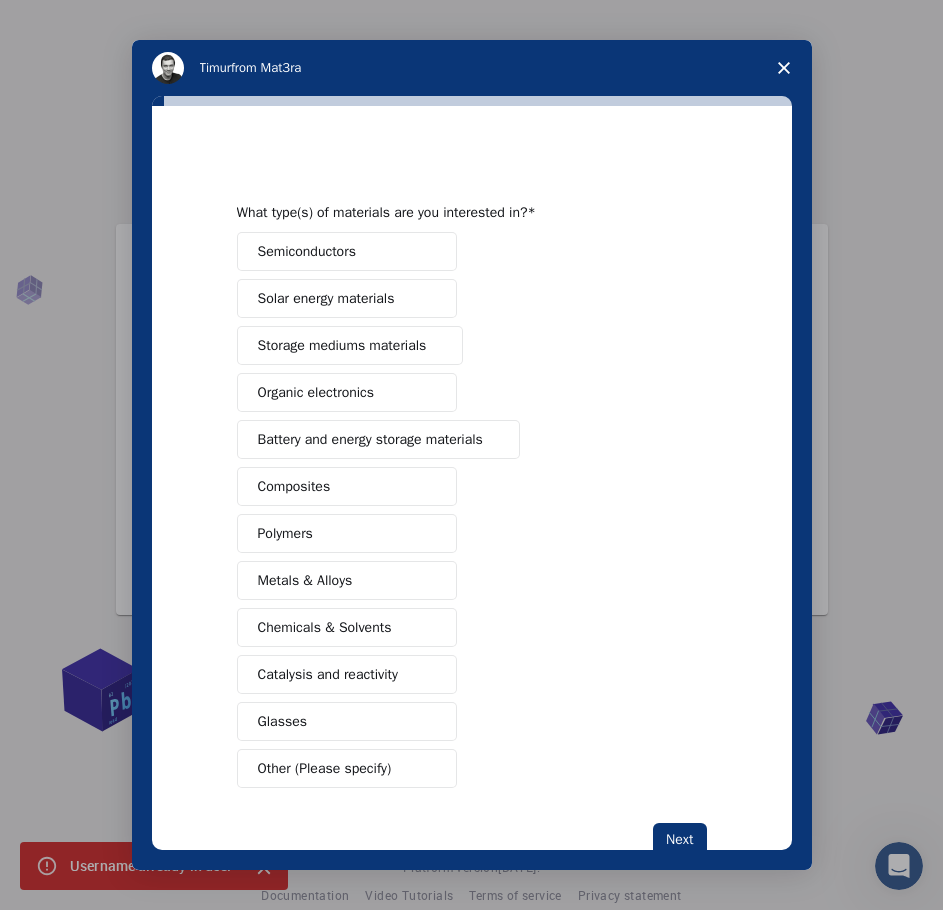 click on "Semiconductors" at bounding box center (307, 251) 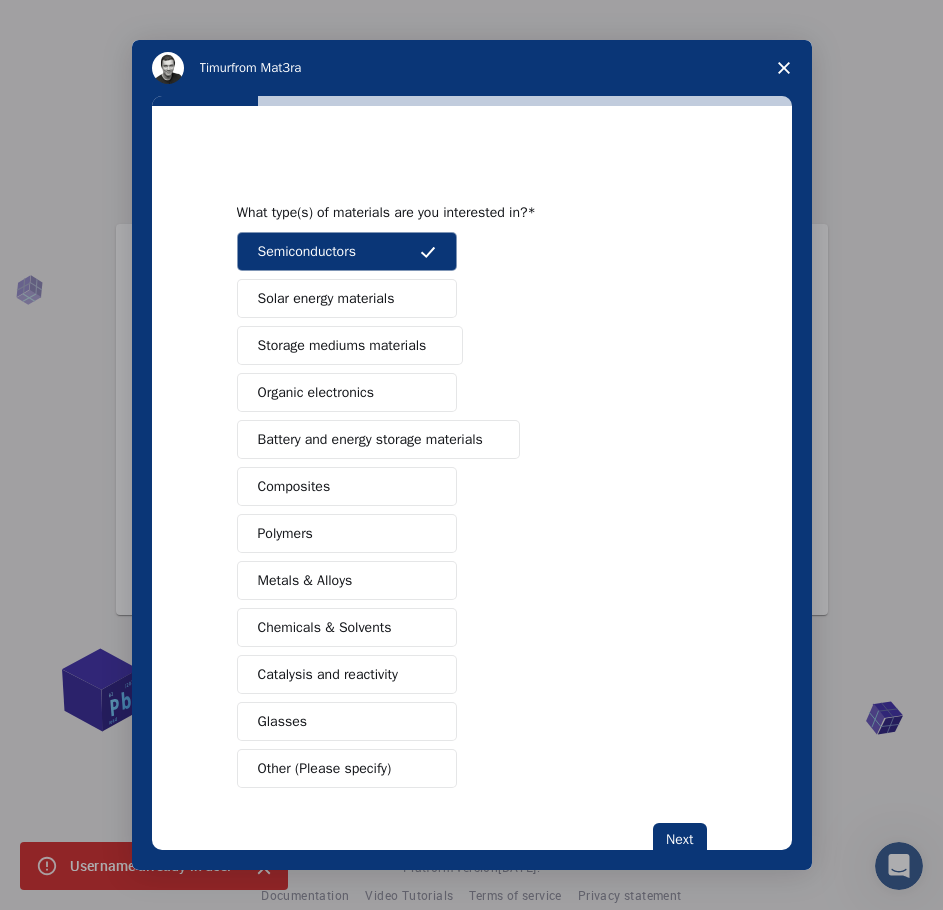 scroll, scrollTop: 55, scrollLeft: 0, axis: vertical 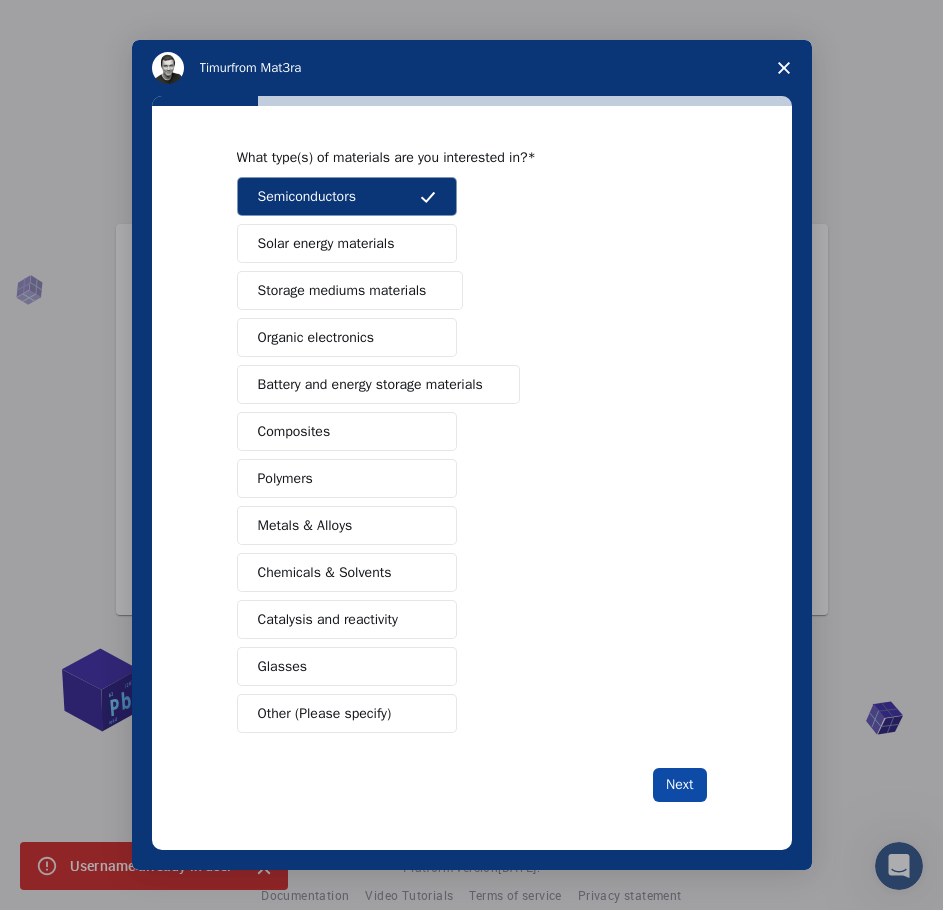 click on "Next" at bounding box center (679, 785) 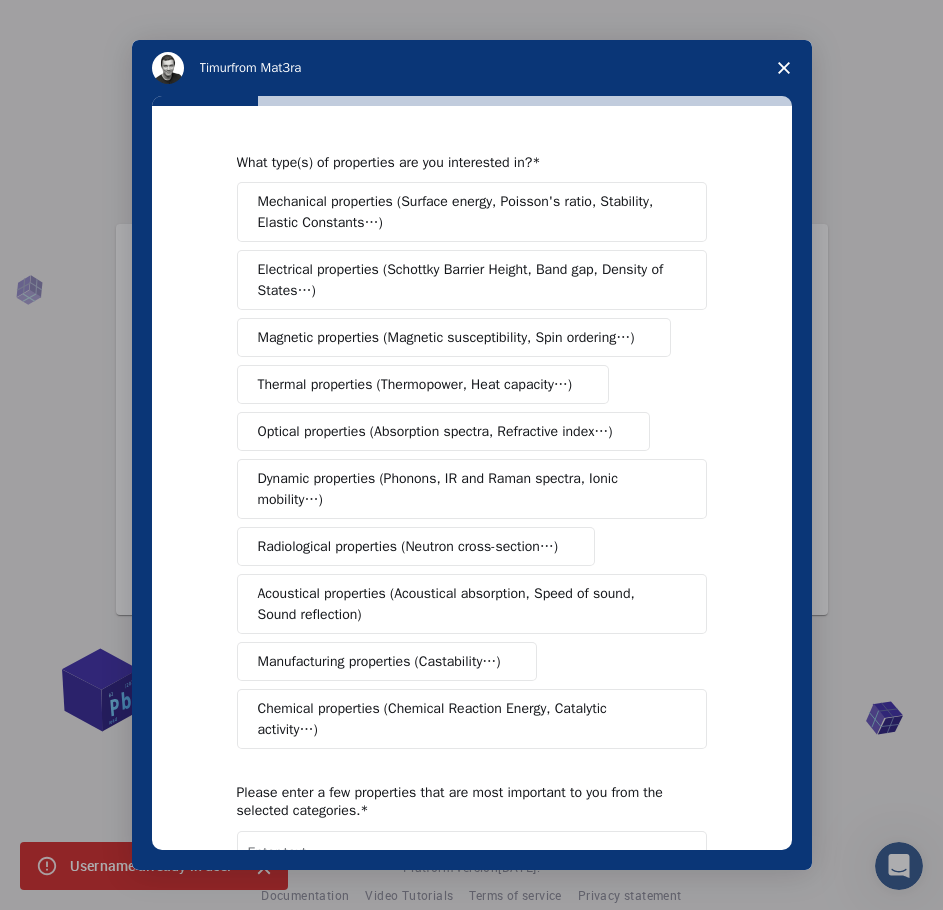 click on "Electrical properties (Schottky Barrier Height, Band gap, Density of States…)" at bounding box center [465, 280] 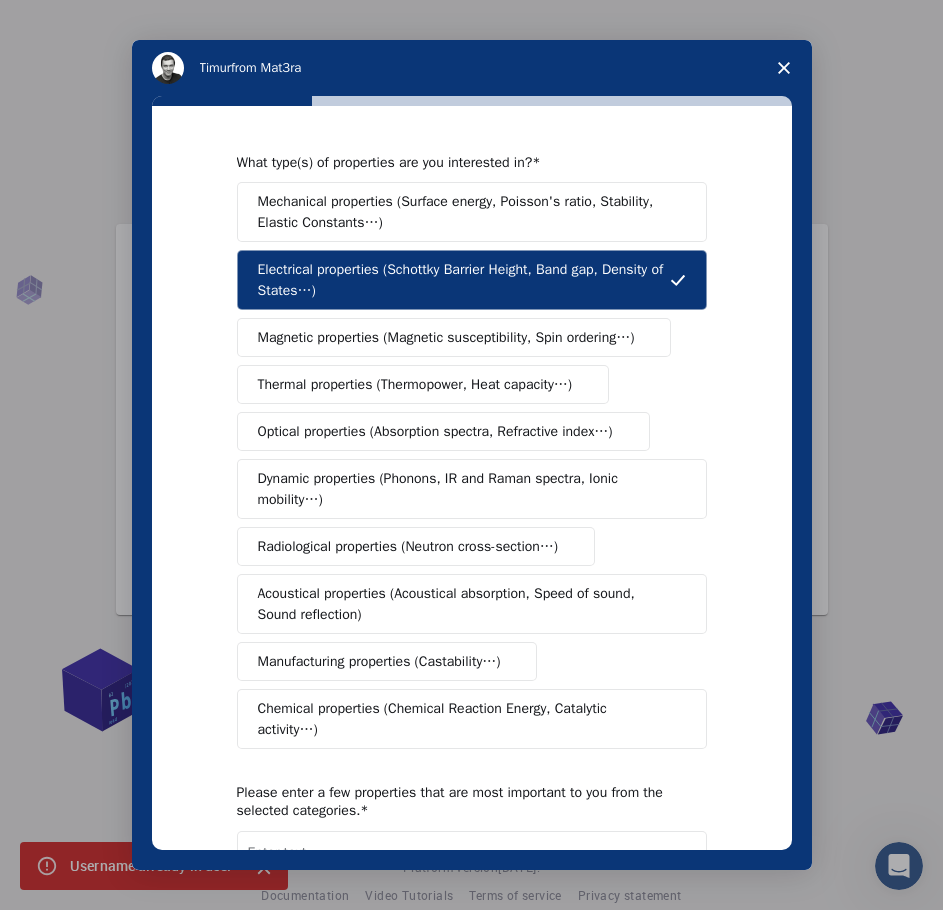 click on "Thermal properties (Thermopower, Heat capacity…)" at bounding box center [415, 384] 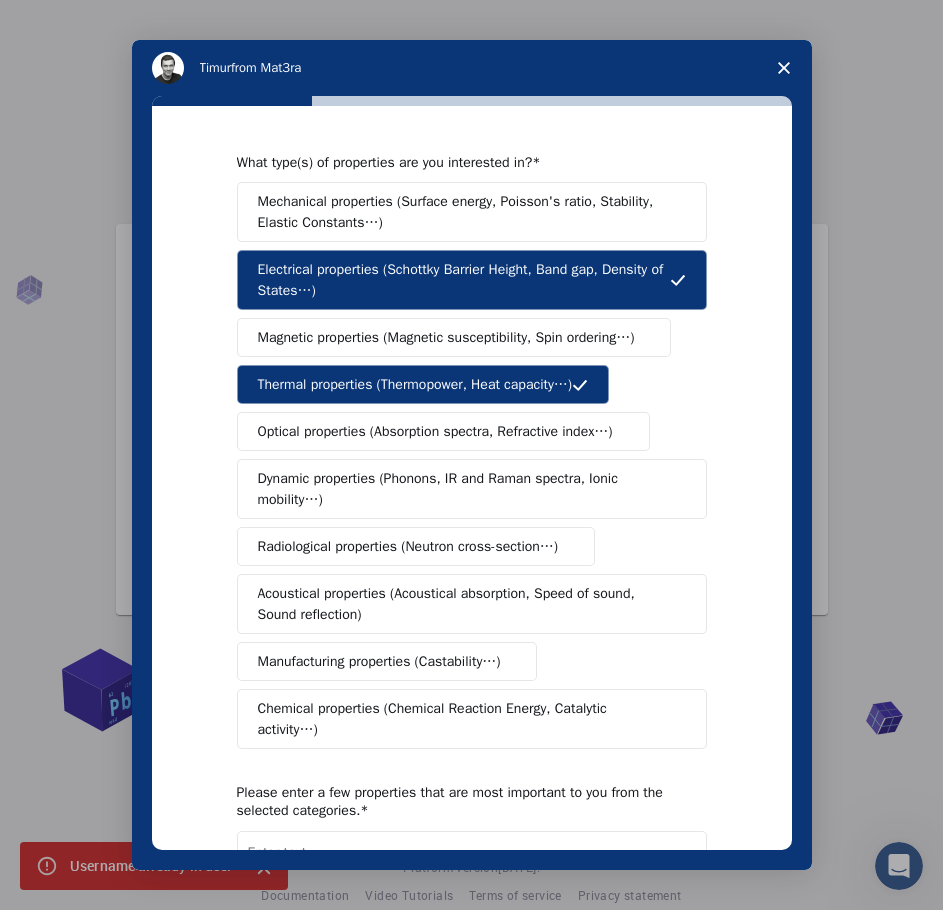 click on "Optical properties (Absorption spectra, Refractive index…)" at bounding box center [435, 431] 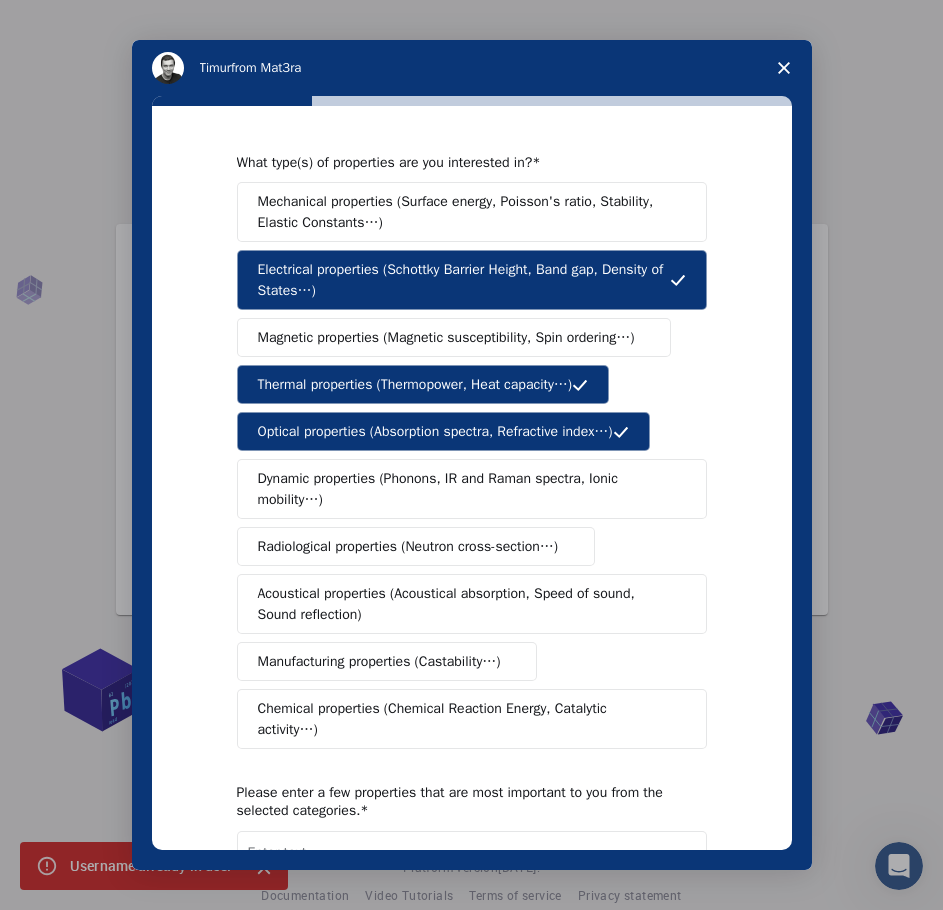 click on "Dynamic properties (Phonons, IR and Raman spectra, Ionic mobility…)" at bounding box center (464, 489) 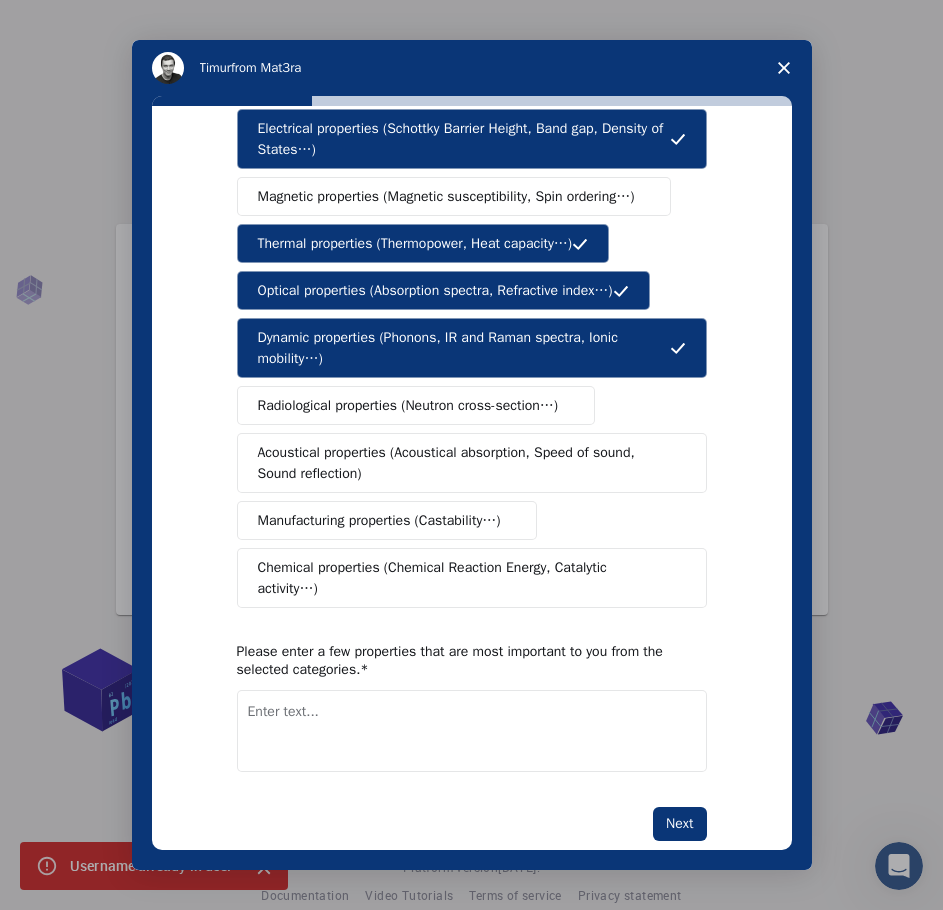scroll, scrollTop: 159, scrollLeft: 0, axis: vertical 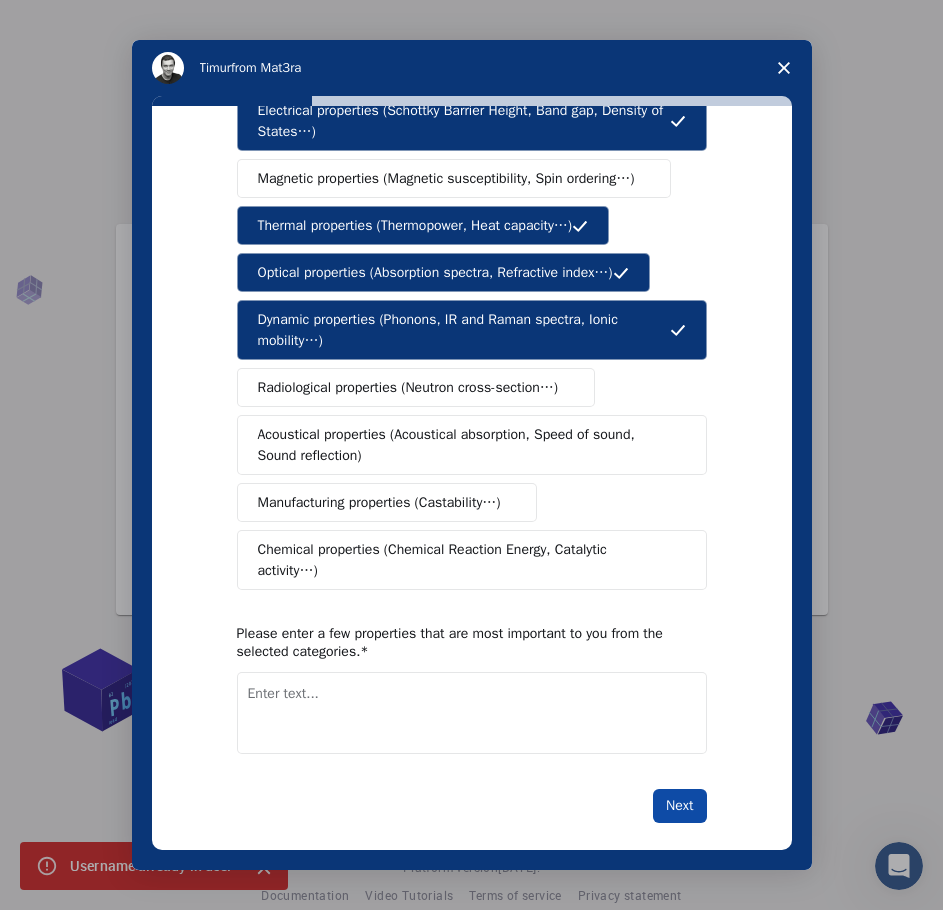 click on "Next" at bounding box center (679, 806) 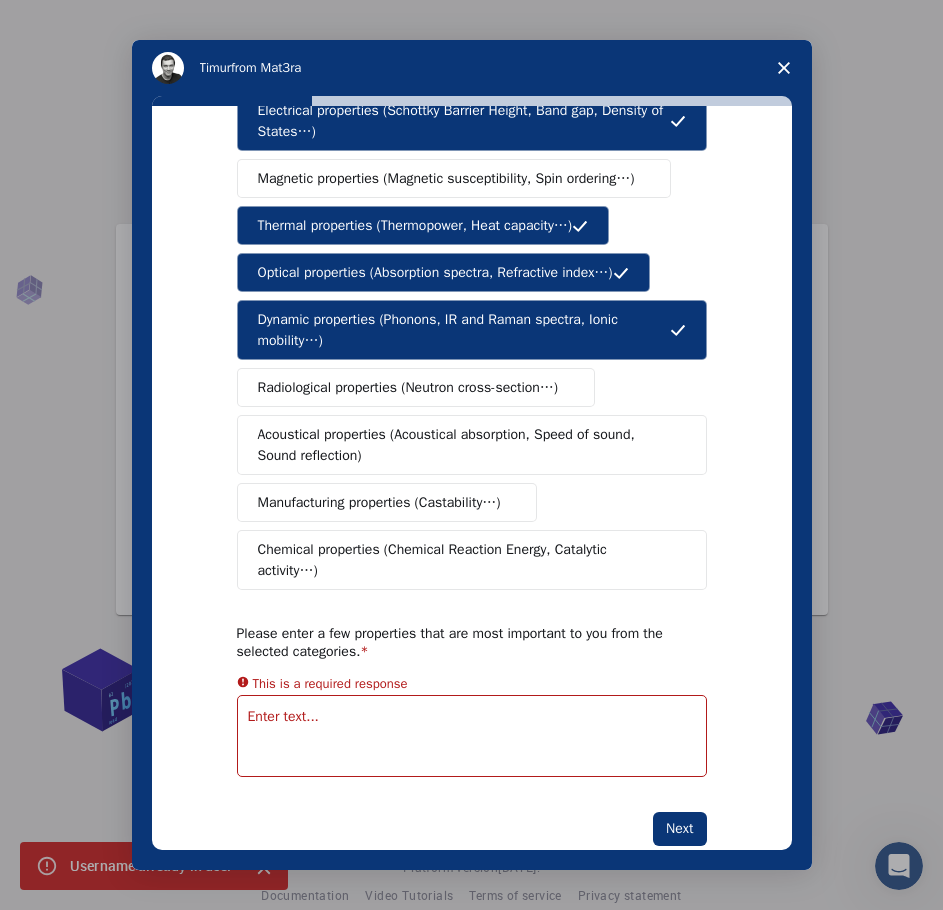 click at bounding box center [472, 736] 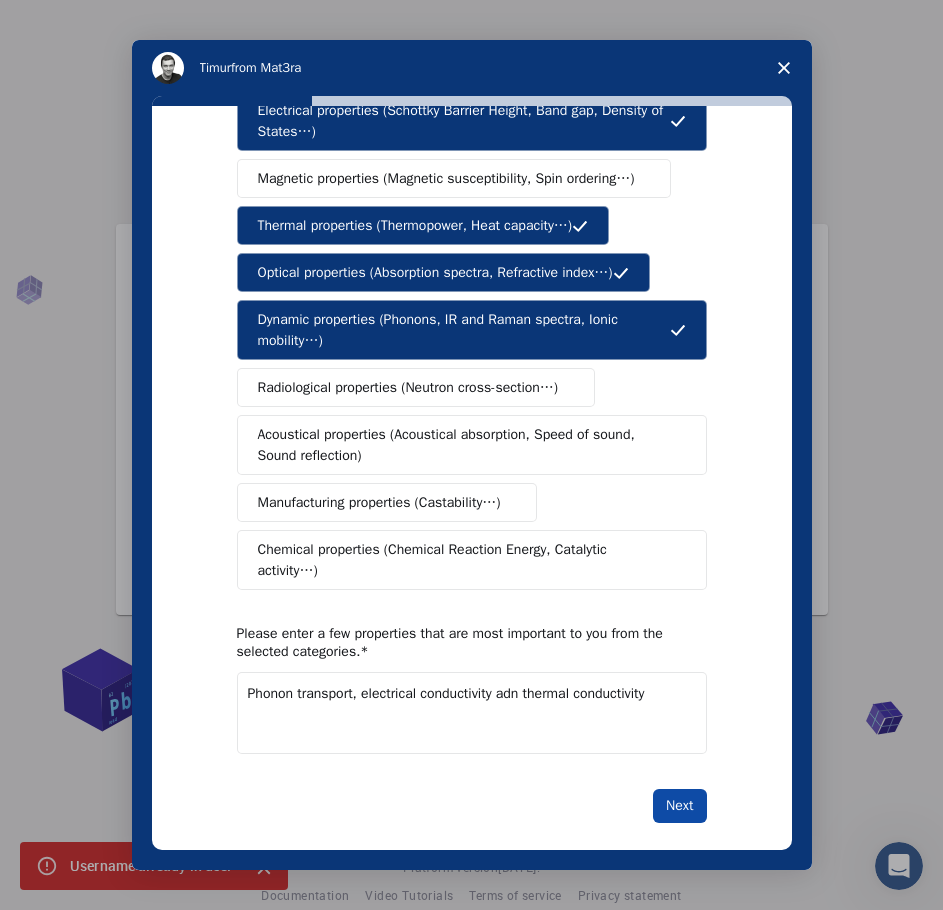 type on "Phonon transport, electrical conductivity adn thermal conductivity" 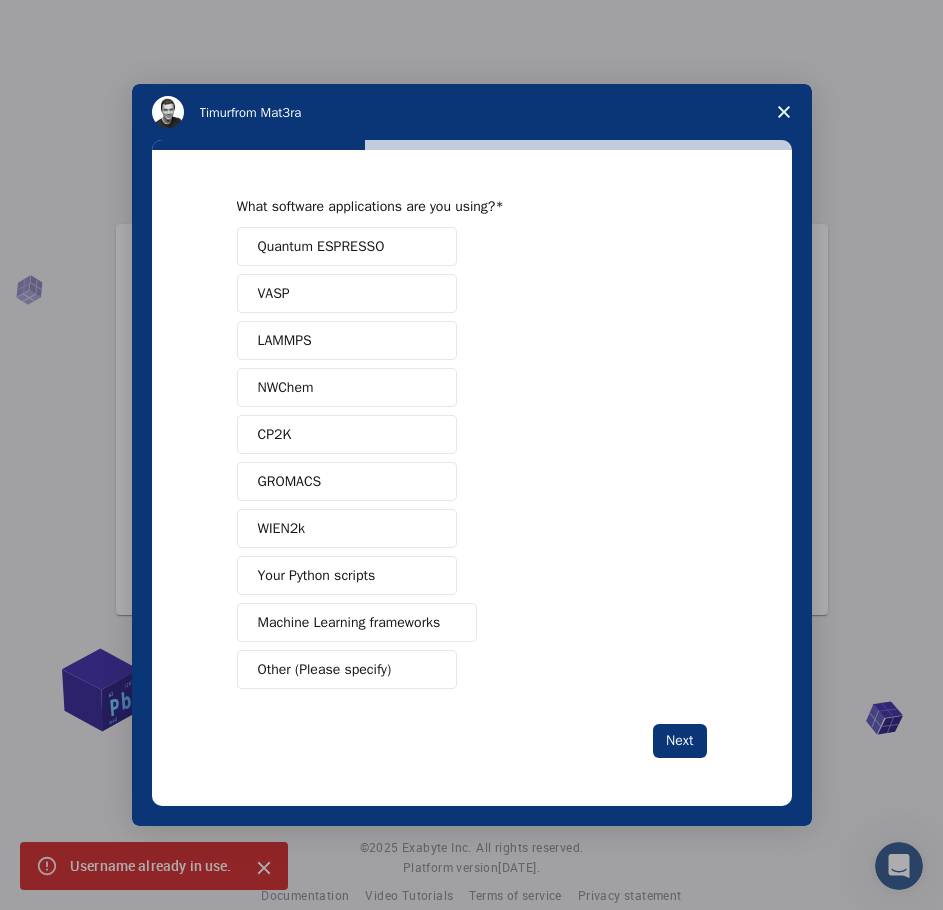 scroll, scrollTop: 0, scrollLeft: 0, axis: both 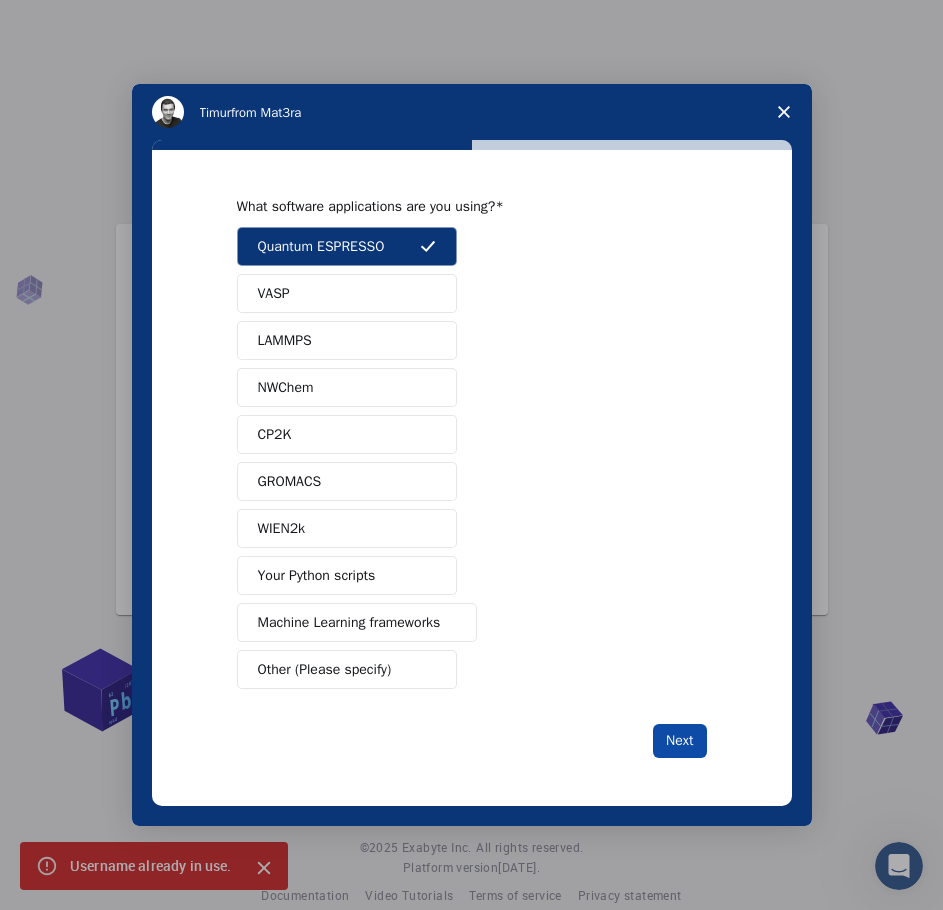 click on "Next" at bounding box center [679, 741] 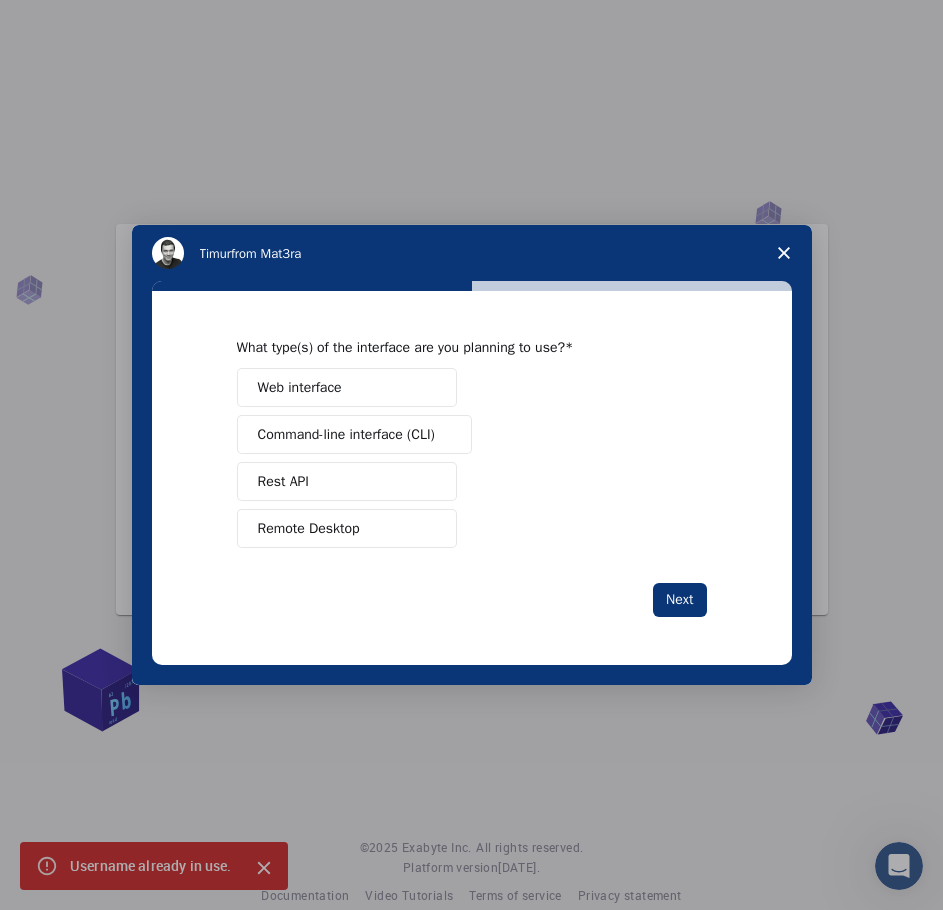 click on "Web interface" at bounding box center [300, 387] 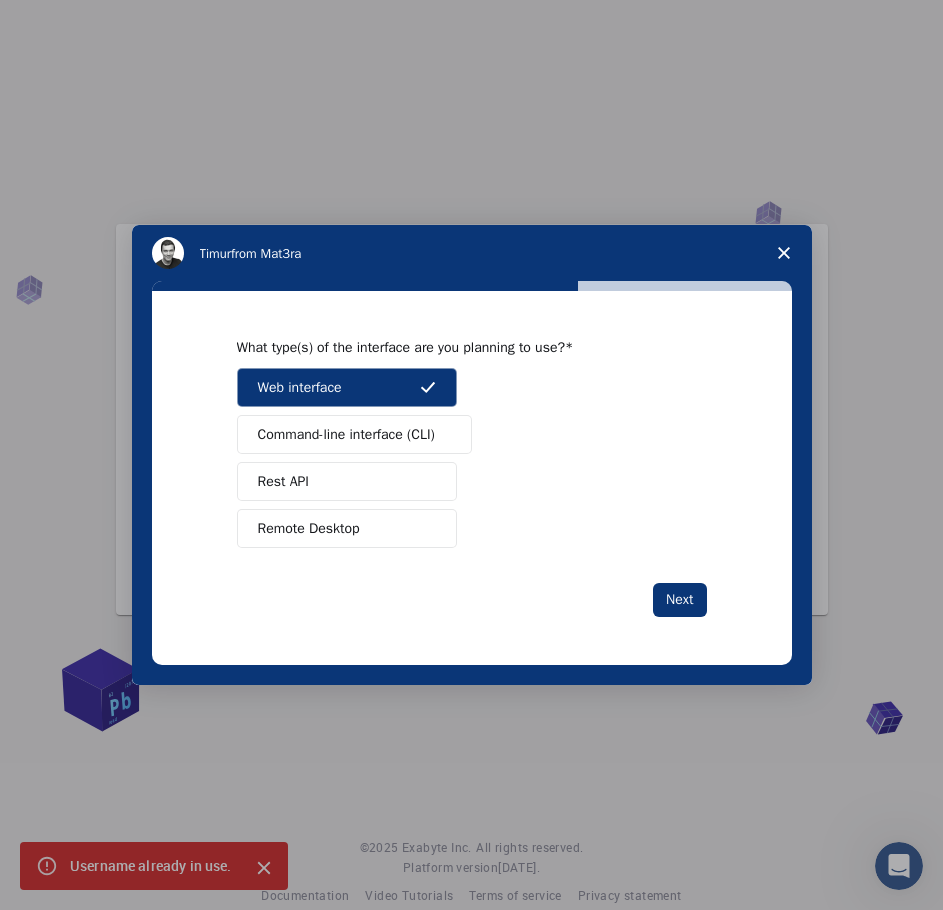 click on "Remote Desktop" at bounding box center (347, 528) 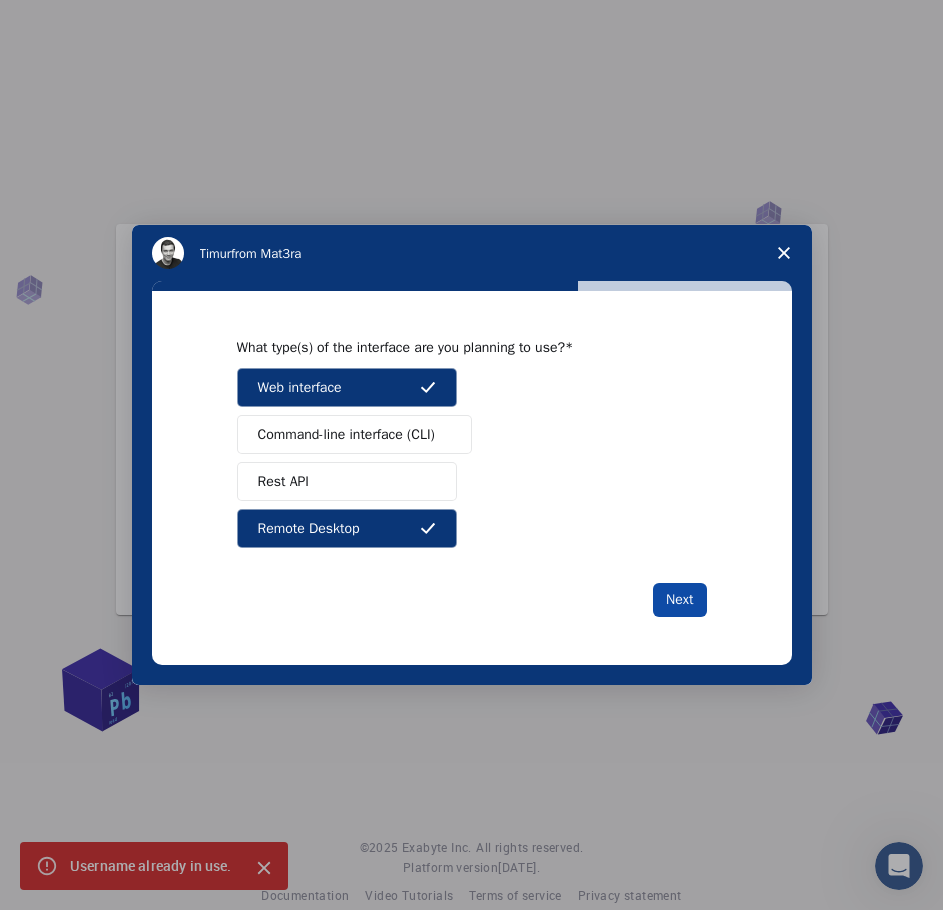 click on "Next" at bounding box center [679, 600] 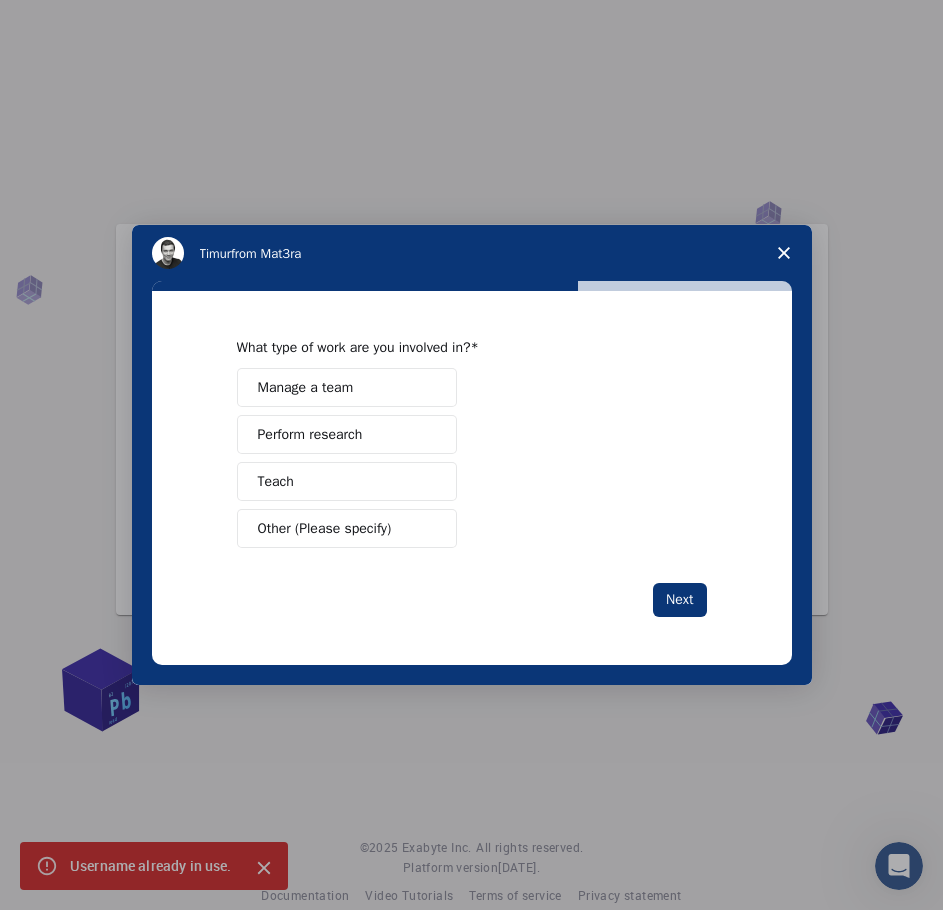 click on "Perform research" at bounding box center [347, 434] 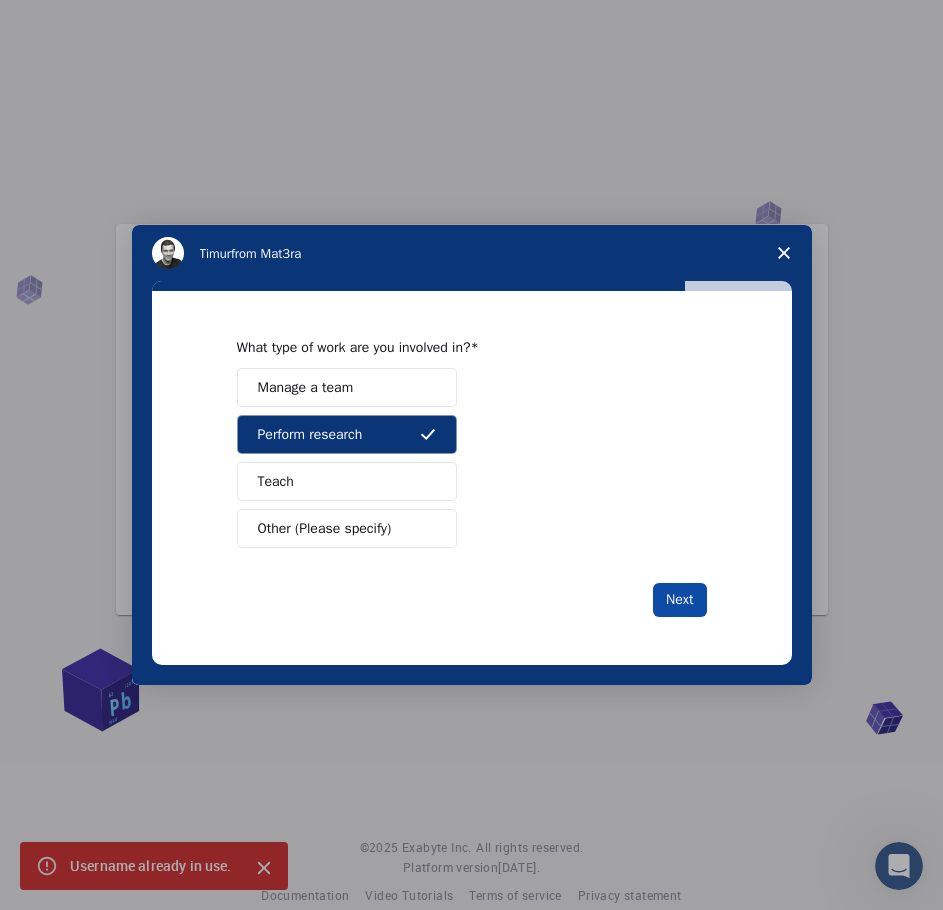click on "Next" at bounding box center (679, 600) 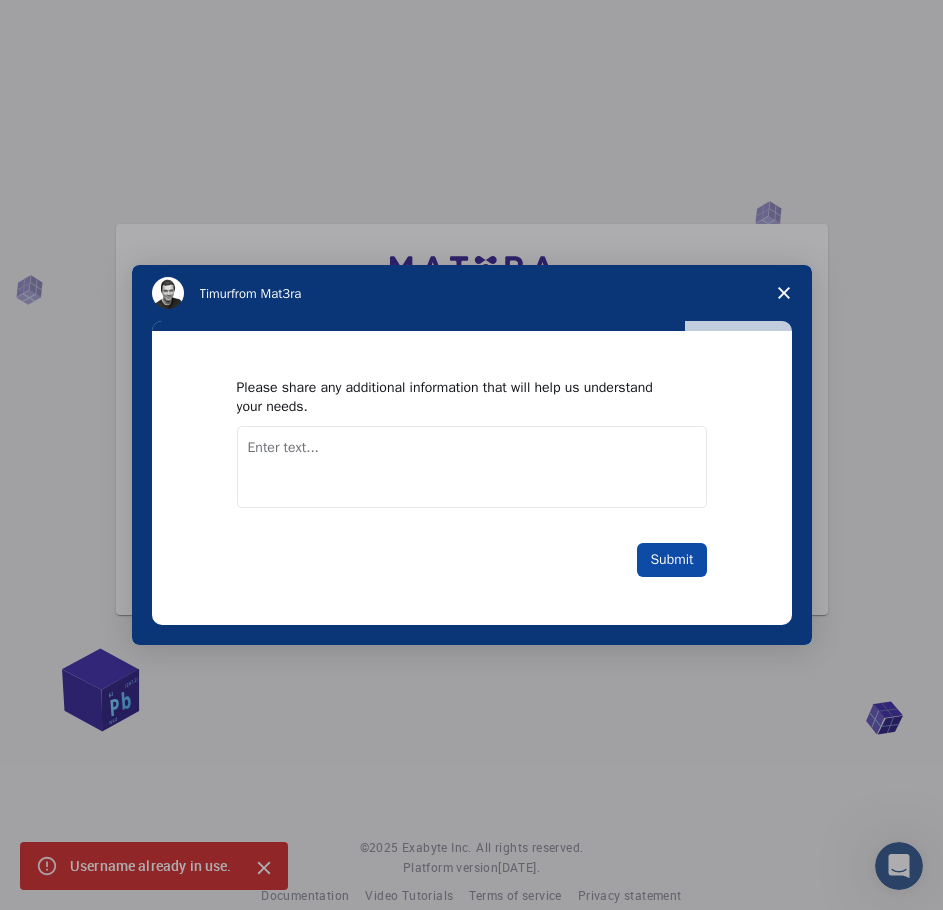 click on "Submit" at bounding box center (671, 560) 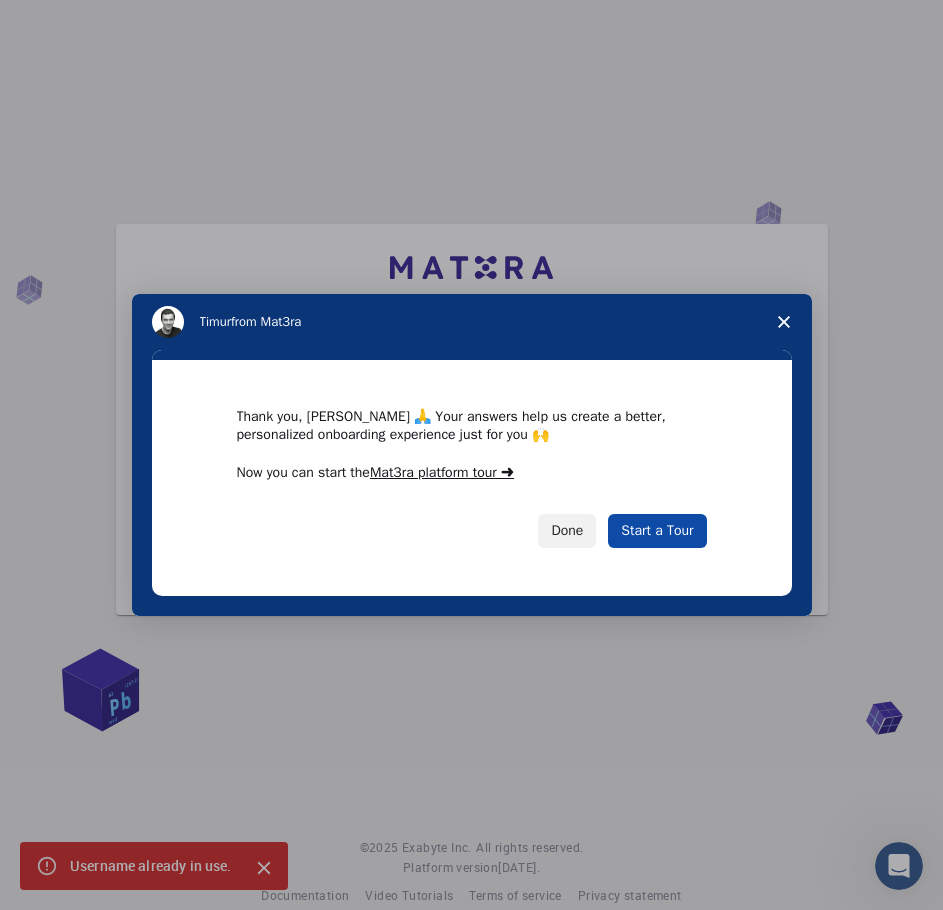 click on "Start a Tour" at bounding box center [657, 531] 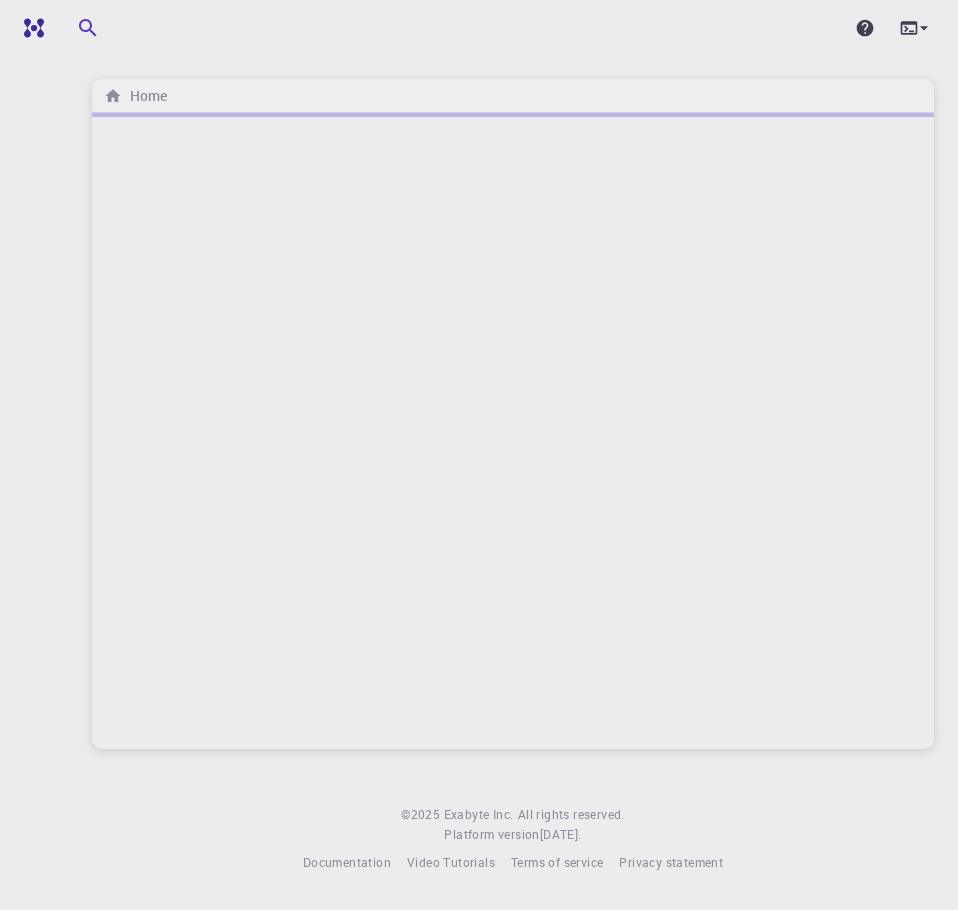 scroll, scrollTop: 0, scrollLeft: 0, axis: both 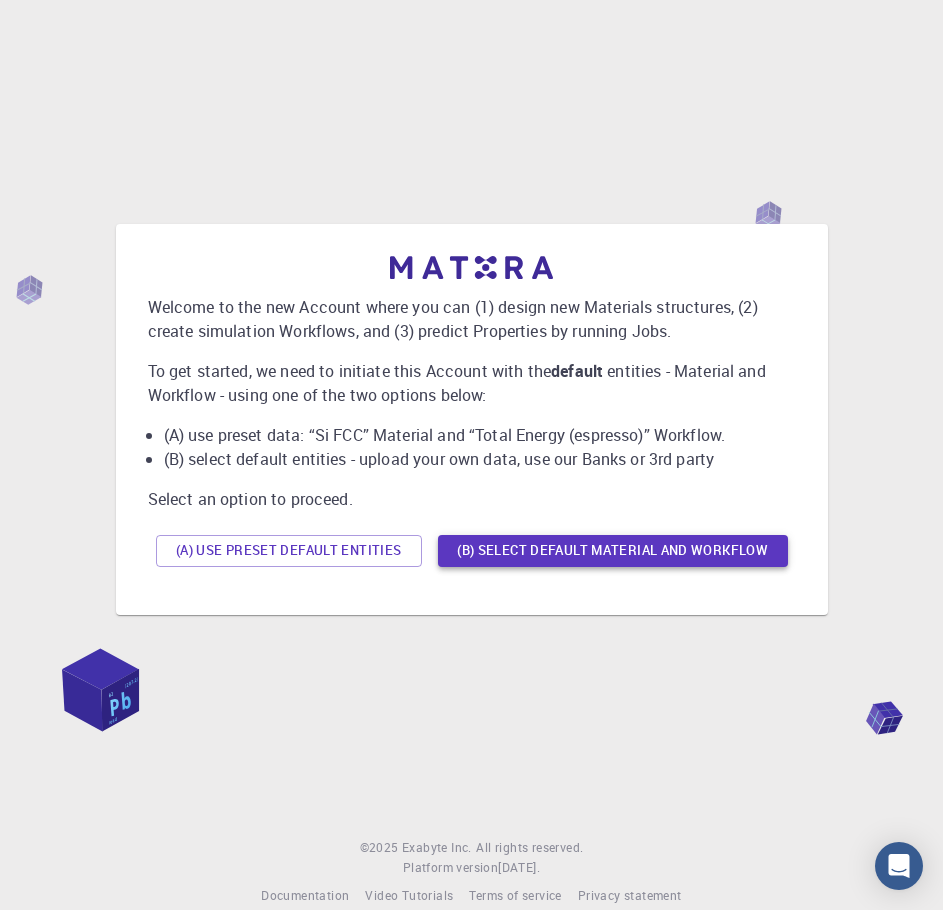 click on "(B) Select default material and workflow" at bounding box center [613, 551] 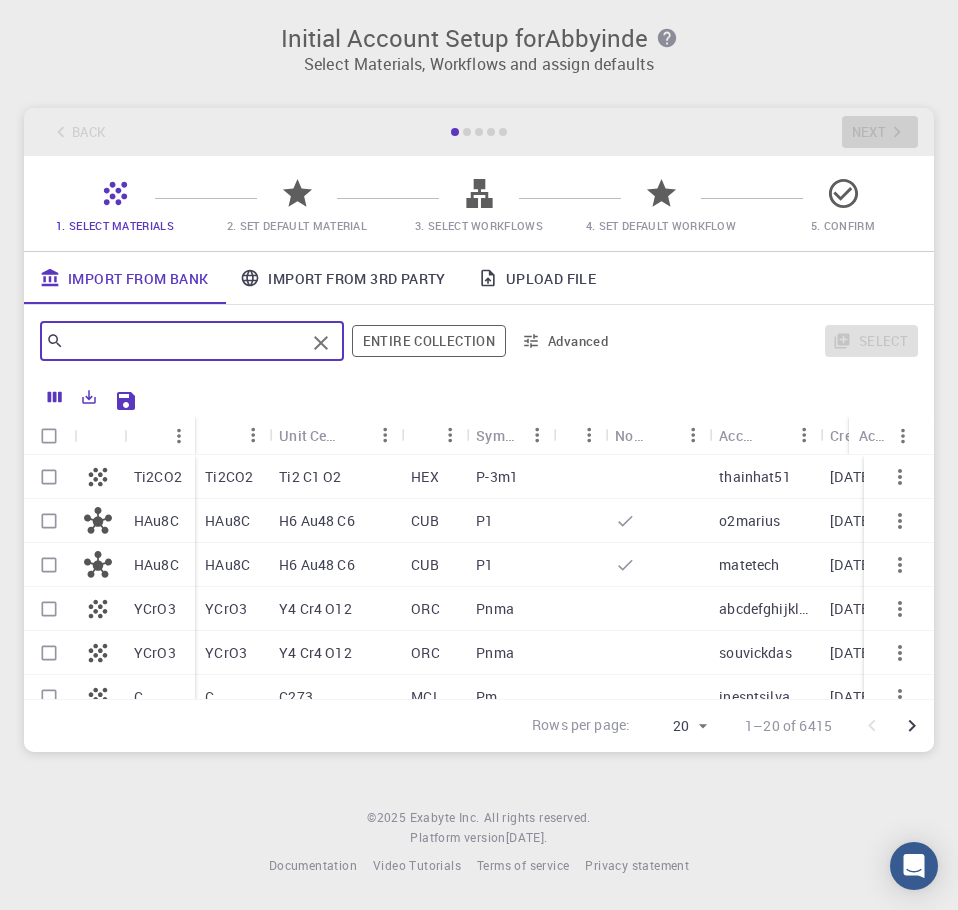 click at bounding box center (184, 341) 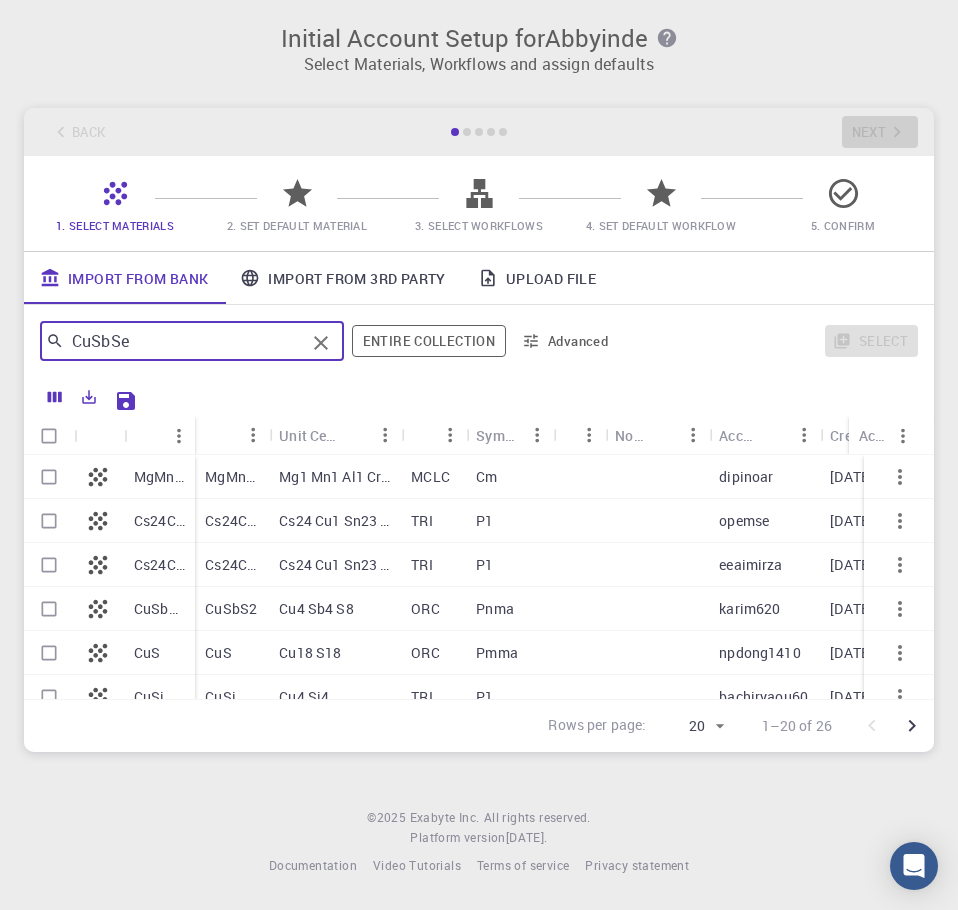 type on "CuSbSe2" 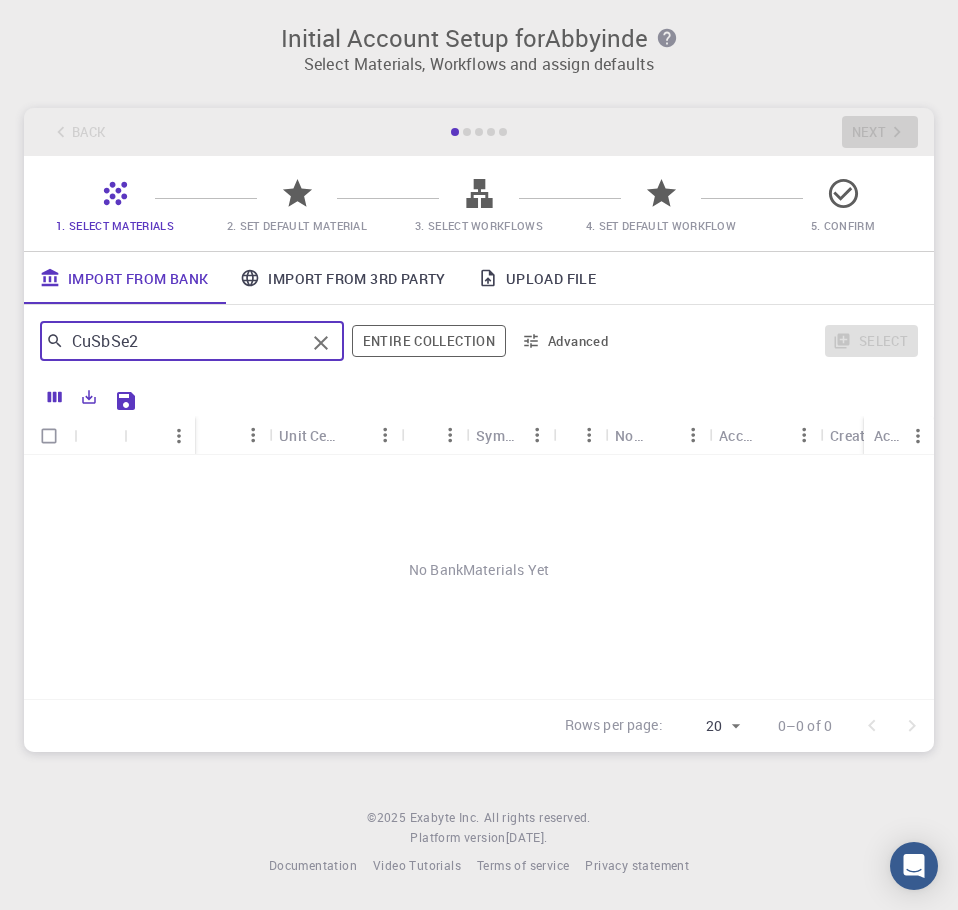click 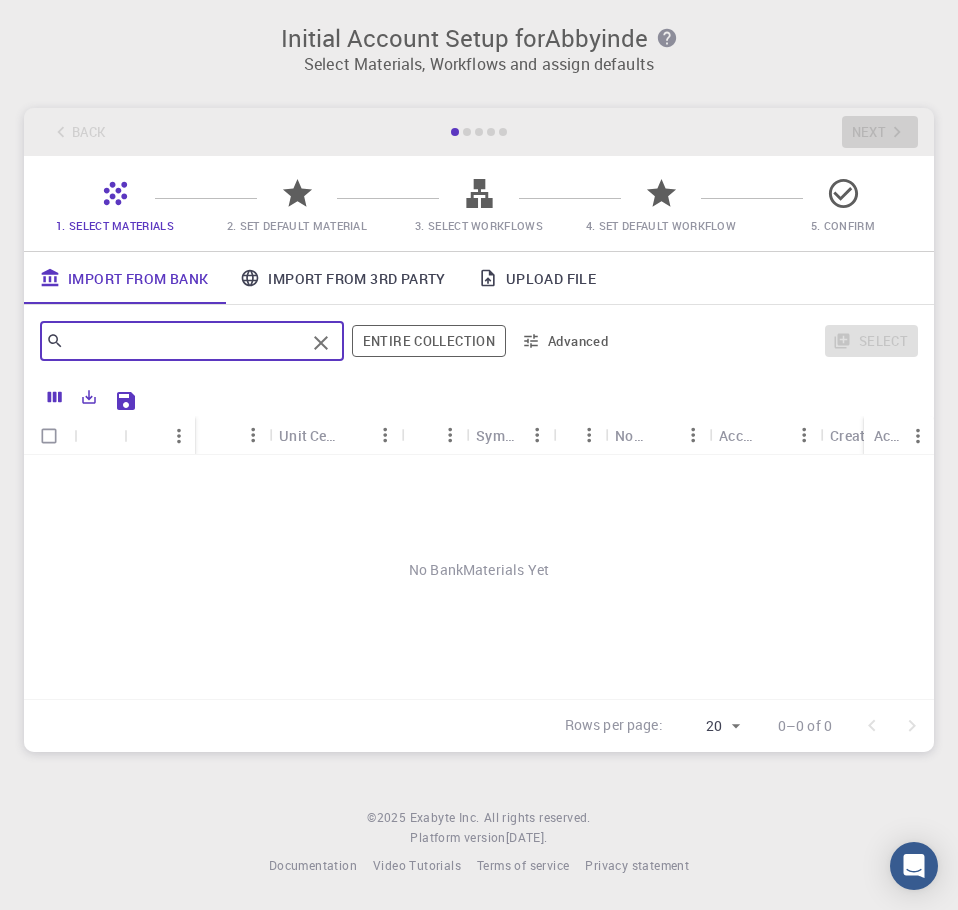 click on "Upload File" at bounding box center (537, 278) 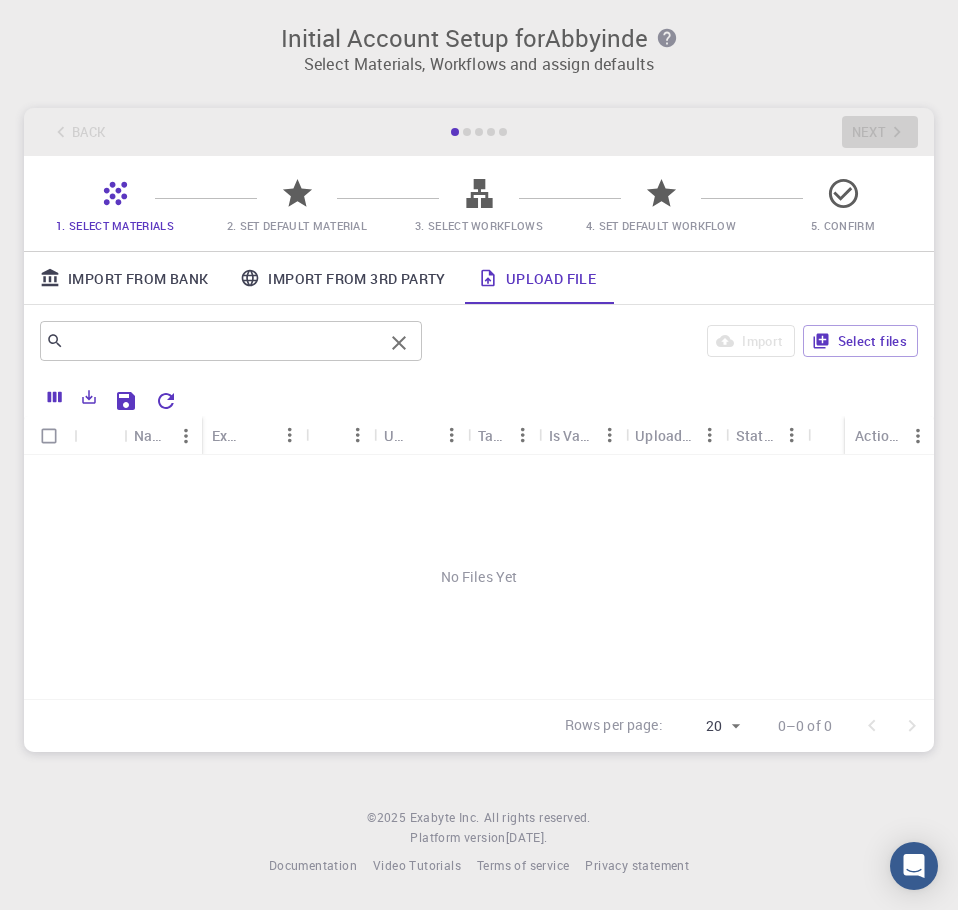 click at bounding box center [223, 341] 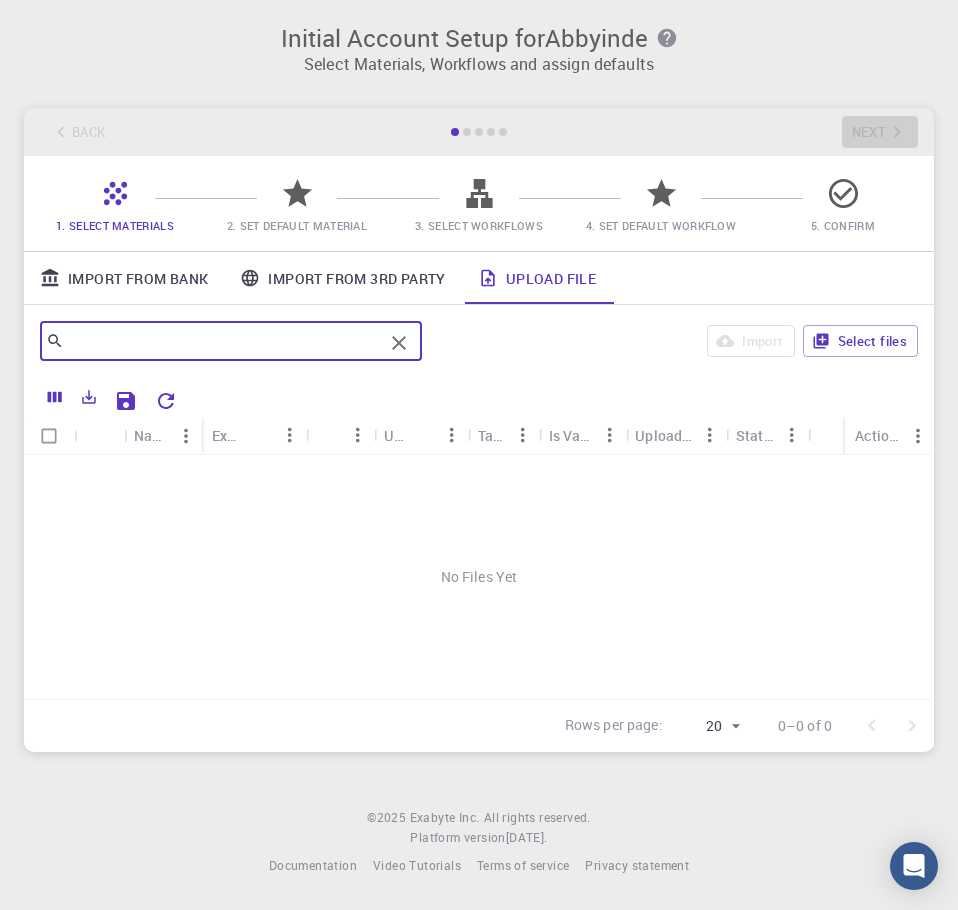 click at bounding box center [223, 341] 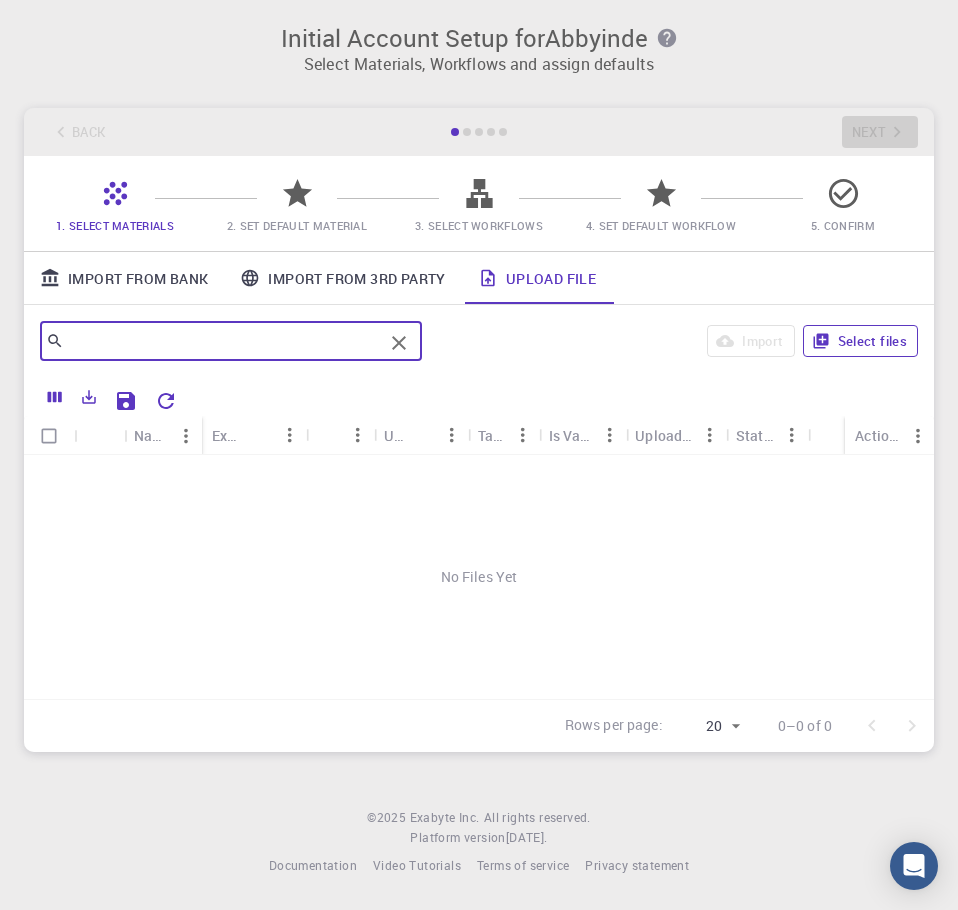 click on "Select files" at bounding box center [860, 341] 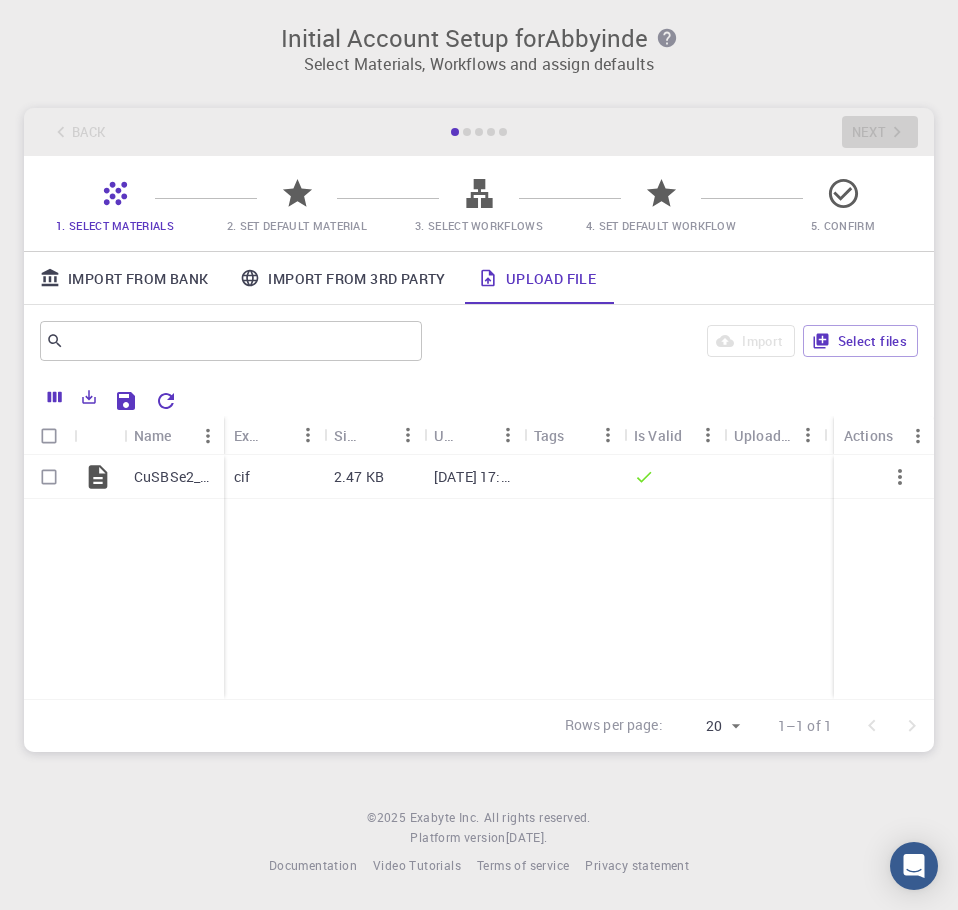 click on "Import From Bank" at bounding box center [124, 278] 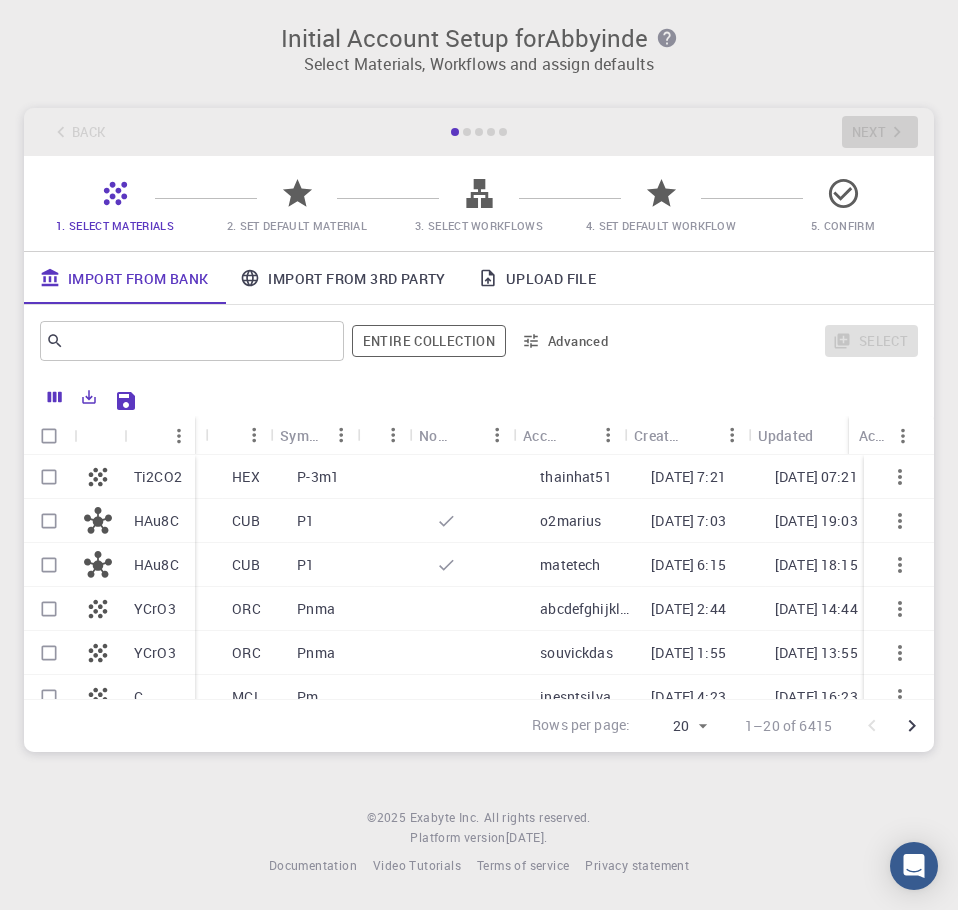 scroll, scrollTop: 0, scrollLeft: 213, axis: horizontal 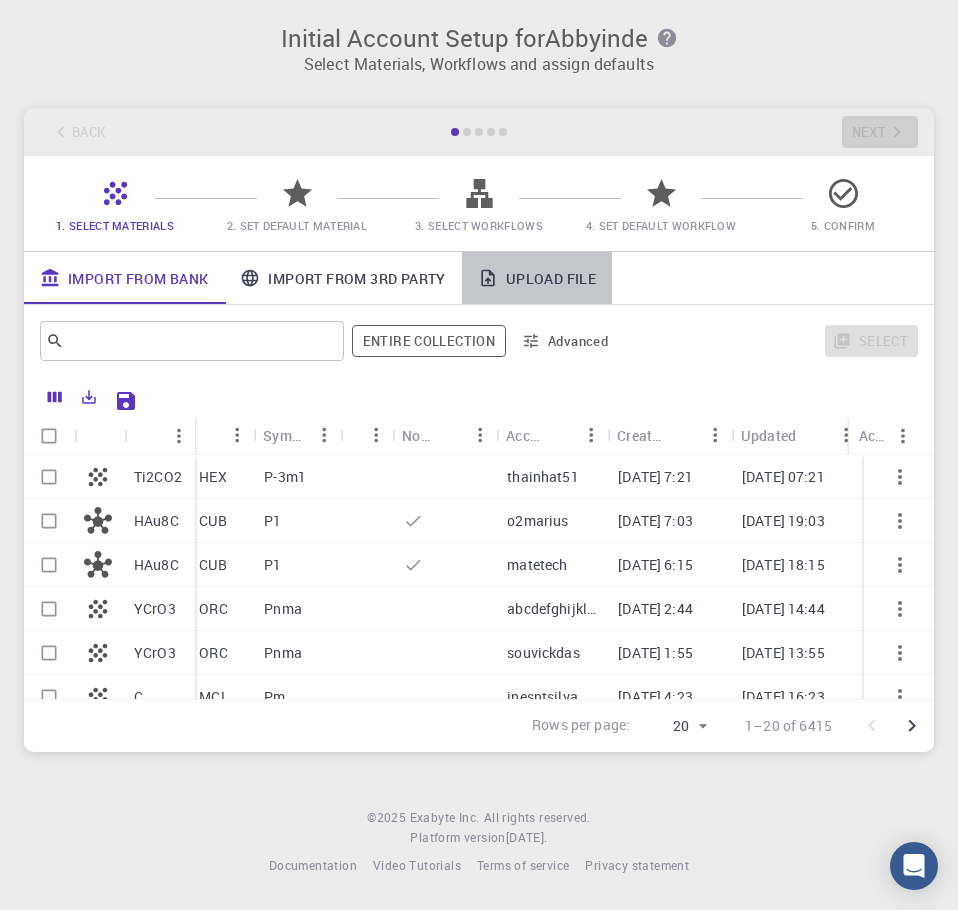 click on "Upload File" at bounding box center (537, 278) 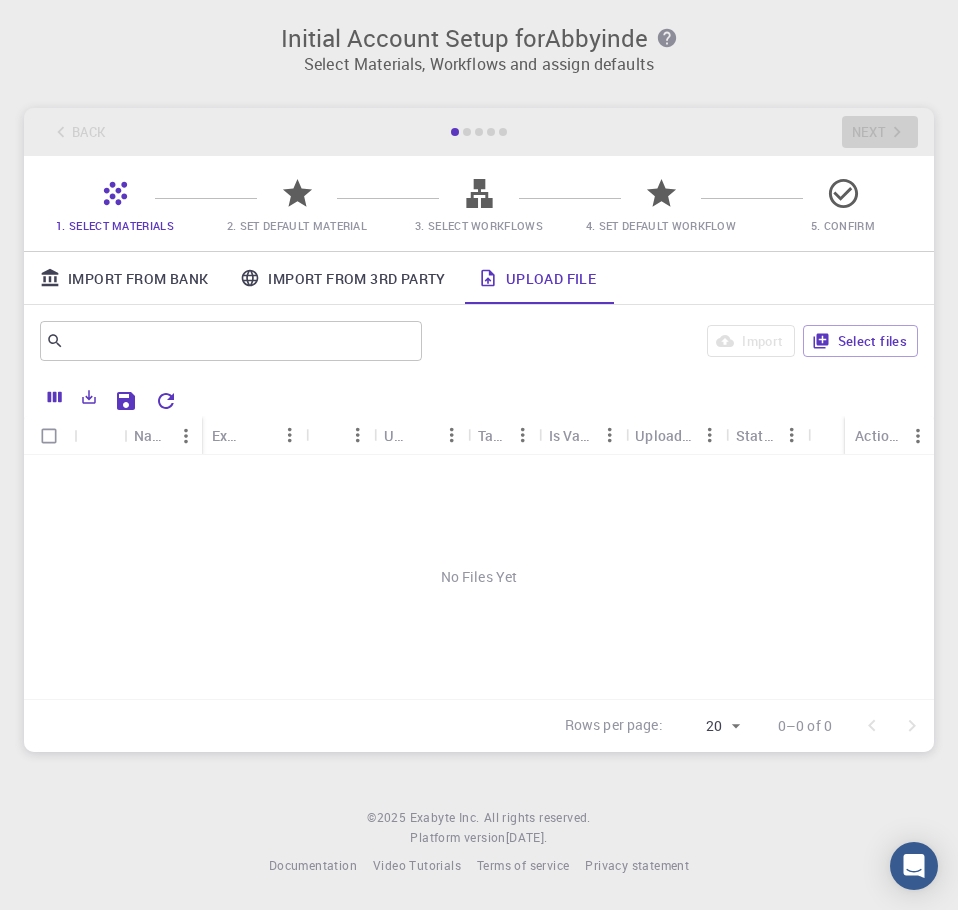 click on "No Files Yet" at bounding box center [479, 577] 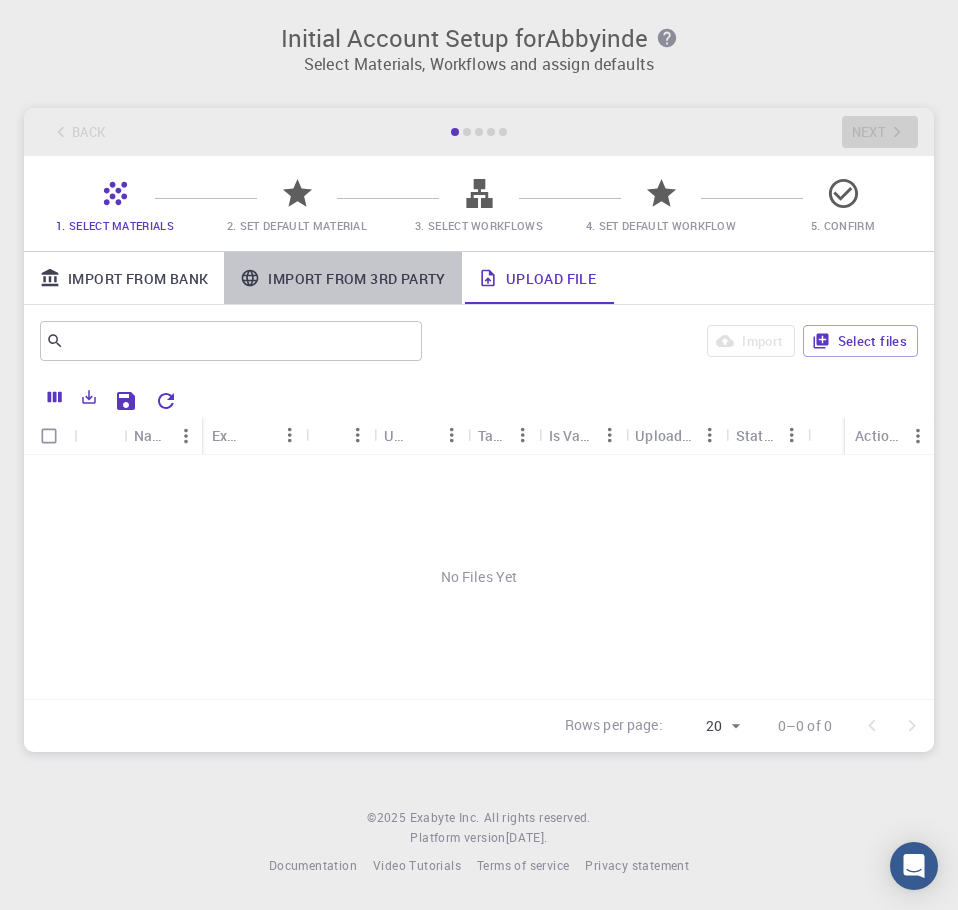 click on "Import From 3rd Party" at bounding box center [342, 278] 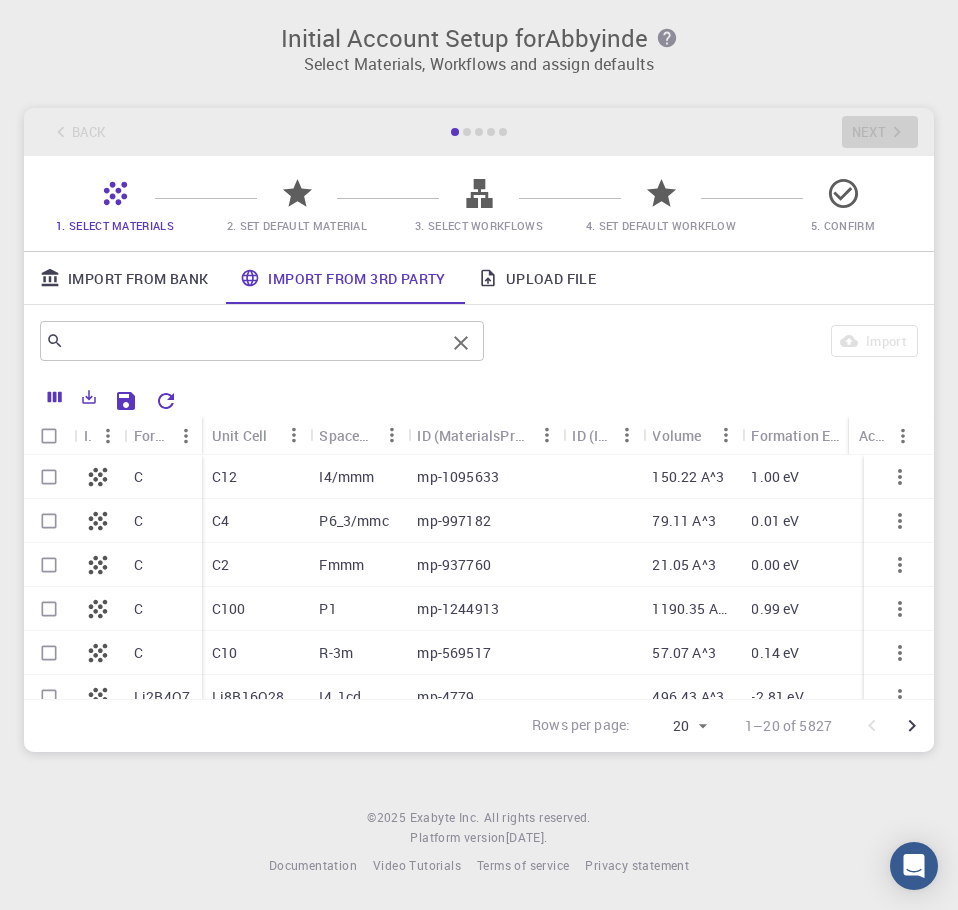 click at bounding box center (254, 341) 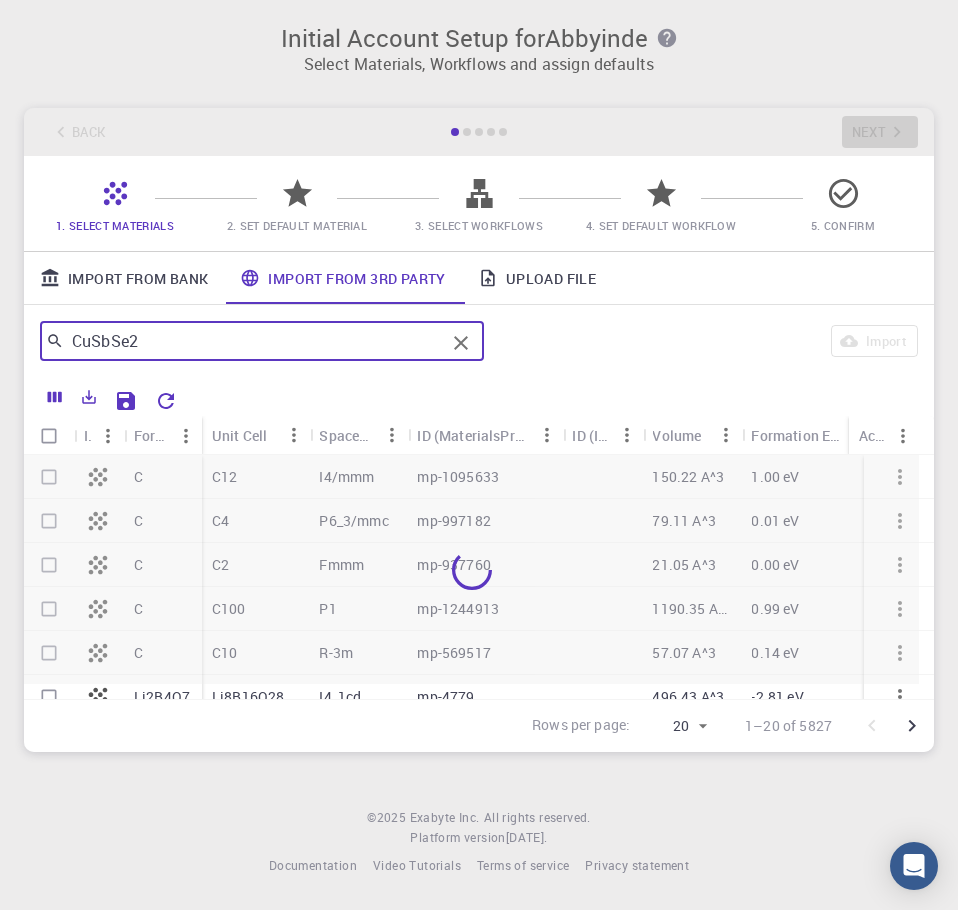 type on "CuSbSe2" 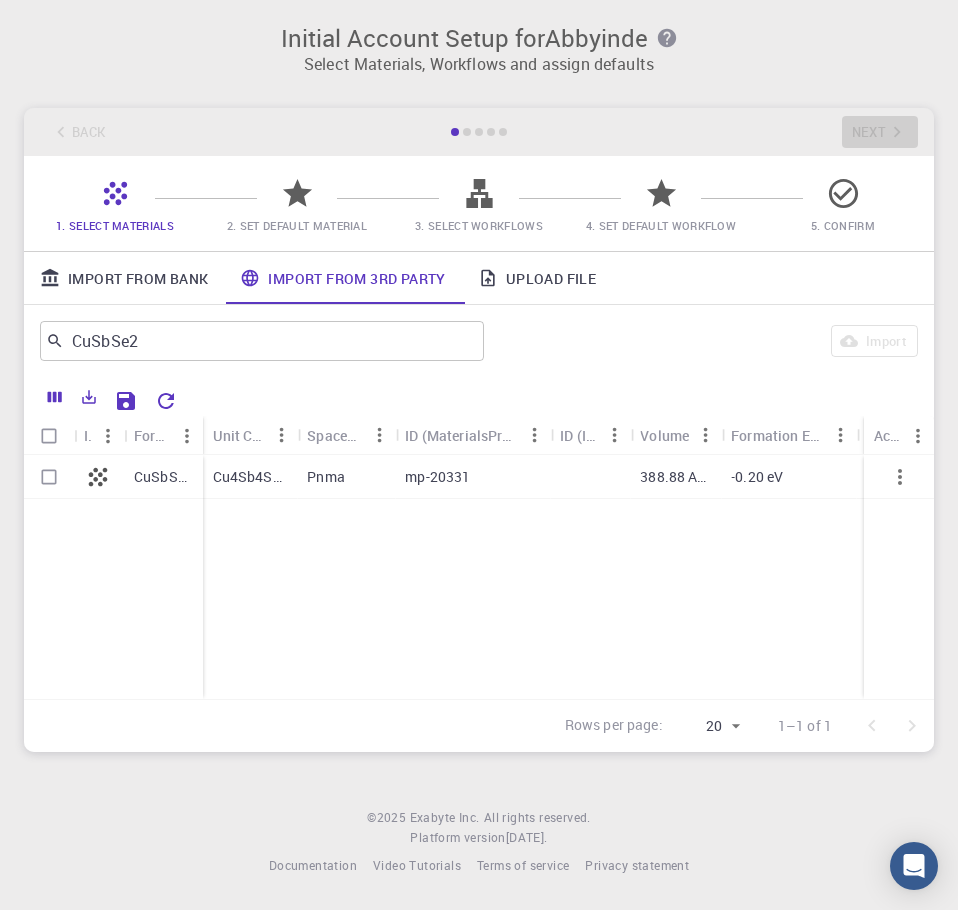 click on "Cu4Sb4Se8" at bounding box center (250, 477) 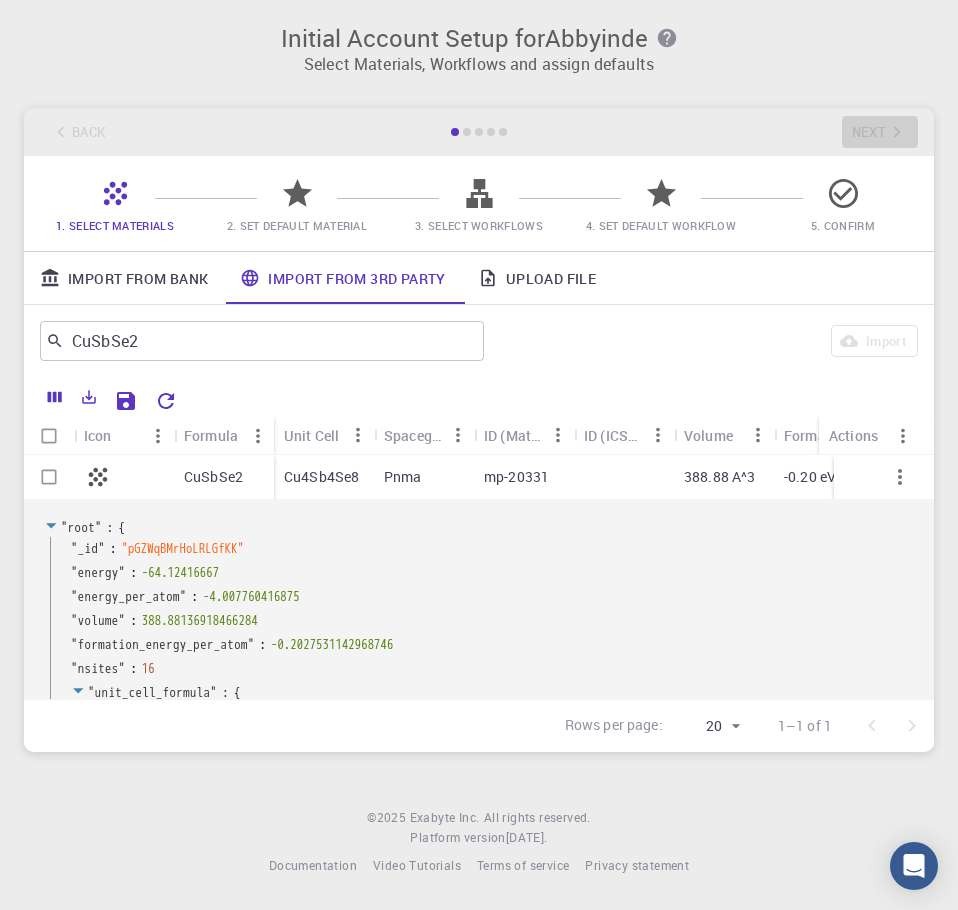click at bounding box center [49, 477] 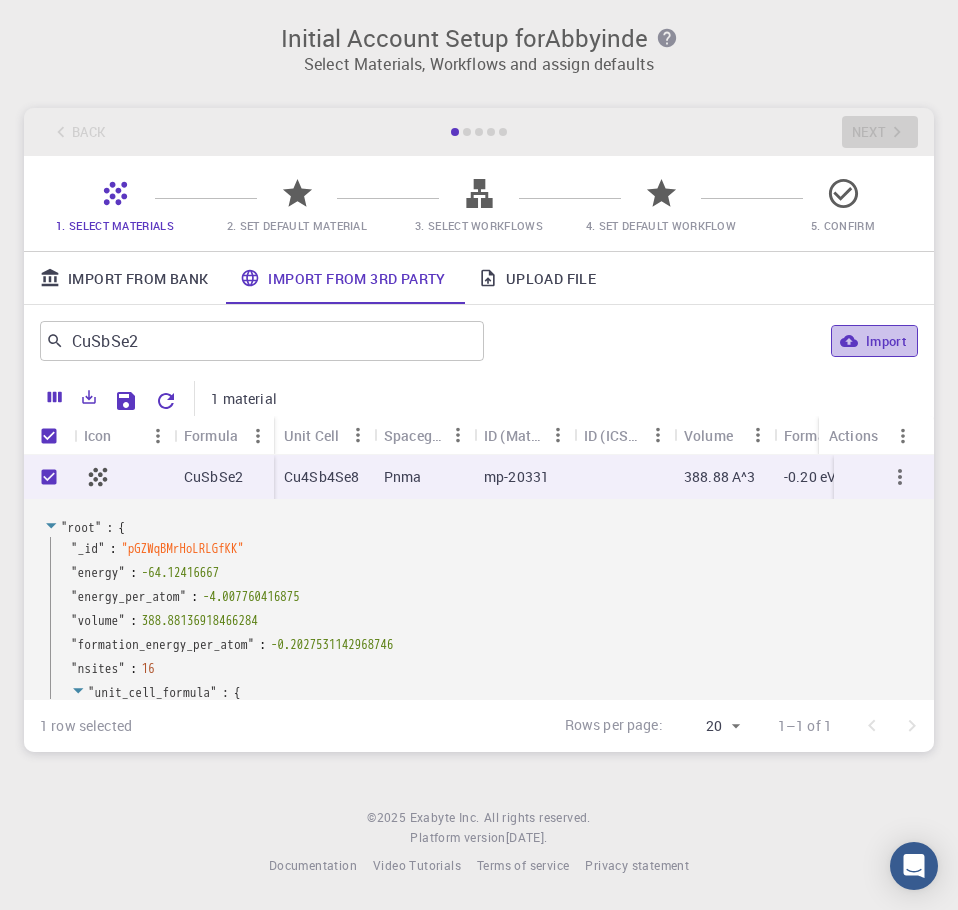 click 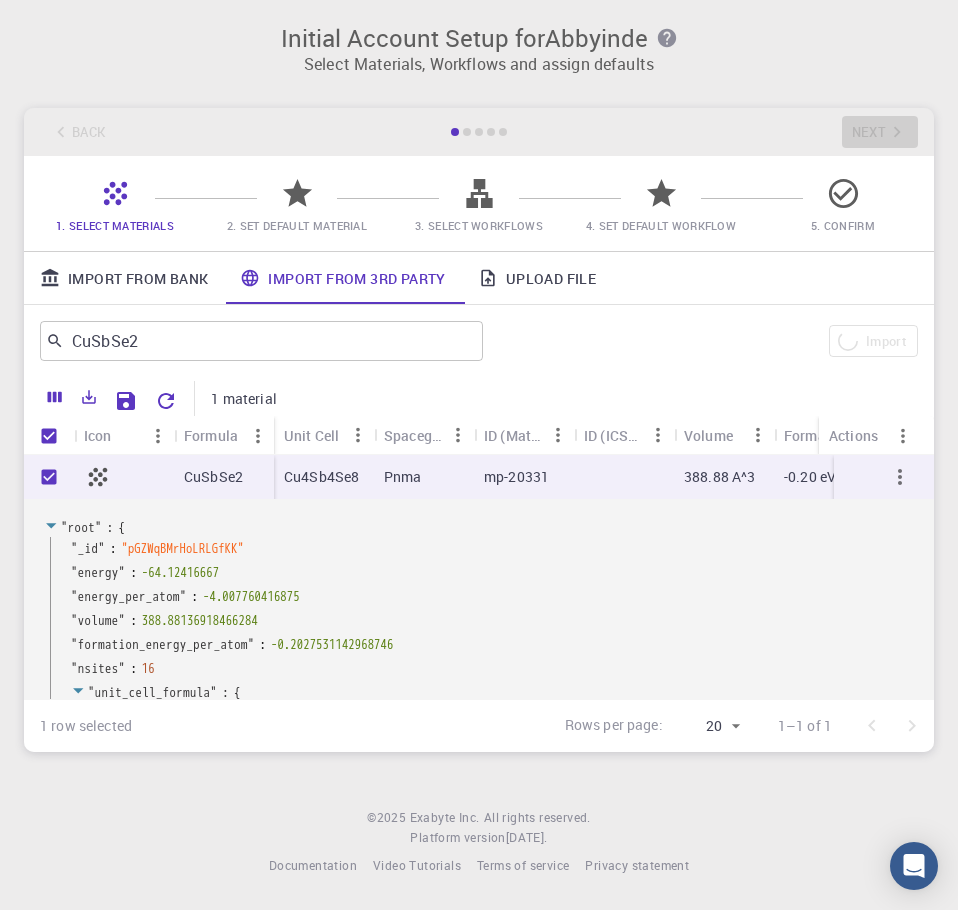 checkbox on "false" 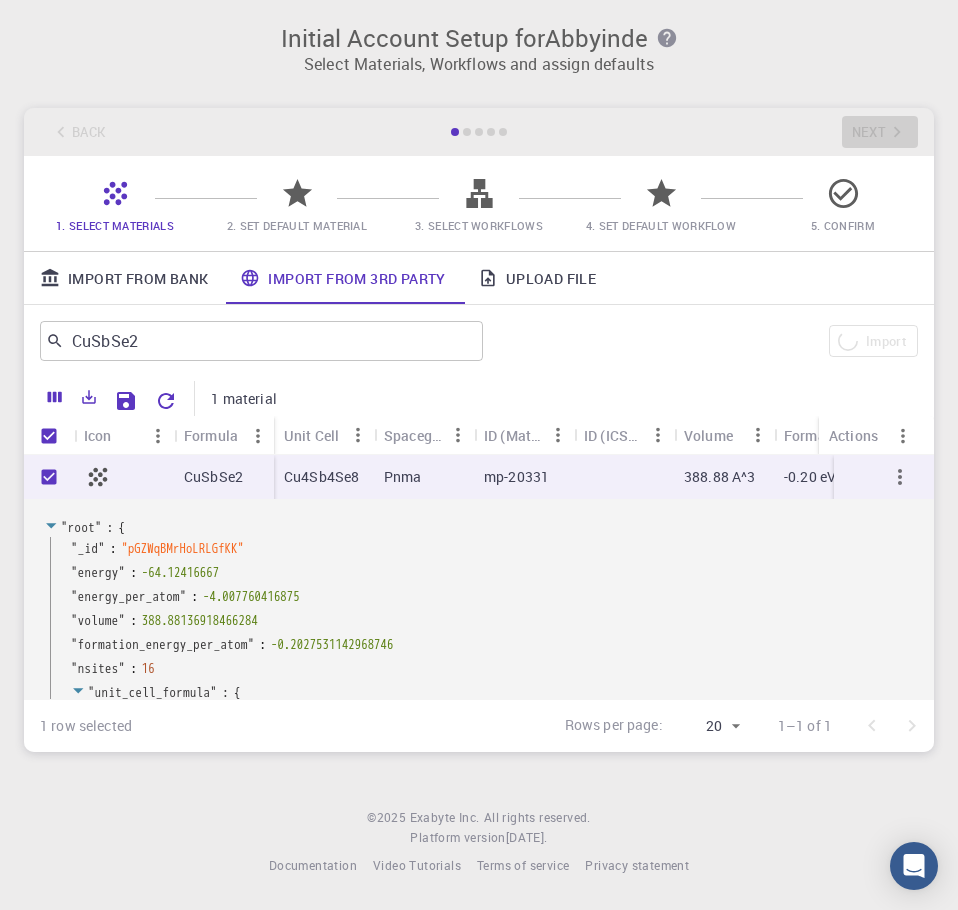 checkbox on "false" 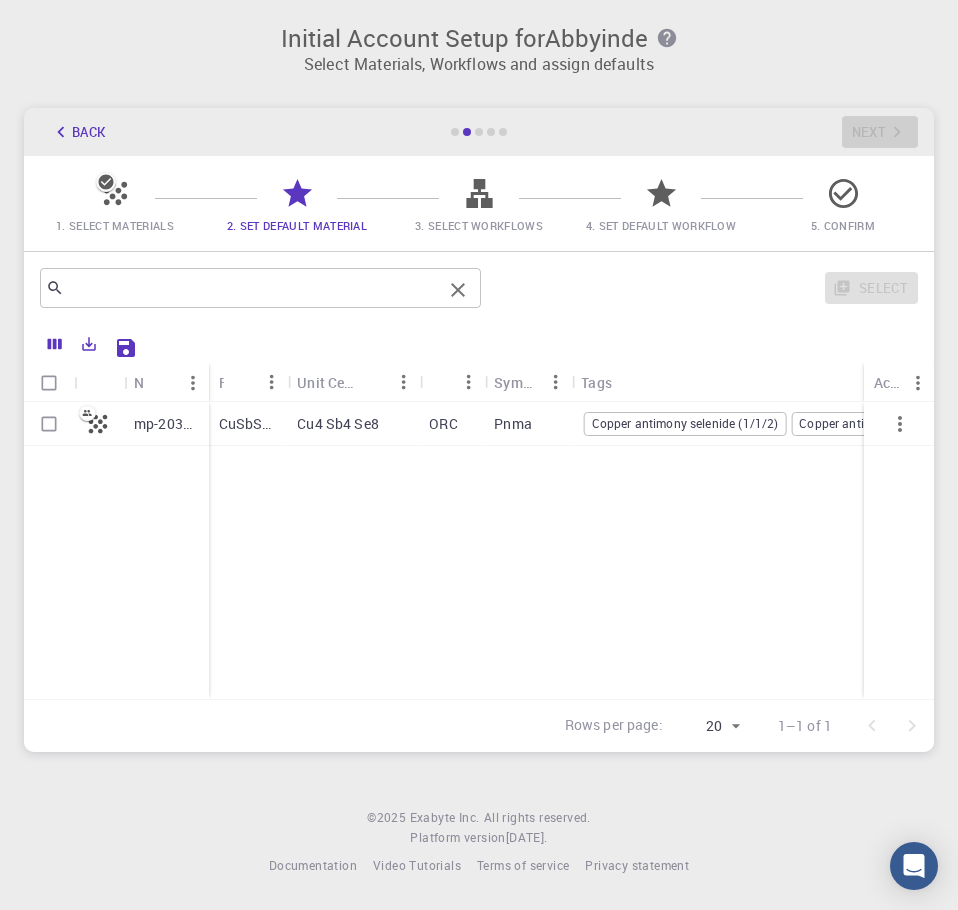 click at bounding box center [253, 288] 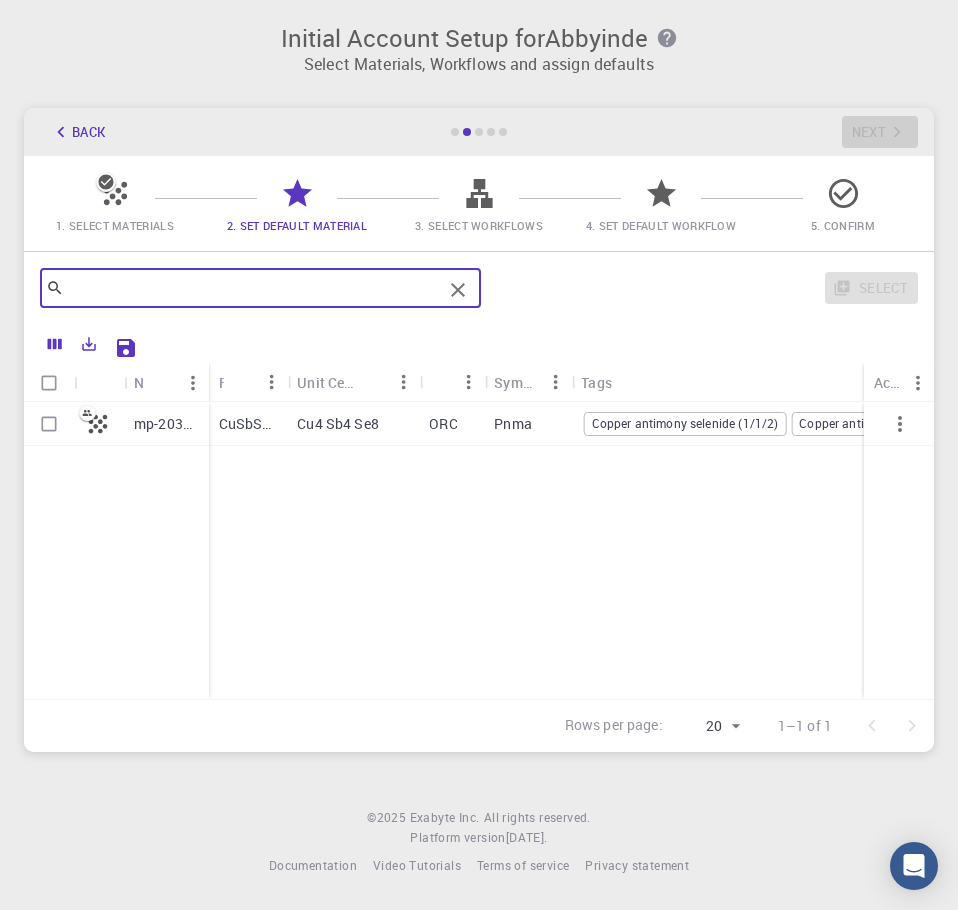 click on "Select" at bounding box center [703, 288] 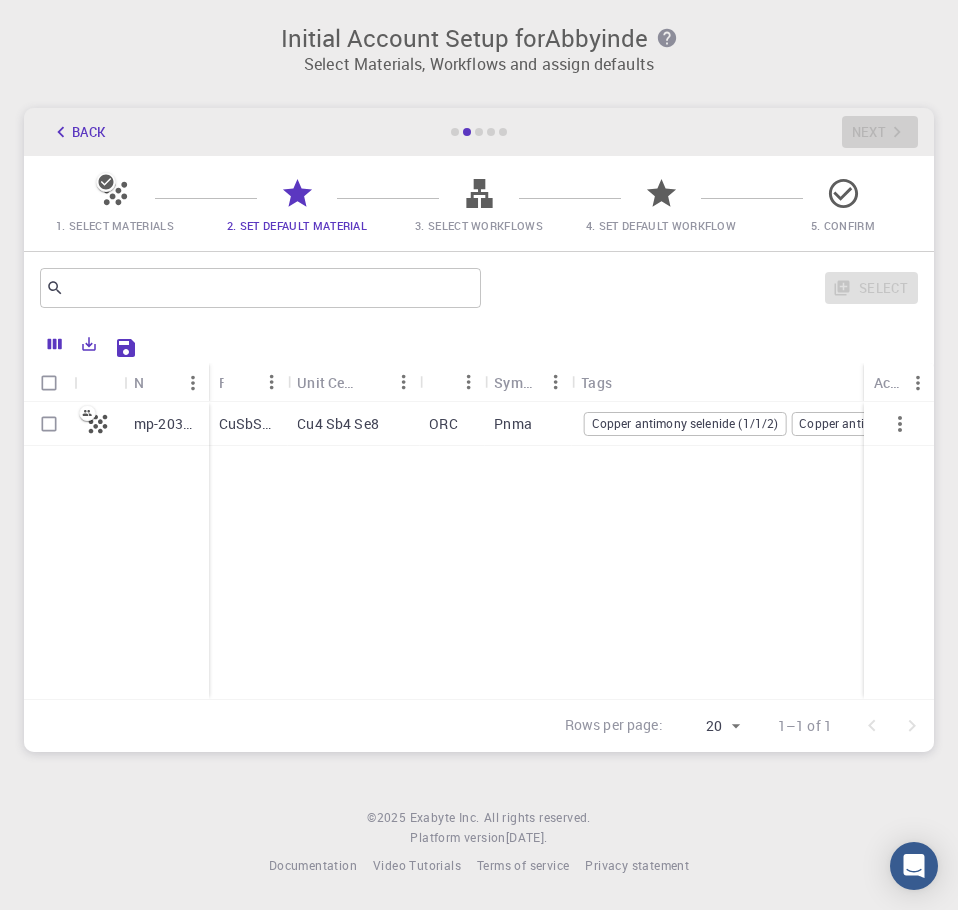 click at bounding box center [49, 424] 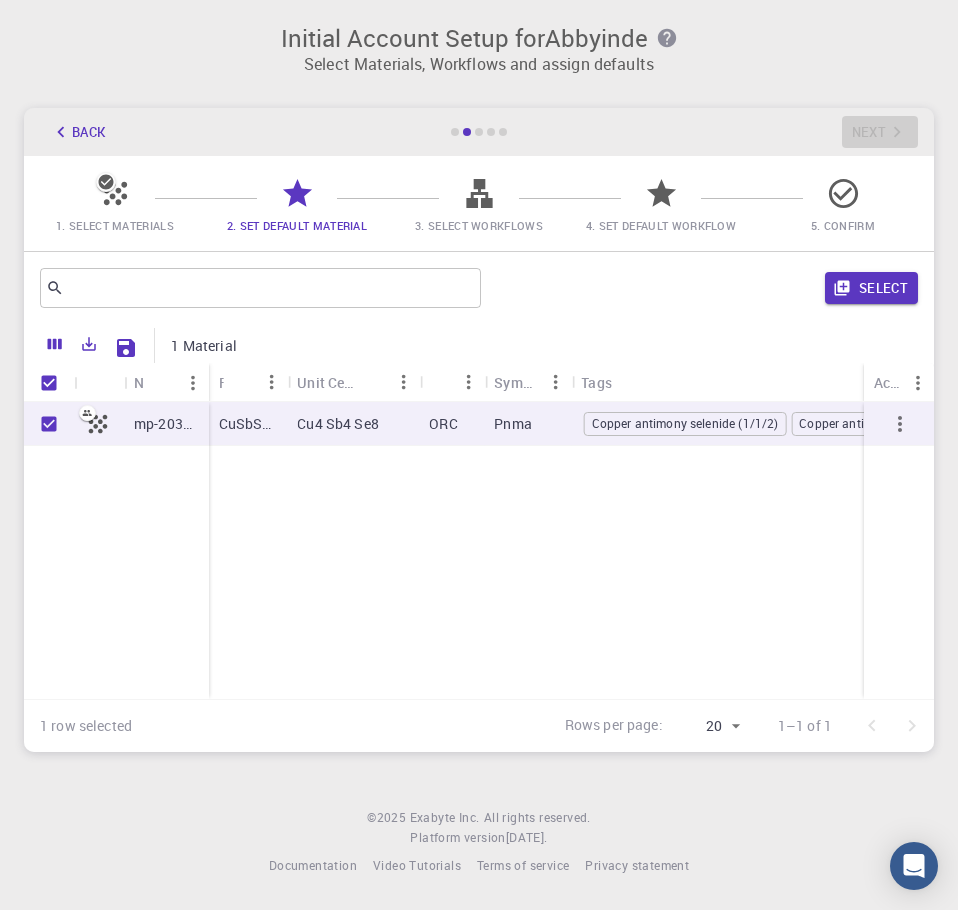click 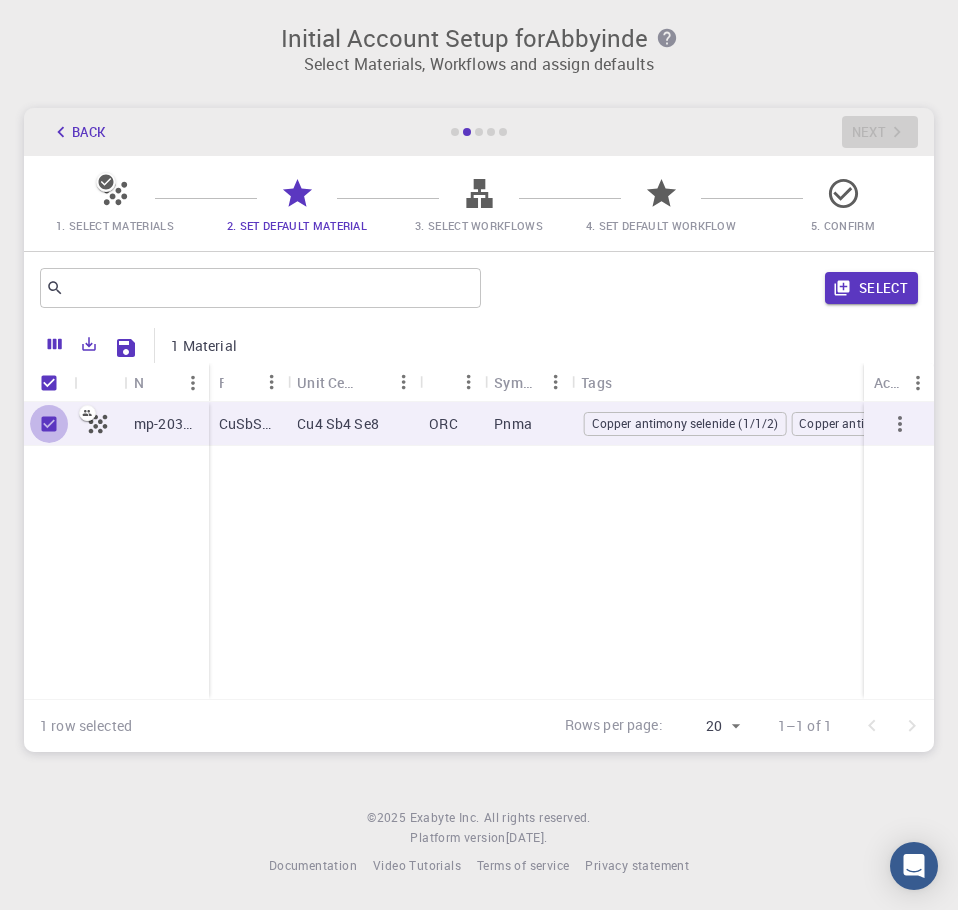click at bounding box center [49, 424] 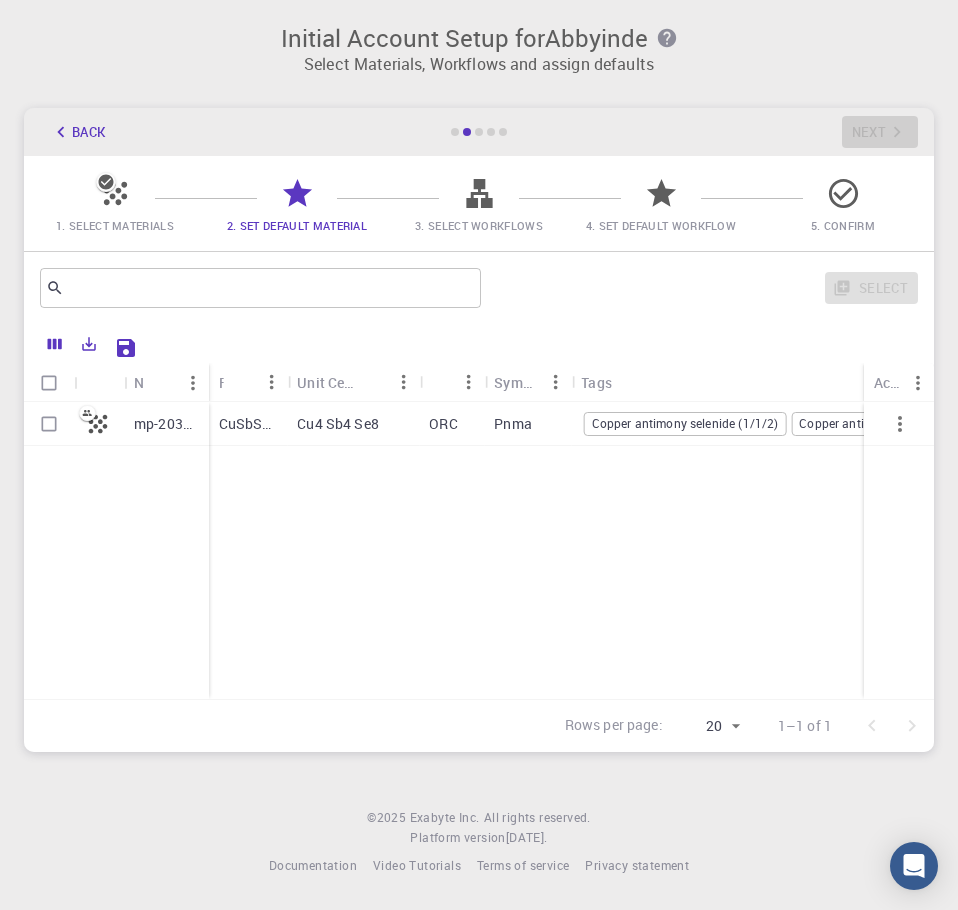click at bounding box center [49, 424] 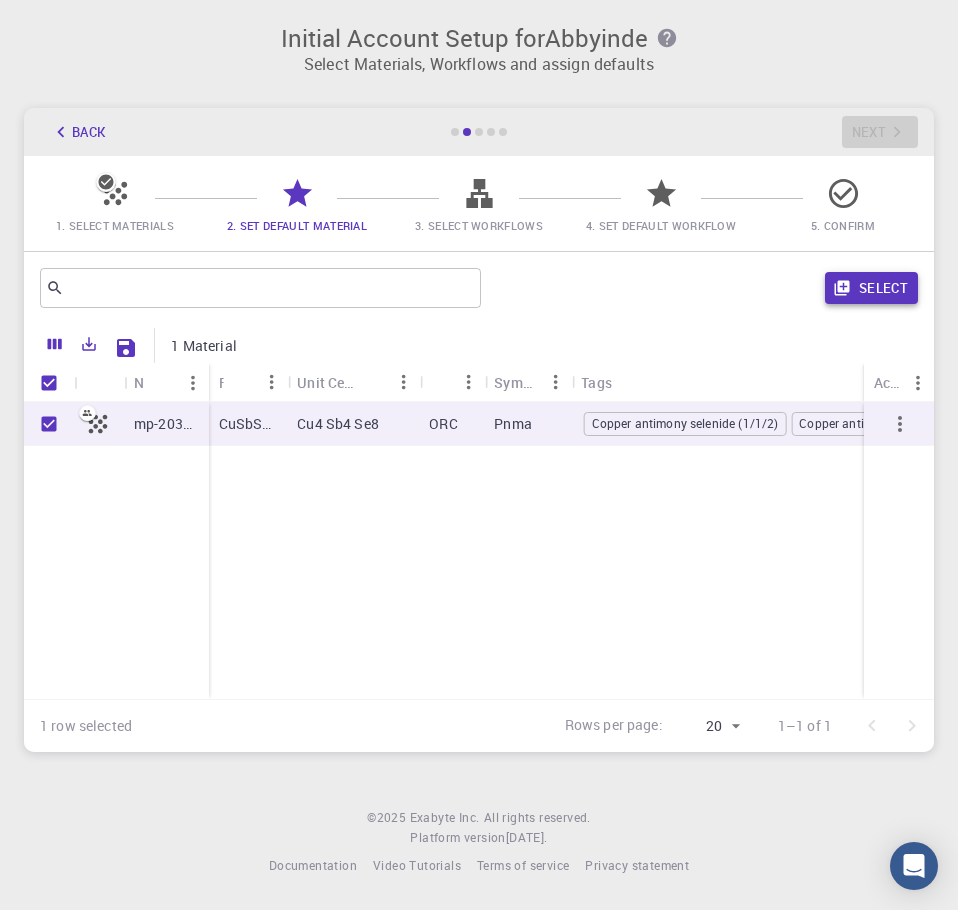 click on "Select" at bounding box center [871, 288] 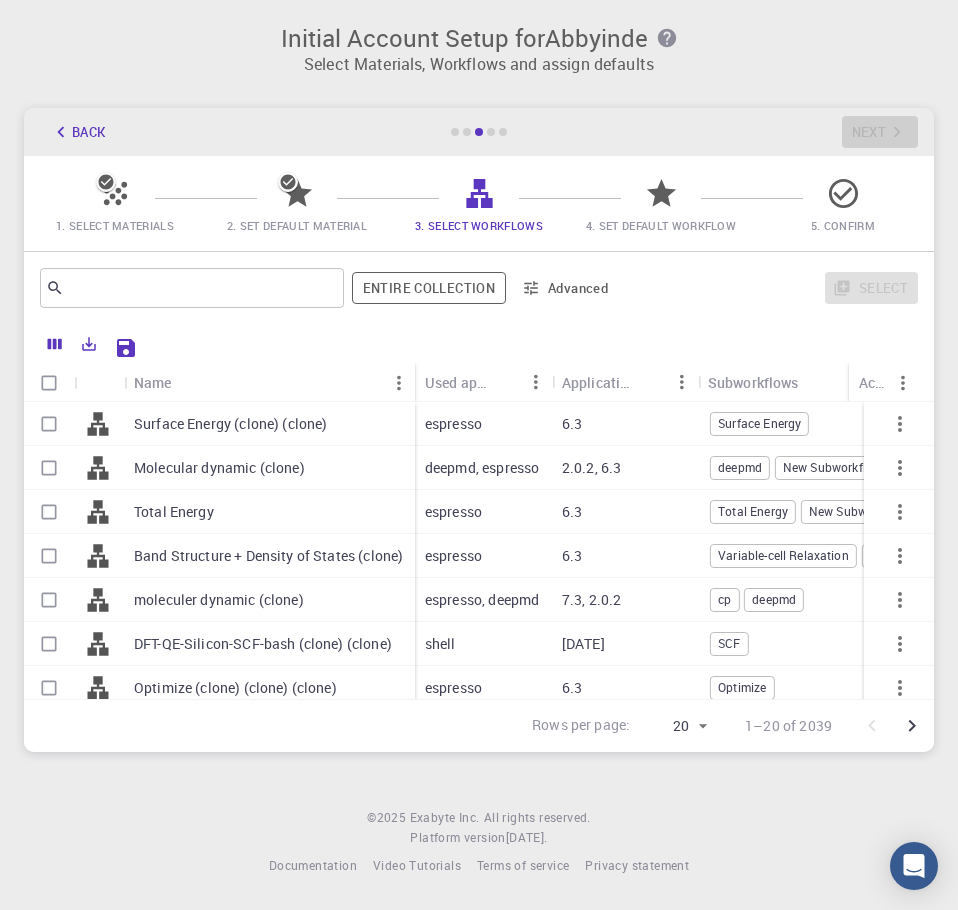 click at bounding box center [49, 512] 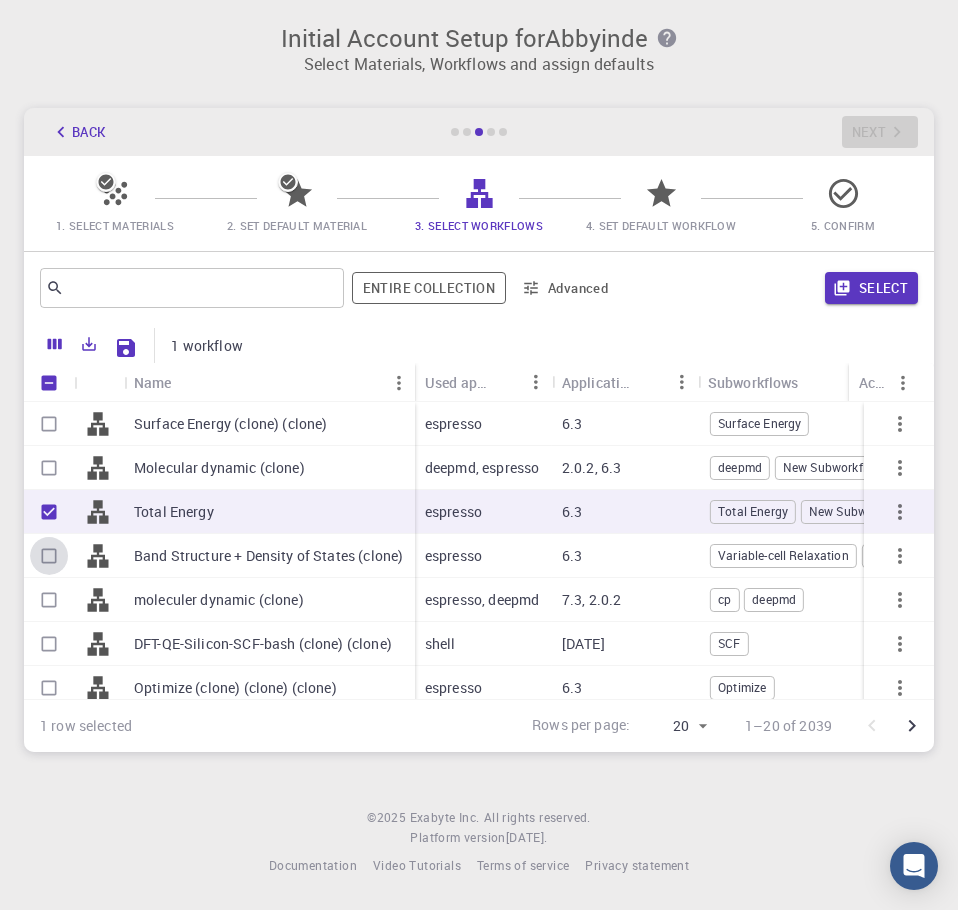 click at bounding box center (49, 556) 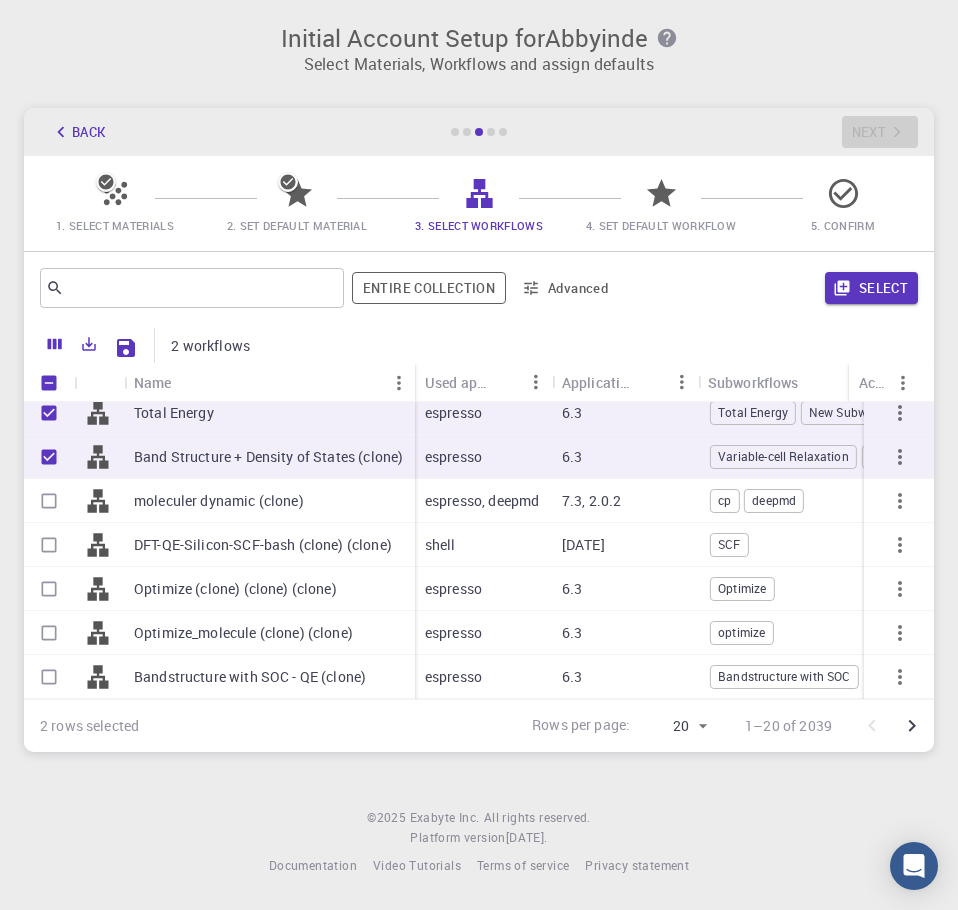 scroll, scrollTop: 100, scrollLeft: 0, axis: vertical 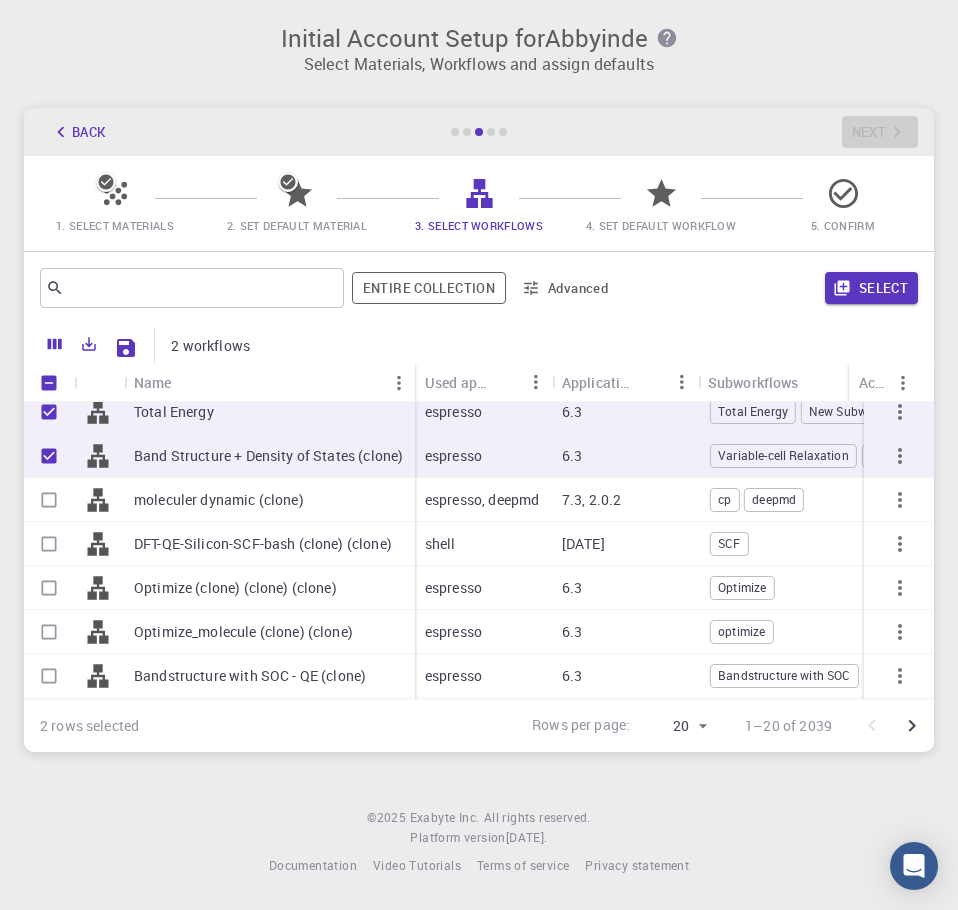 click at bounding box center [49, 500] 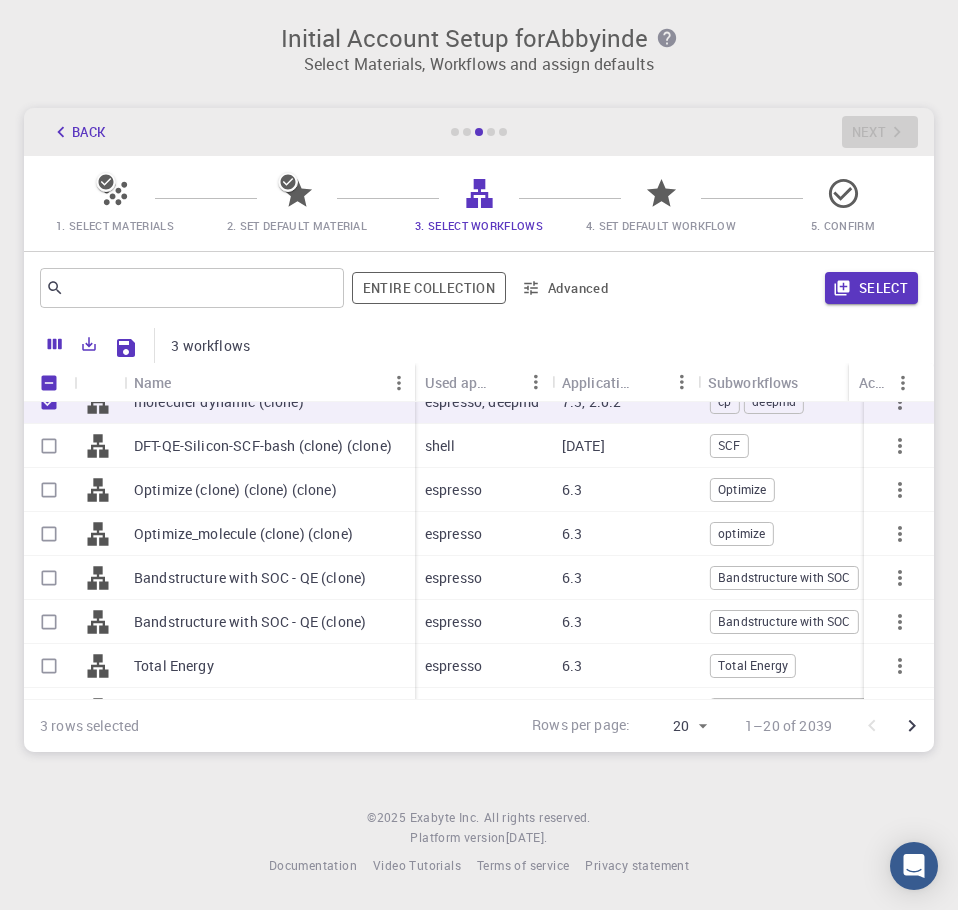 scroll, scrollTop: 200, scrollLeft: 0, axis: vertical 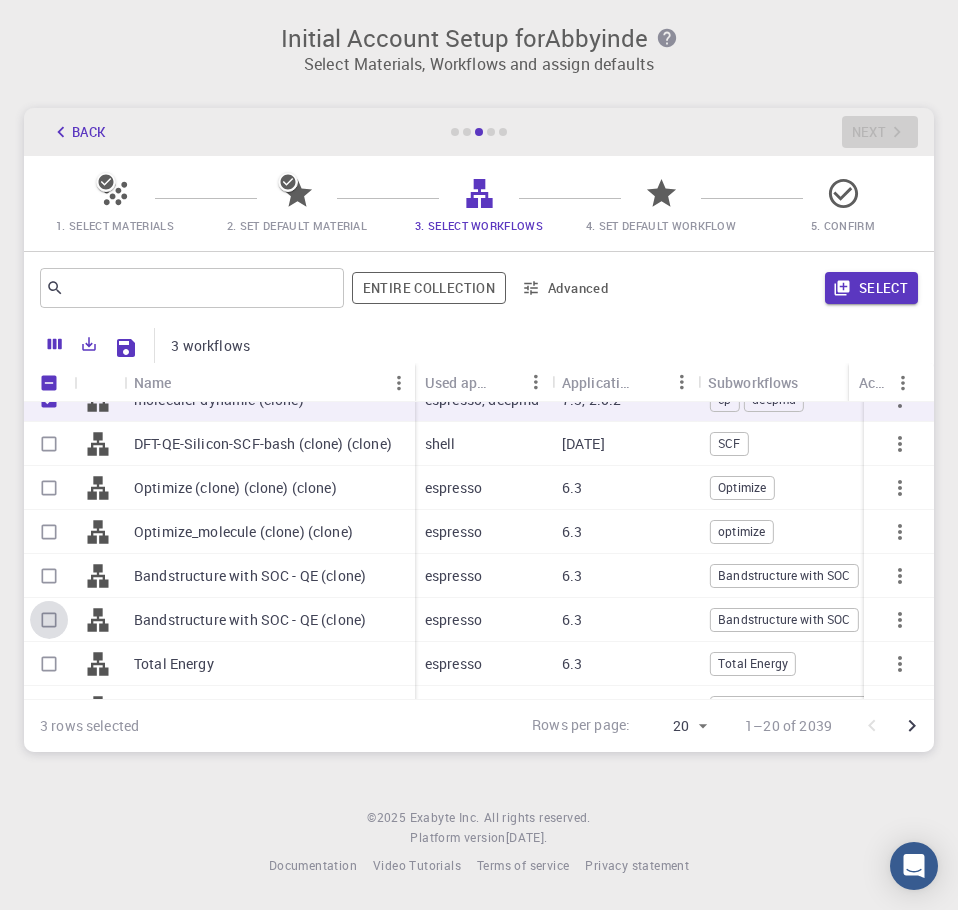 click at bounding box center [49, 620] 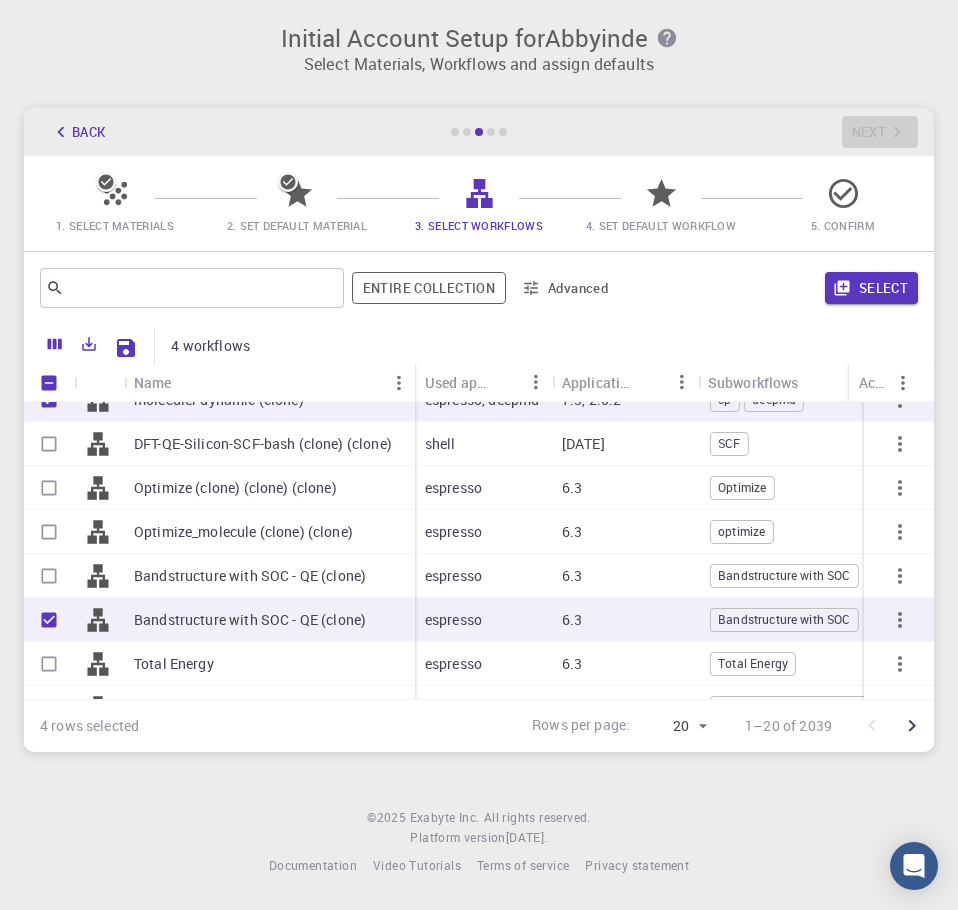 click at bounding box center [49, 576] 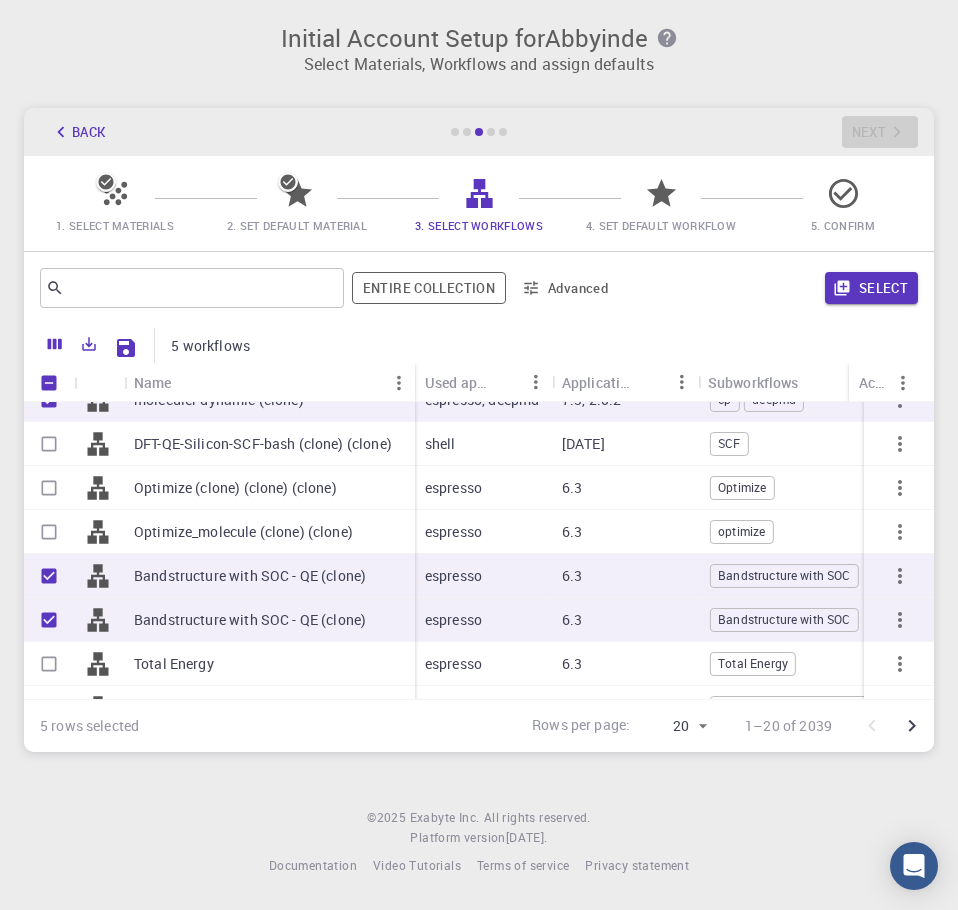 click at bounding box center [49, 664] 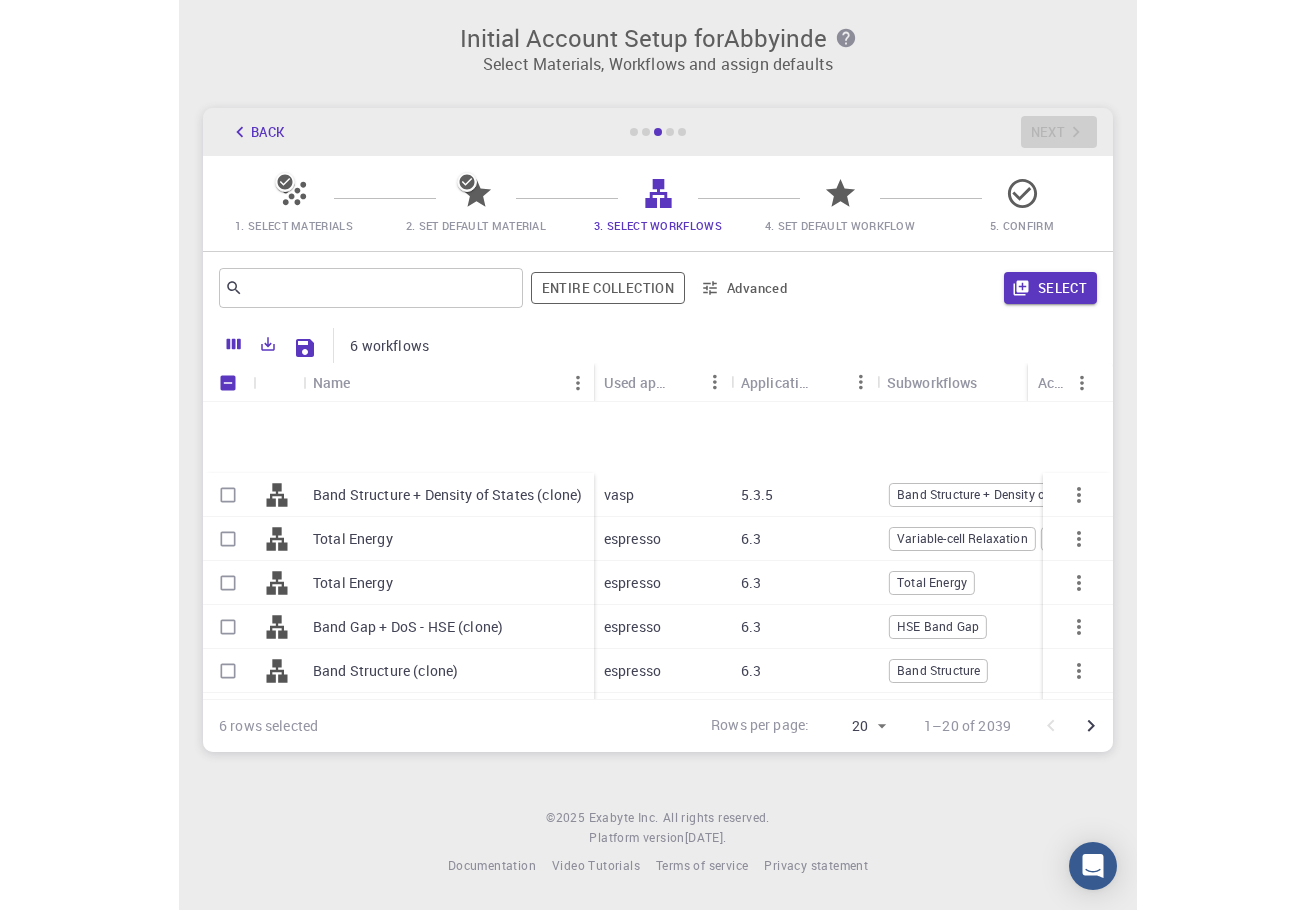 scroll, scrollTop: 398, scrollLeft: 0, axis: vertical 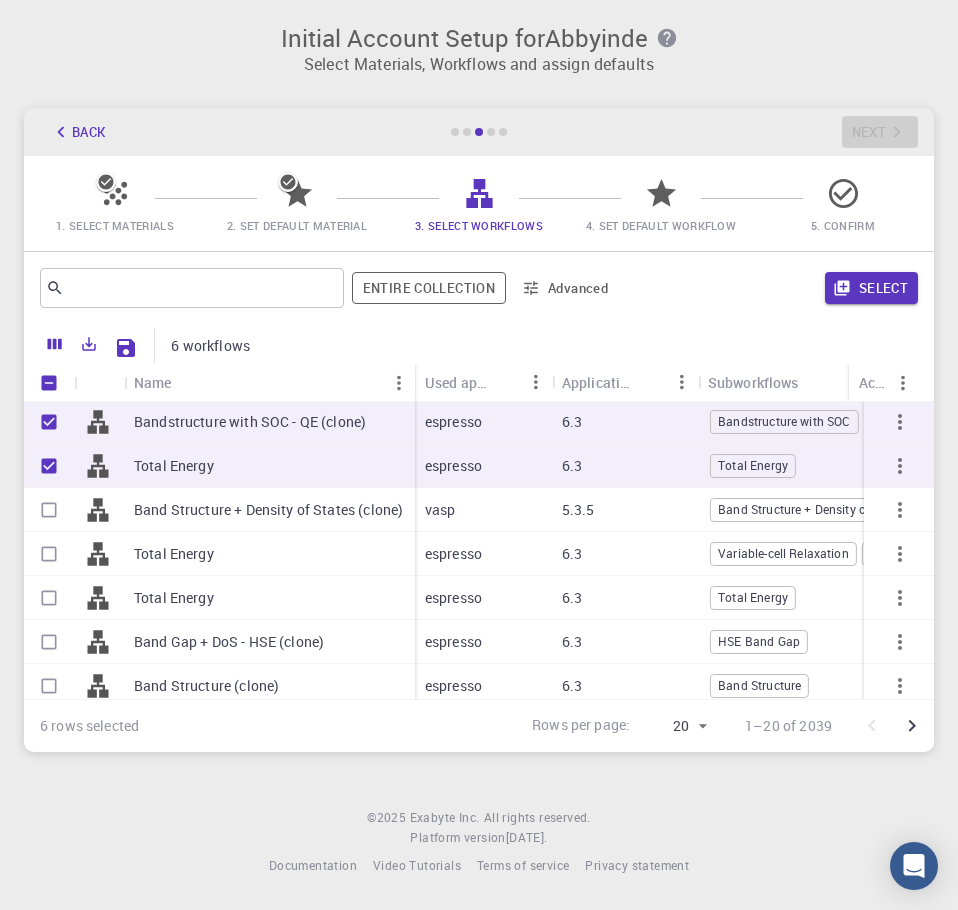 click at bounding box center [49, 642] 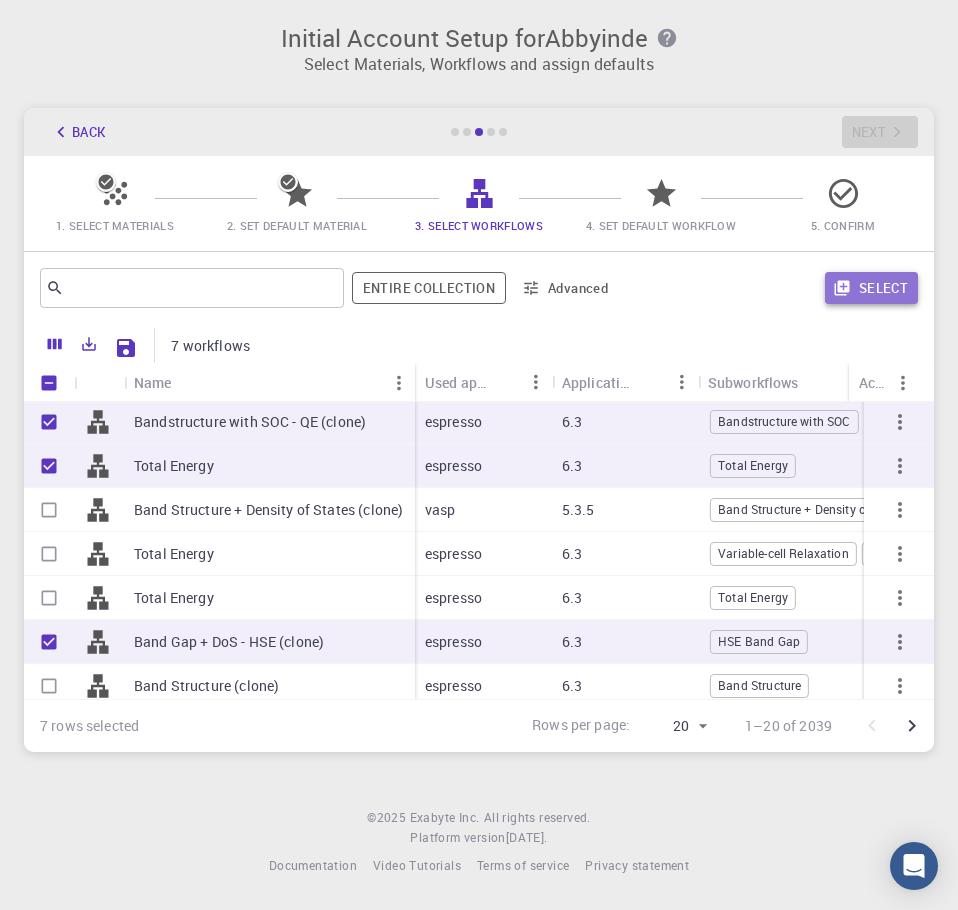 click 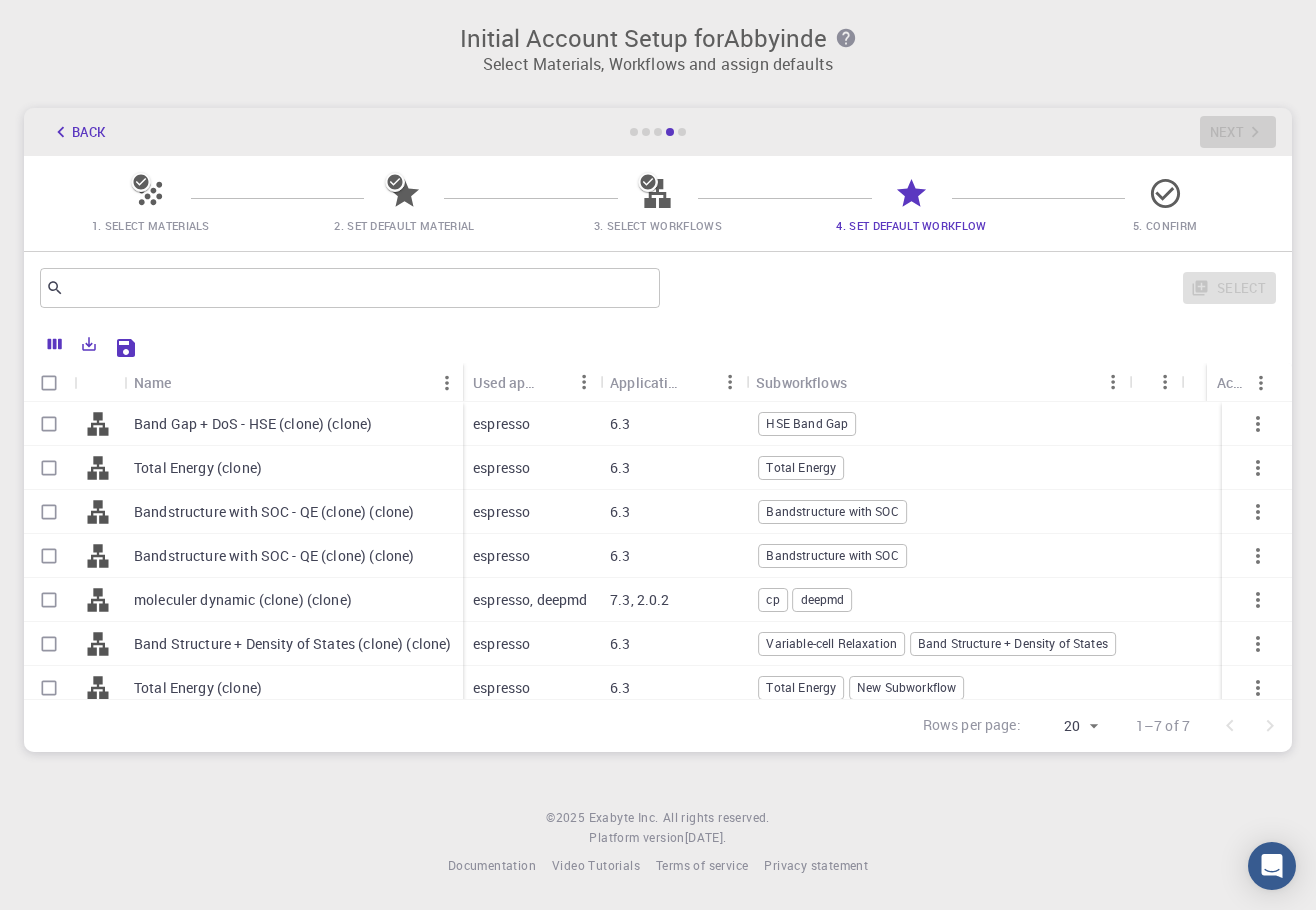 click on "HSE Band Gap" at bounding box center (807, 423) 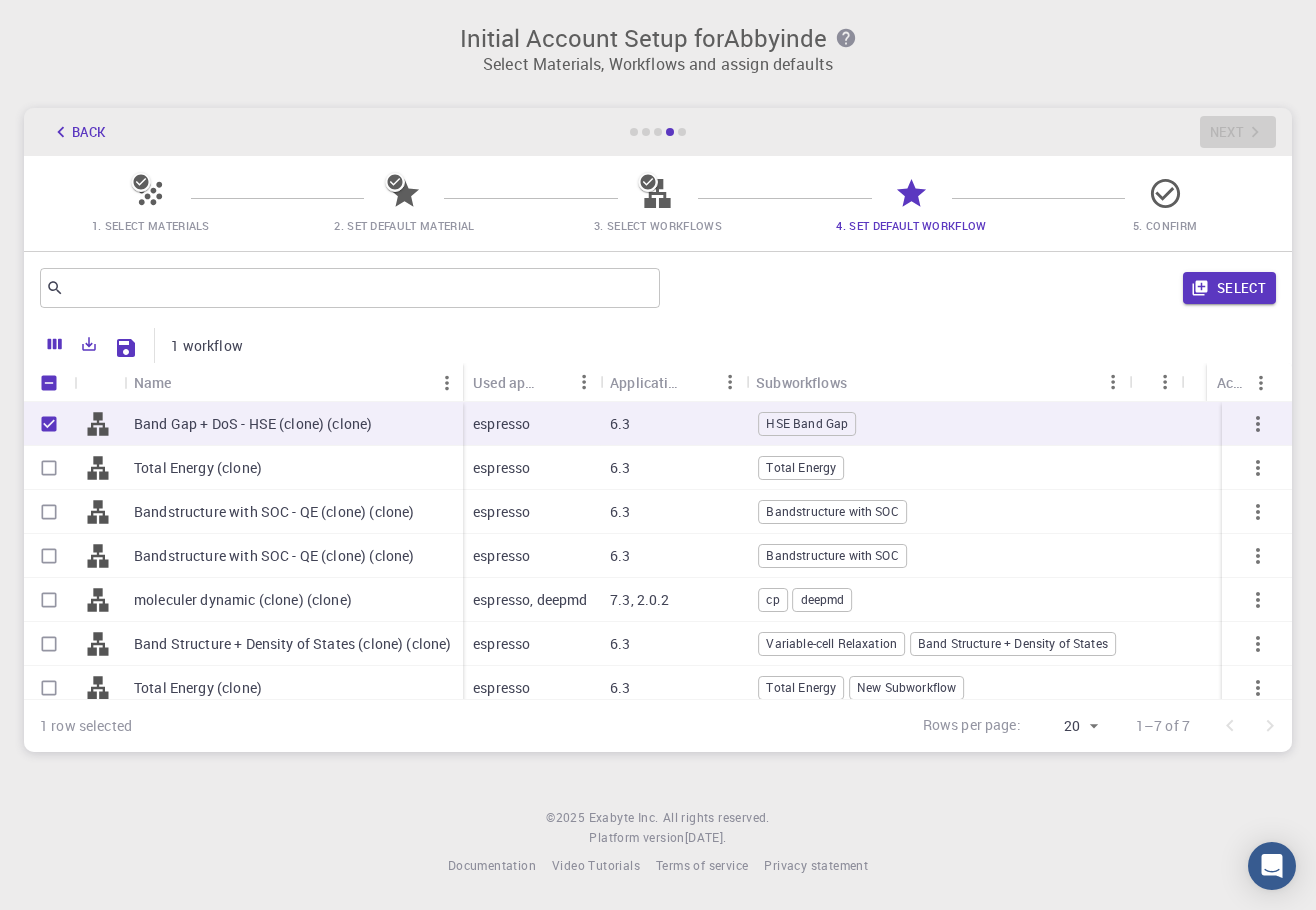 click on "HSE Band Gap" at bounding box center [807, 423] 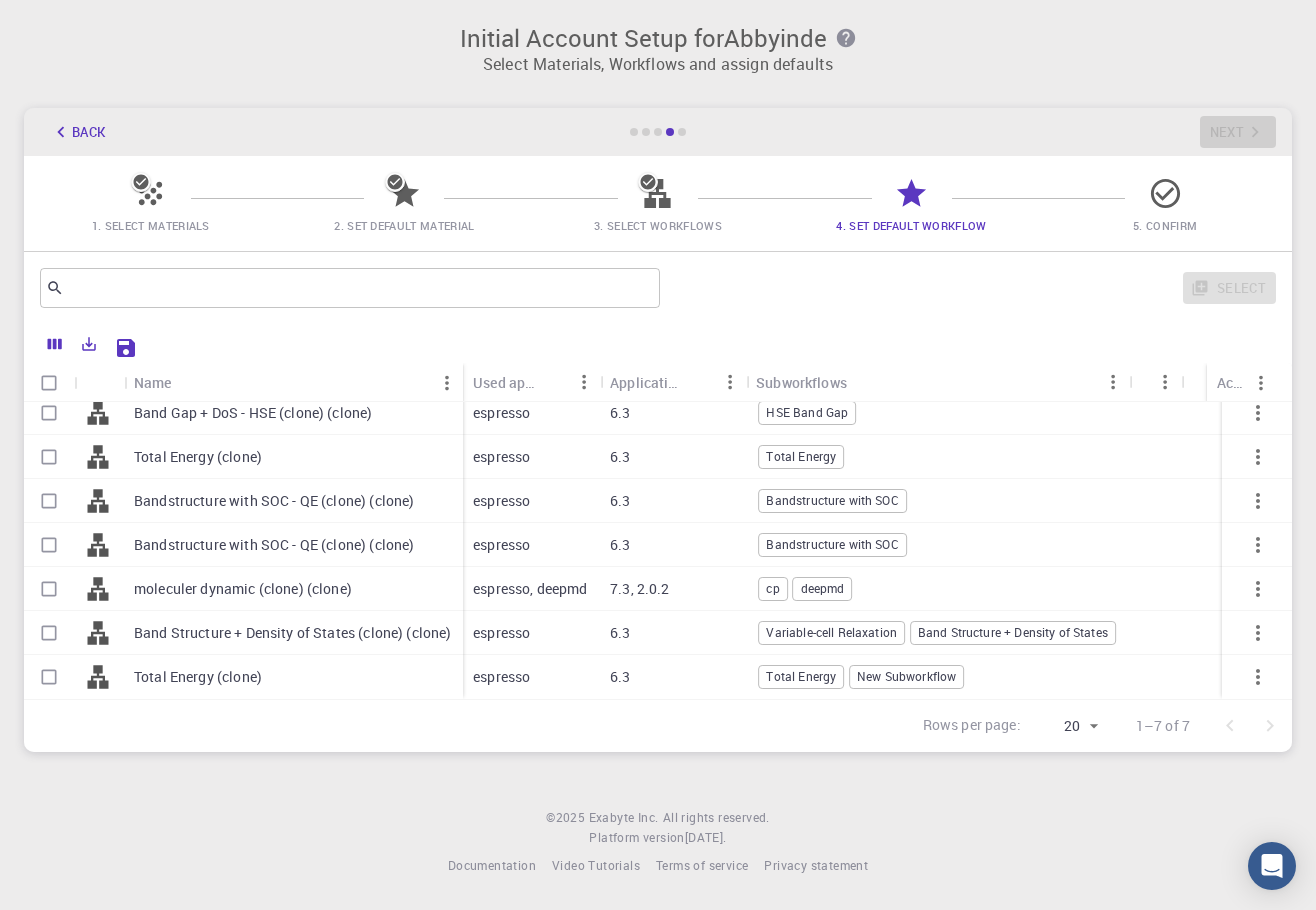 scroll, scrollTop: 26, scrollLeft: 0, axis: vertical 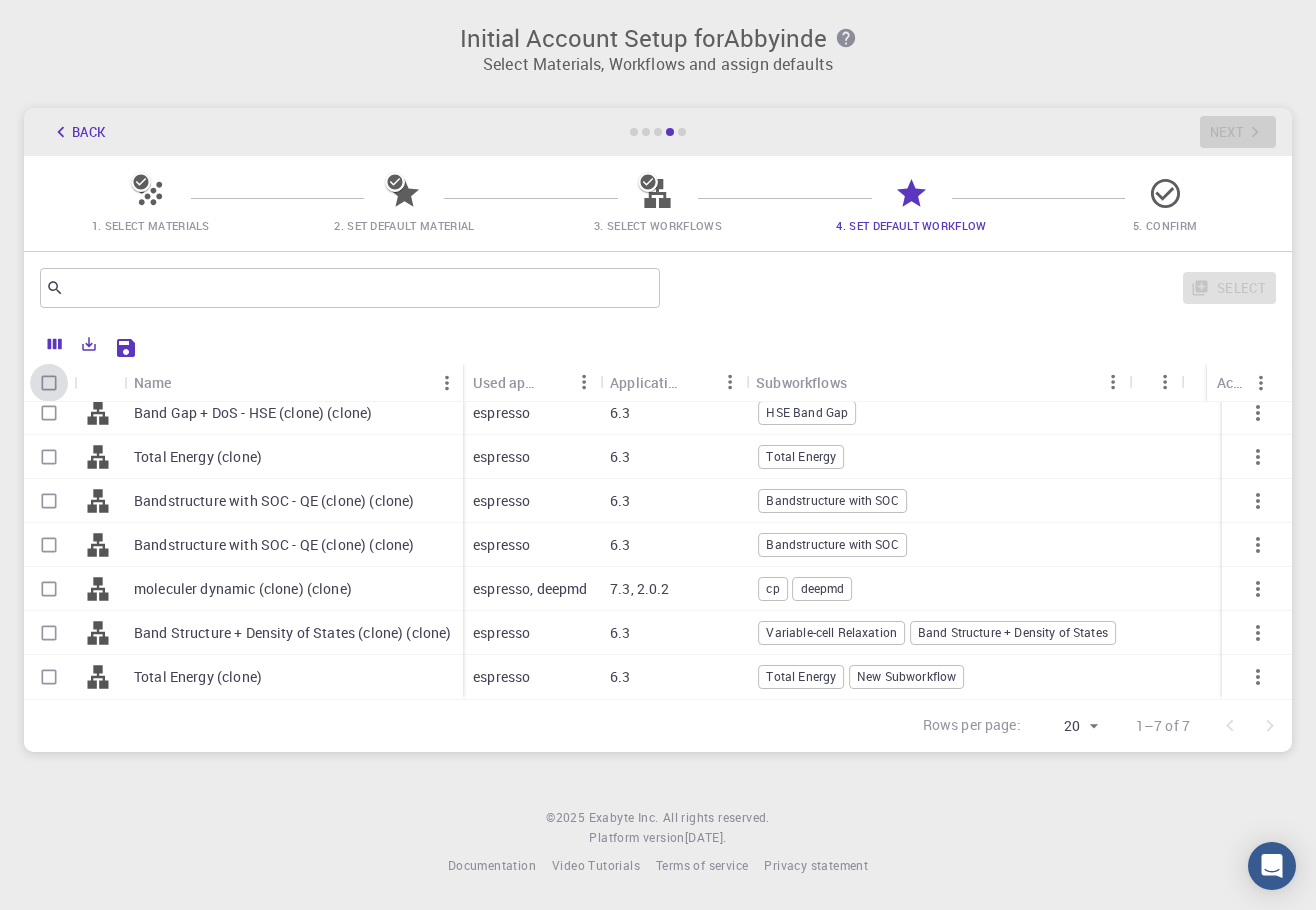 click at bounding box center (49, 383) 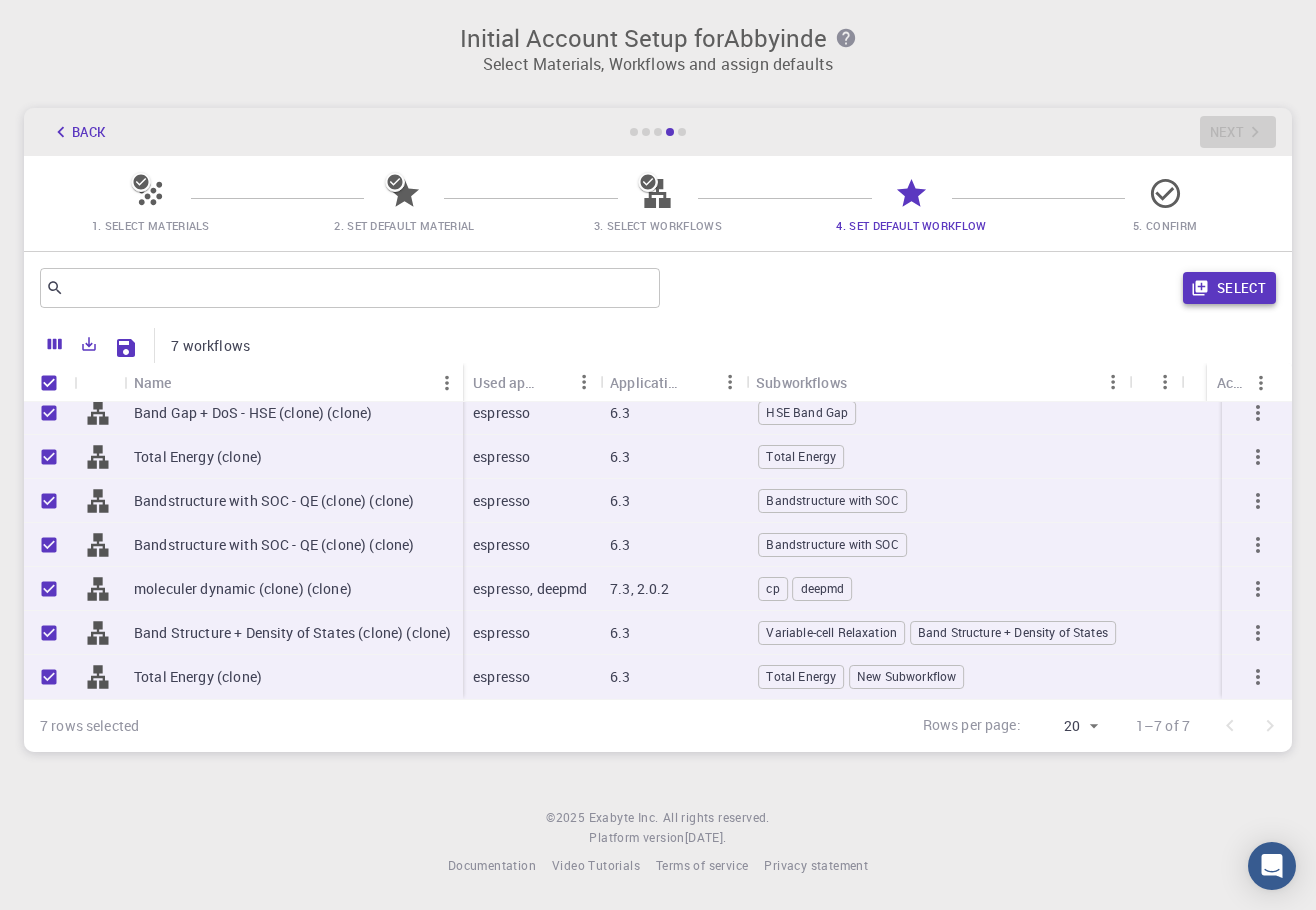 click 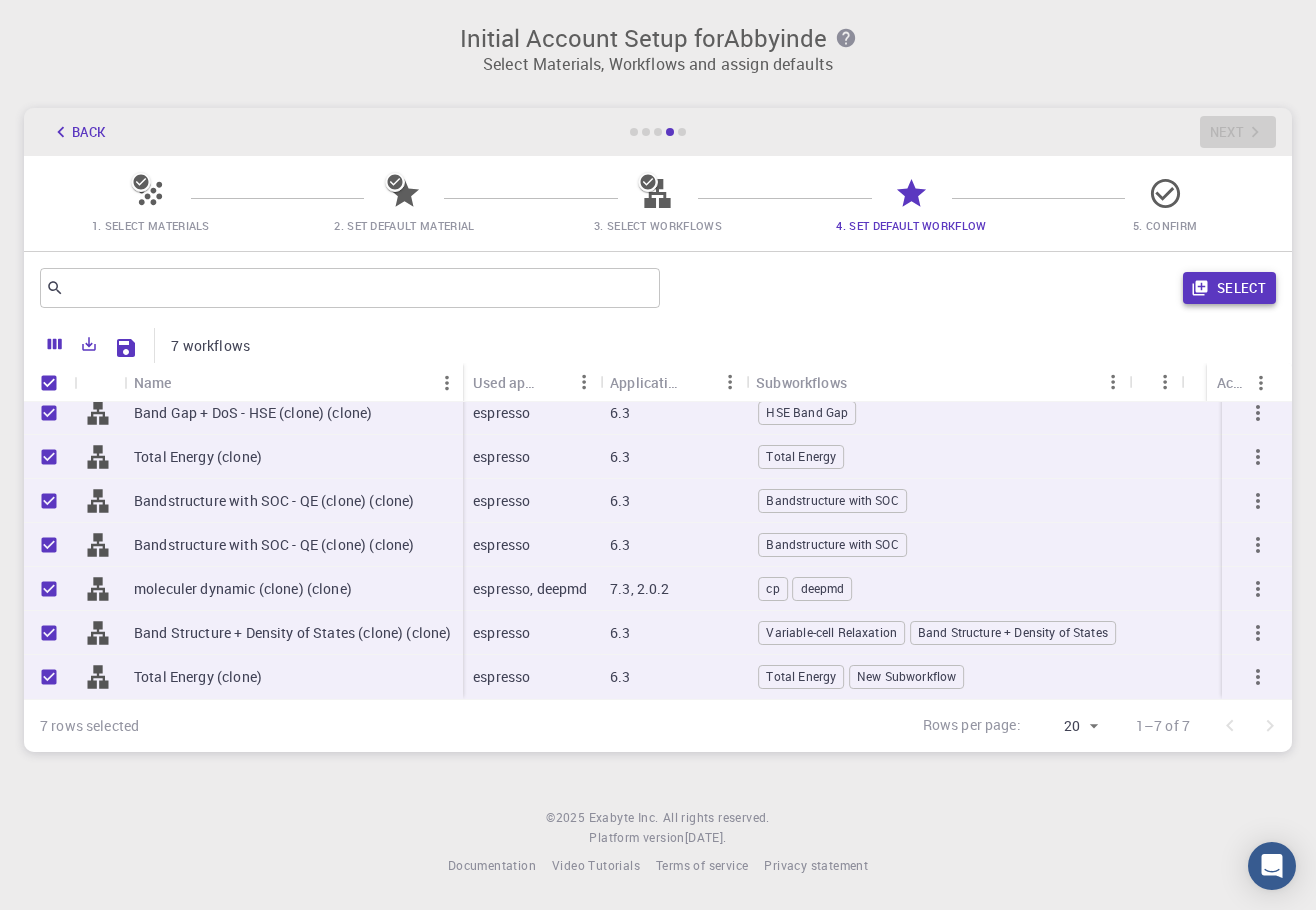 checkbox on "false" 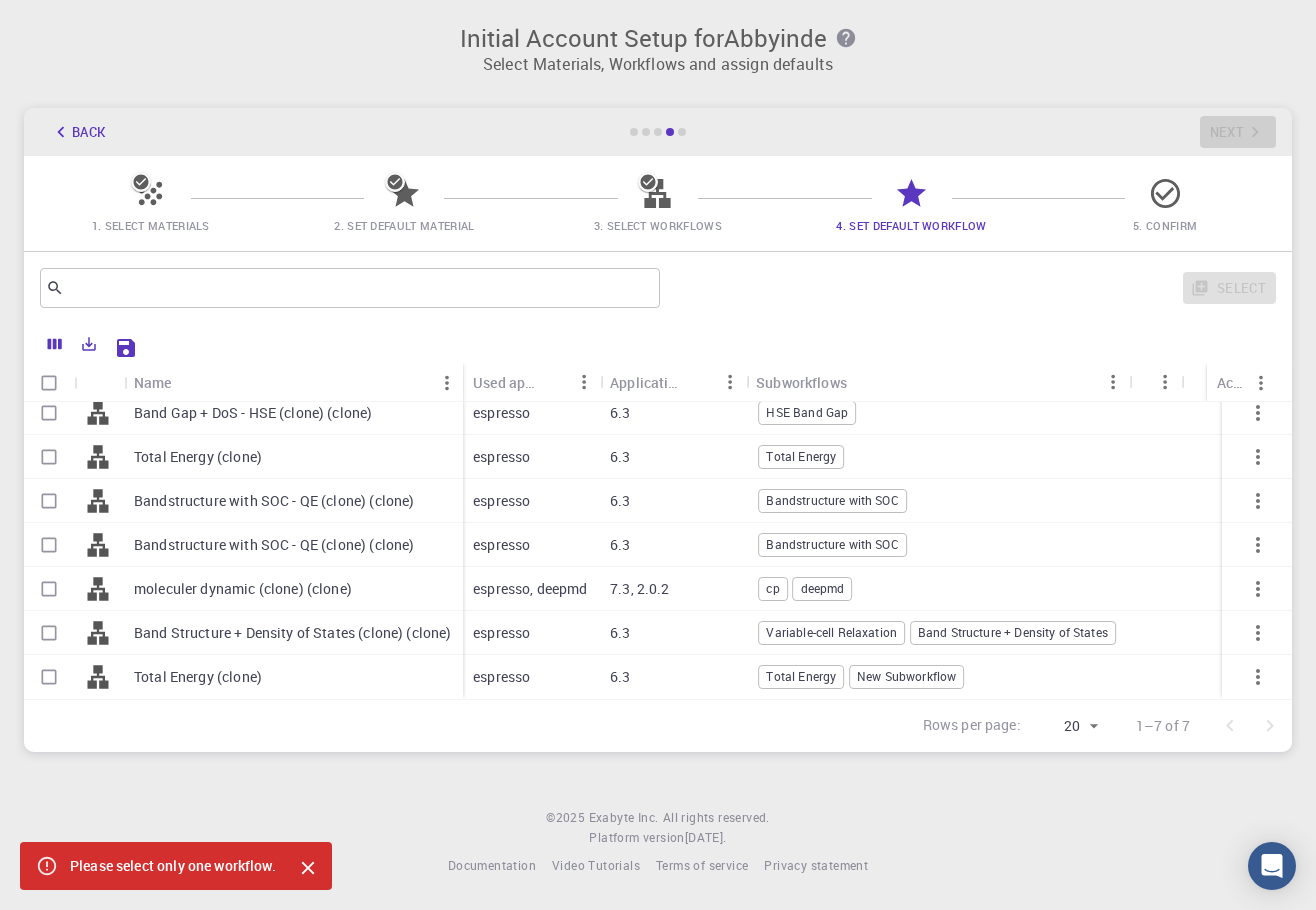 scroll, scrollTop: 0, scrollLeft: 0, axis: both 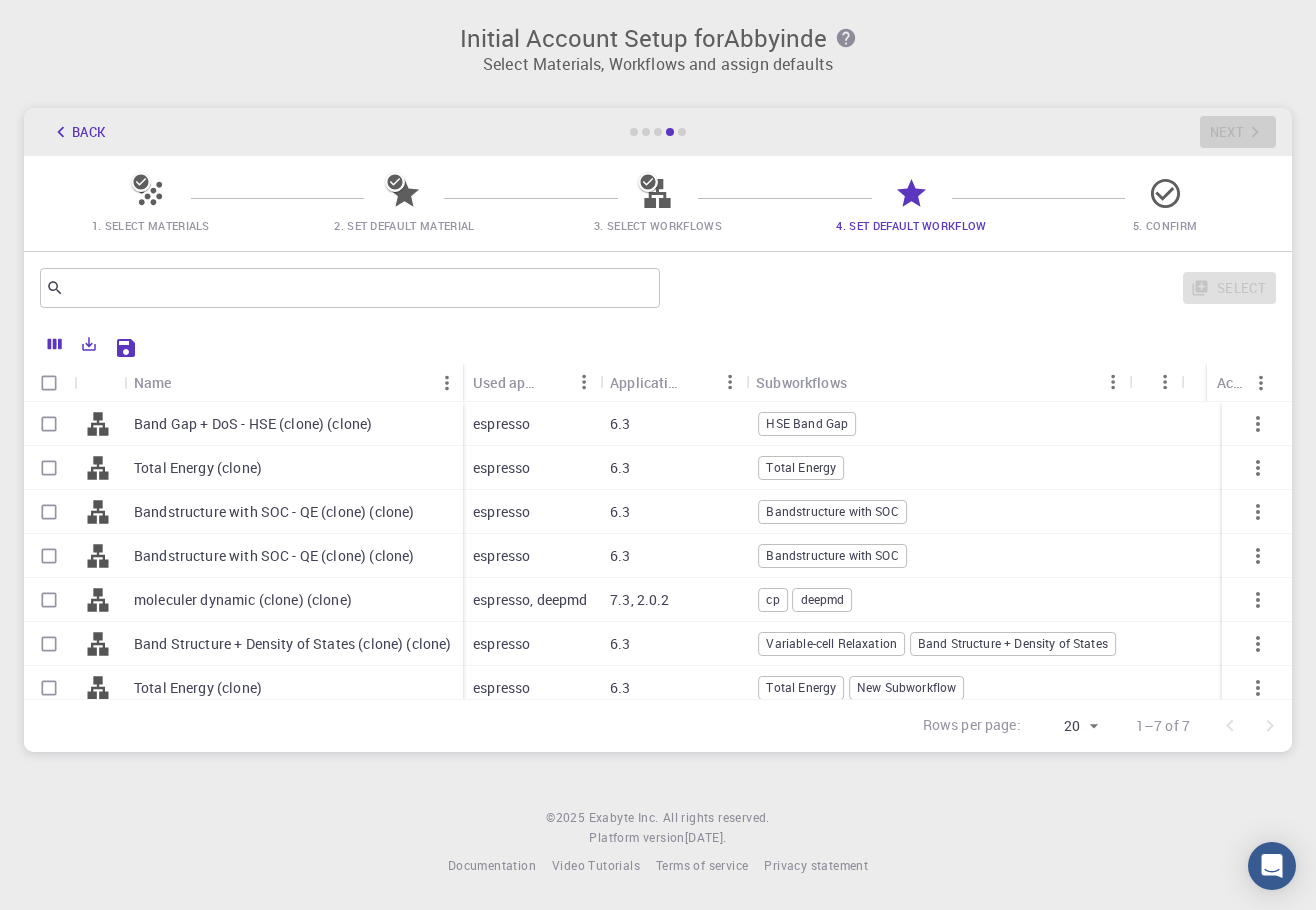 click on "Band Gap + DoS - HSE (clone) (clone)" at bounding box center [253, 424] 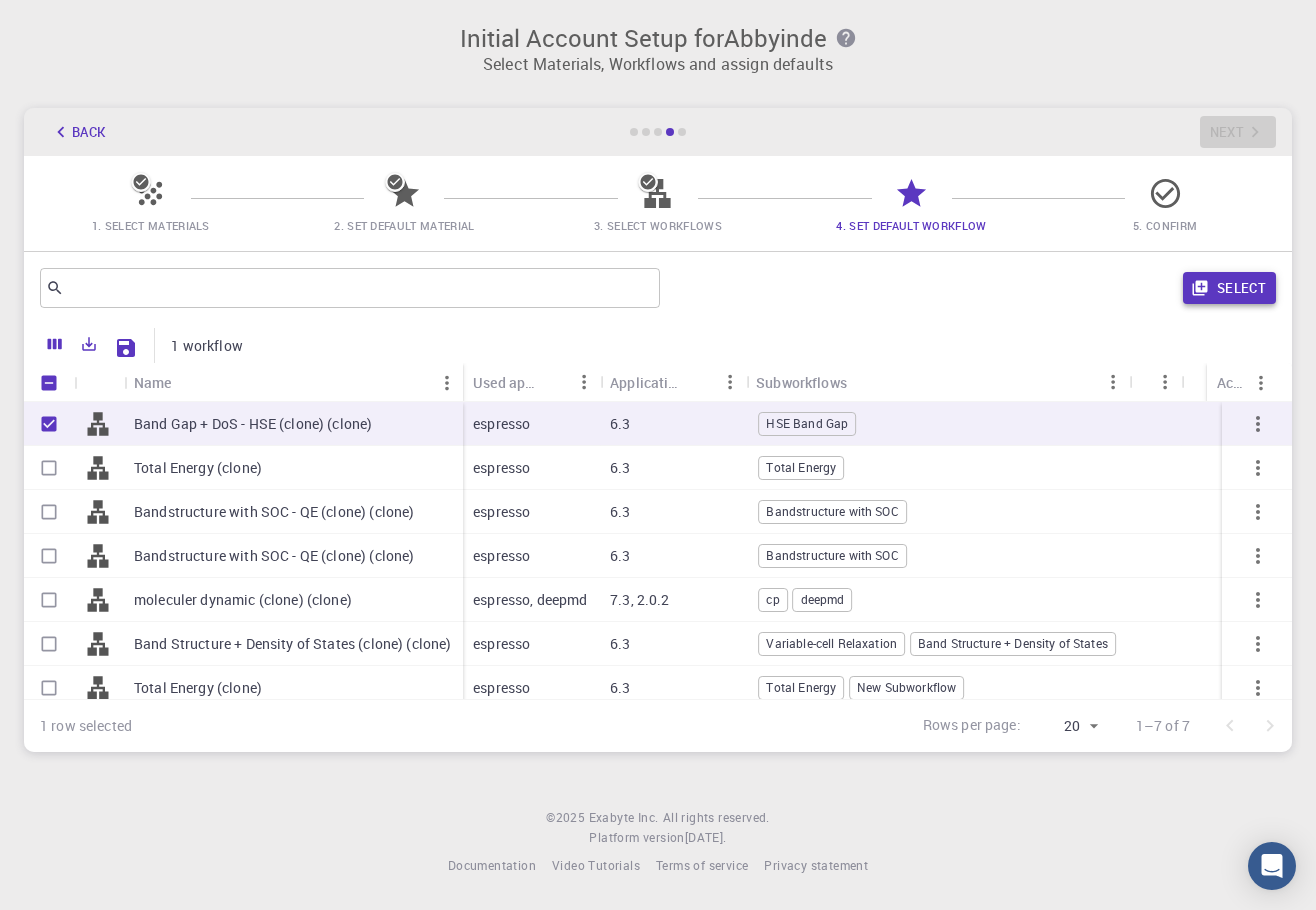 click on "Select" at bounding box center [1229, 288] 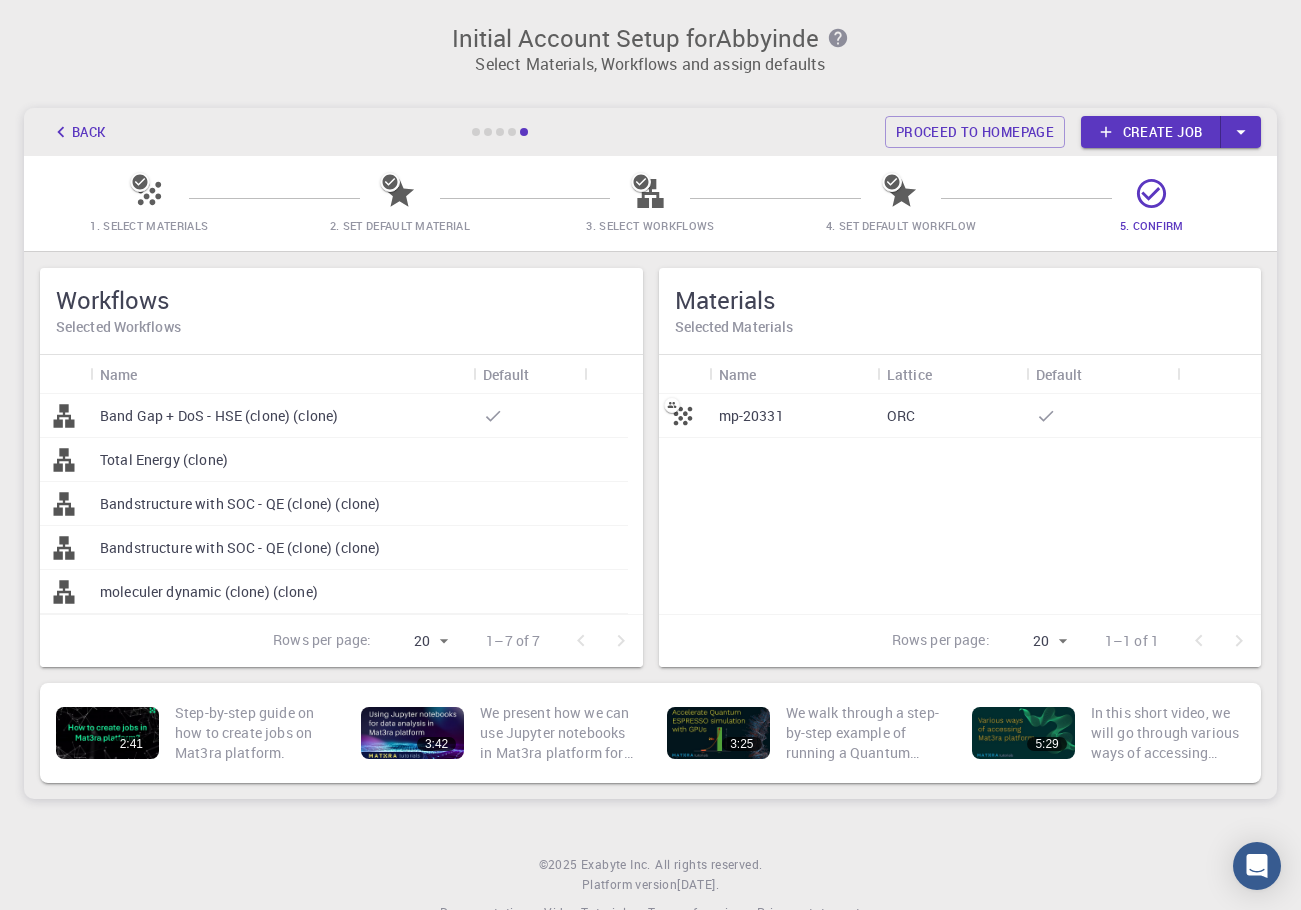 click on "Create job" at bounding box center (1151, 132) 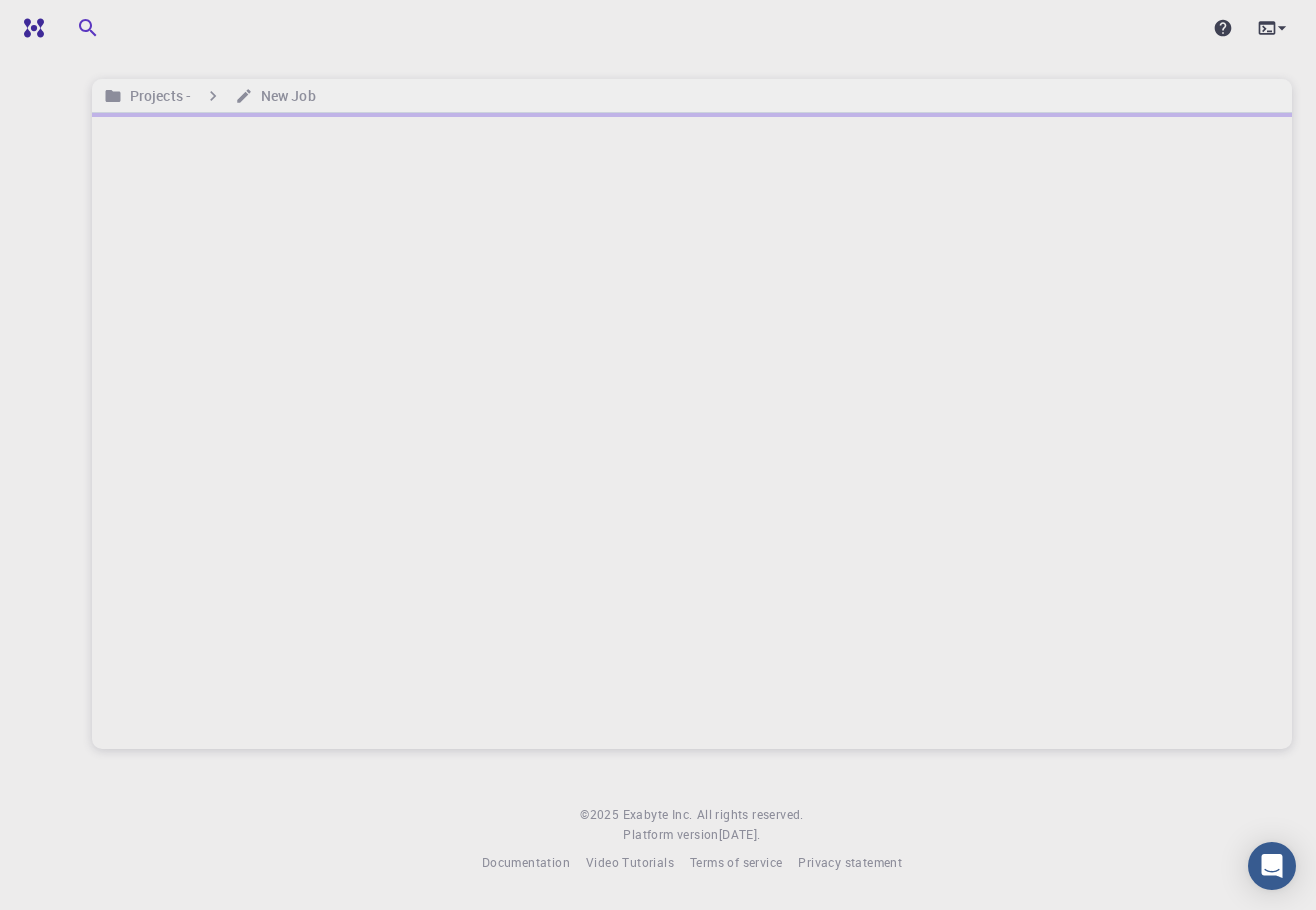 scroll, scrollTop: 0, scrollLeft: 0, axis: both 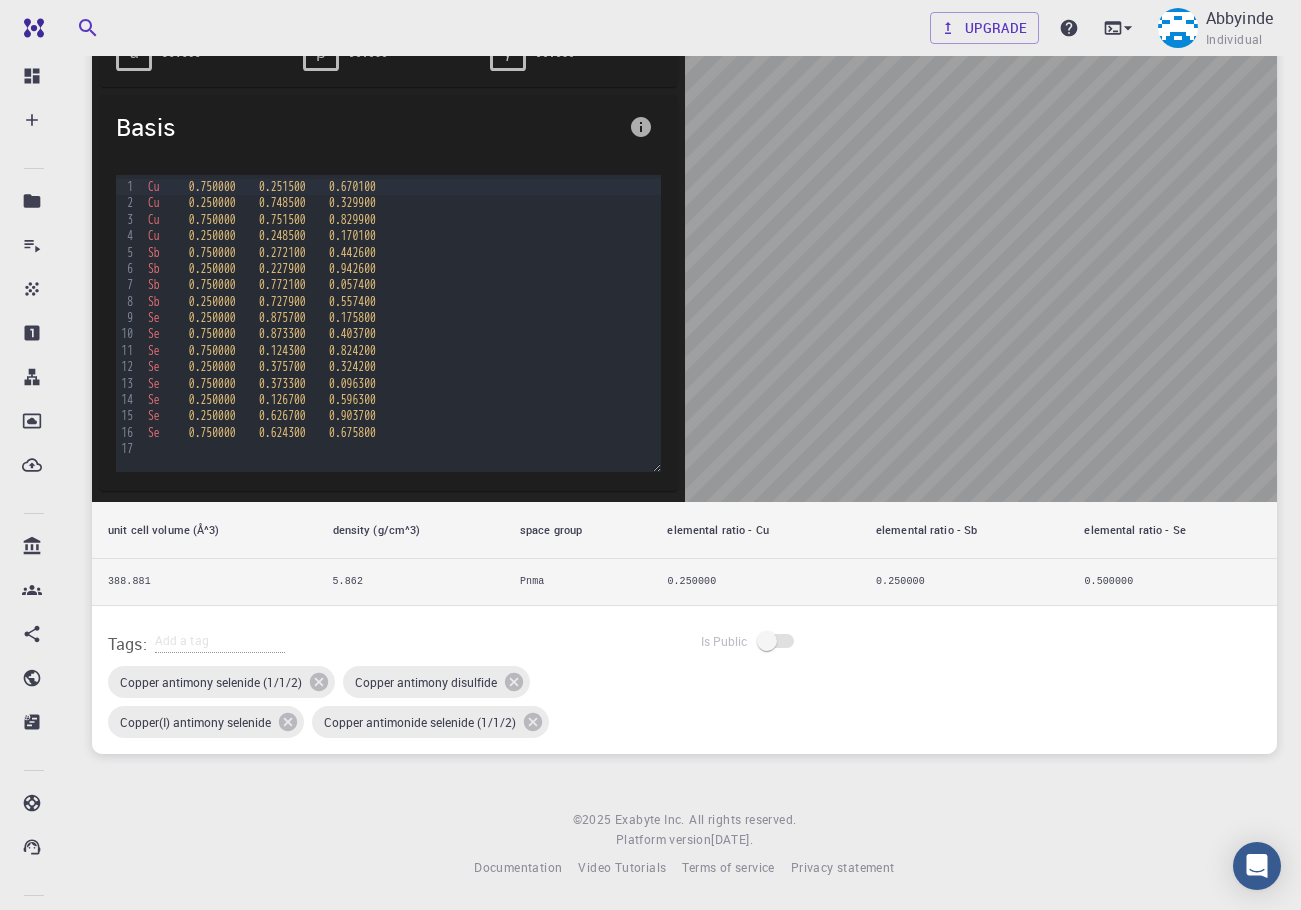 click on "5.862" at bounding box center (410, 581) 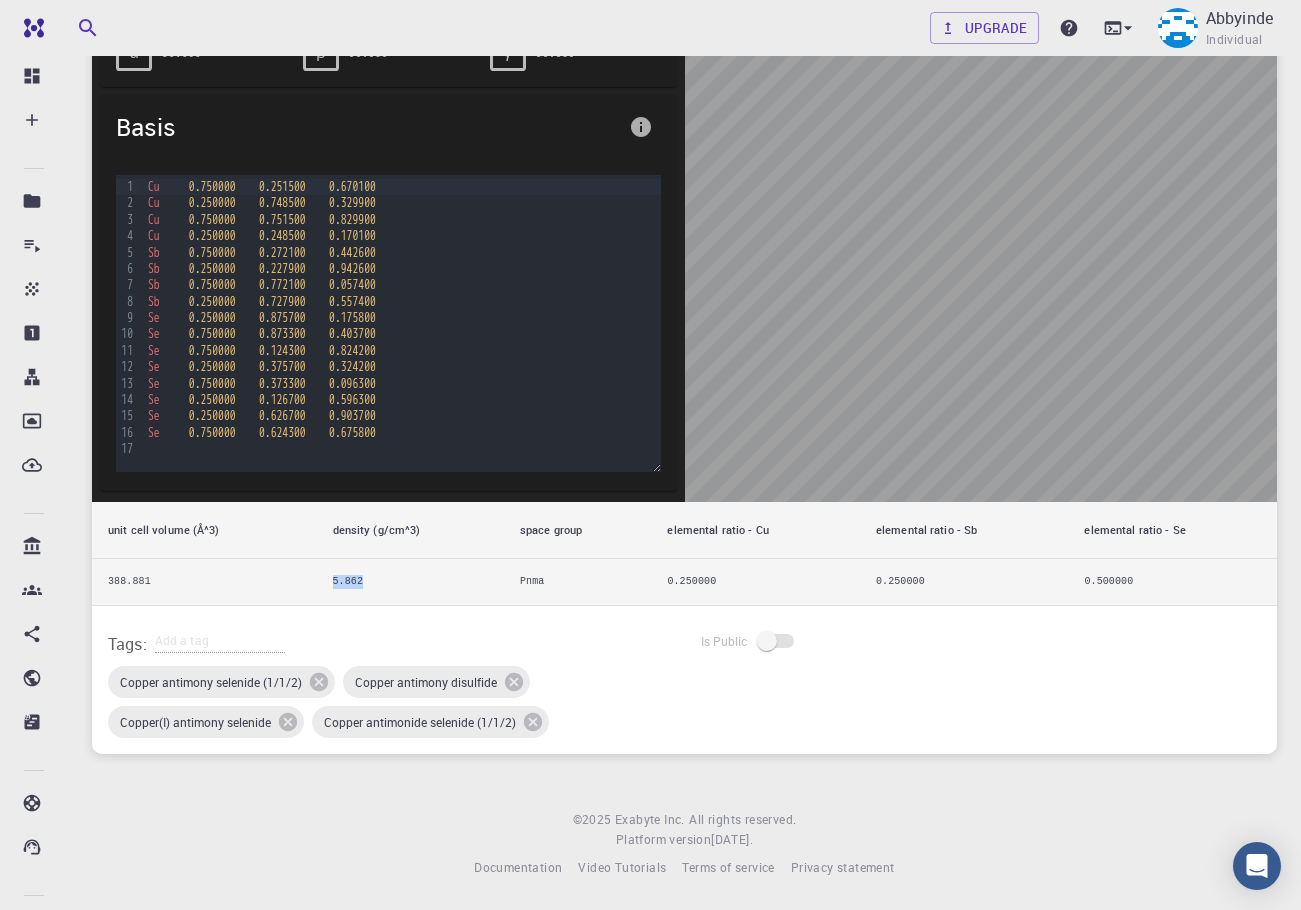click on "5.862" at bounding box center [410, 581] 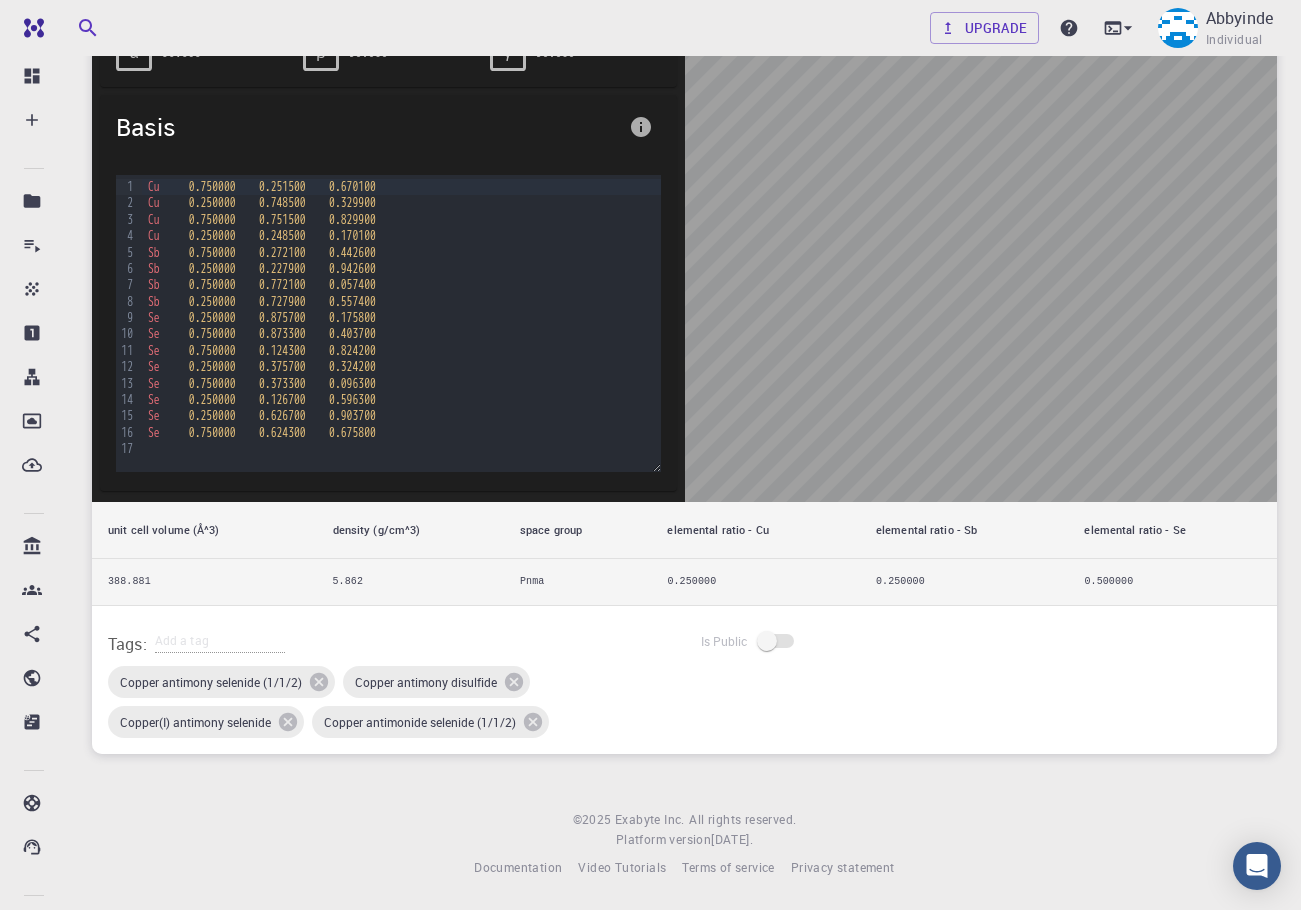 click on "0.250000" at bounding box center (964, 581) 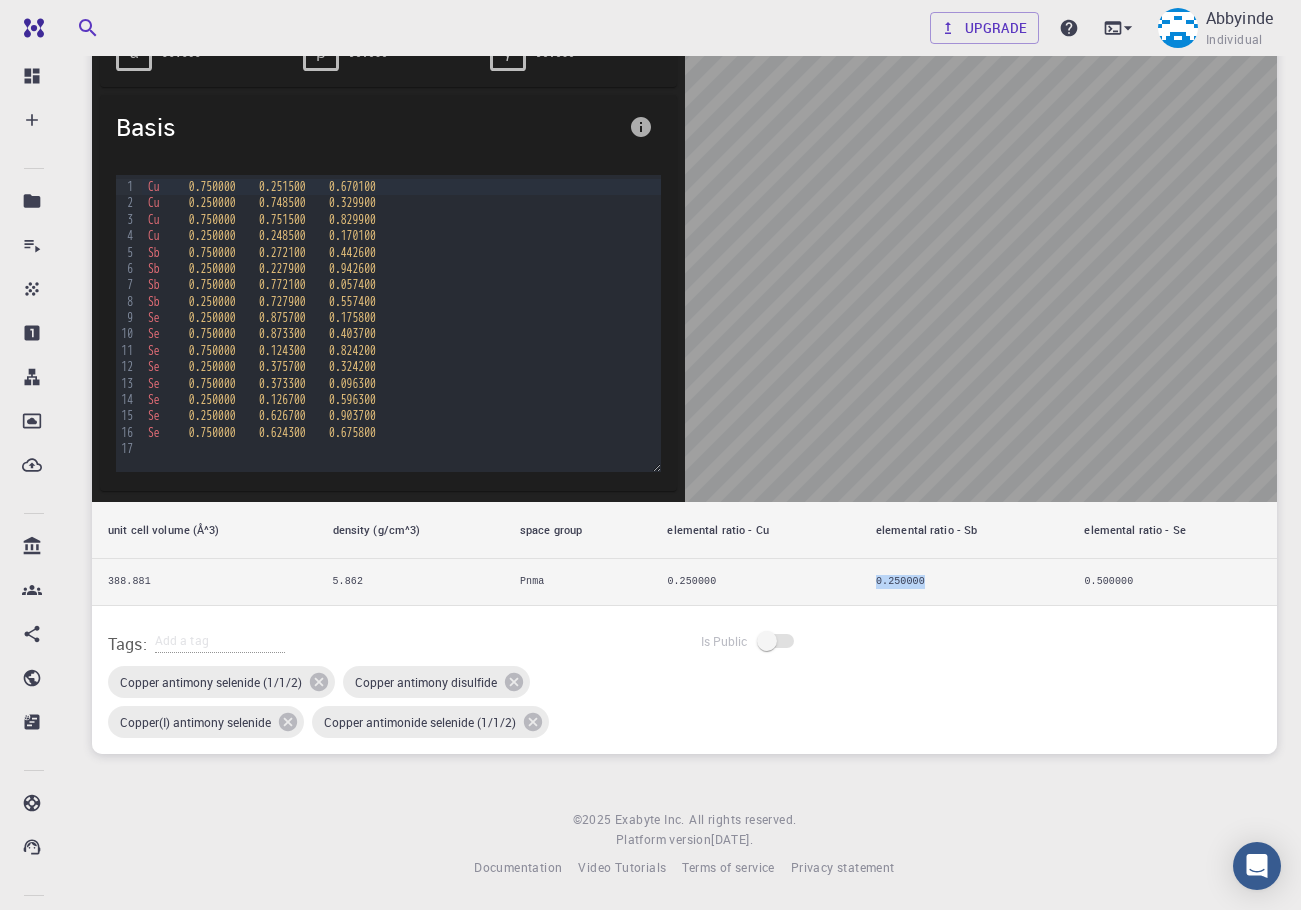 click on "0.250000" at bounding box center (964, 581) 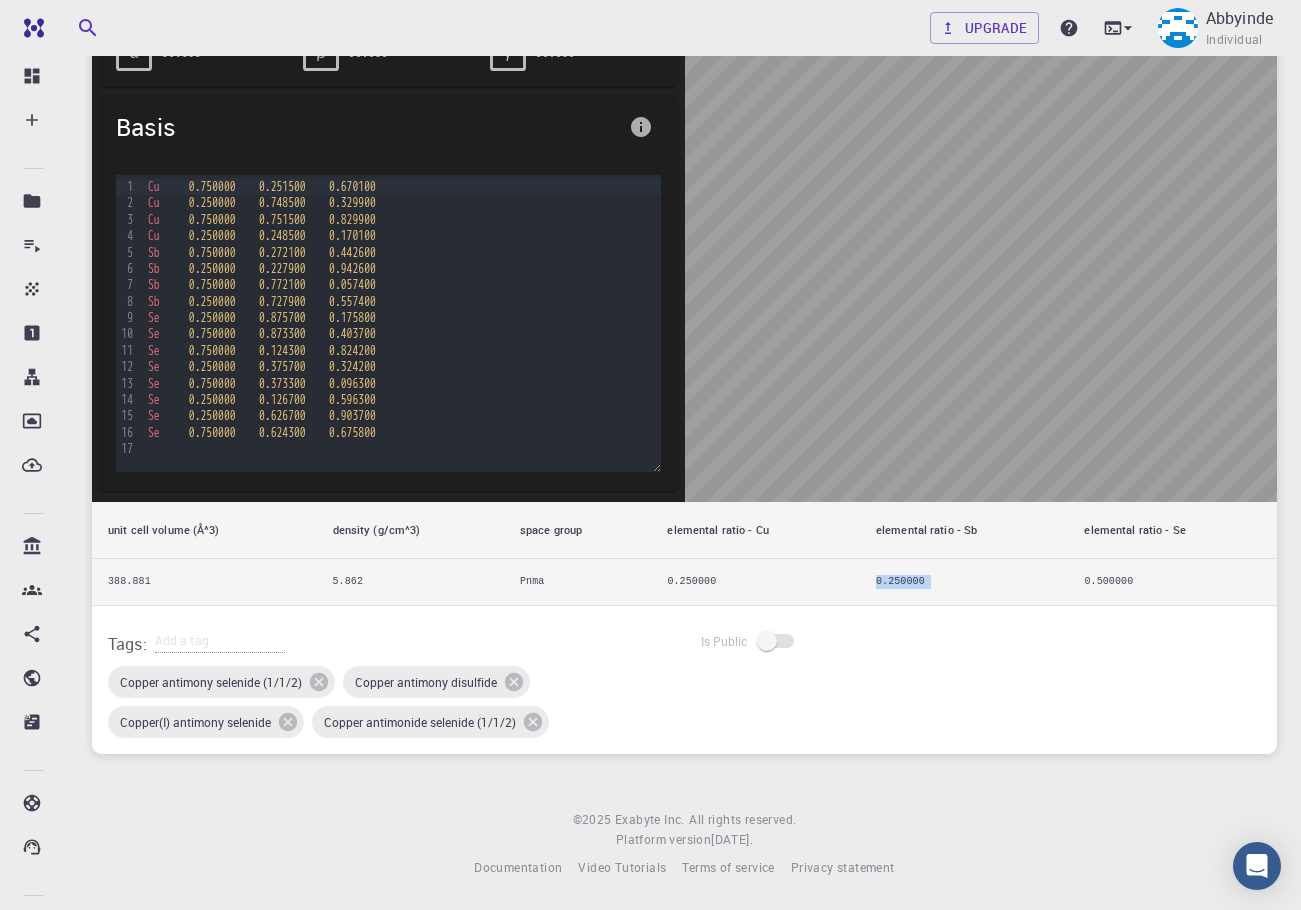 click on "0.250000" at bounding box center (964, 581) 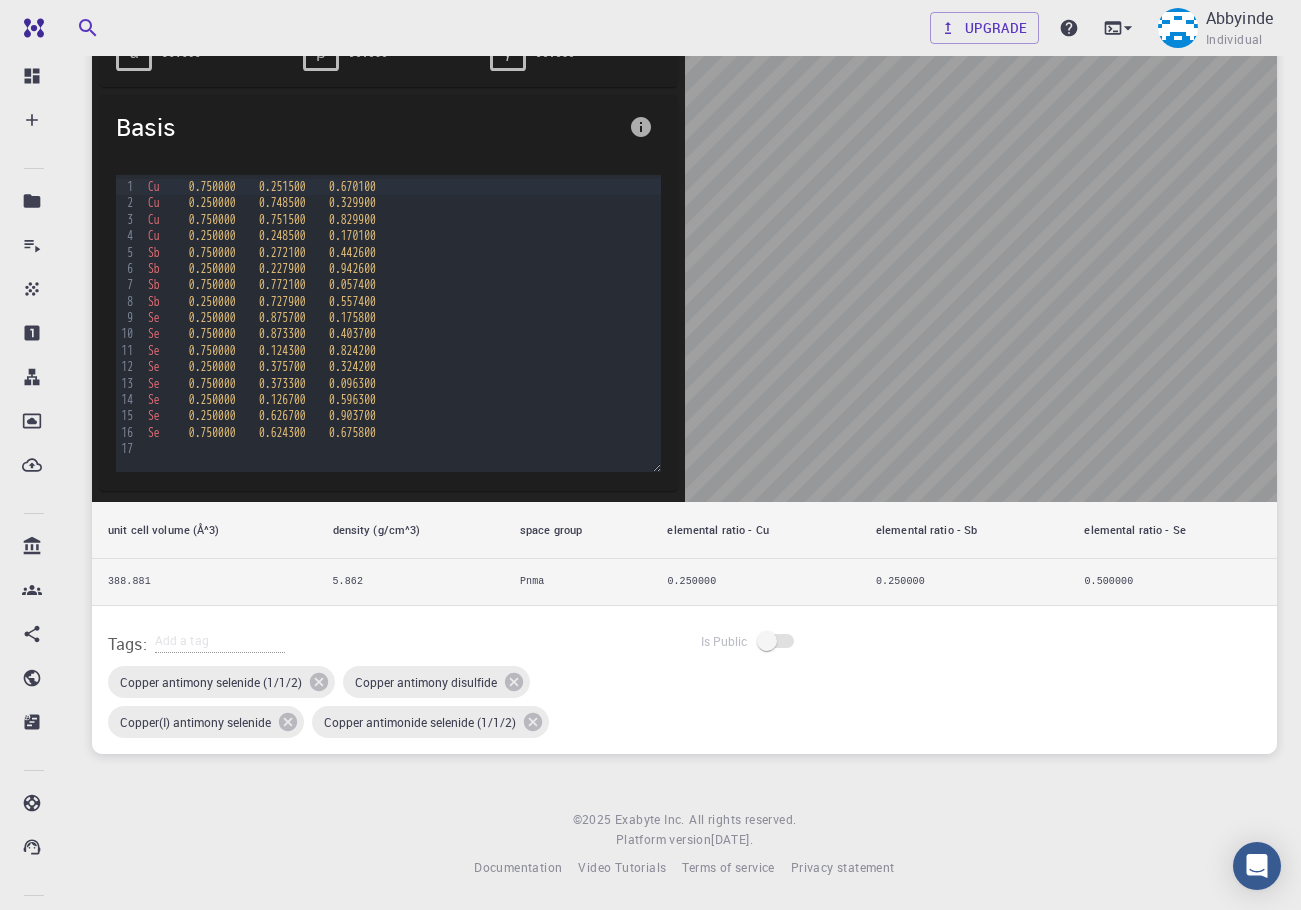 click on "0.500000" at bounding box center [1172, 581] 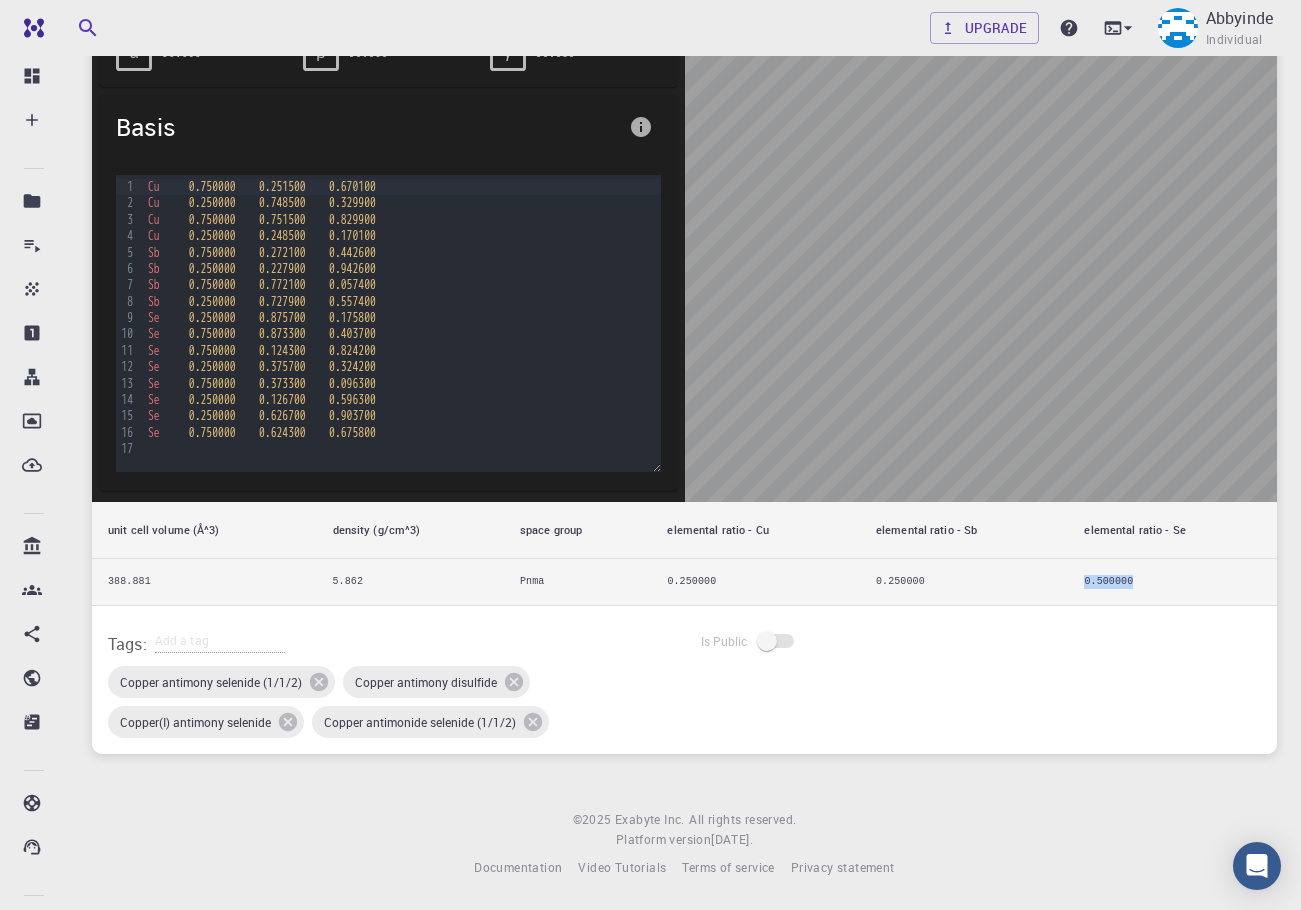click on "0.500000" at bounding box center (1172, 581) 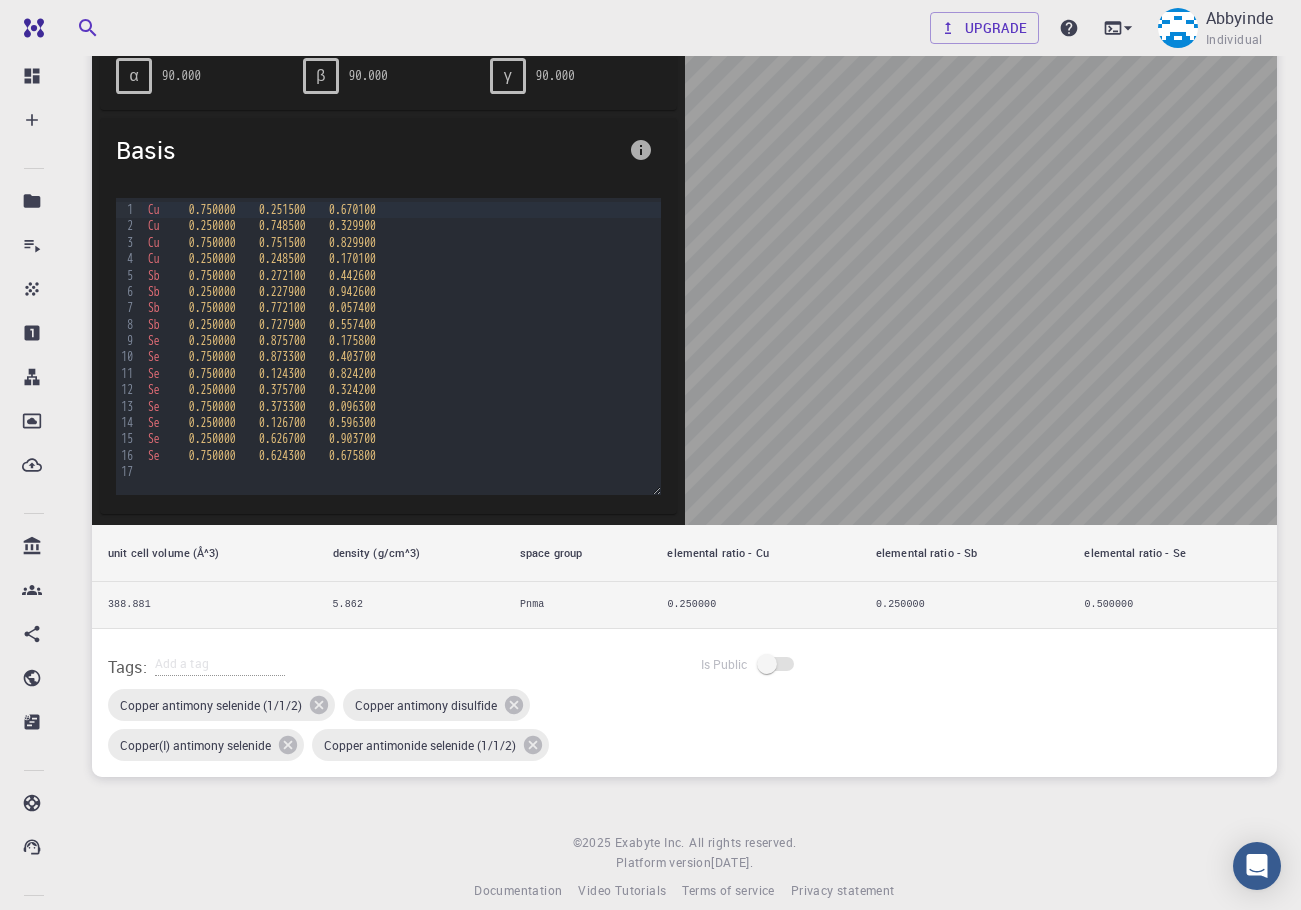 scroll, scrollTop: 446, scrollLeft: 0, axis: vertical 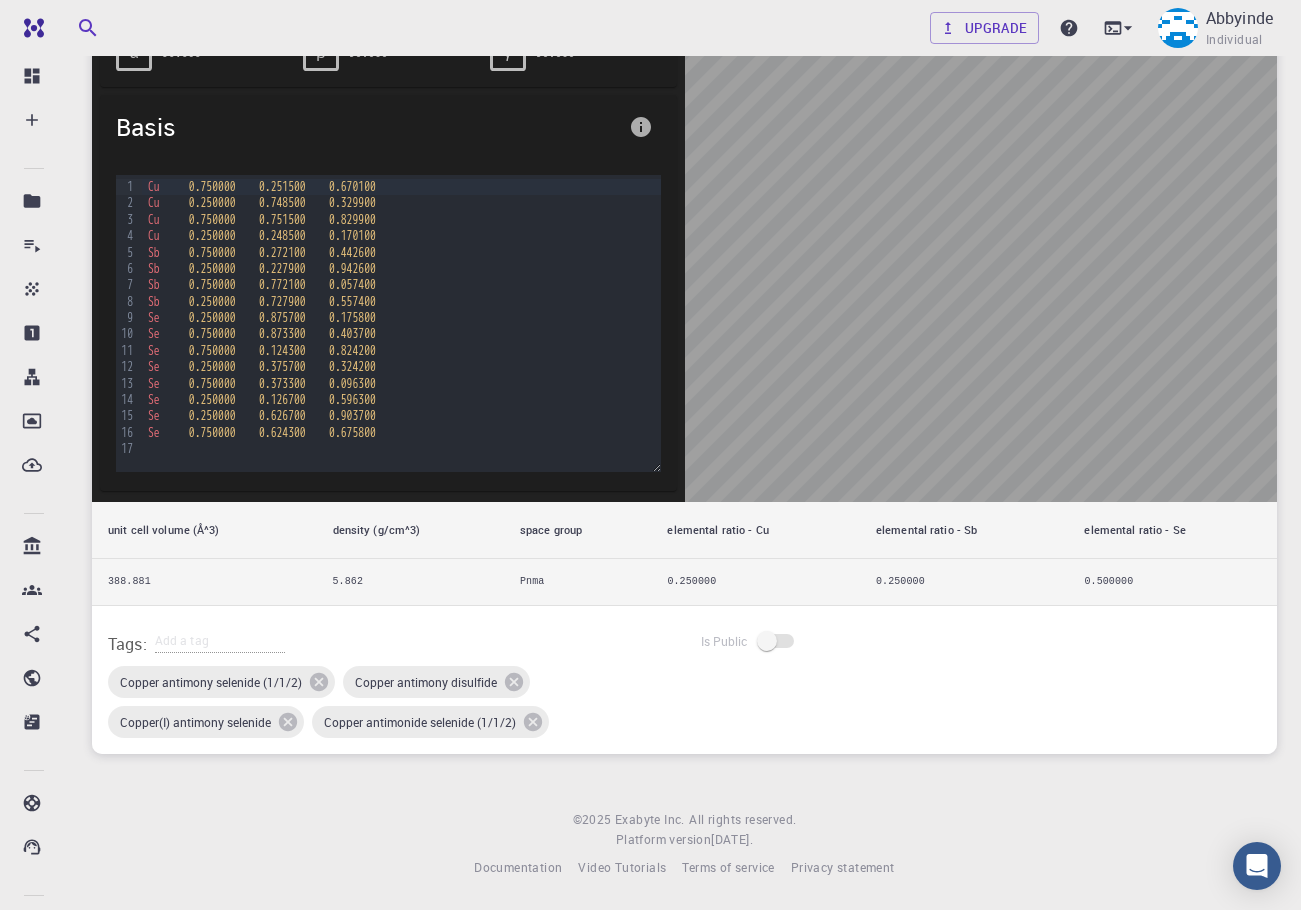 click at bounding box center (777, 641) 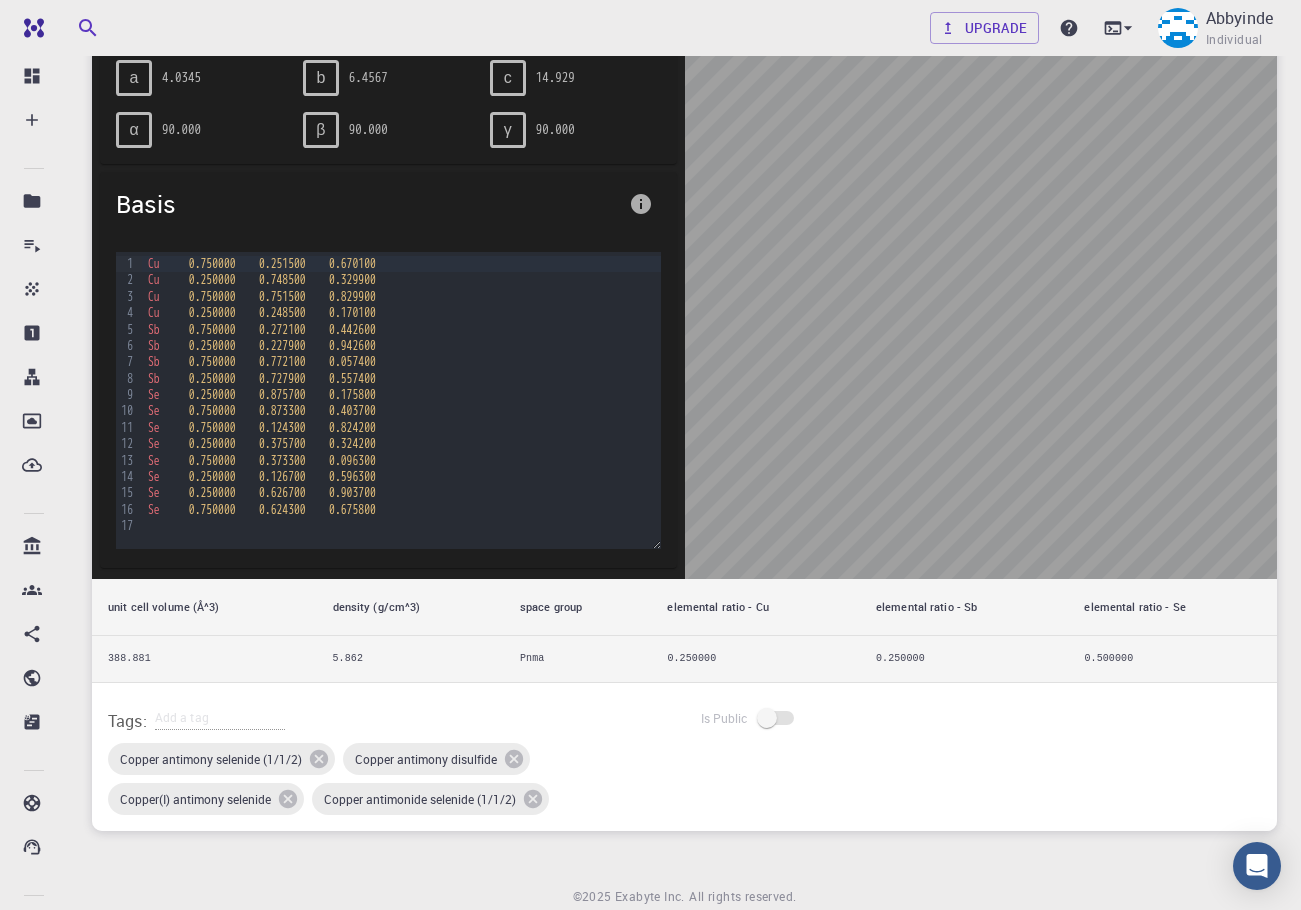 scroll, scrollTop: 146, scrollLeft: 0, axis: vertical 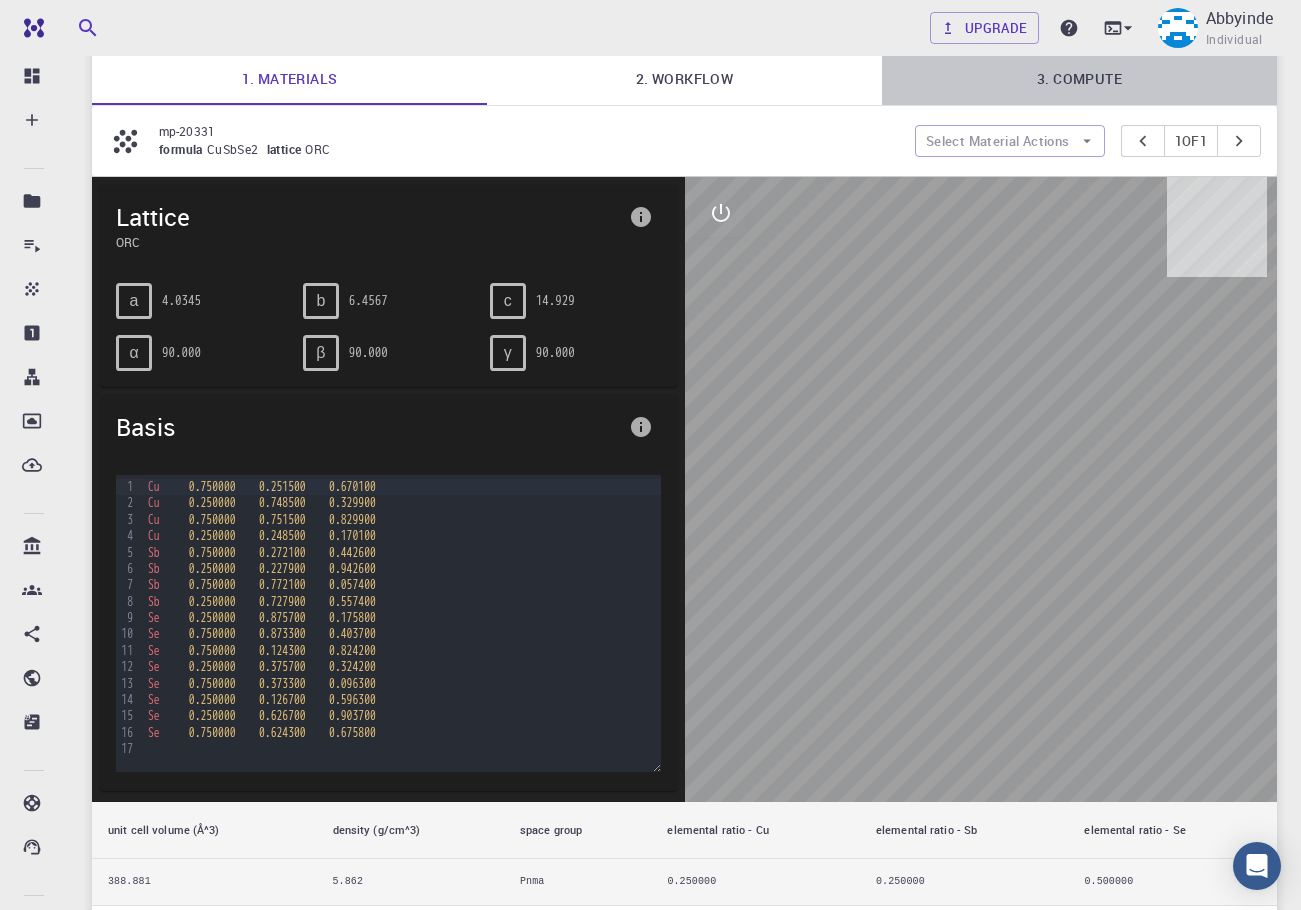 click on "3. Compute" at bounding box center [1079, 79] 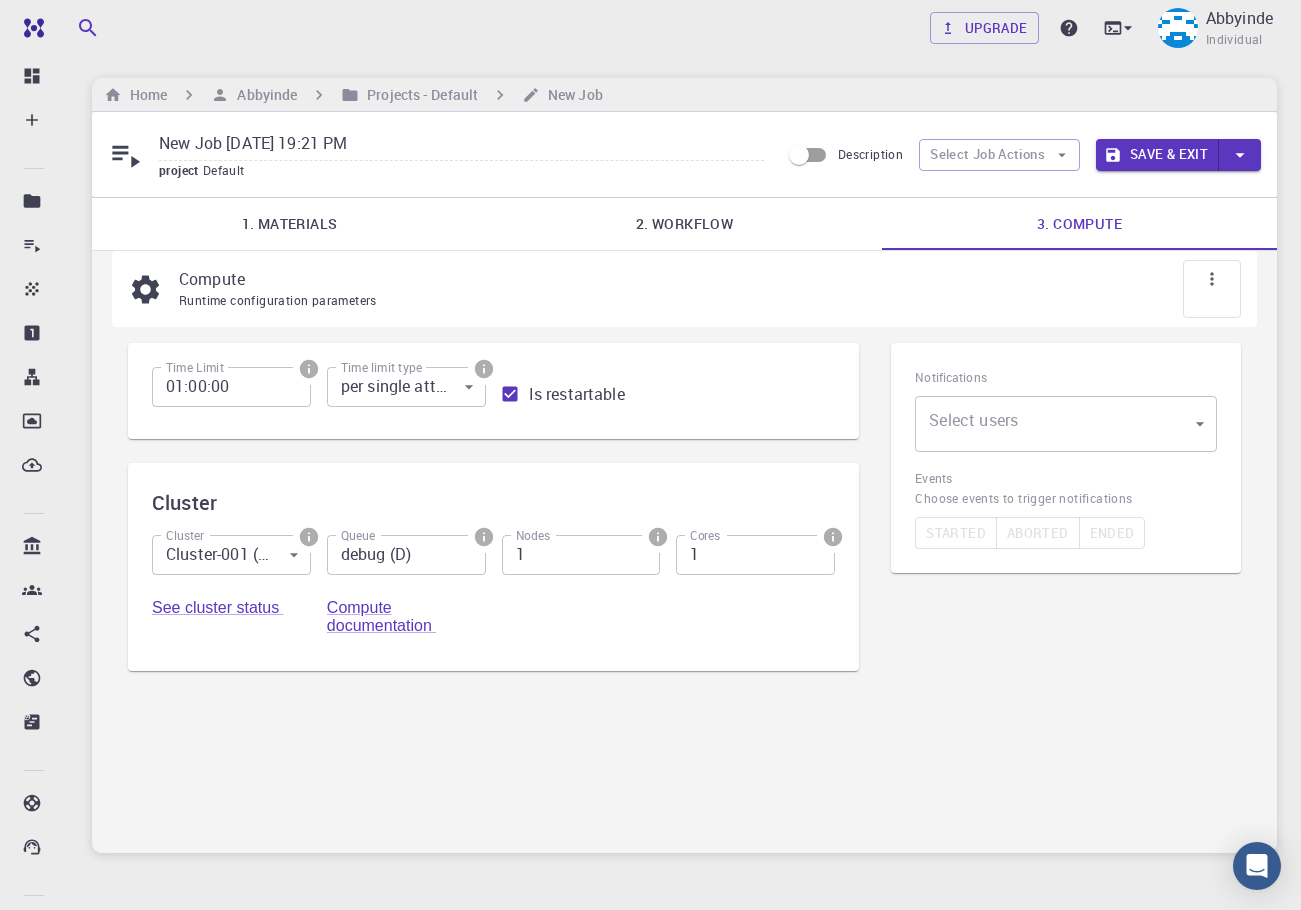 scroll, scrollTop: 0, scrollLeft: 0, axis: both 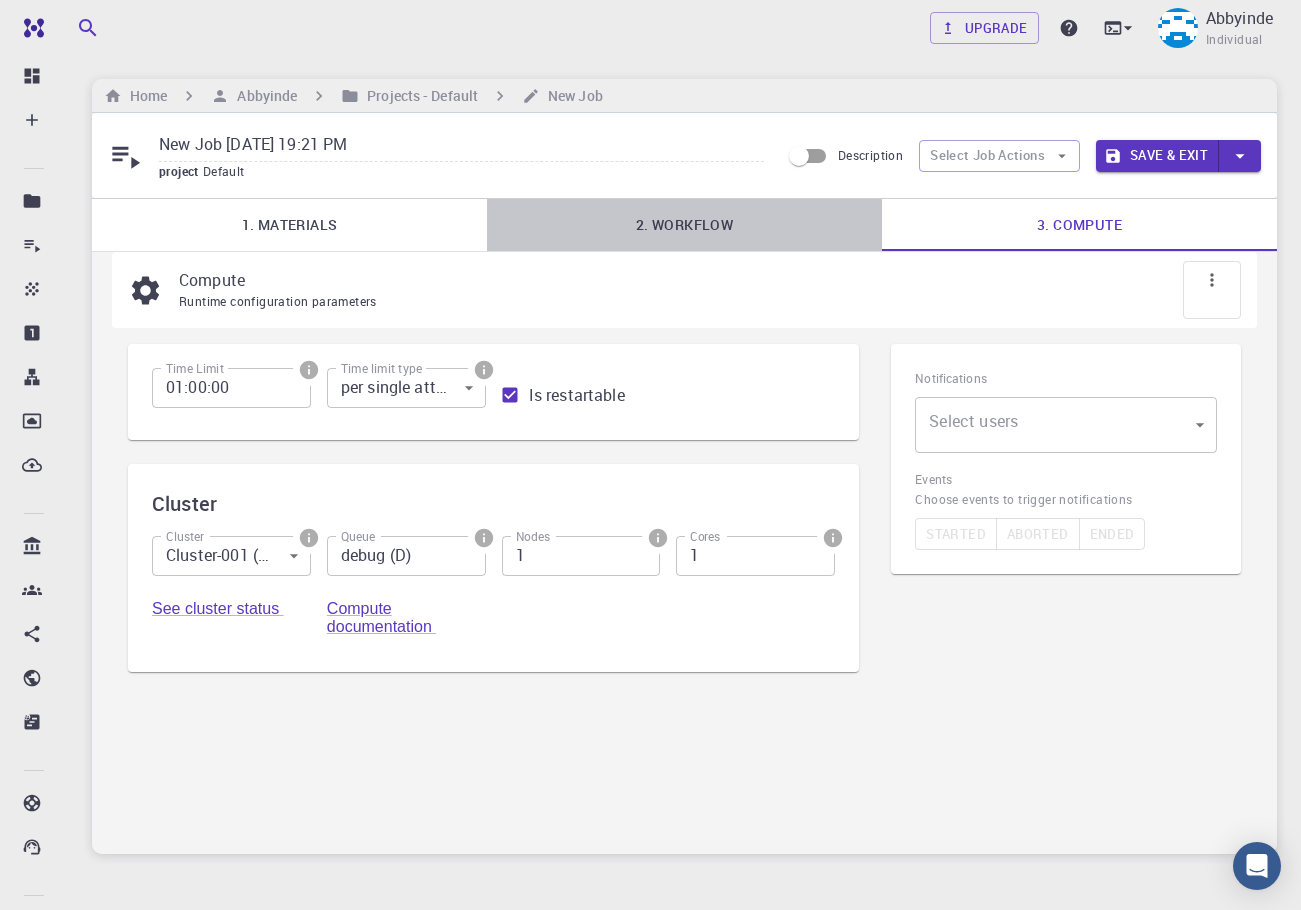 click on "2. Workflow" at bounding box center [684, 225] 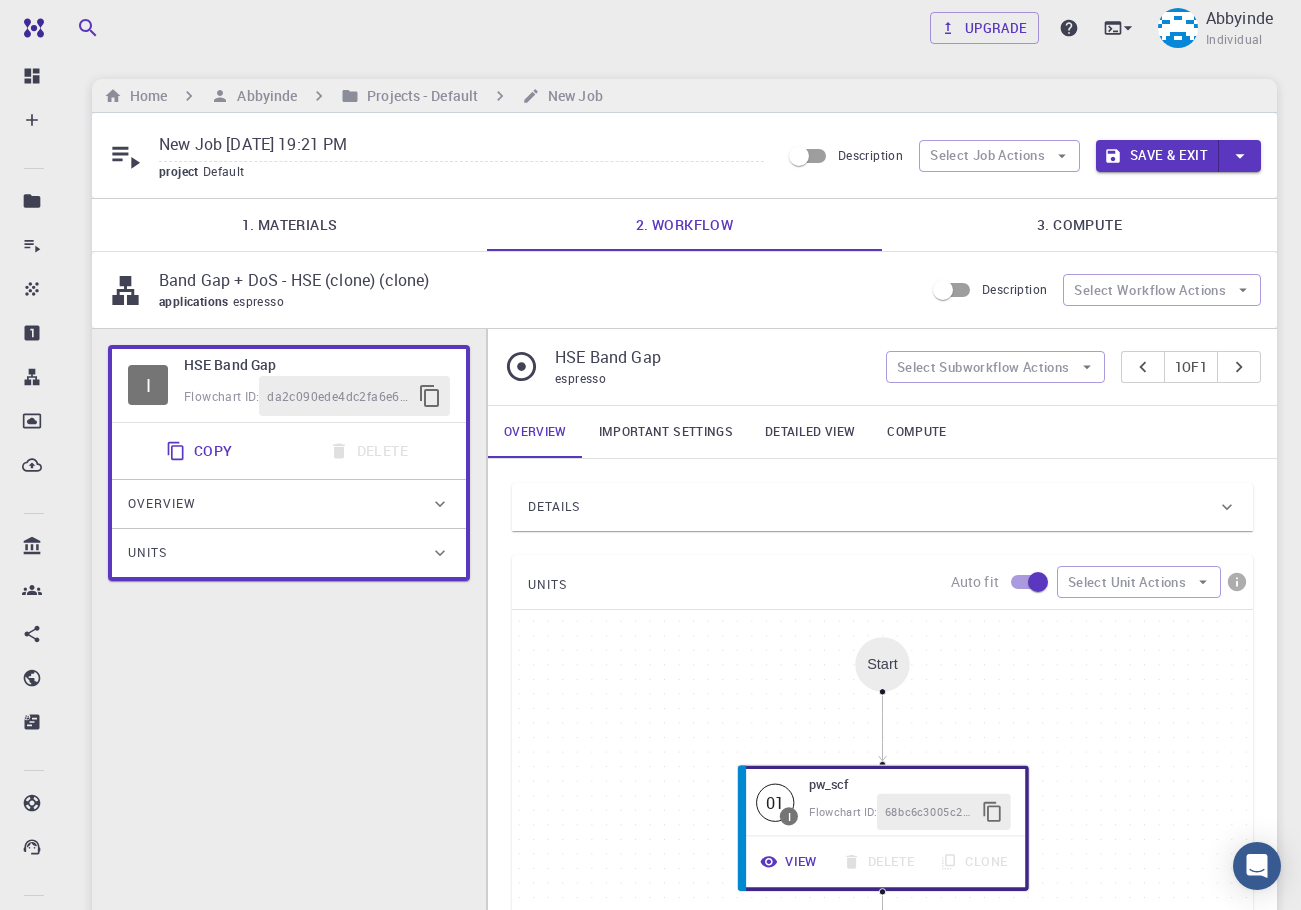 click on "1. Materials" at bounding box center [289, 225] 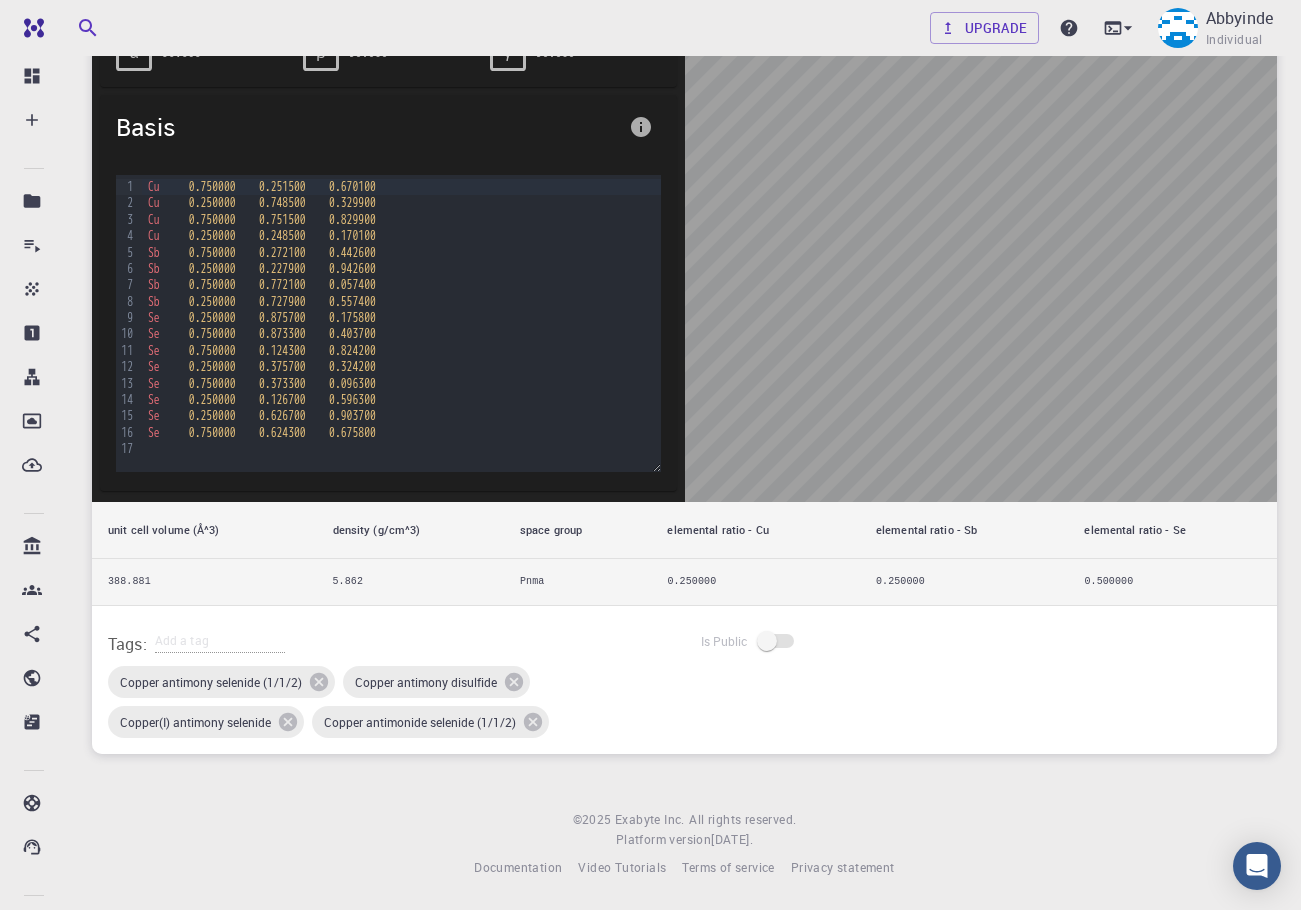 scroll, scrollTop: 0, scrollLeft: 0, axis: both 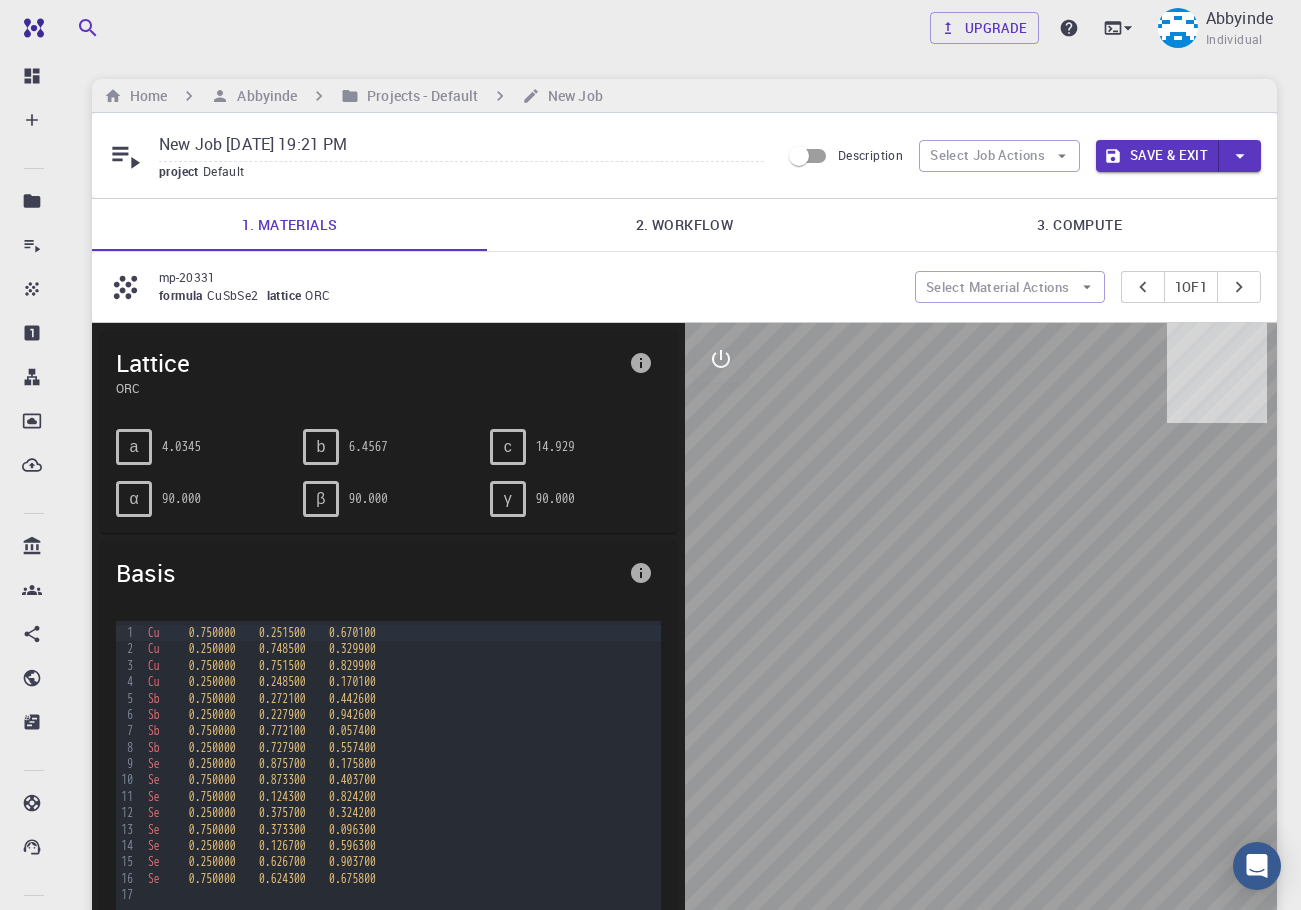 click on "2. Workflow" at bounding box center (684, 225) 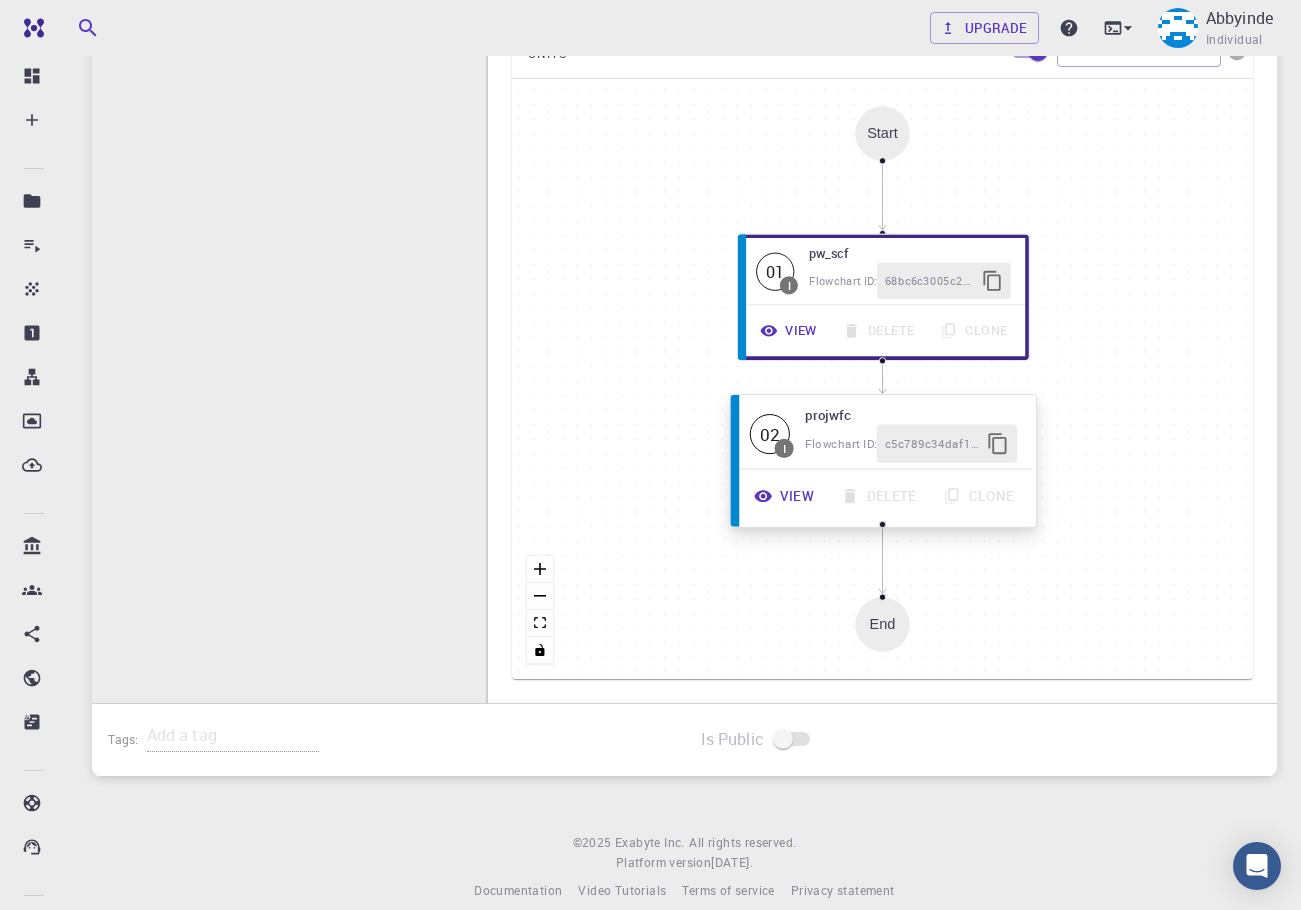 scroll, scrollTop: 554, scrollLeft: 0, axis: vertical 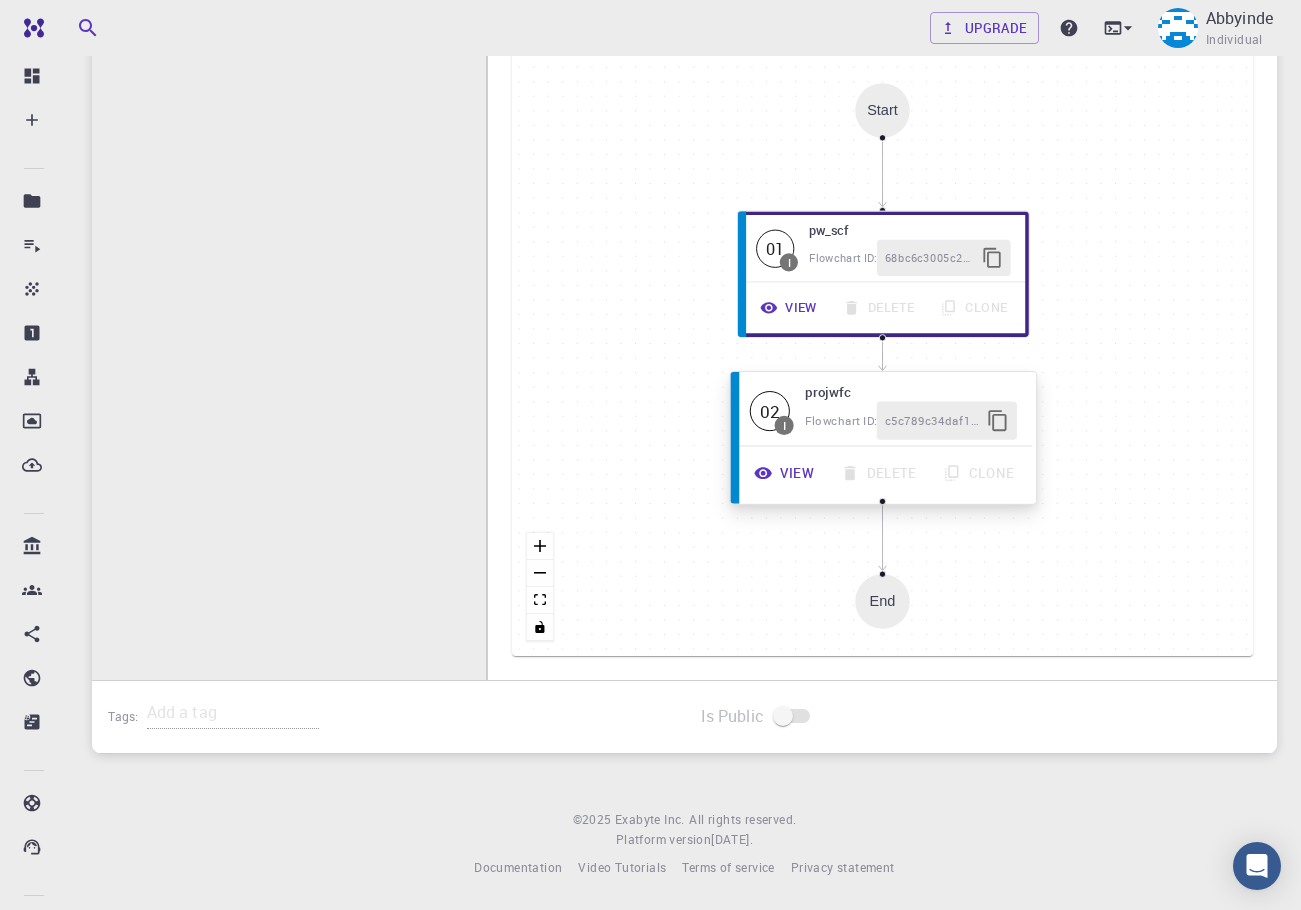 click on "View" at bounding box center (785, 473) 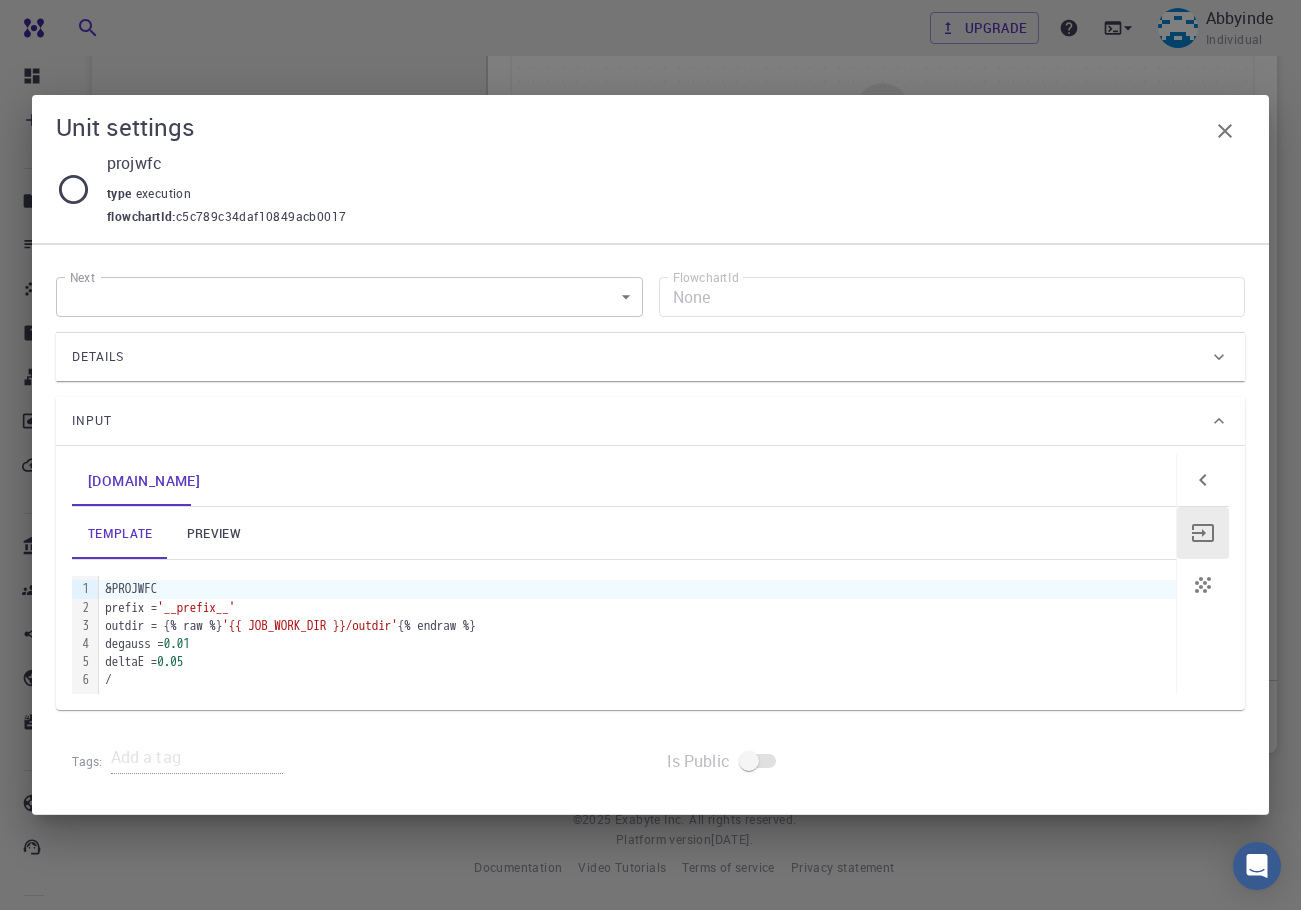 click 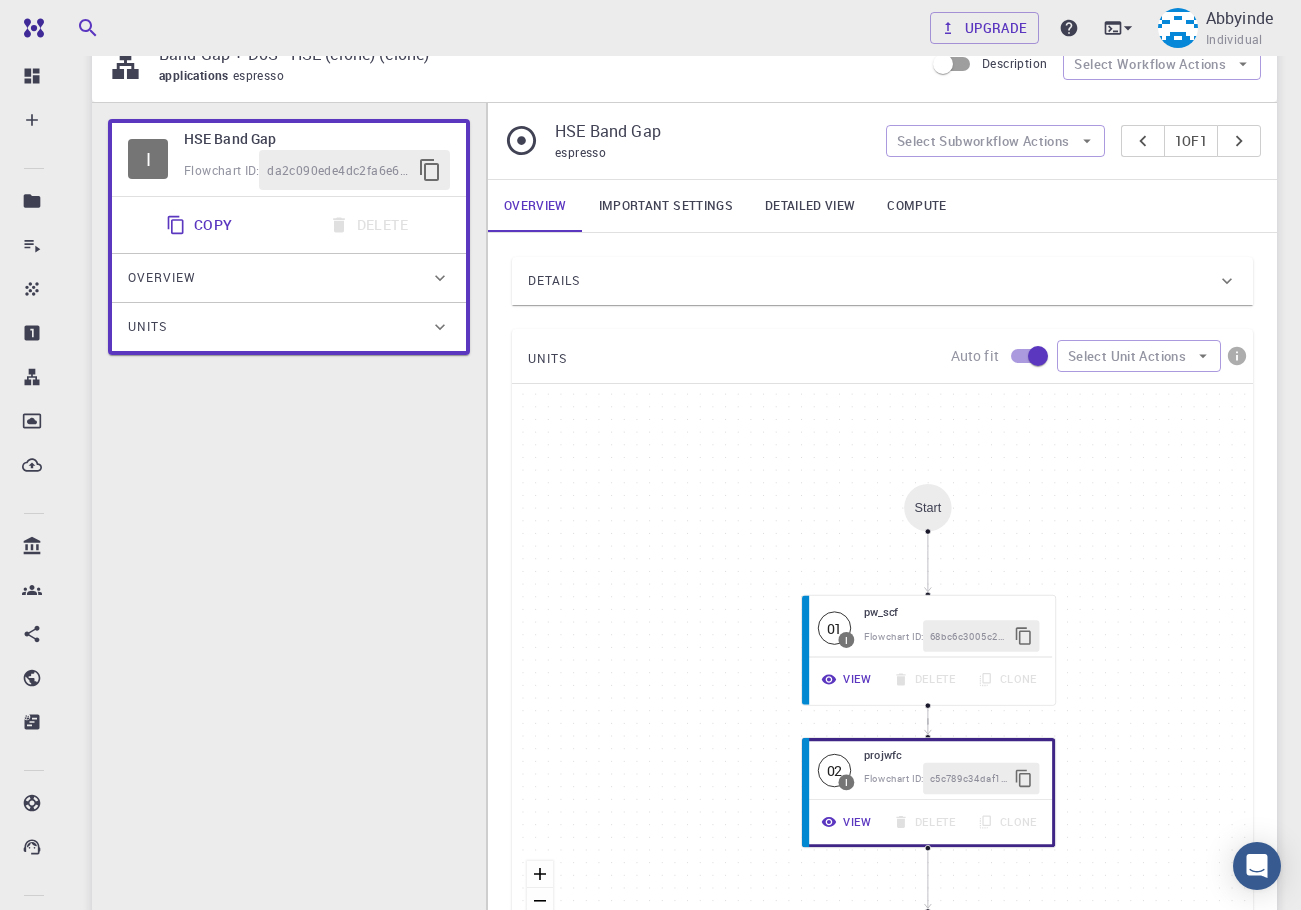 scroll, scrollTop: 0, scrollLeft: 0, axis: both 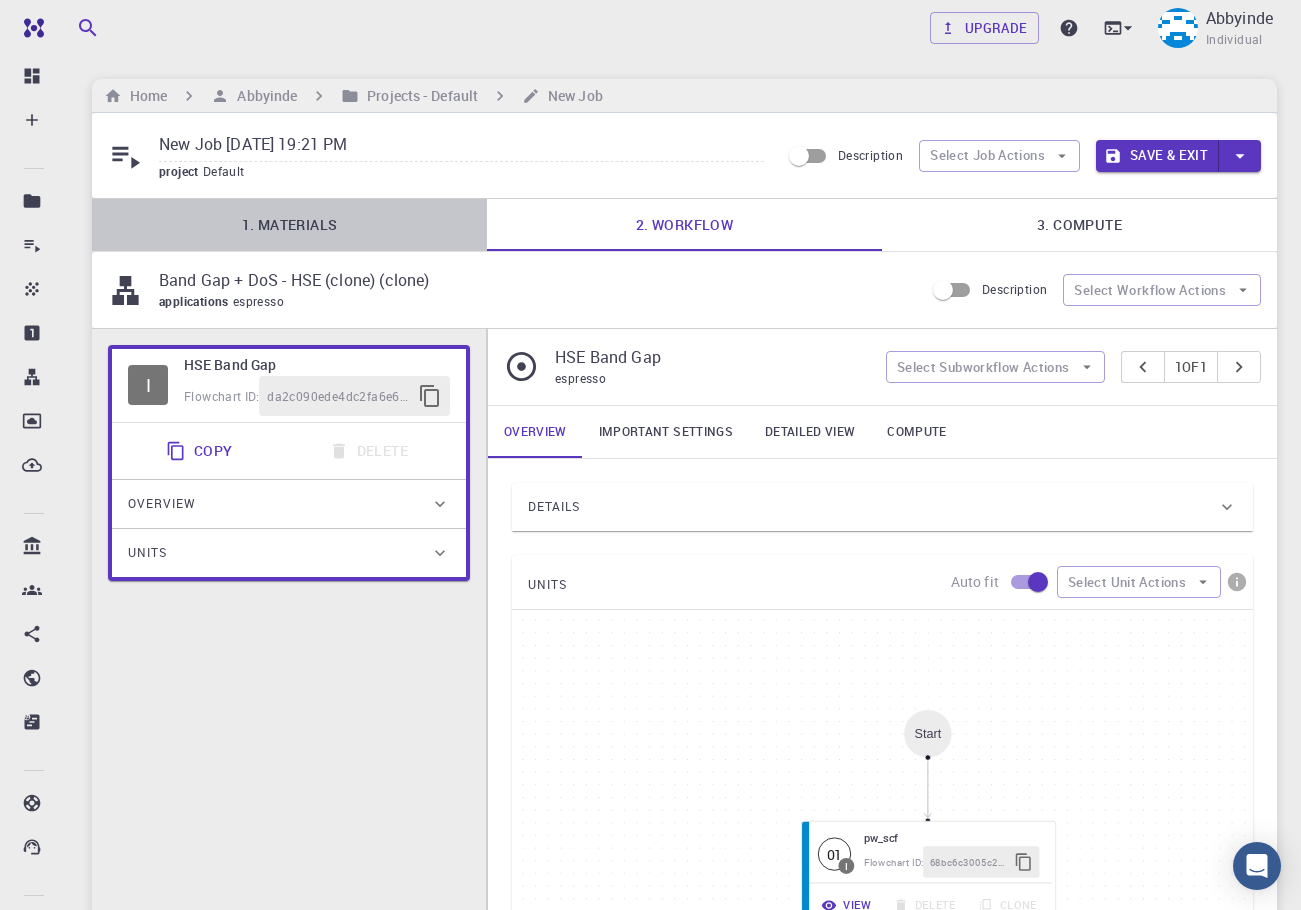 click on "1. Materials" at bounding box center [289, 225] 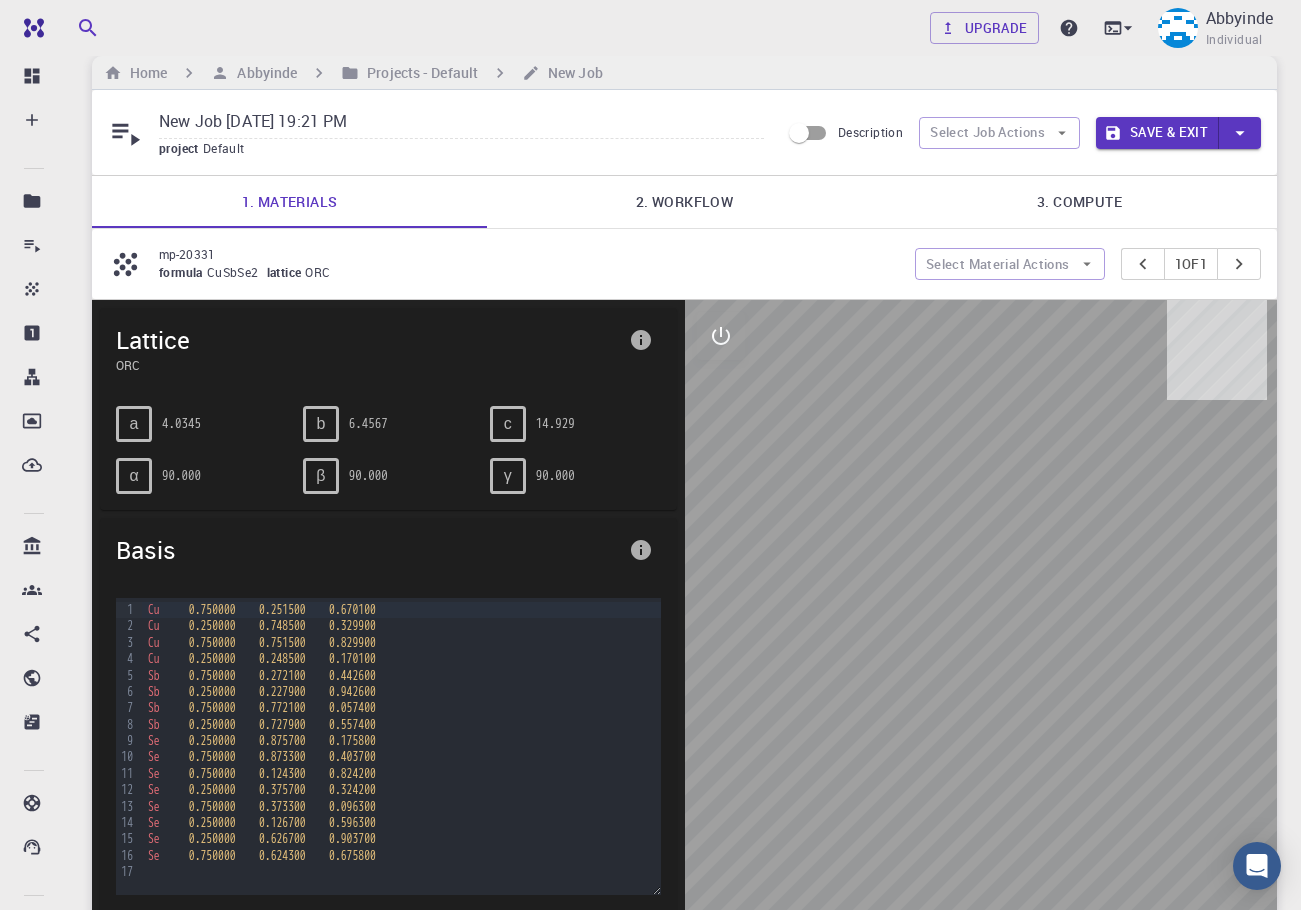 scroll, scrollTop: 0, scrollLeft: 0, axis: both 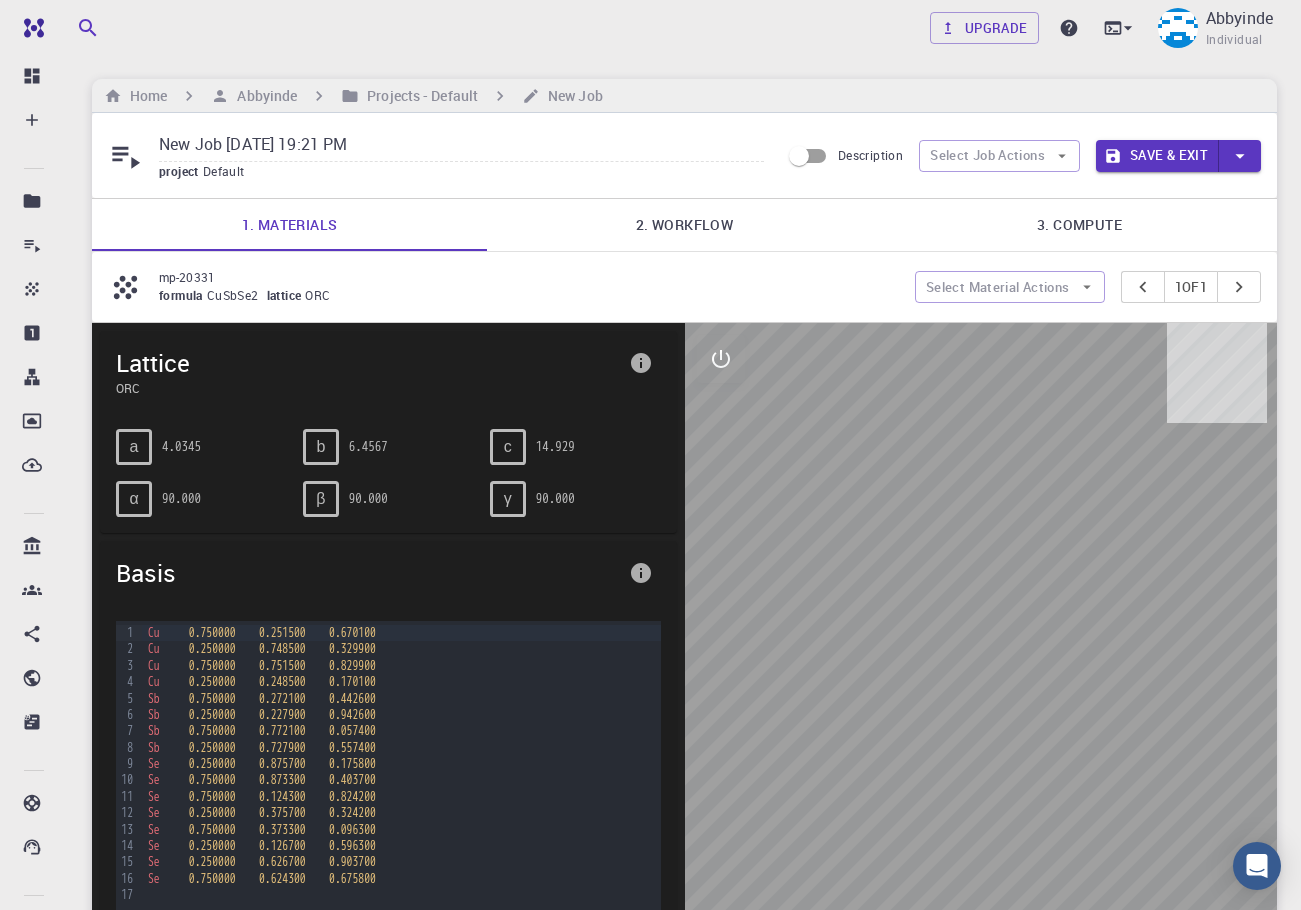 click at bounding box center (721, 359) 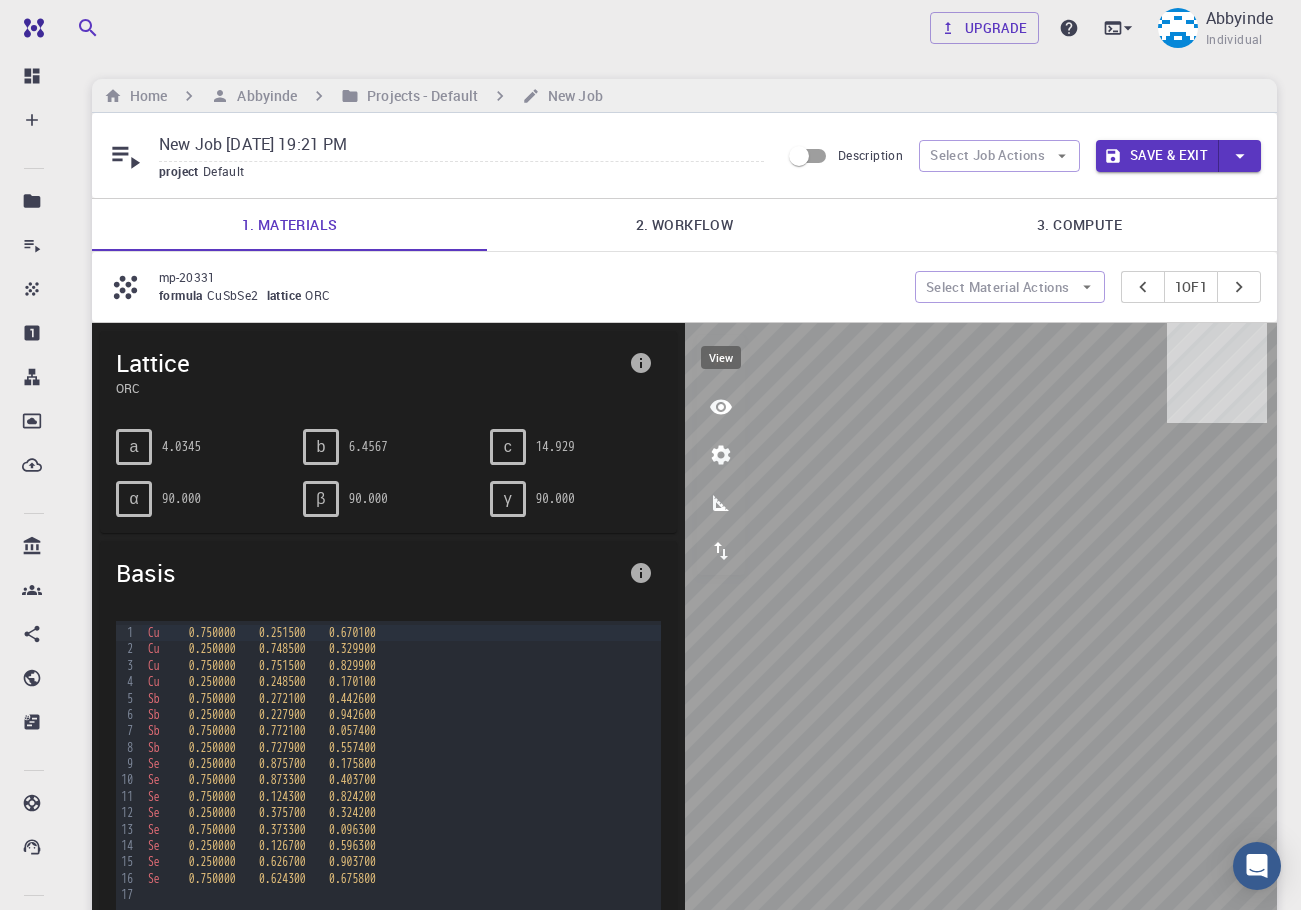 click 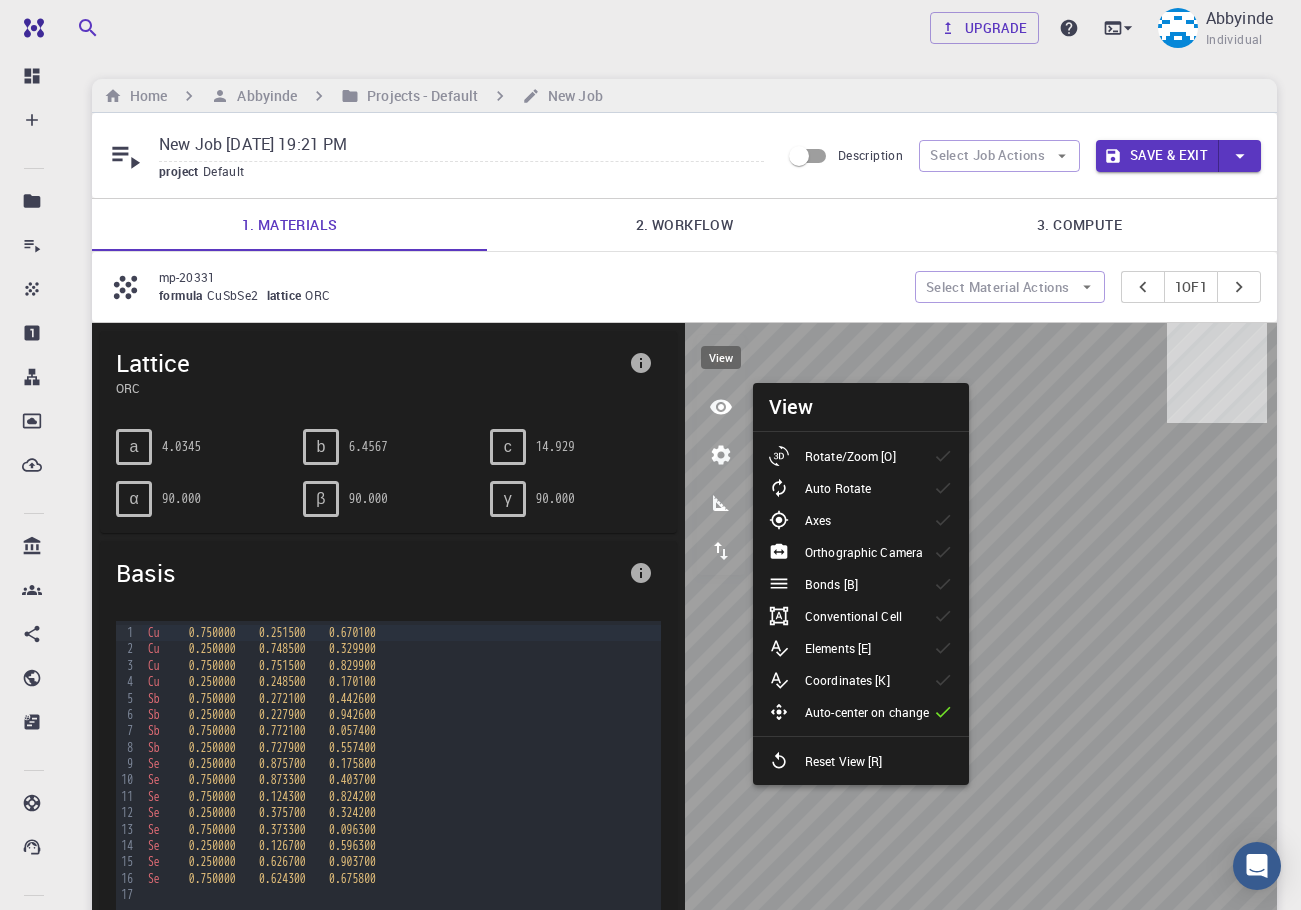 click 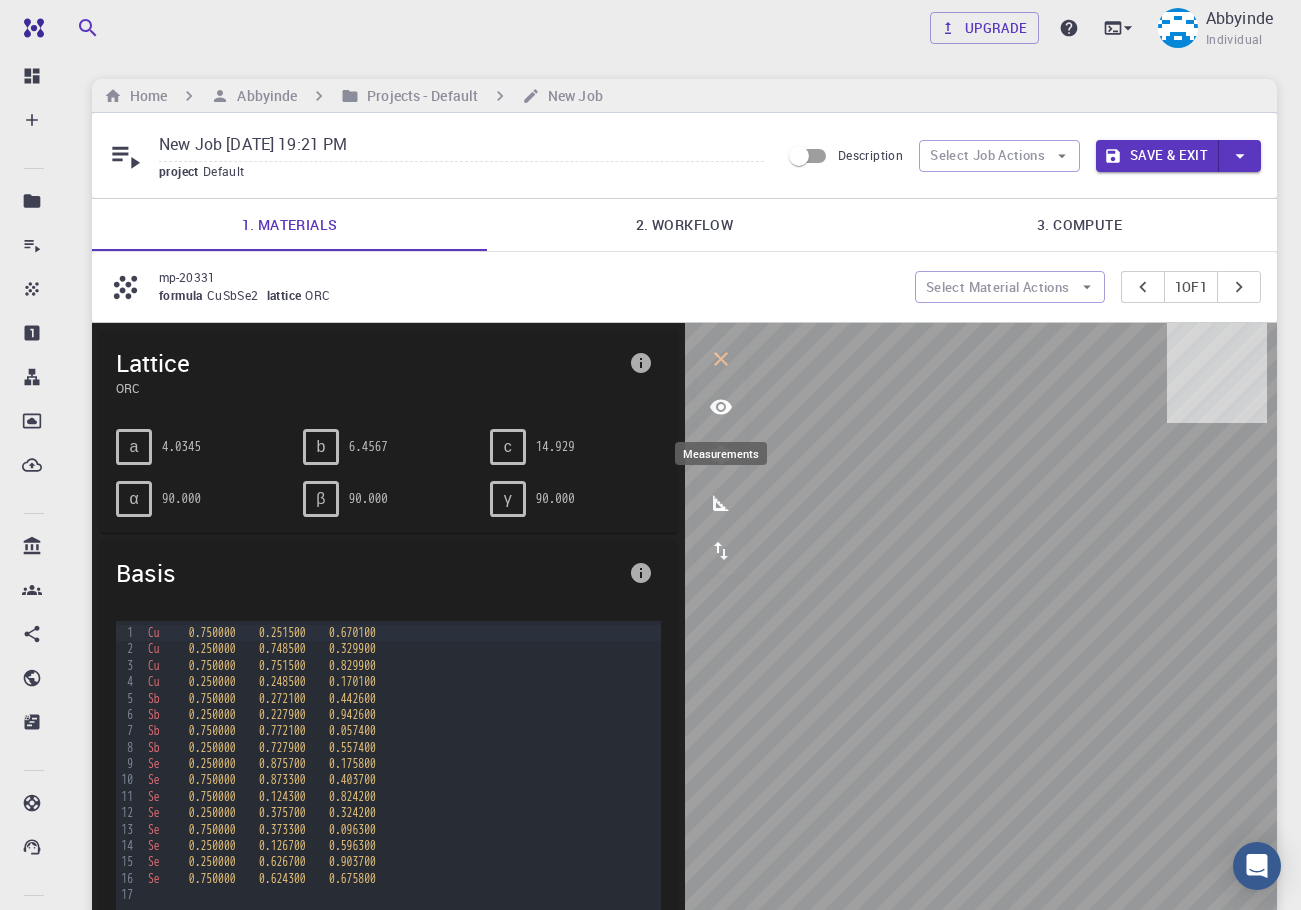 click 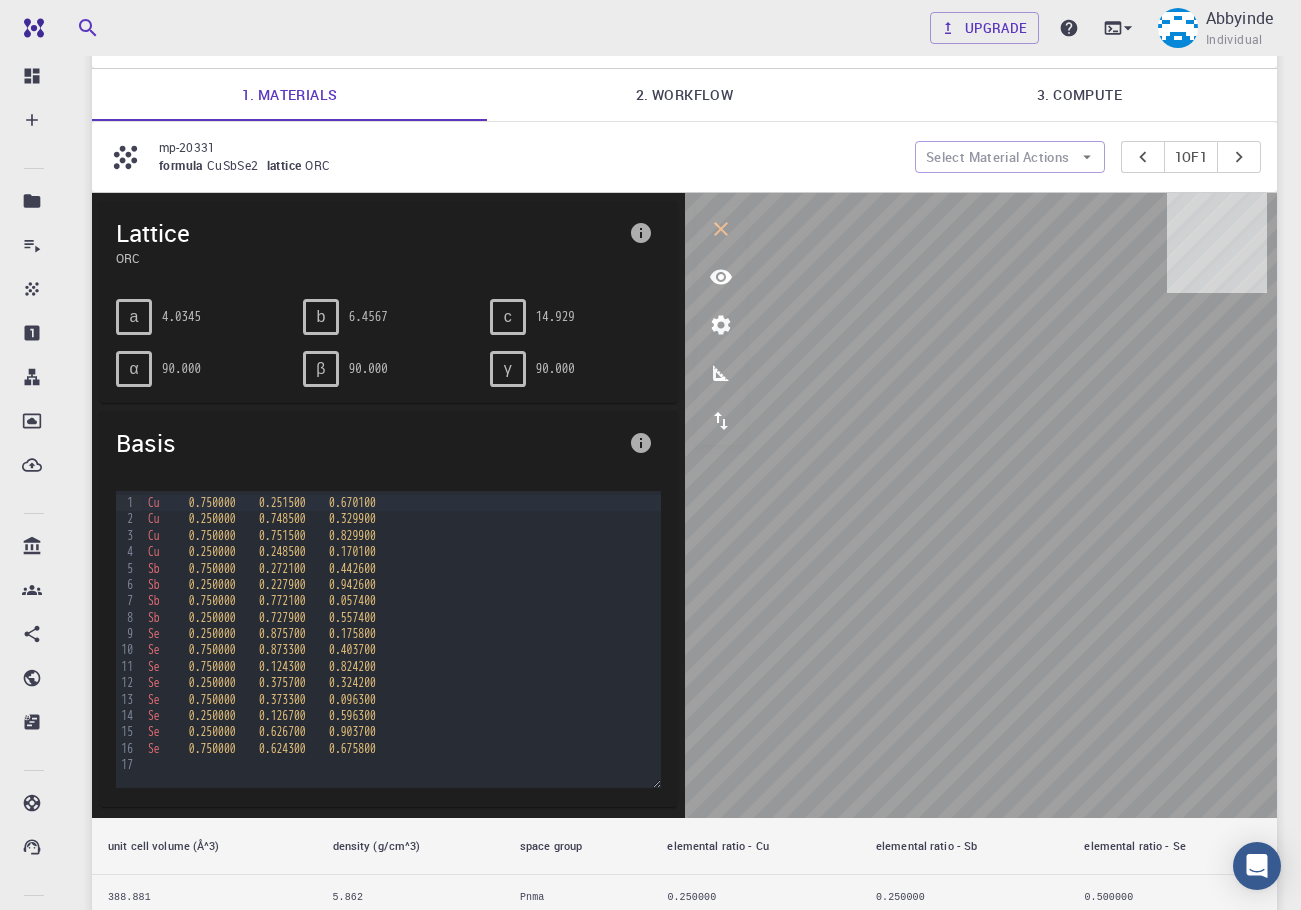 scroll, scrollTop: 100, scrollLeft: 0, axis: vertical 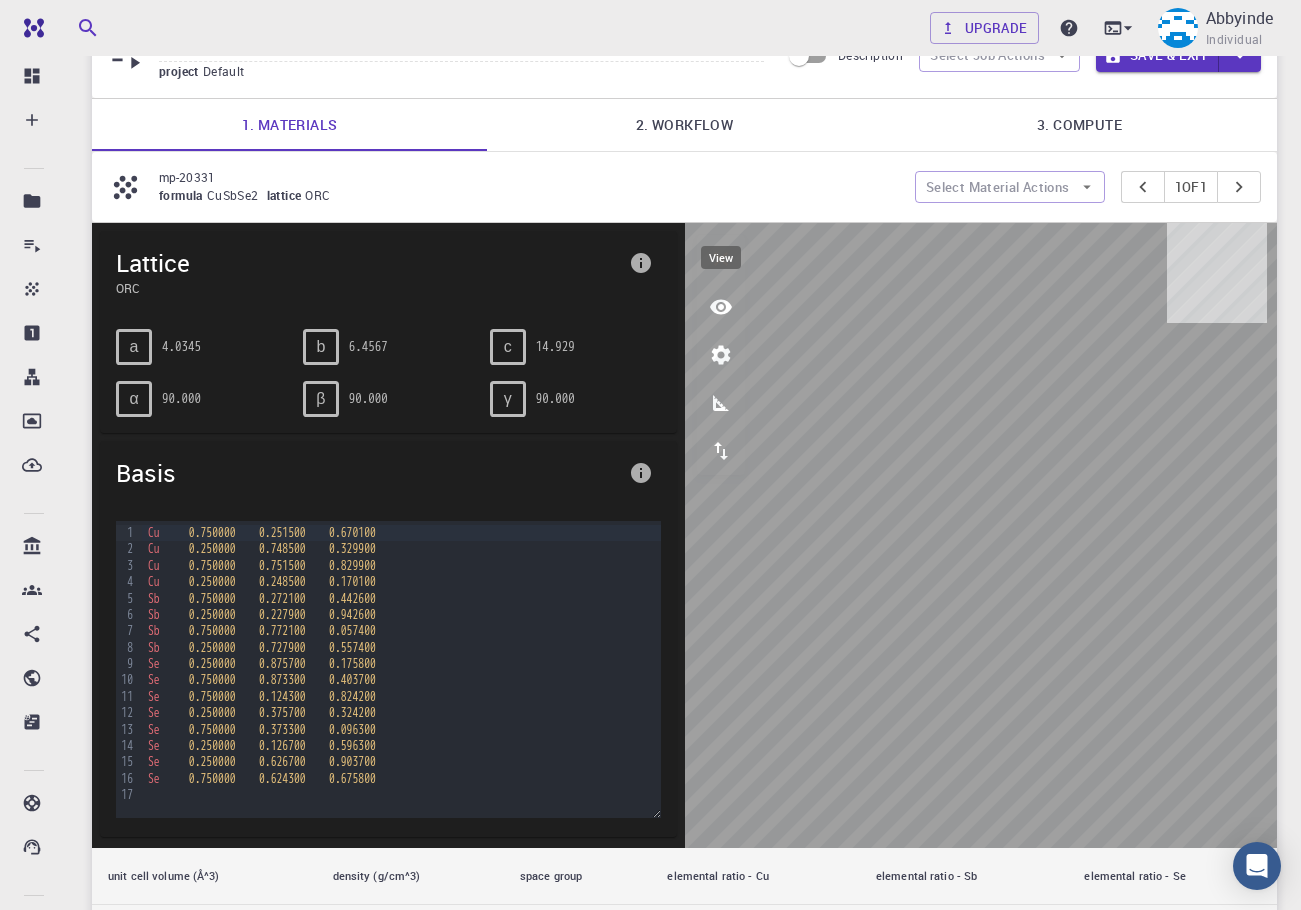 click 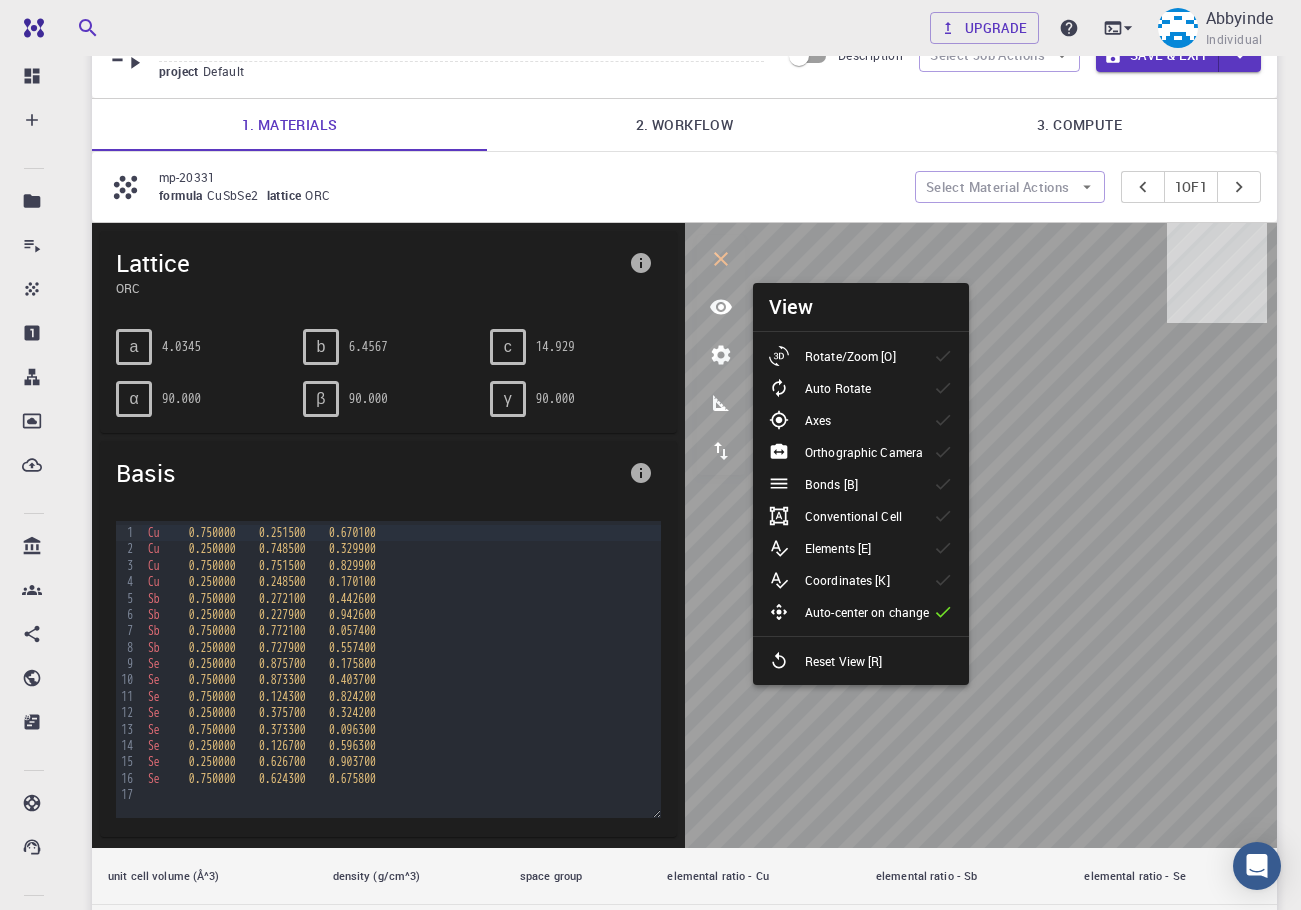 click on "Rotate/Zoom [O]" at bounding box center [850, 356] 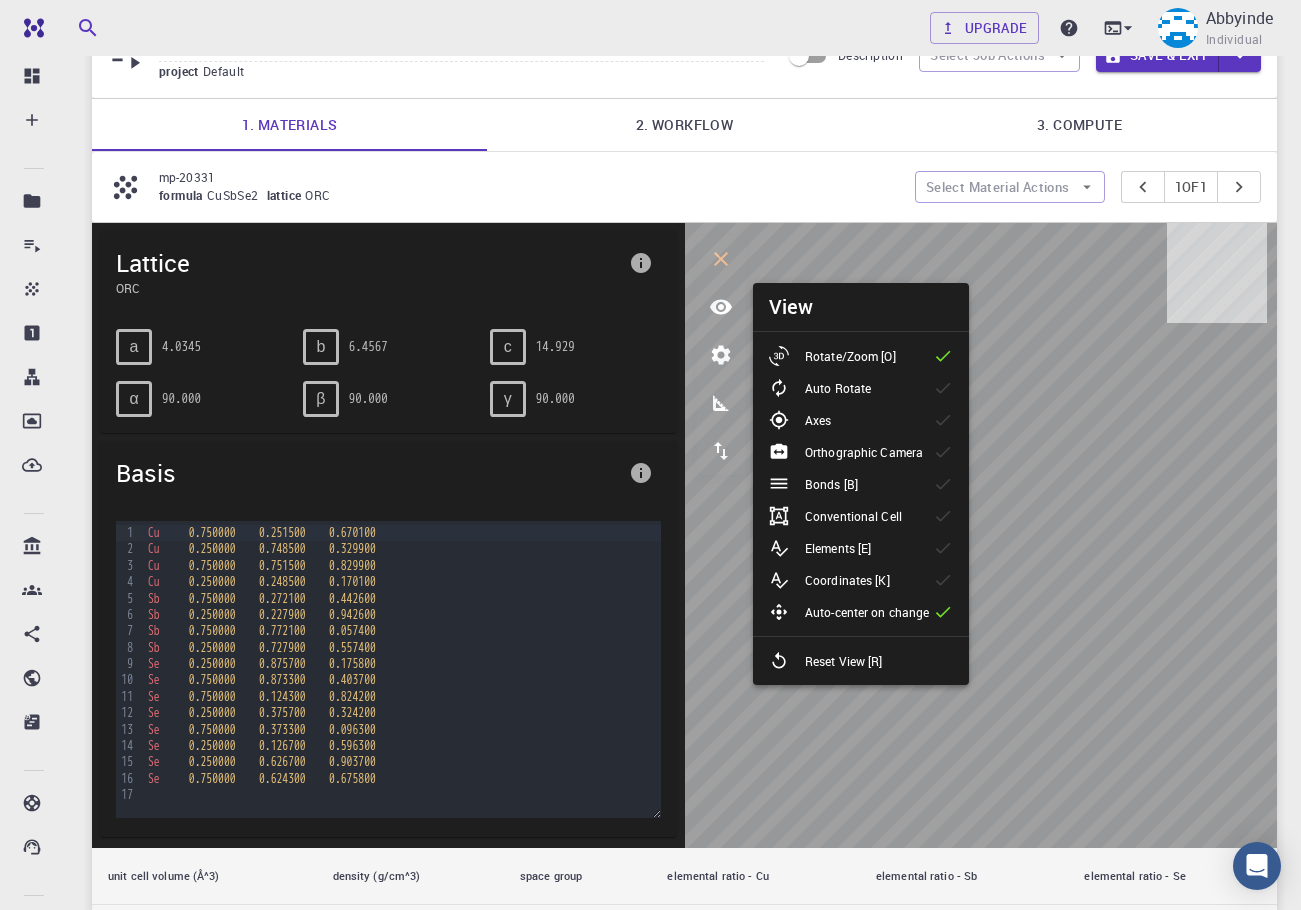 click on "Auto Rotate" at bounding box center (838, 388) 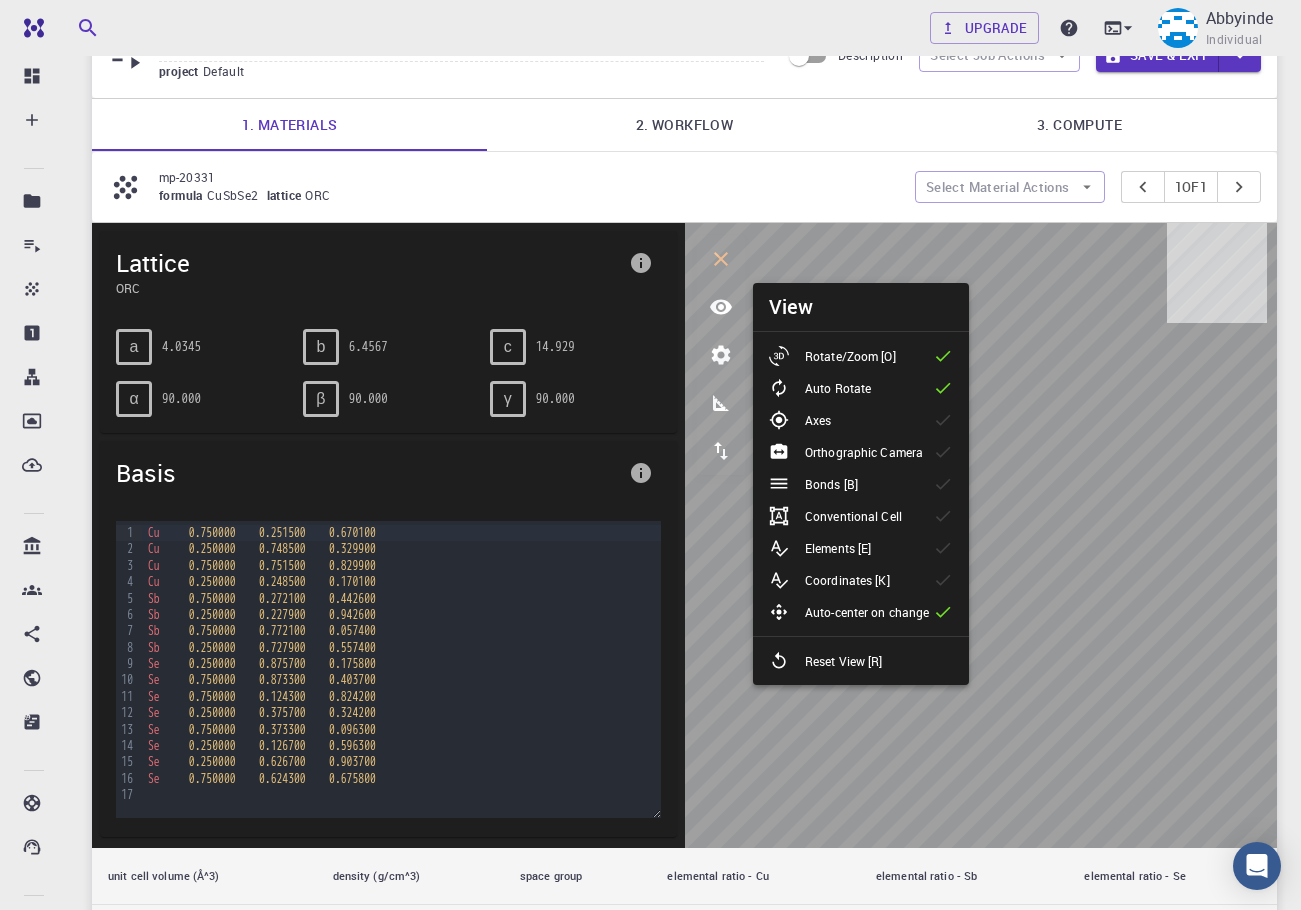 click on "Axes" at bounding box center (808, 420) 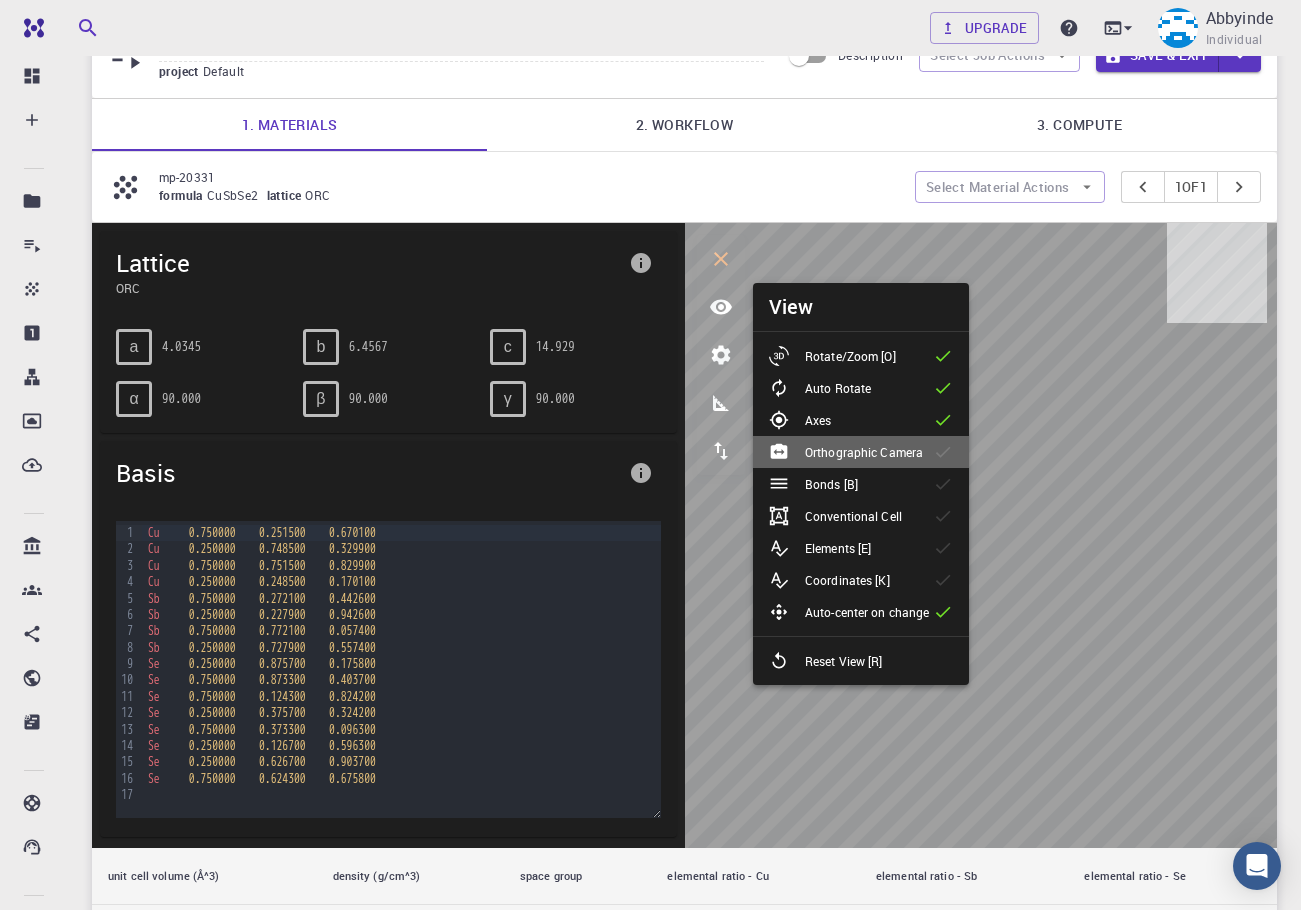 click on "Orthographic Camera" at bounding box center [864, 452] 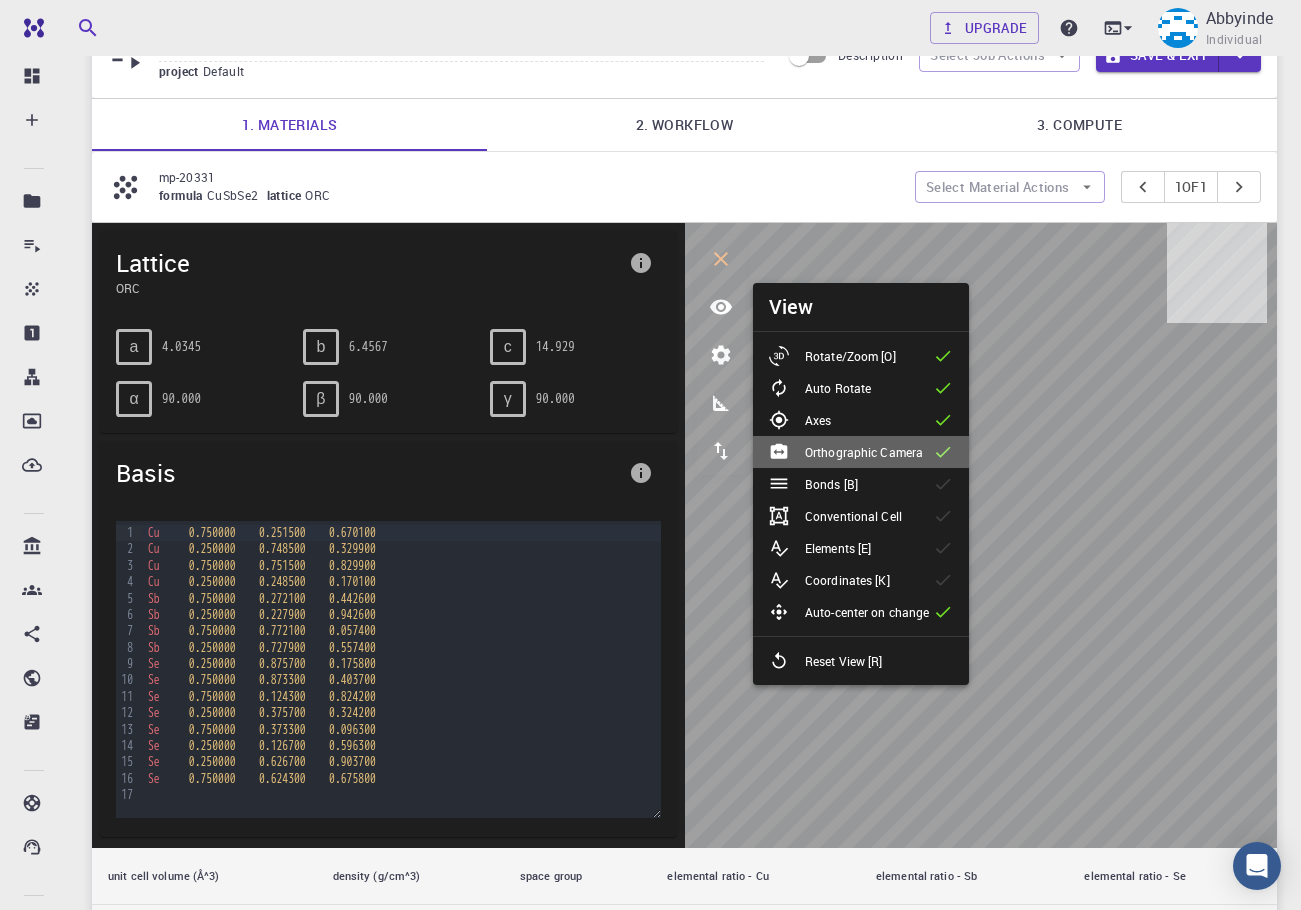 click on "Orthographic Camera" at bounding box center [864, 452] 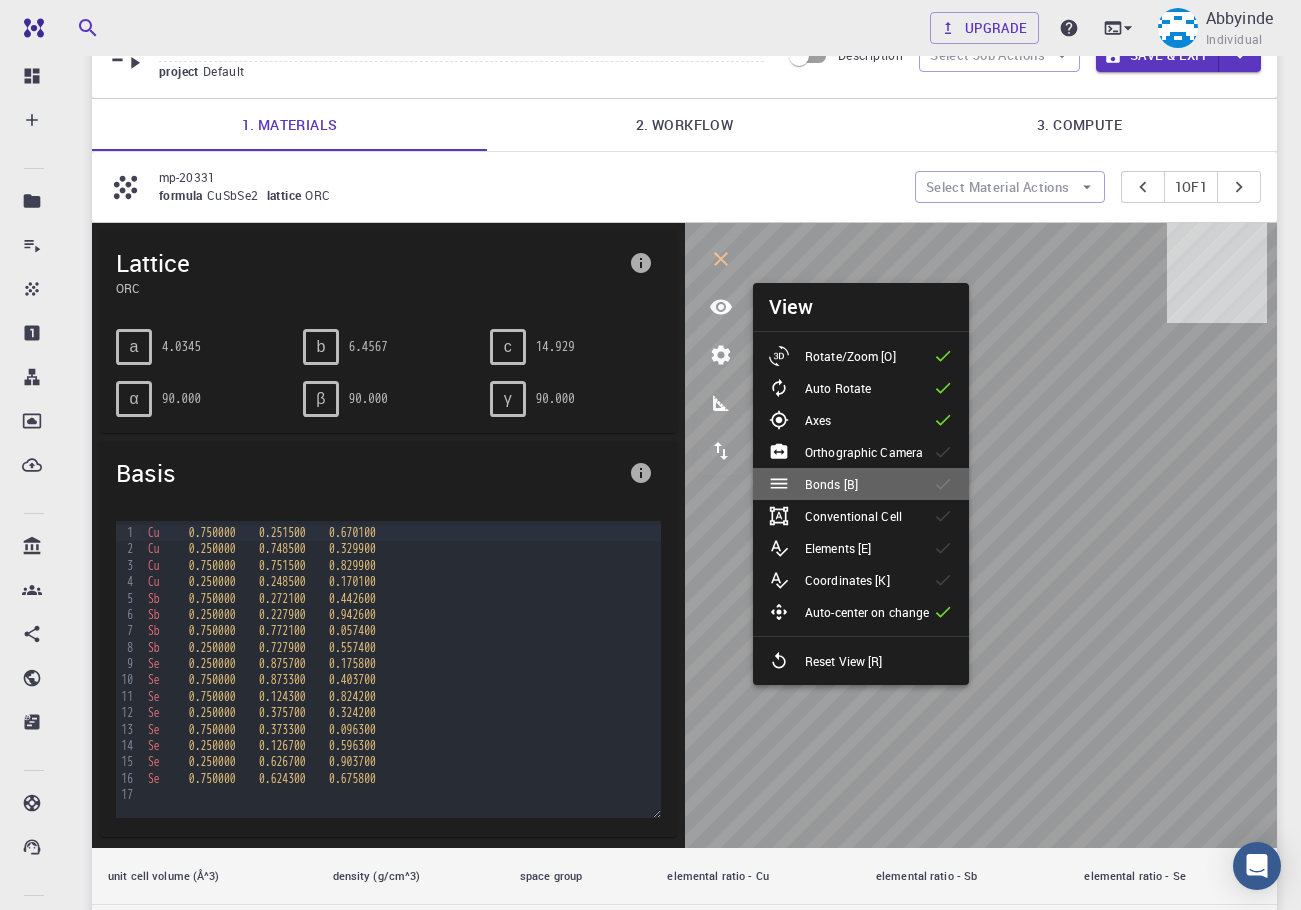 click on "Bonds [B]" at bounding box center (831, 484) 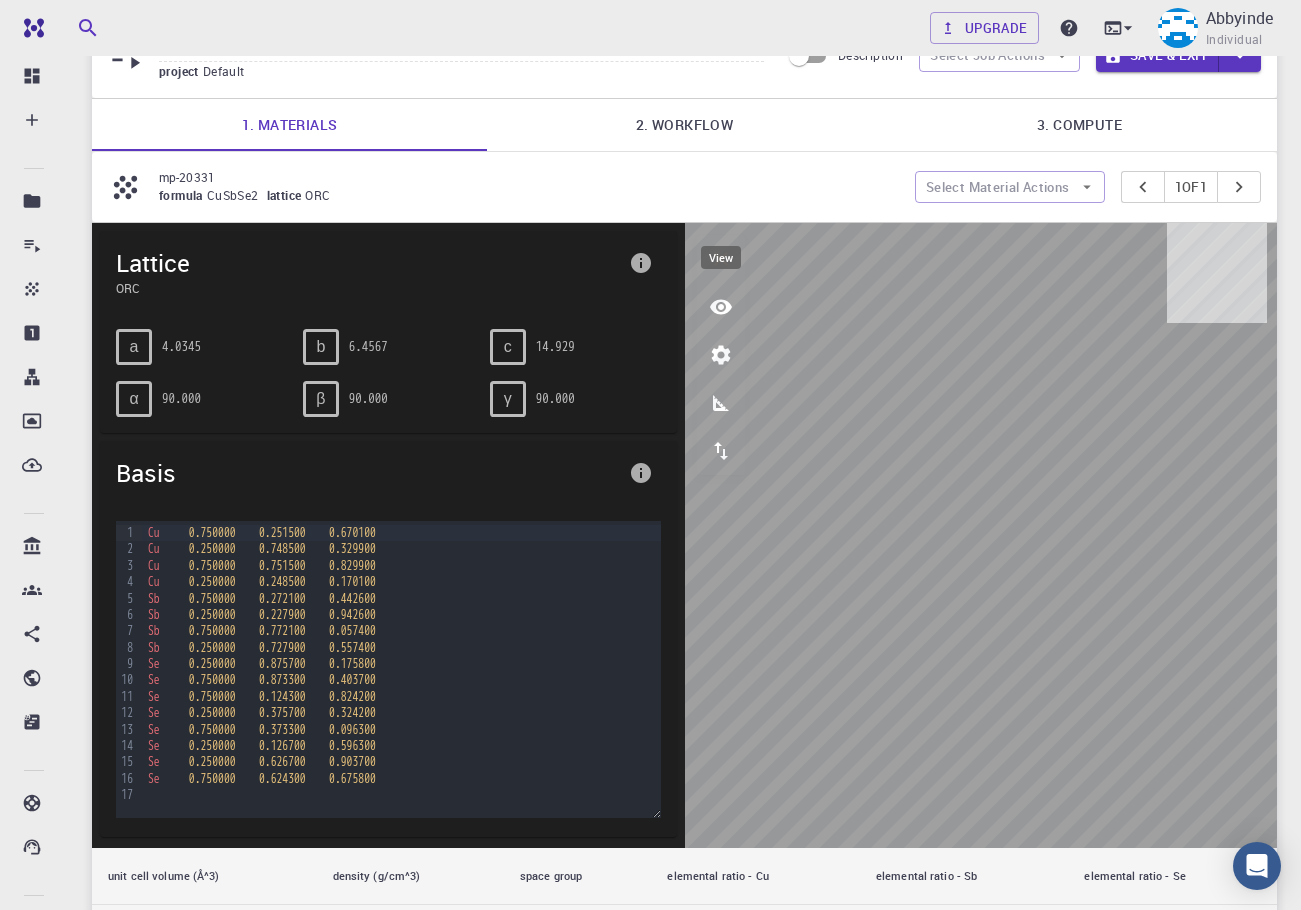 click at bounding box center [721, 307] 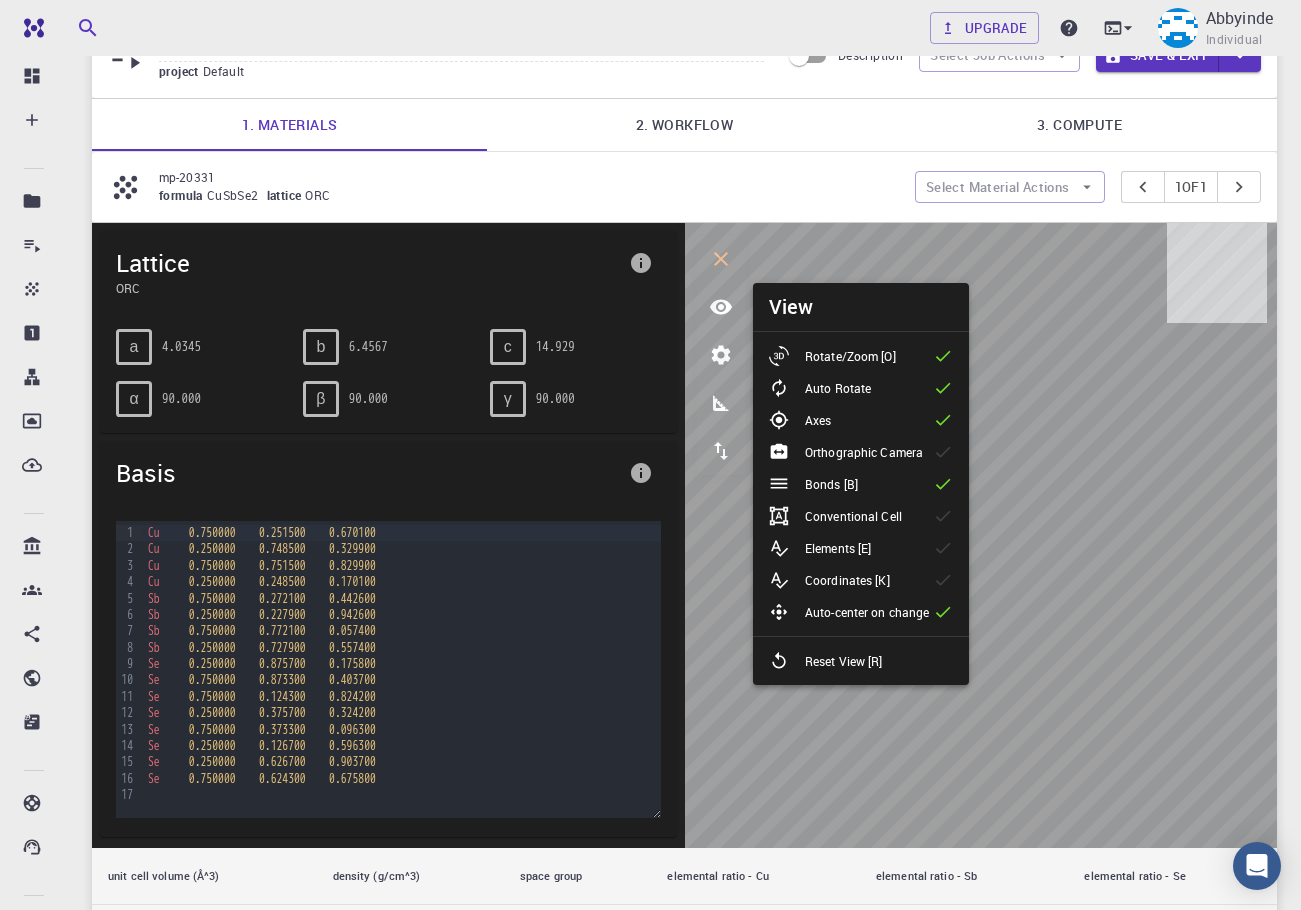 click on "Elements [E]" at bounding box center [828, 548] 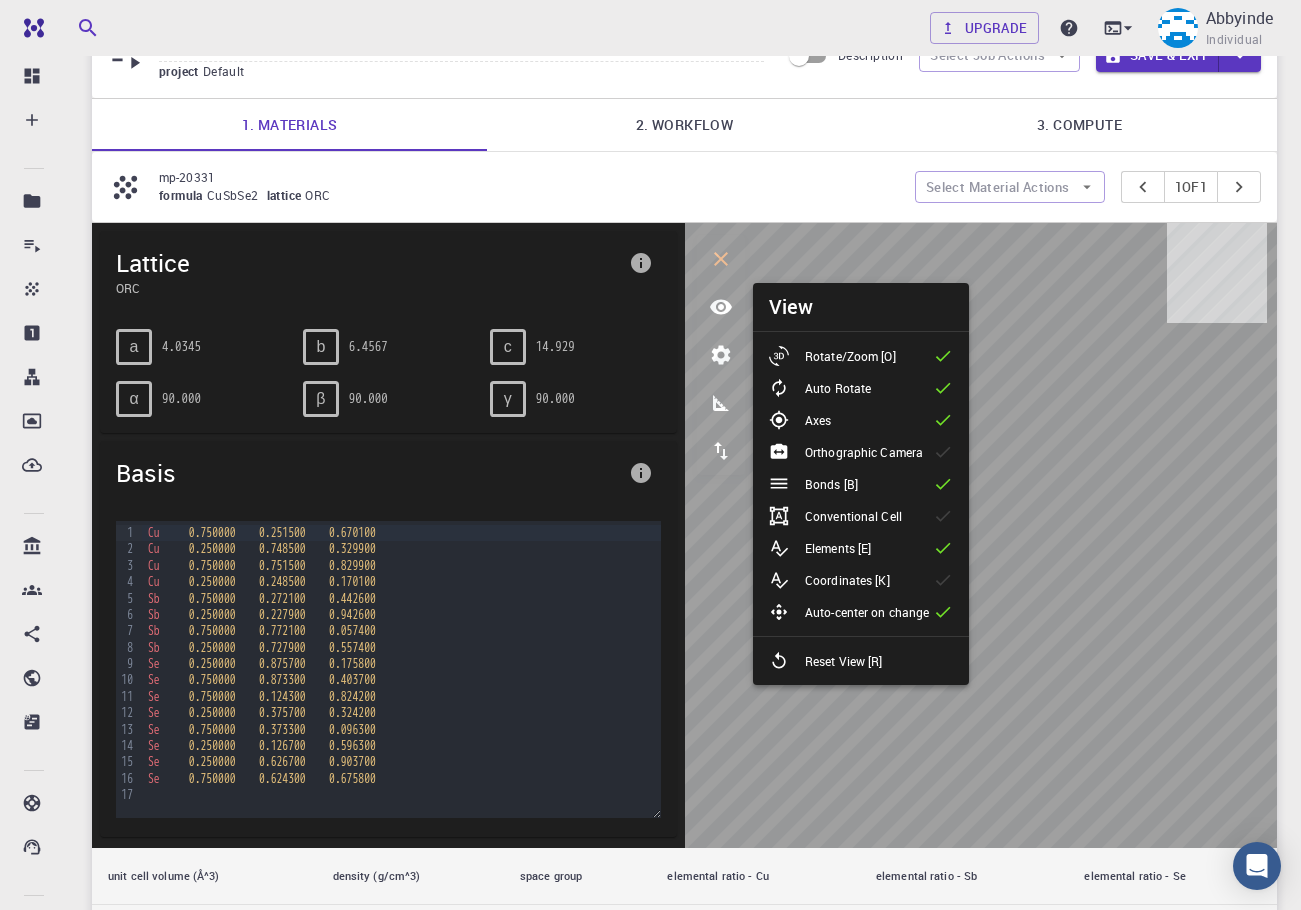 click 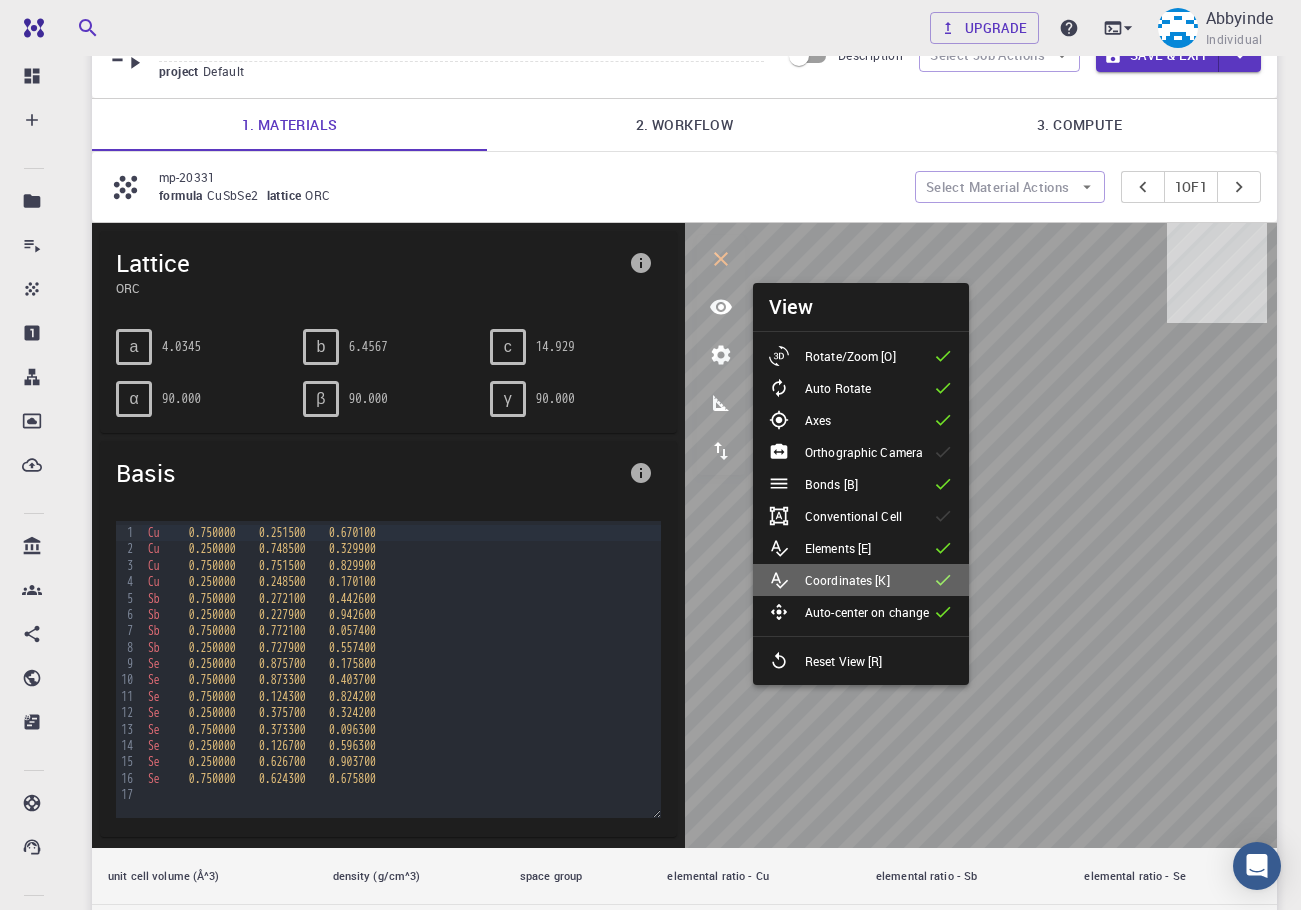 click 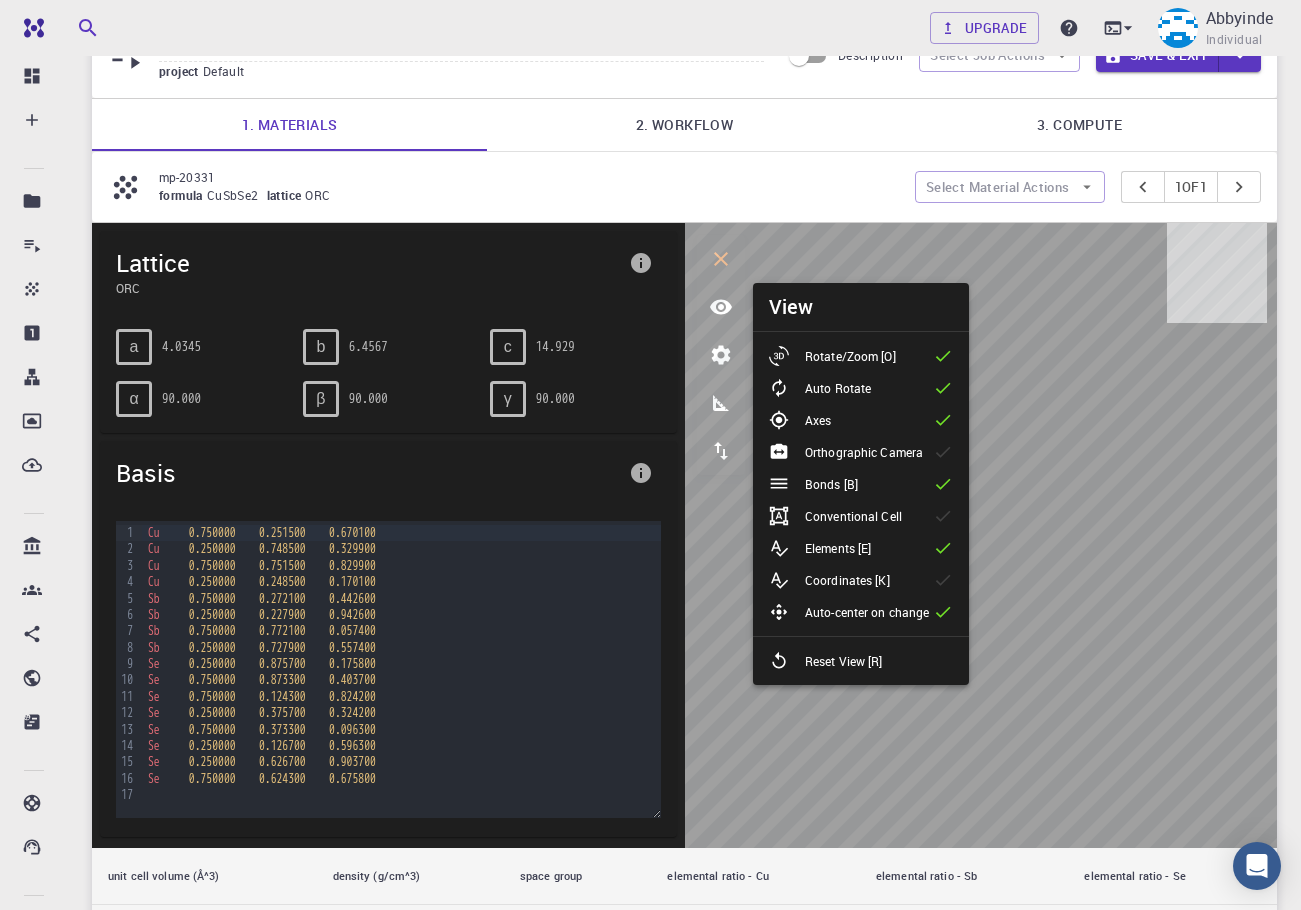 click on "Conventional Cell" at bounding box center (861, 516) 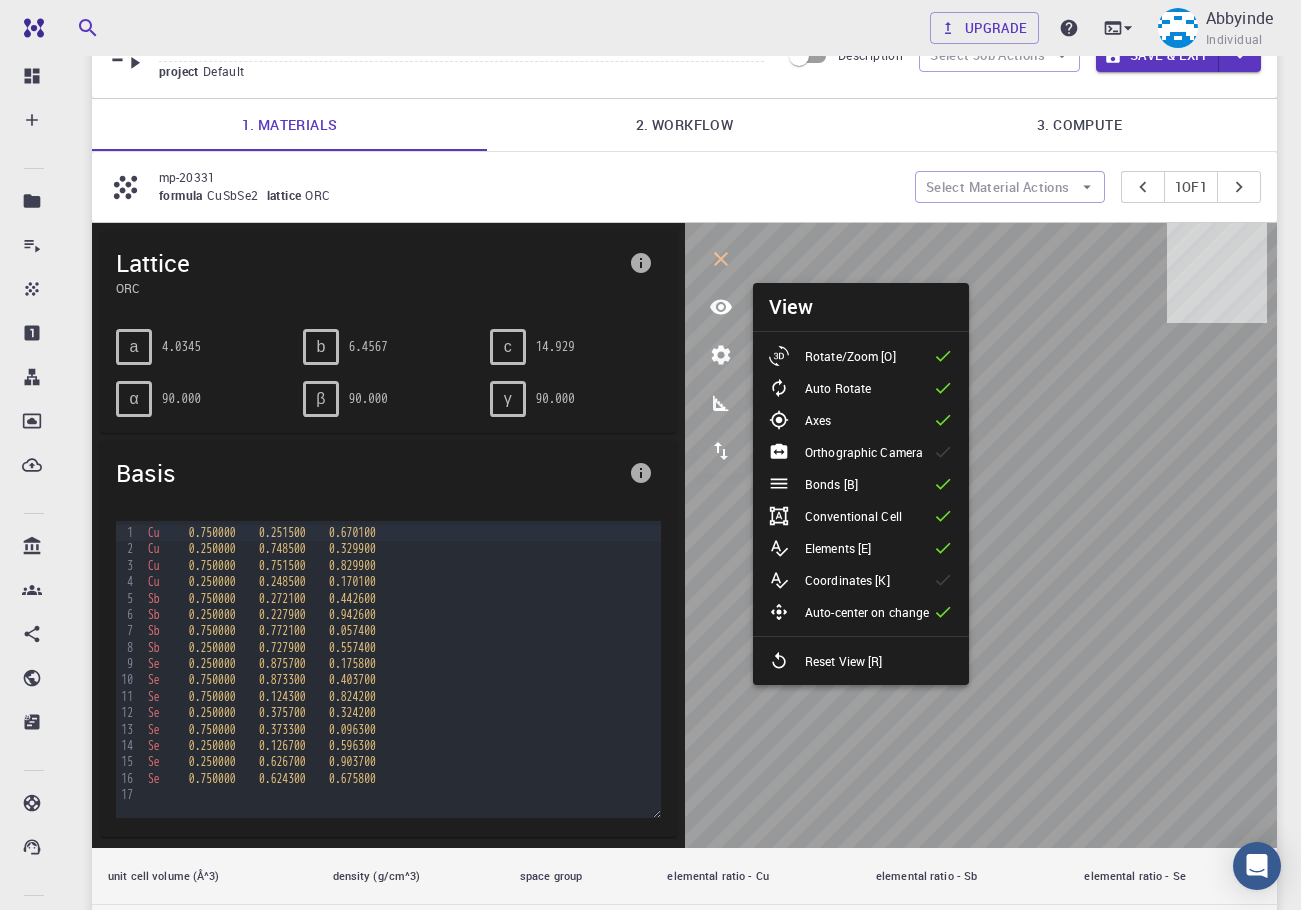 click on "Conventional Cell" at bounding box center (861, 516) 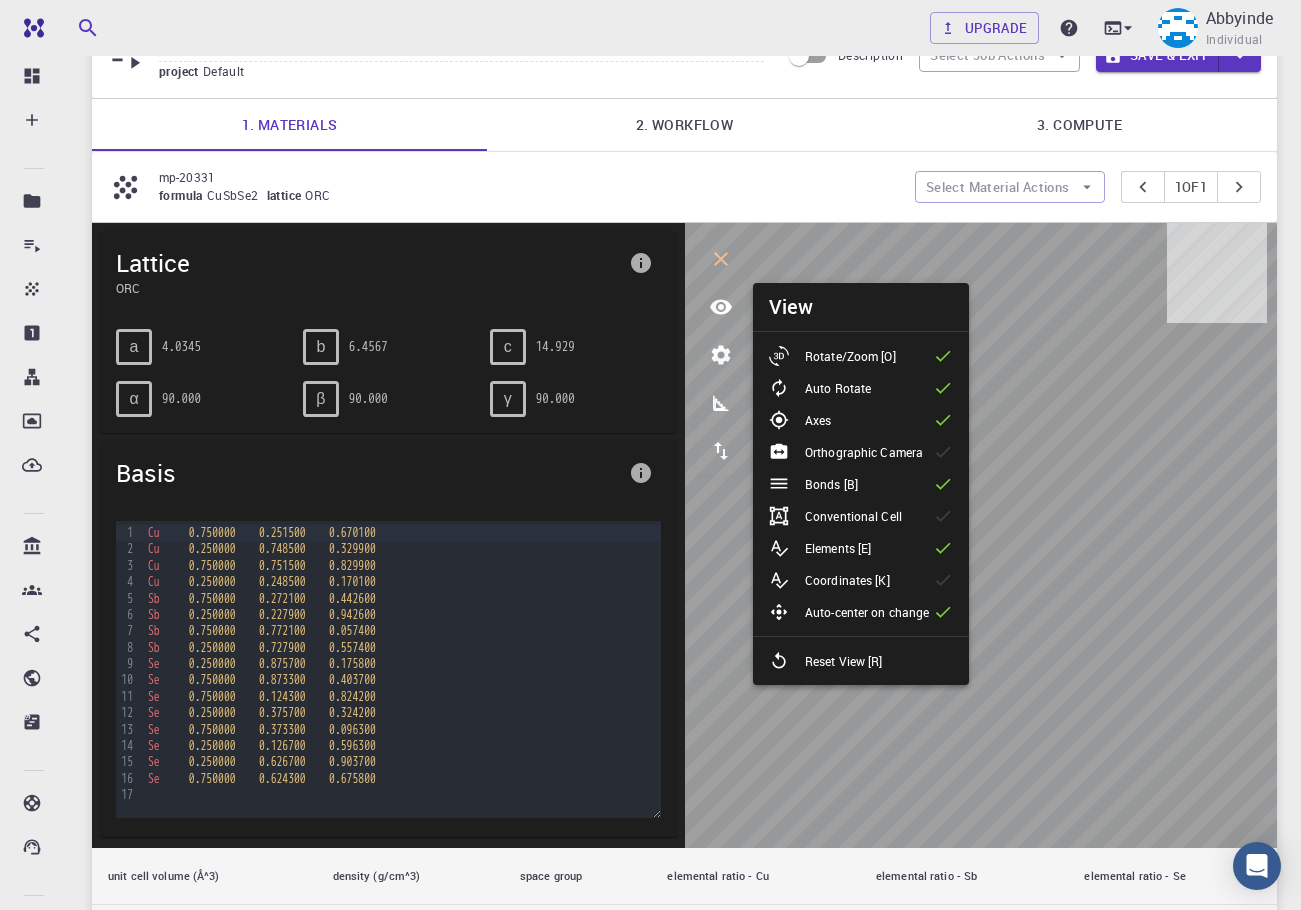 click 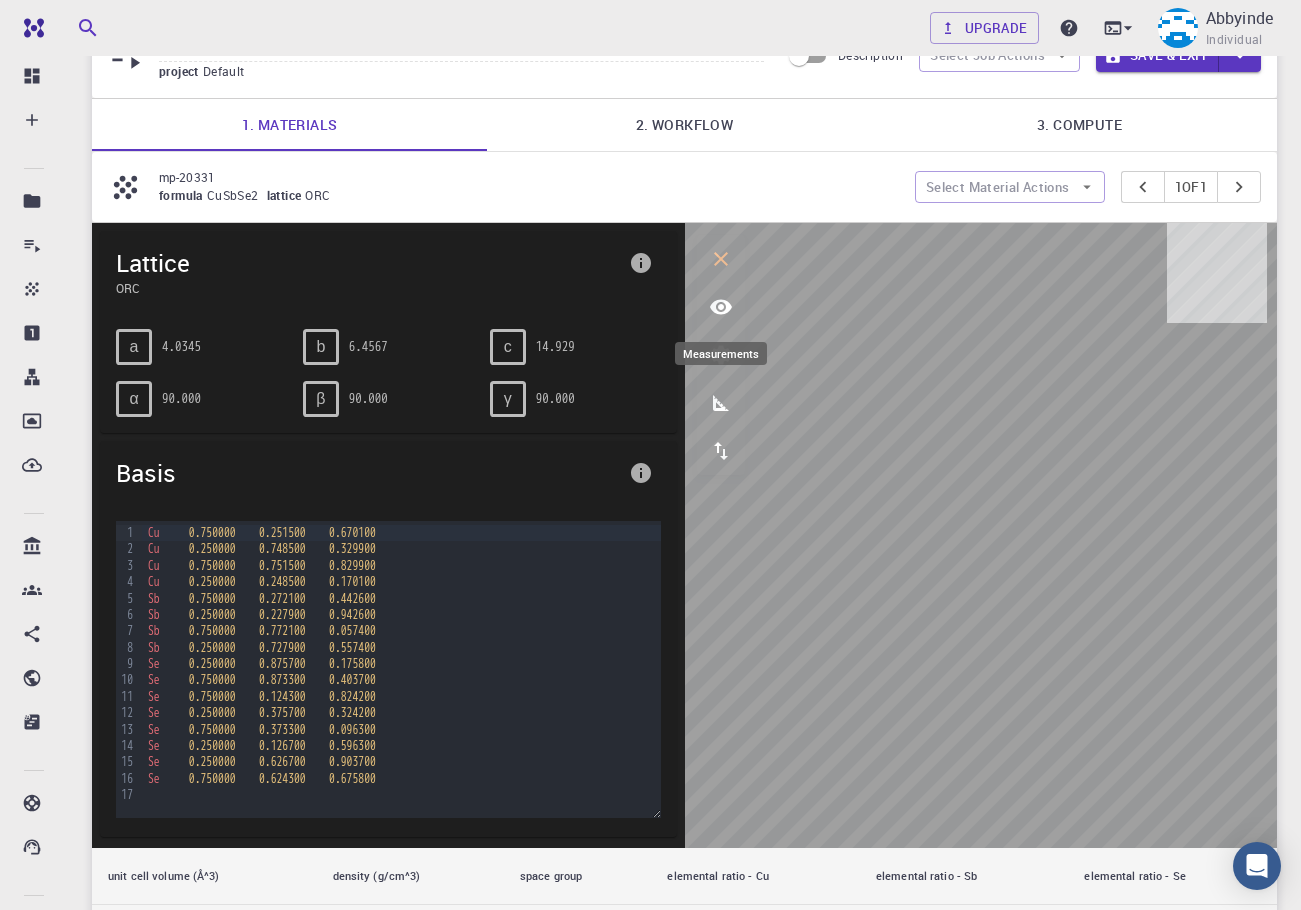 click at bounding box center [721, 403] 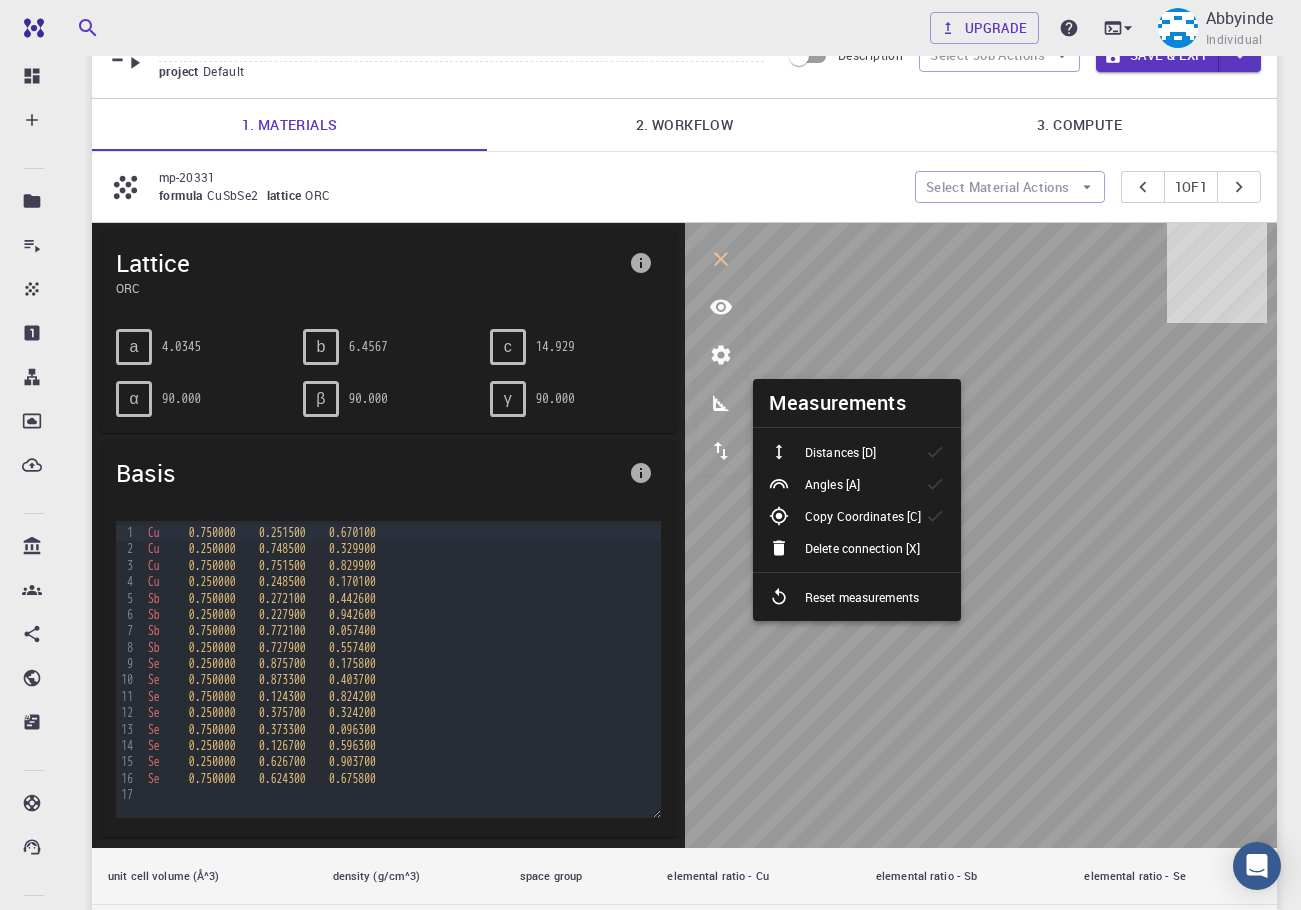 click on "Distances [D]" at bounding box center [840, 452] 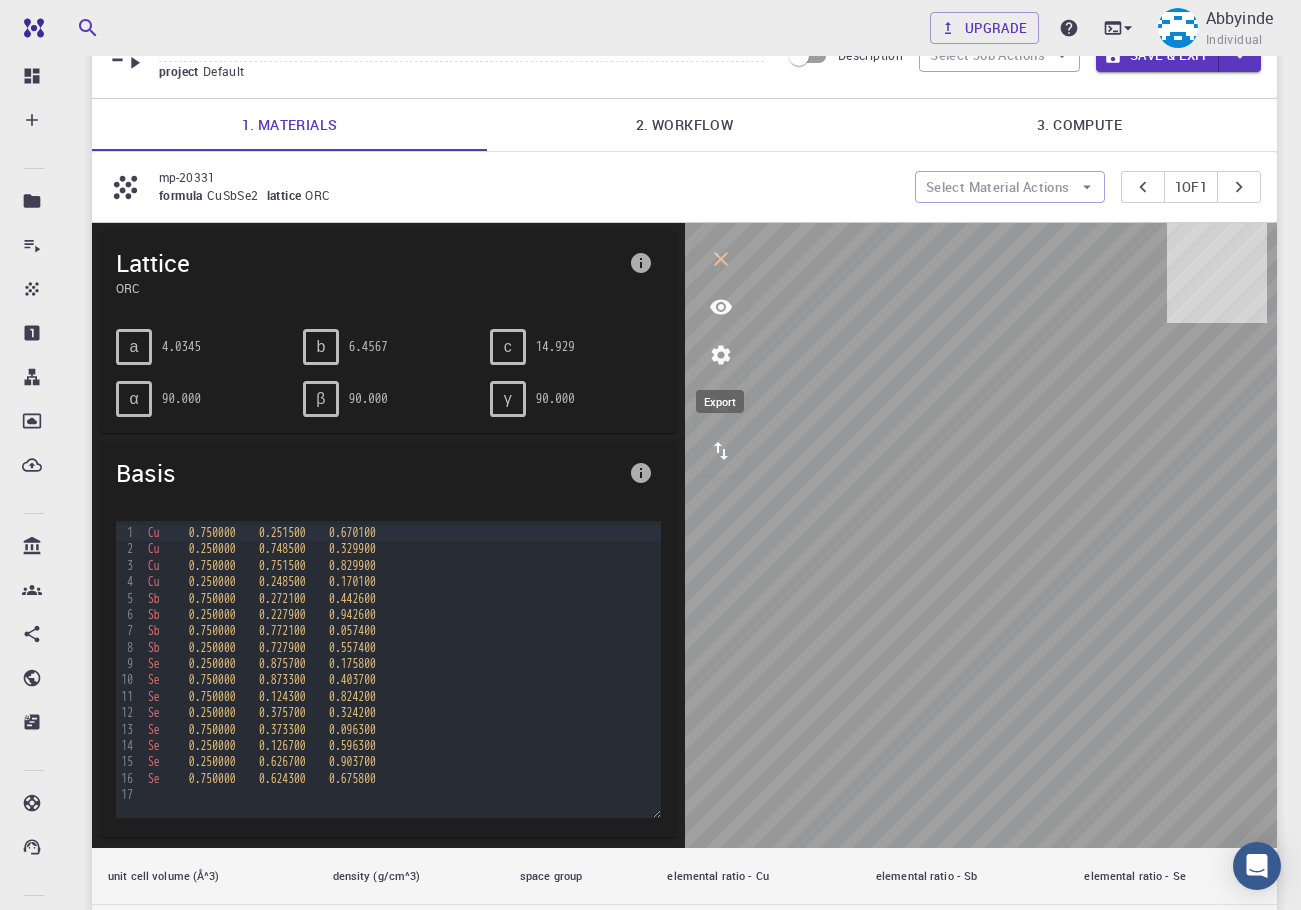 click at bounding box center (721, 451) 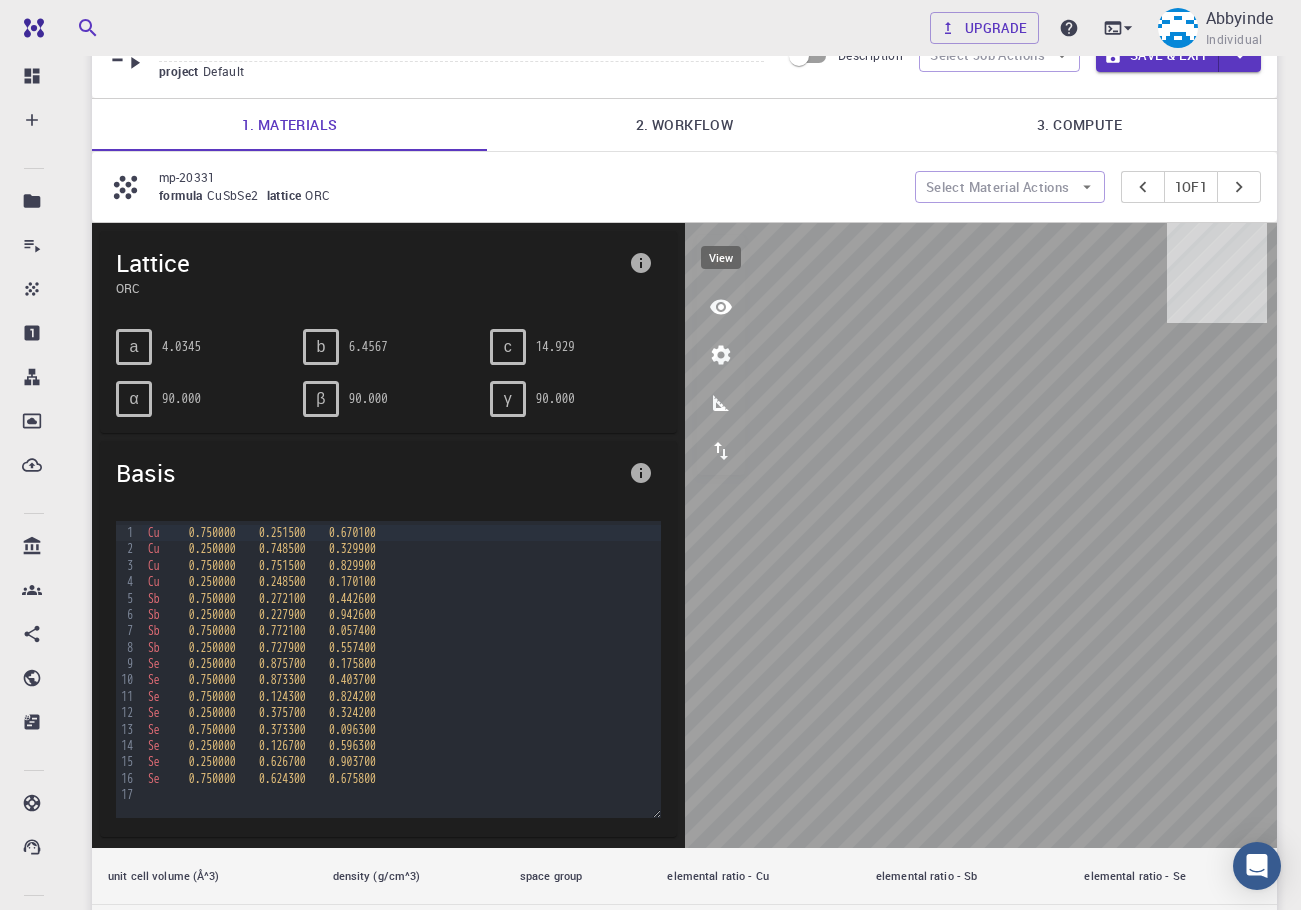 click 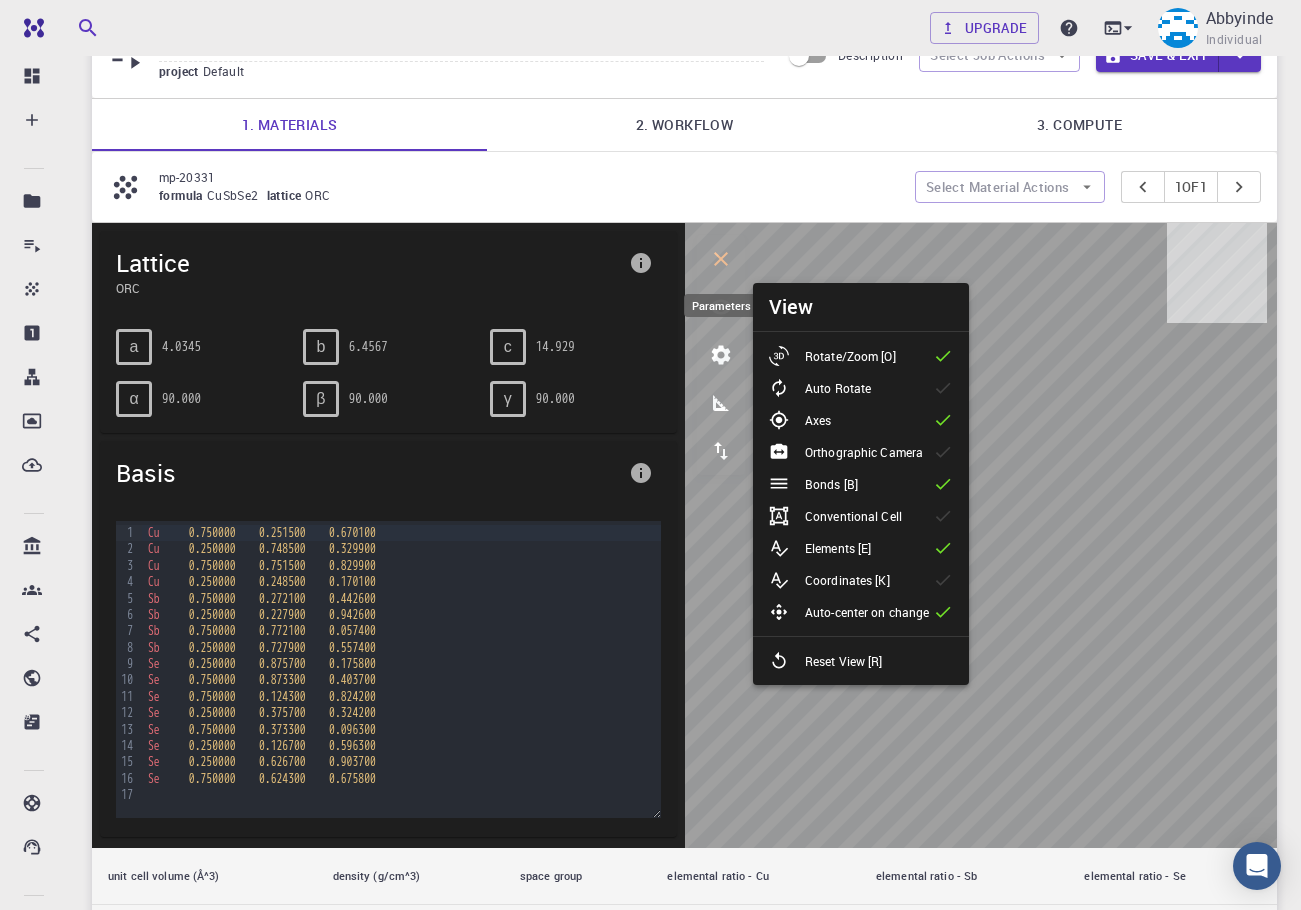 click 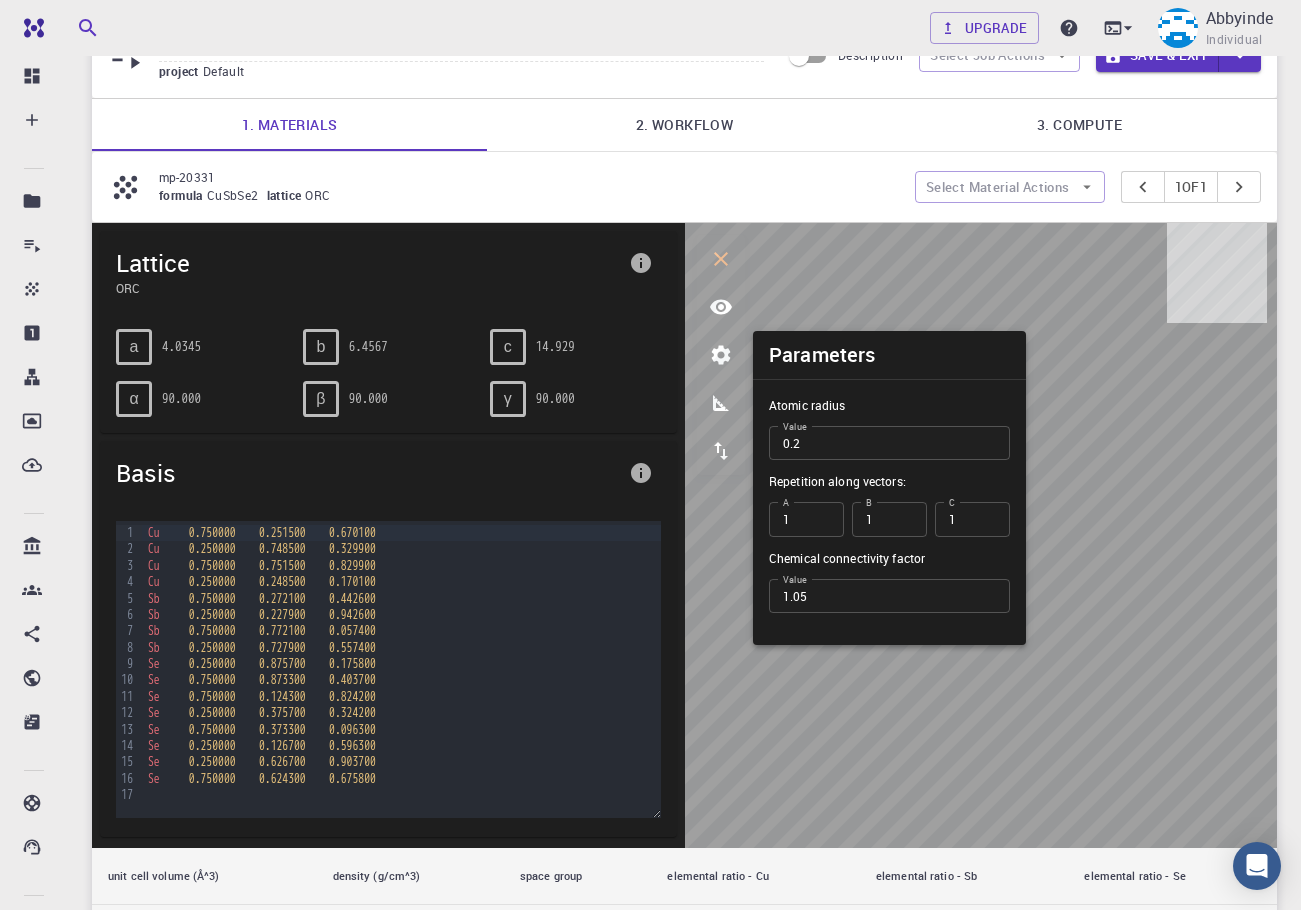 click on "0.2" at bounding box center (889, 443) 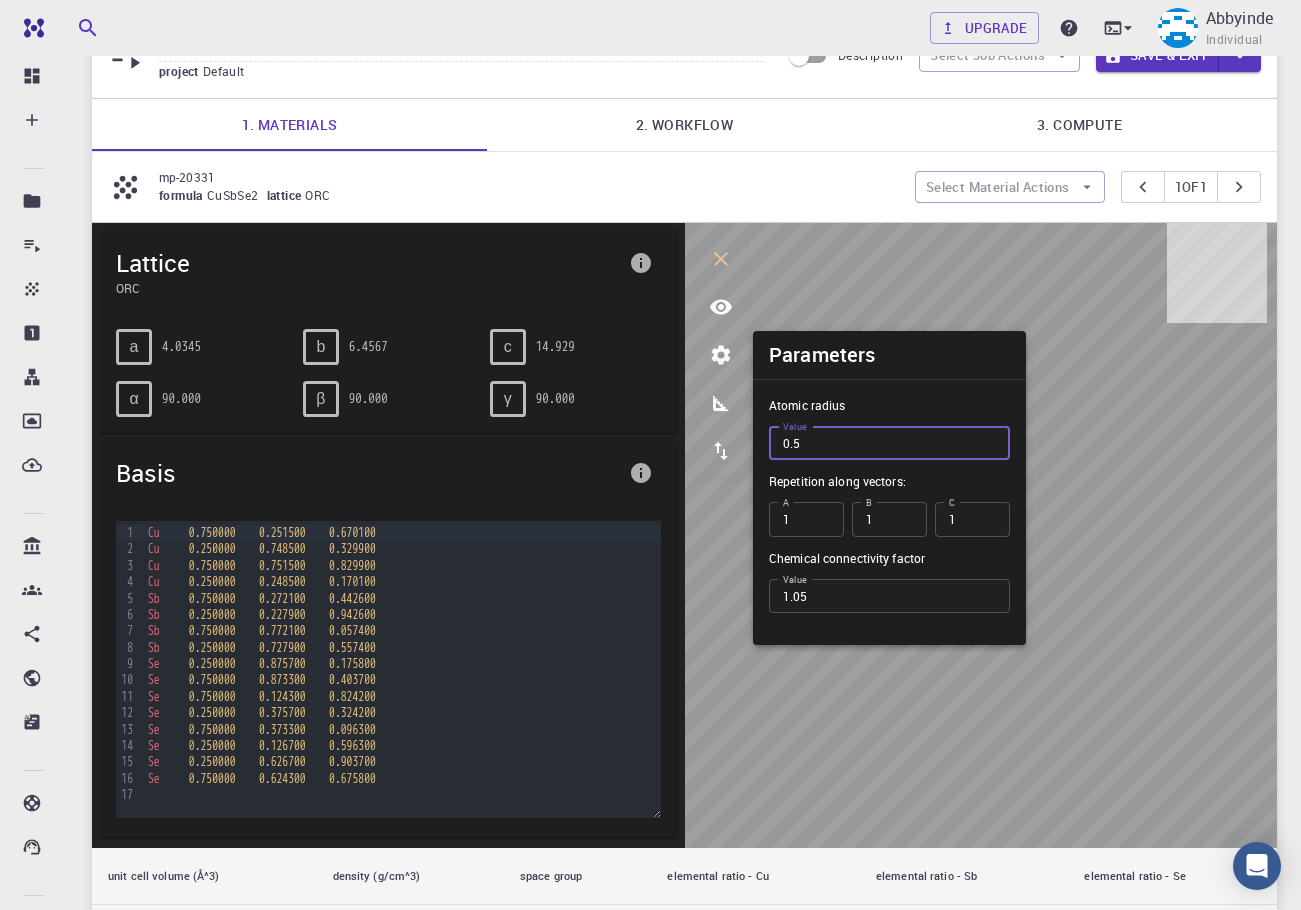 type on "0.5" 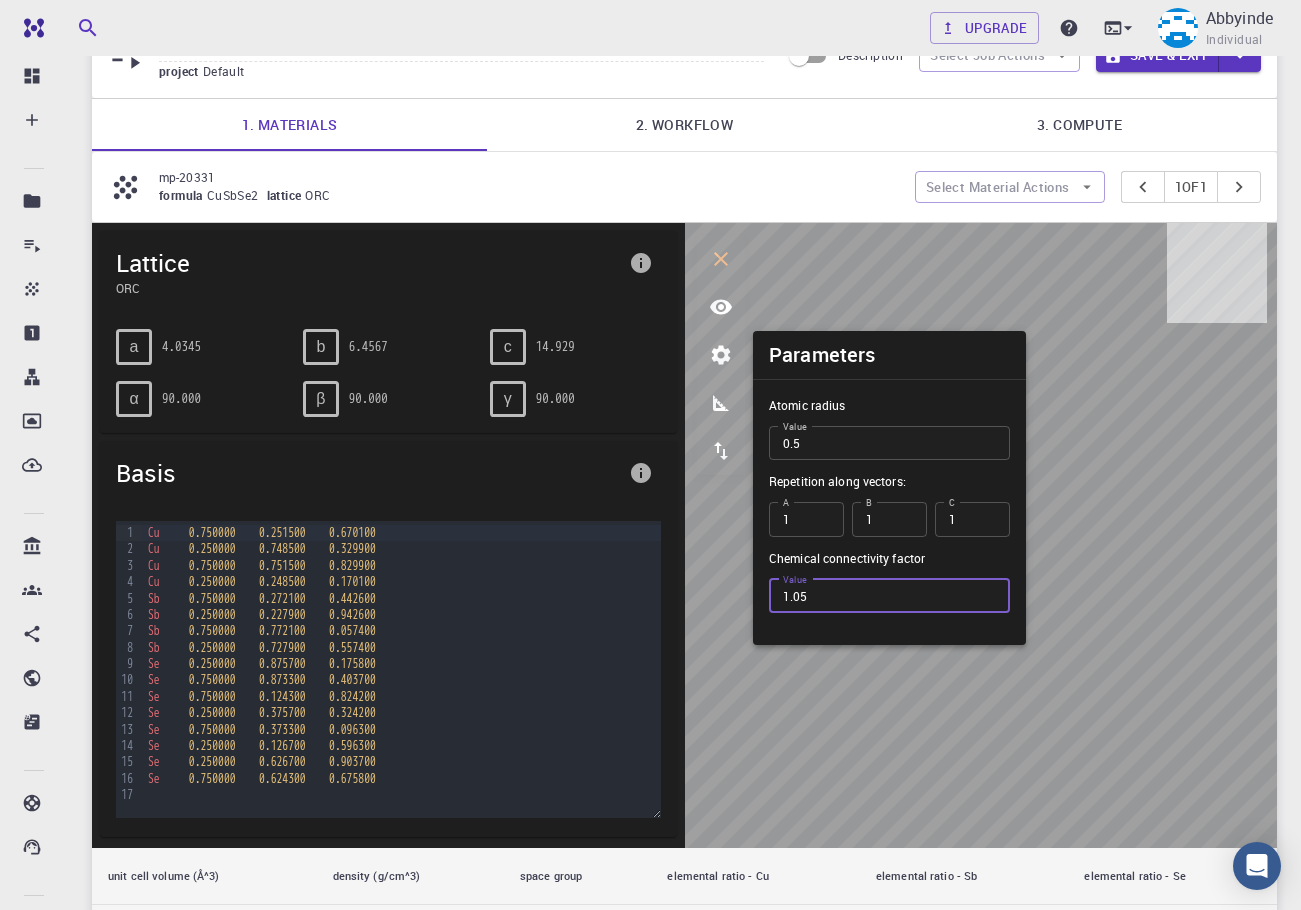click on "1.05" at bounding box center (889, 596) 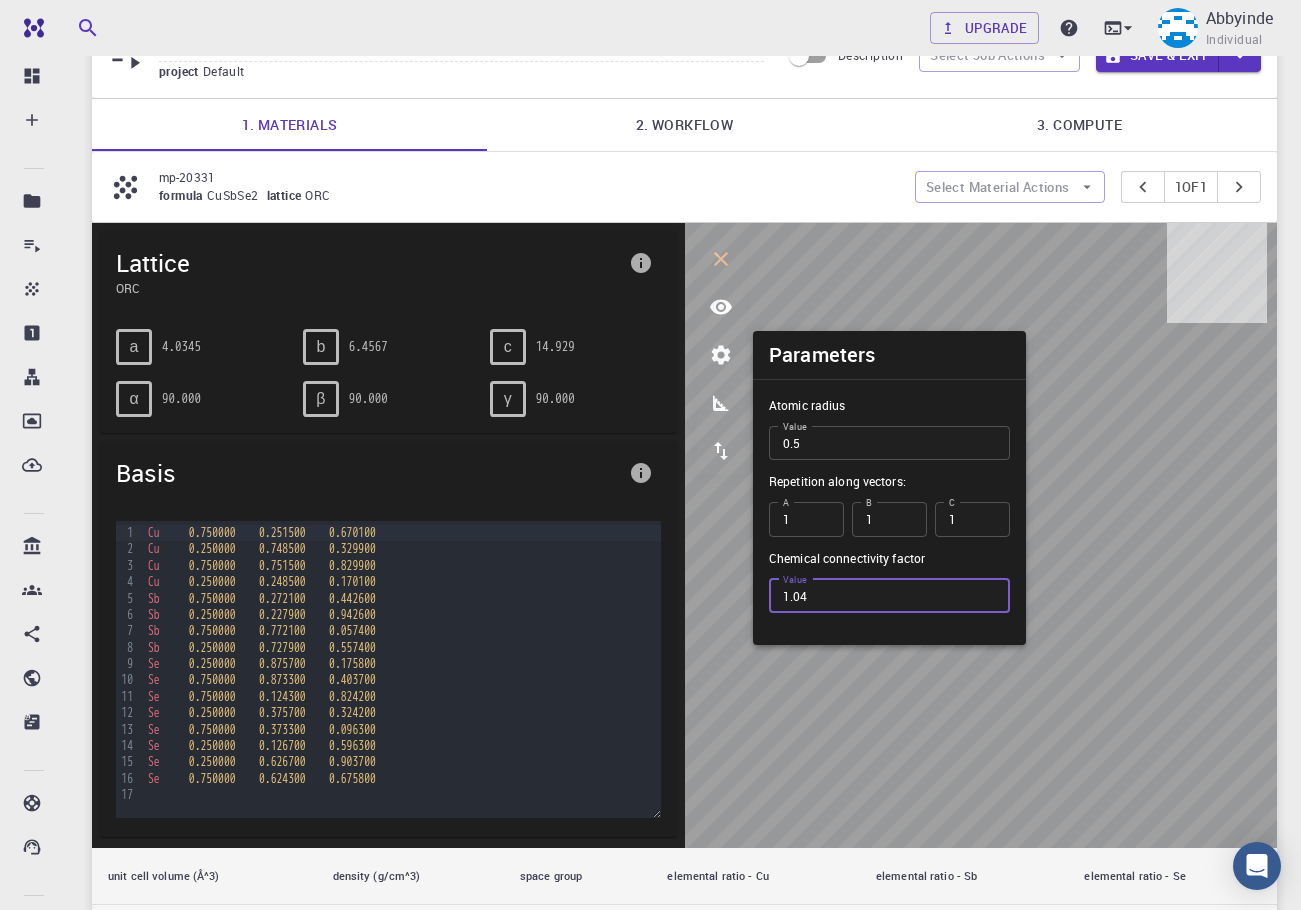 click on "1.04" at bounding box center (889, 596) 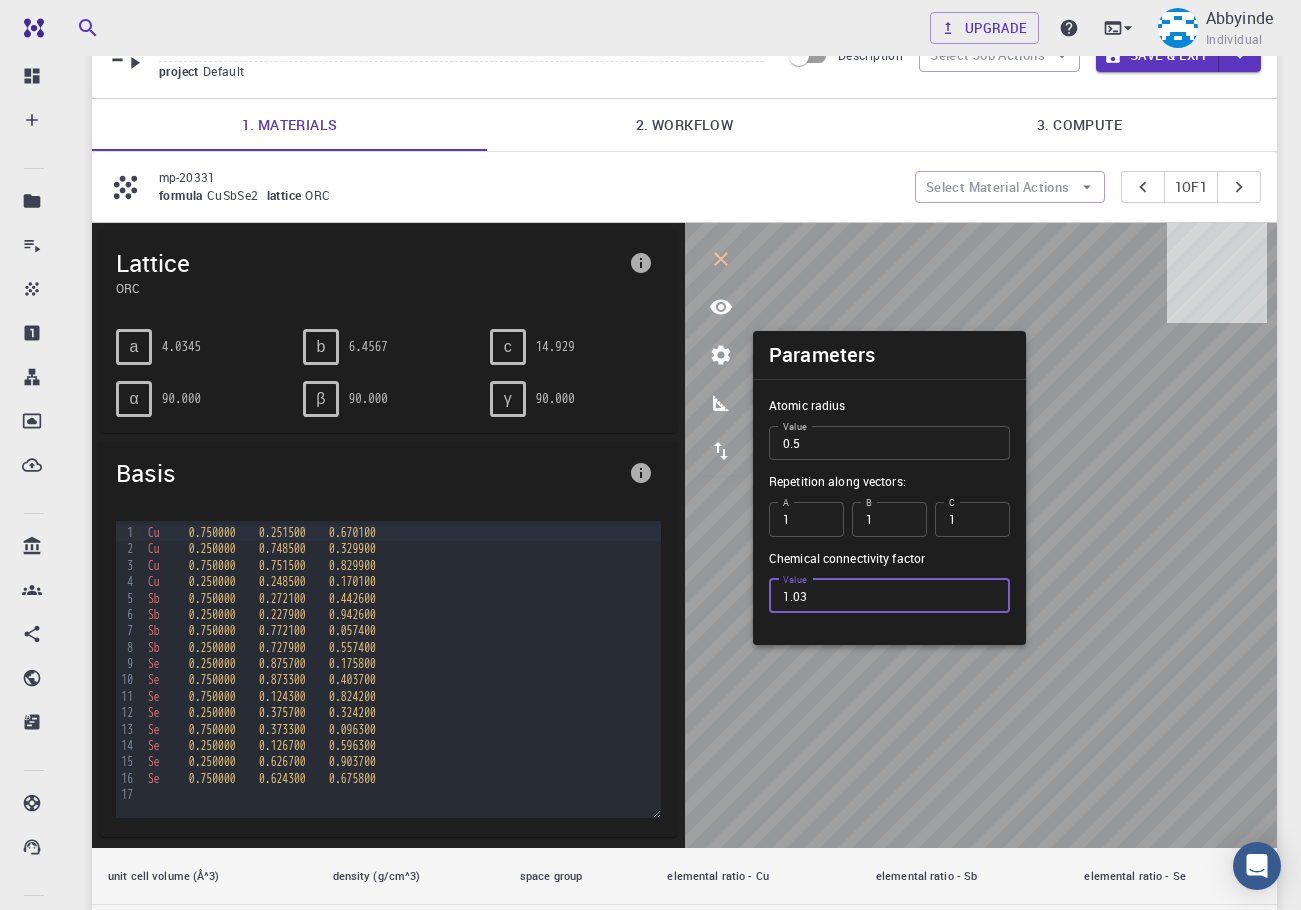 click on "1.03" at bounding box center (889, 596) 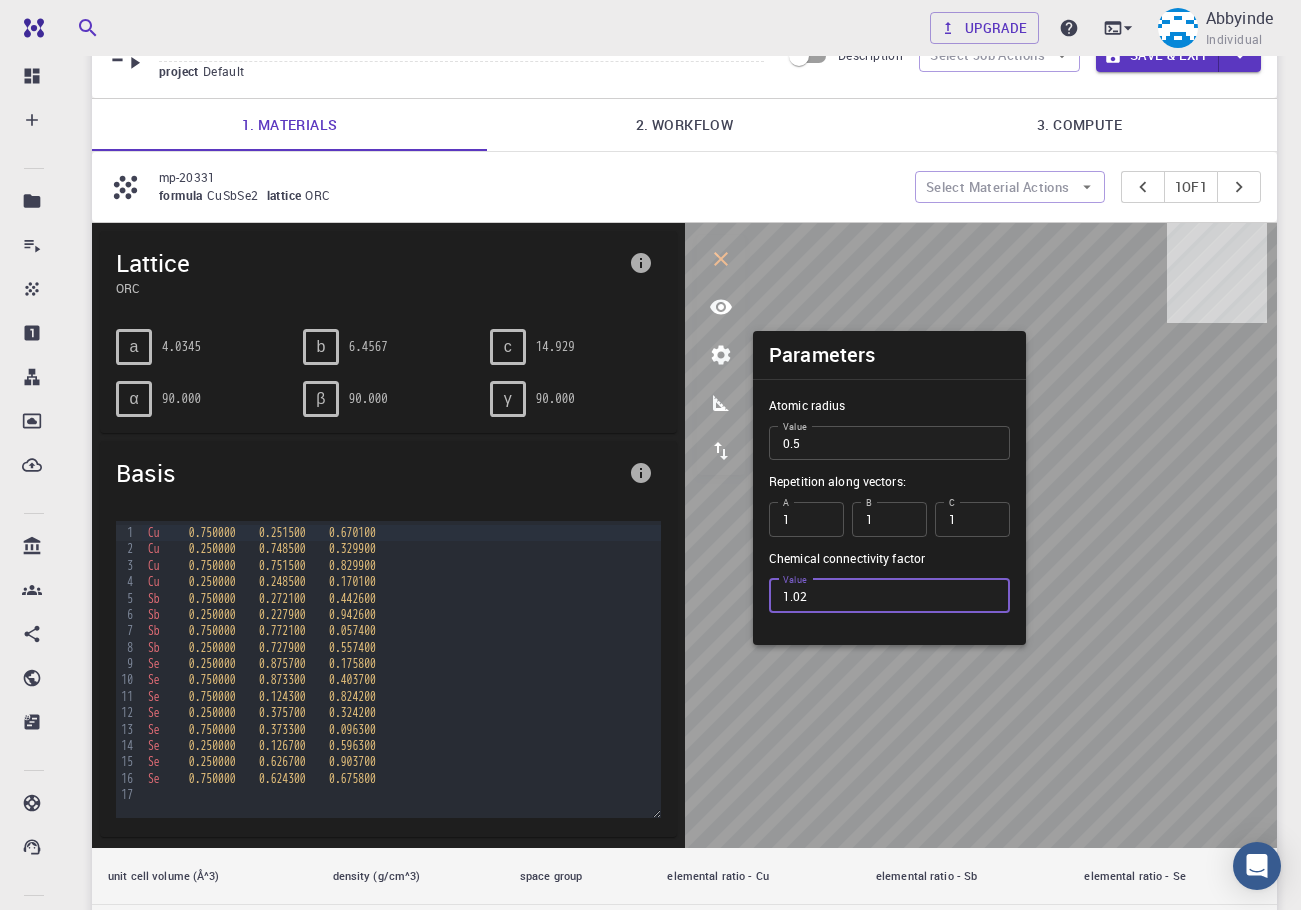 click on "1.02" at bounding box center [889, 596] 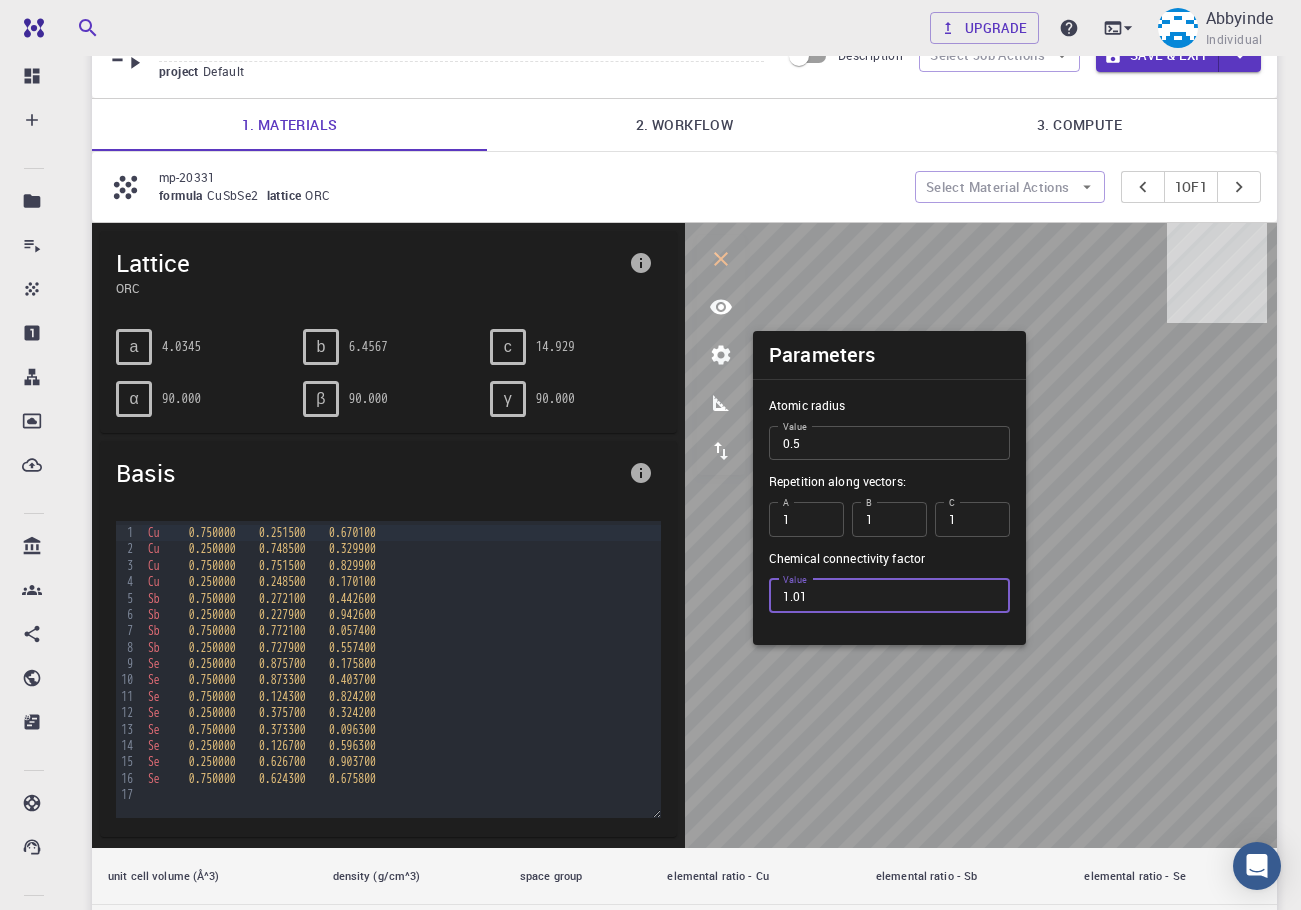 click on "1.01" at bounding box center (889, 596) 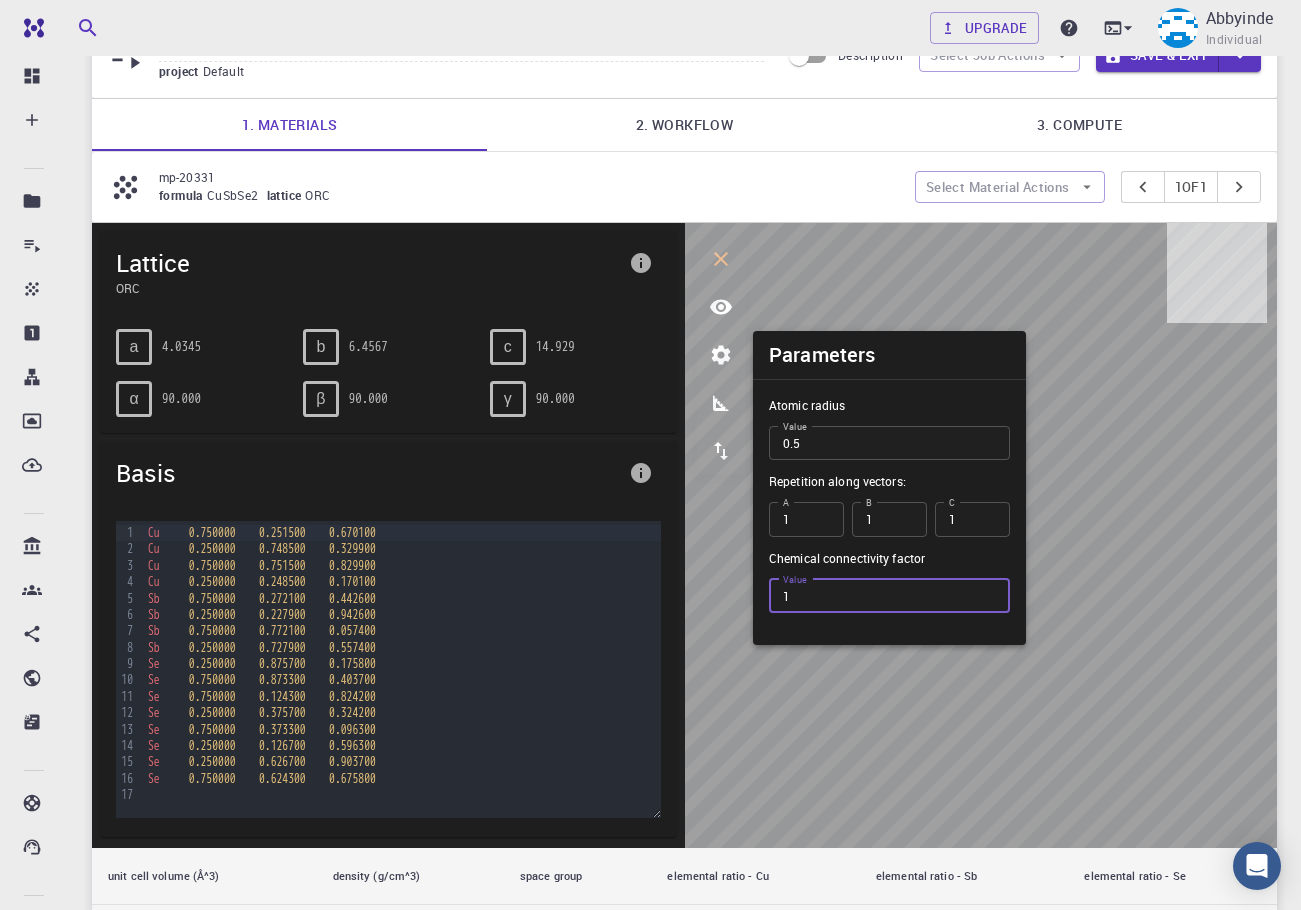 click on "1" at bounding box center [889, 596] 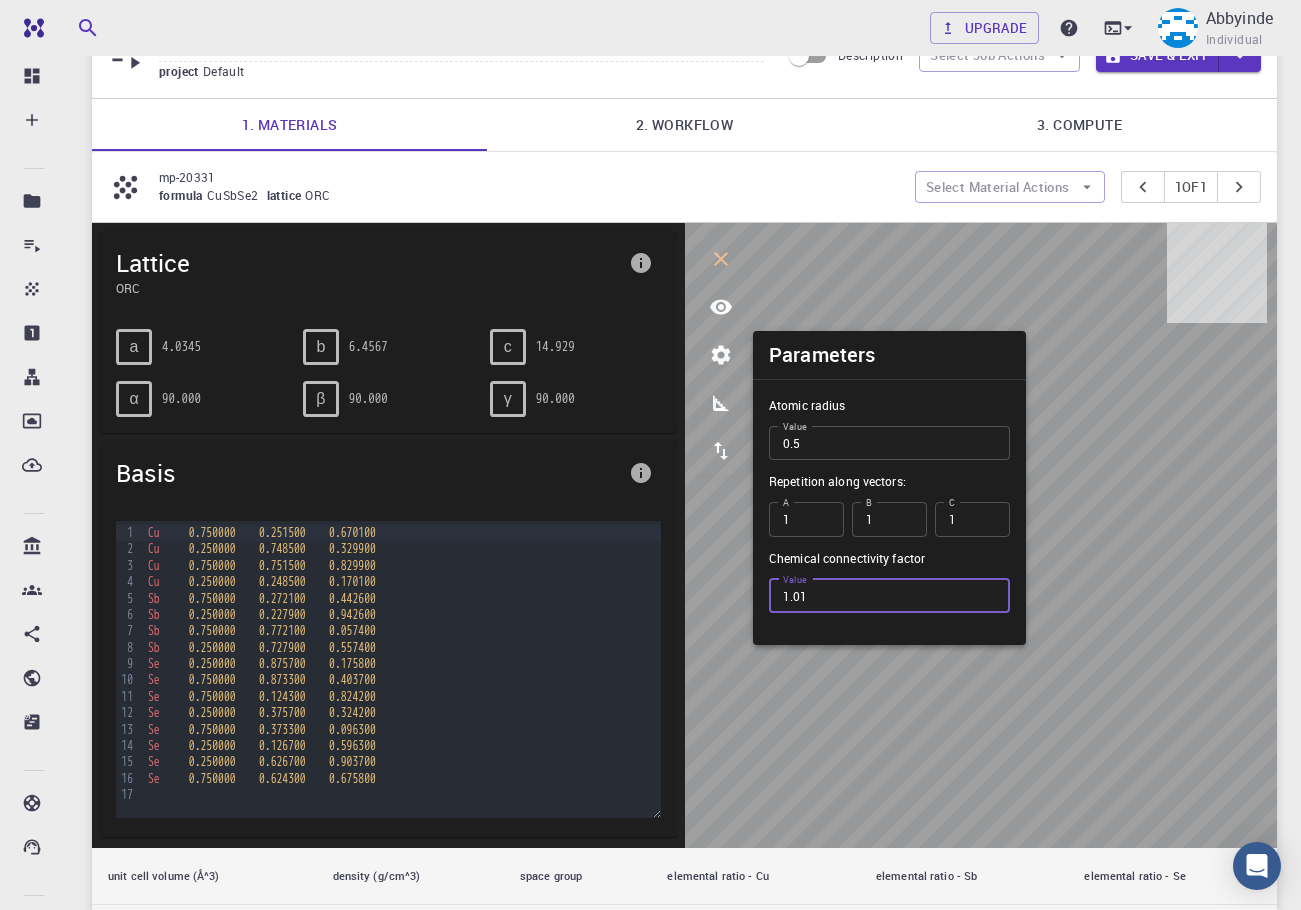 click on "1.01" at bounding box center (889, 596) 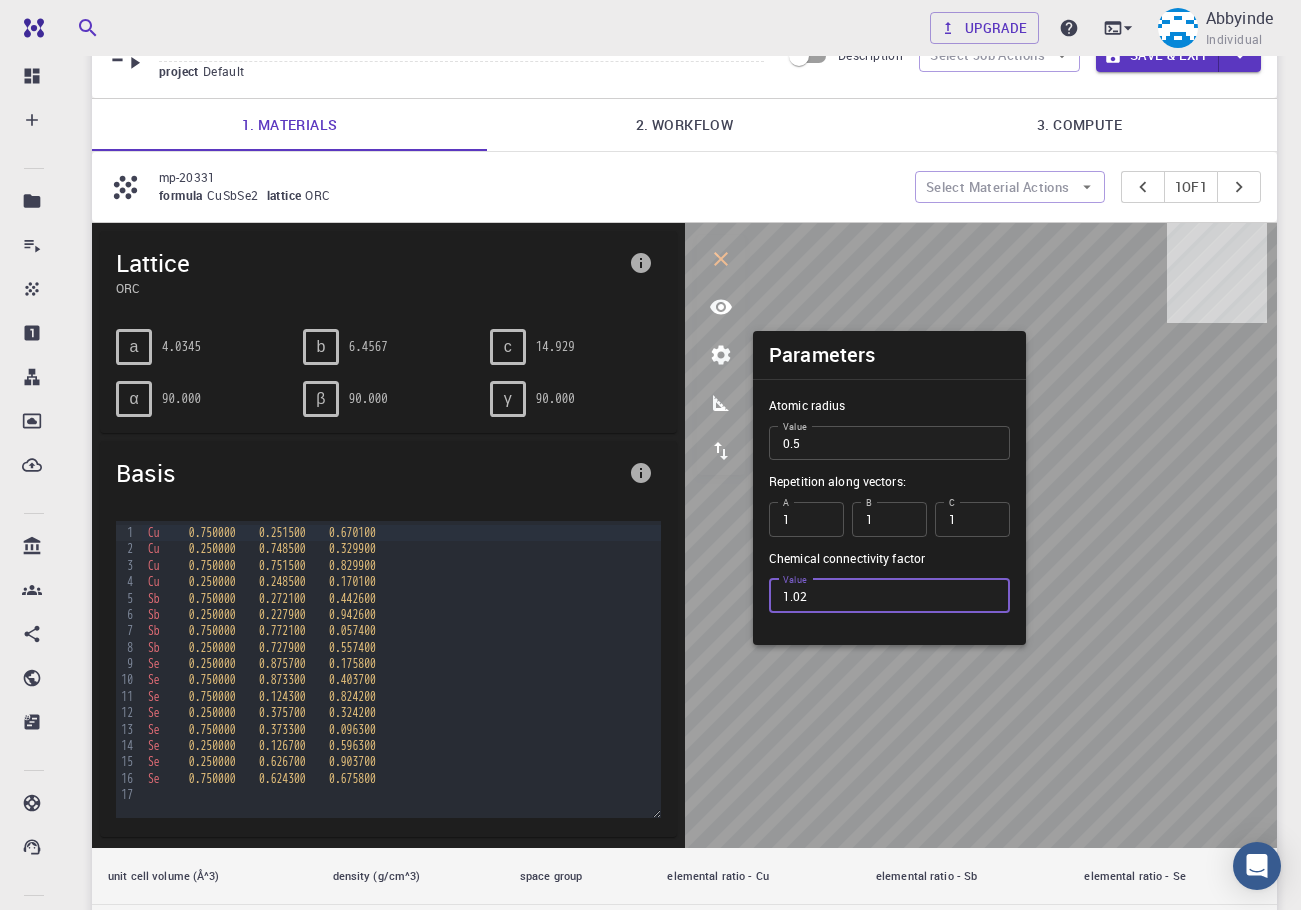 click on "1.02" at bounding box center [889, 596] 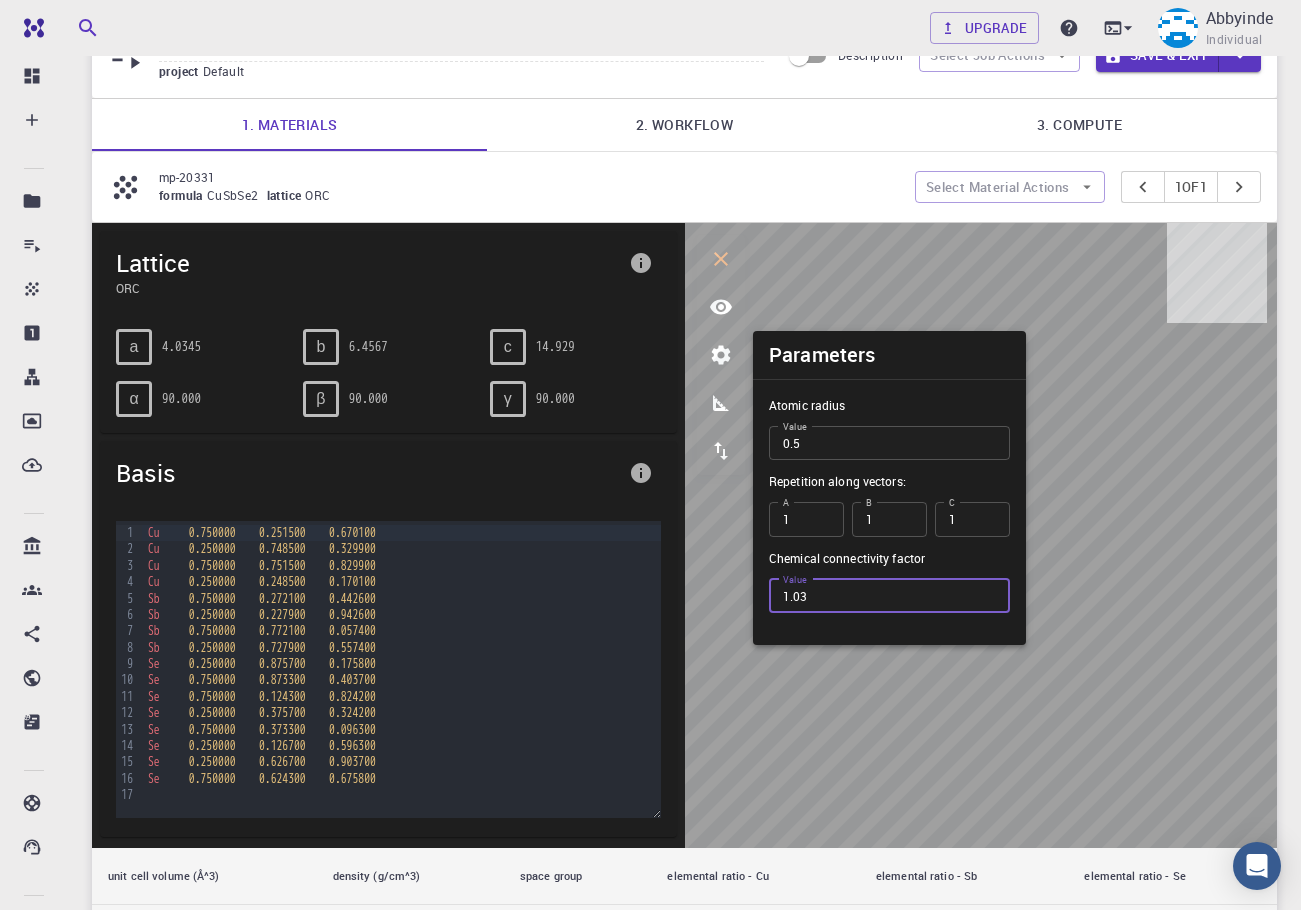 click on "1.03" at bounding box center [889, 596] 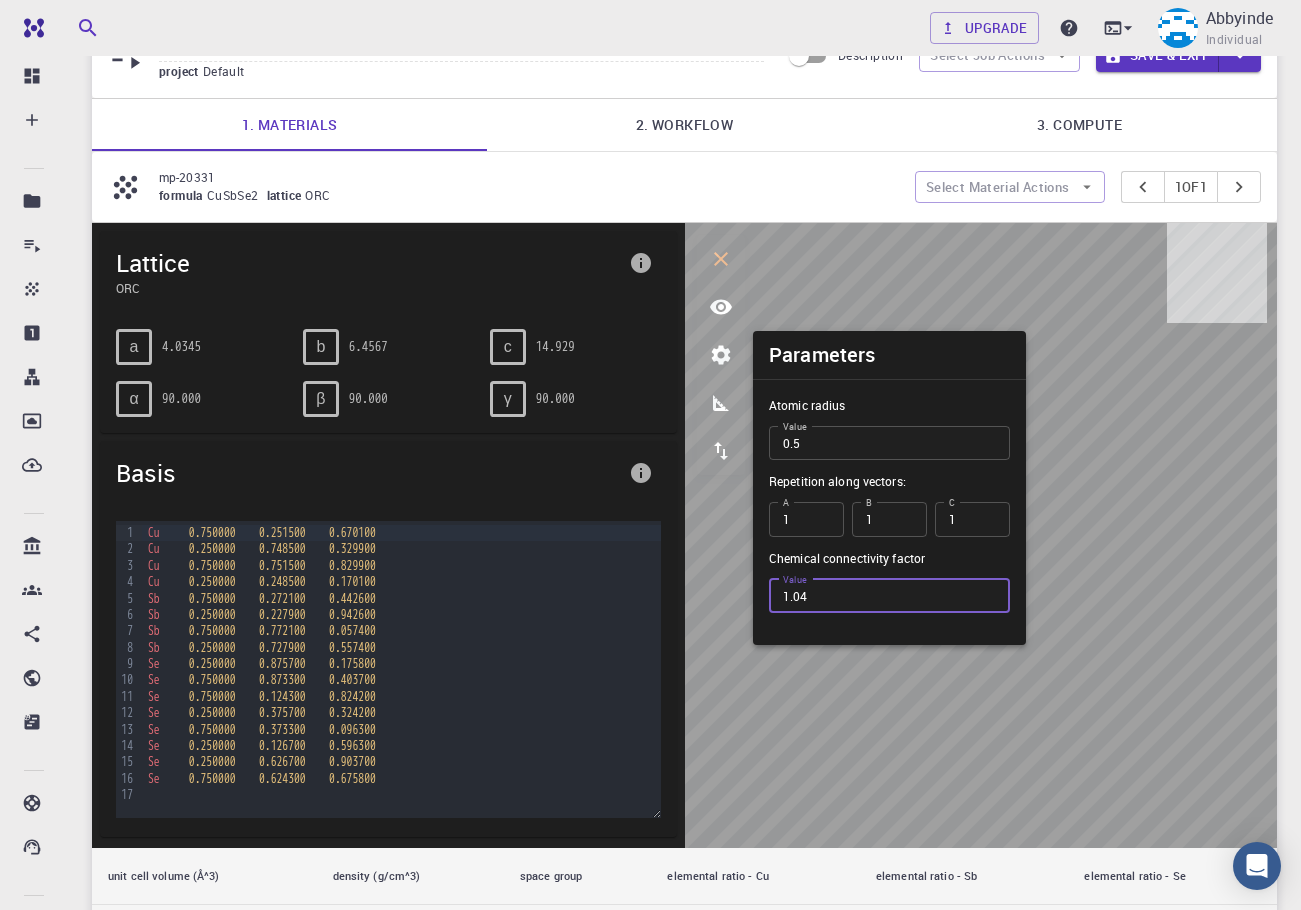 click on "1.04" at bounding box center (889, 596) 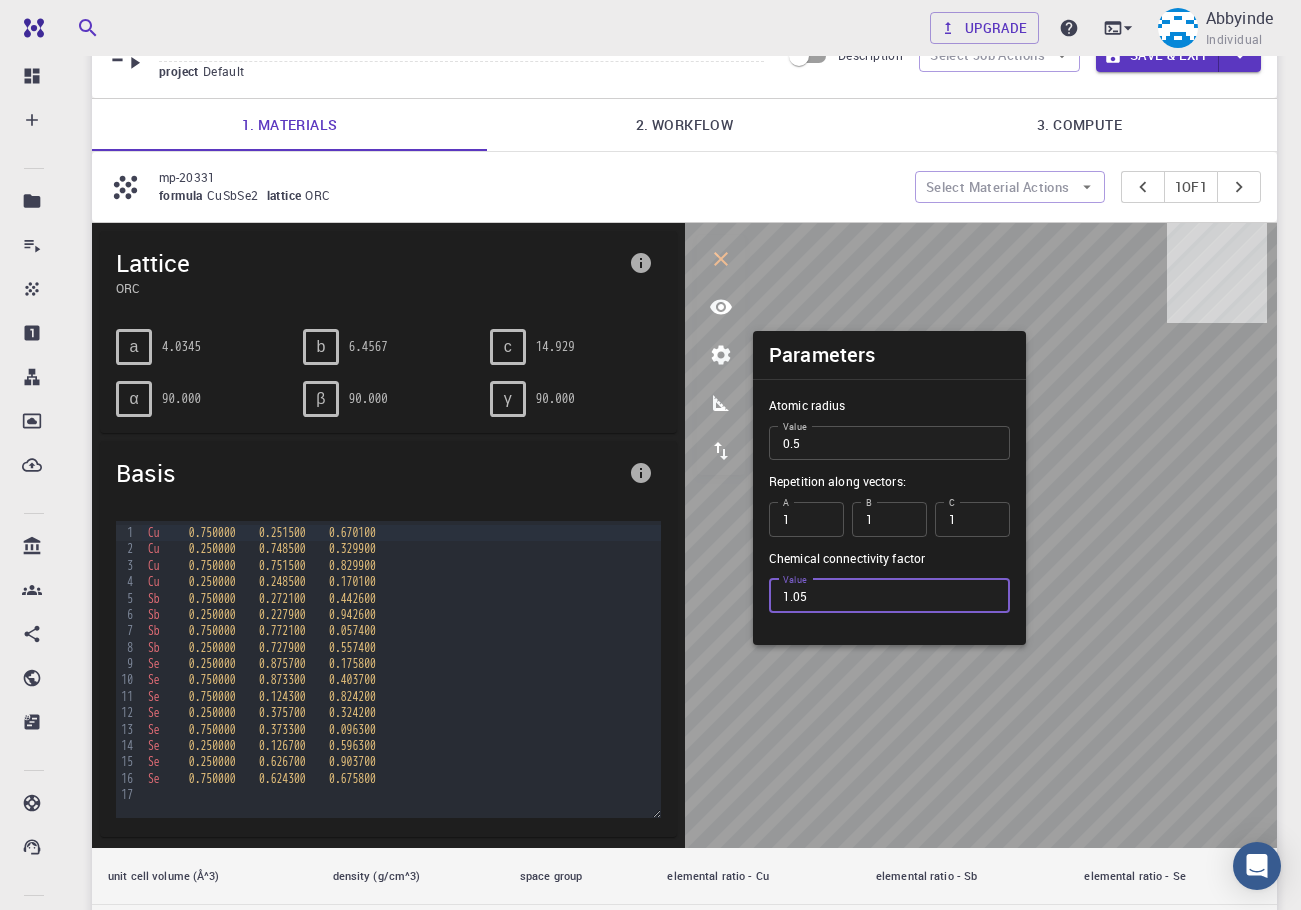 click on "1.05" at bounding box center (889, 596) 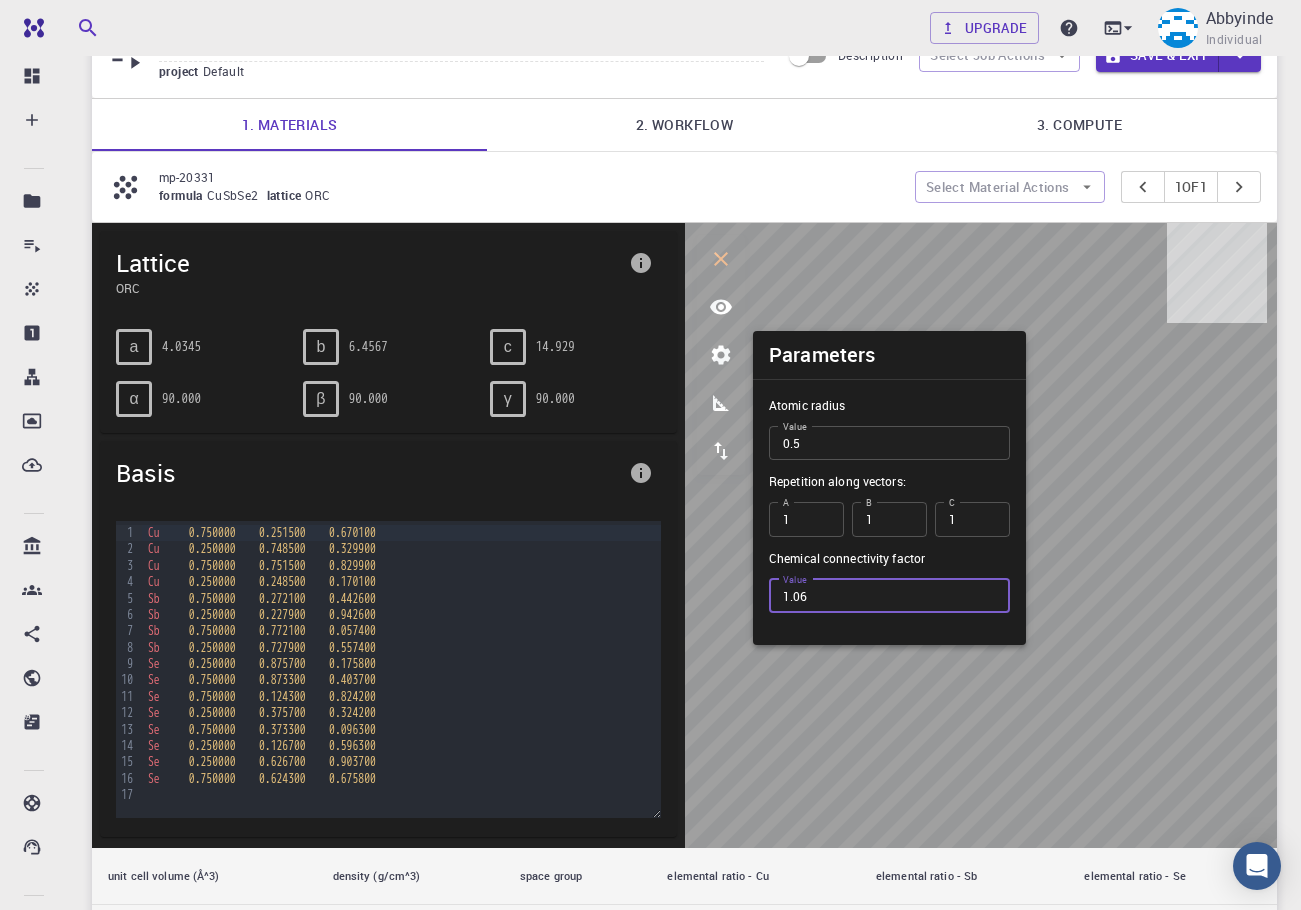 click on "1.06" at bounding box center (889, 596) 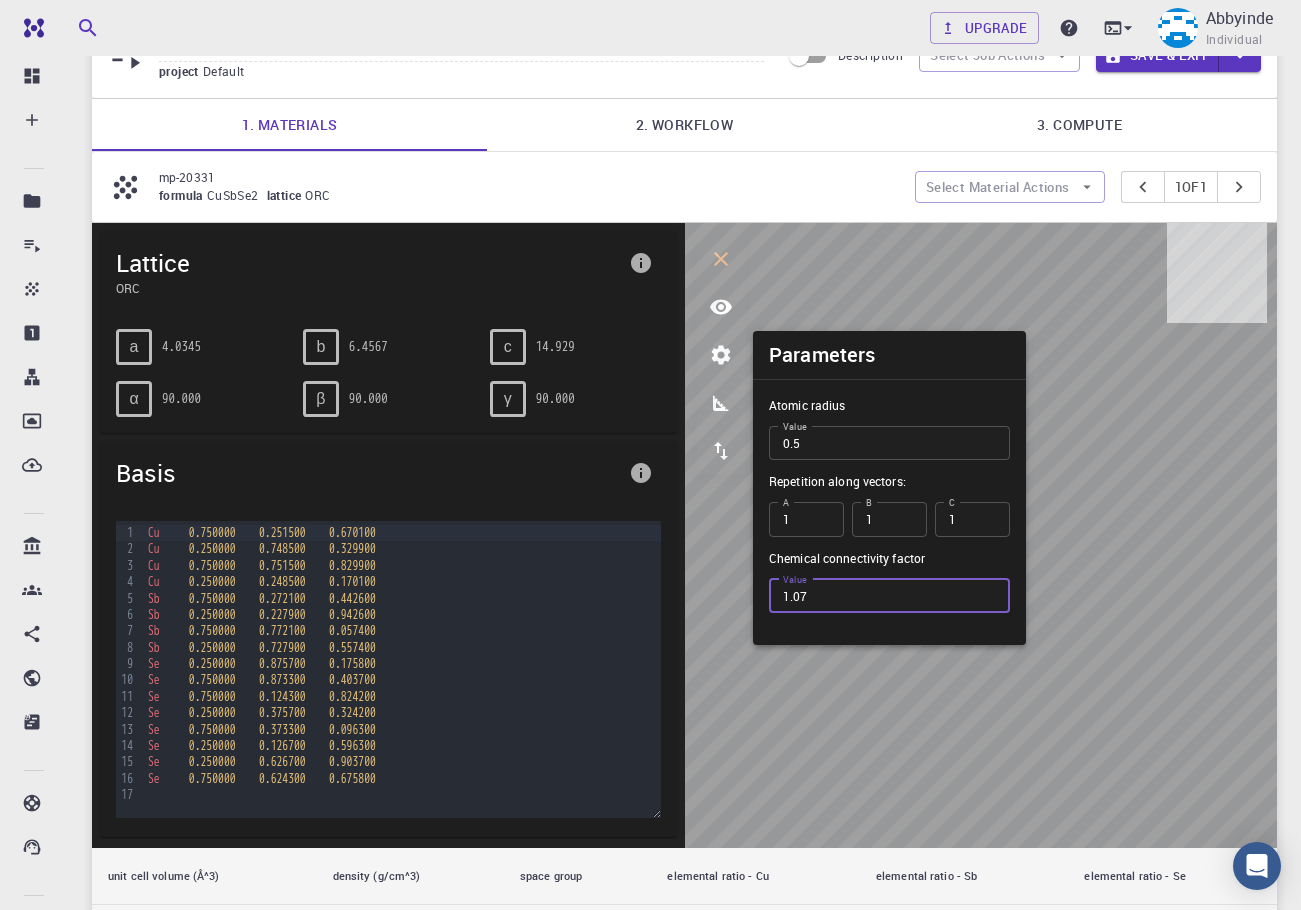 click on "1.07" at bounding box center (889, 596) 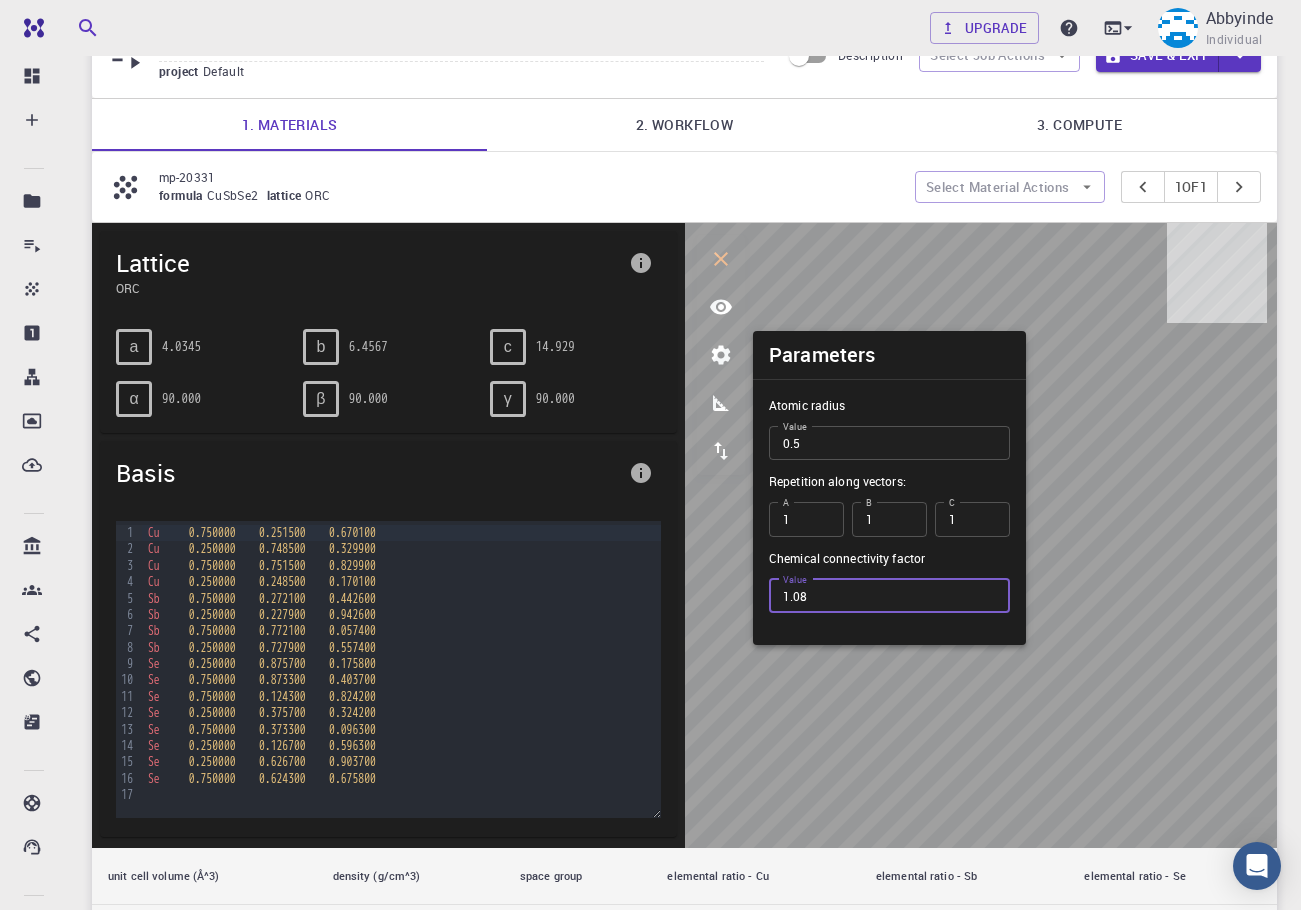 click on "1.08" at bounding box center (889, 596) 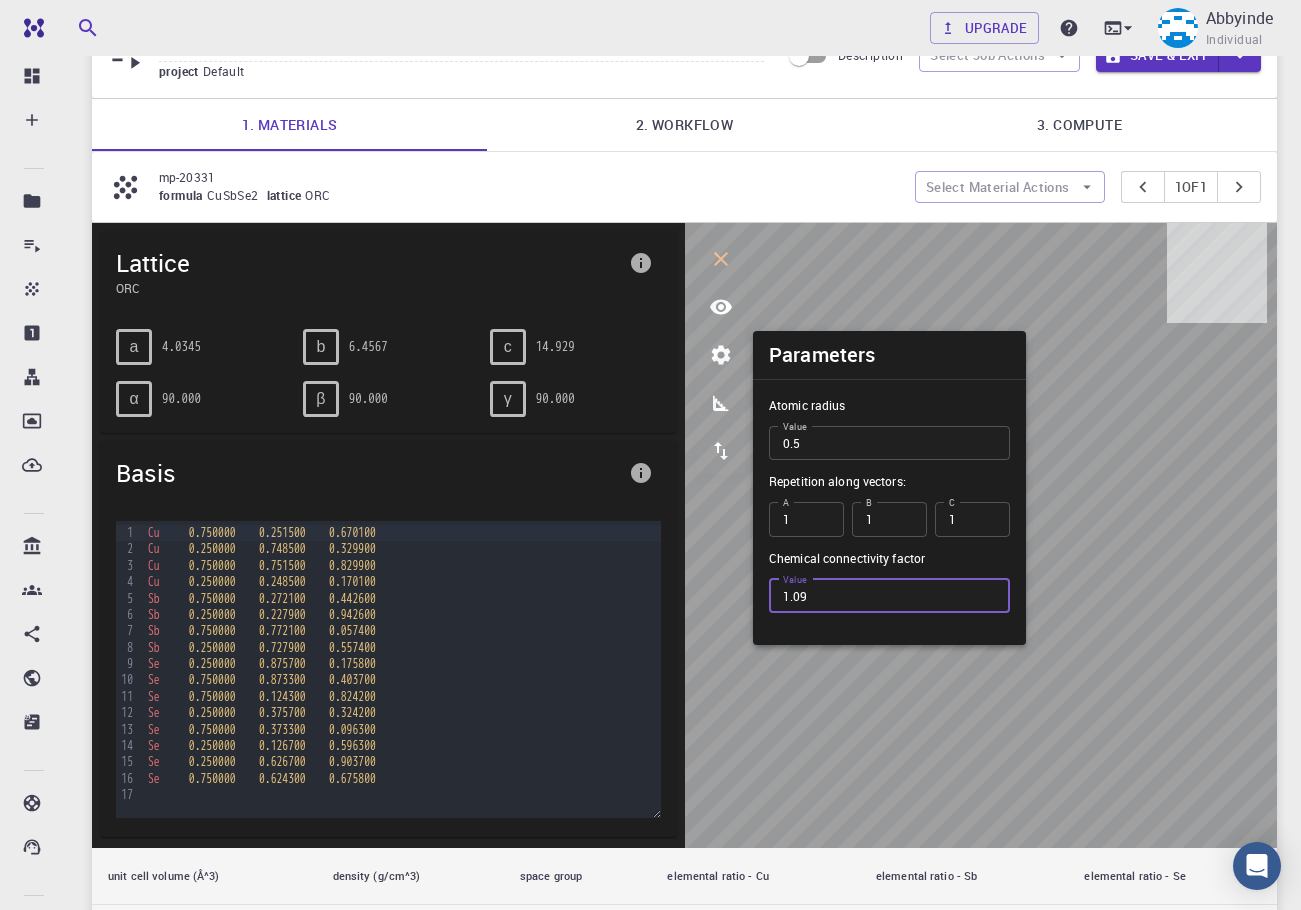 type on "1.09" 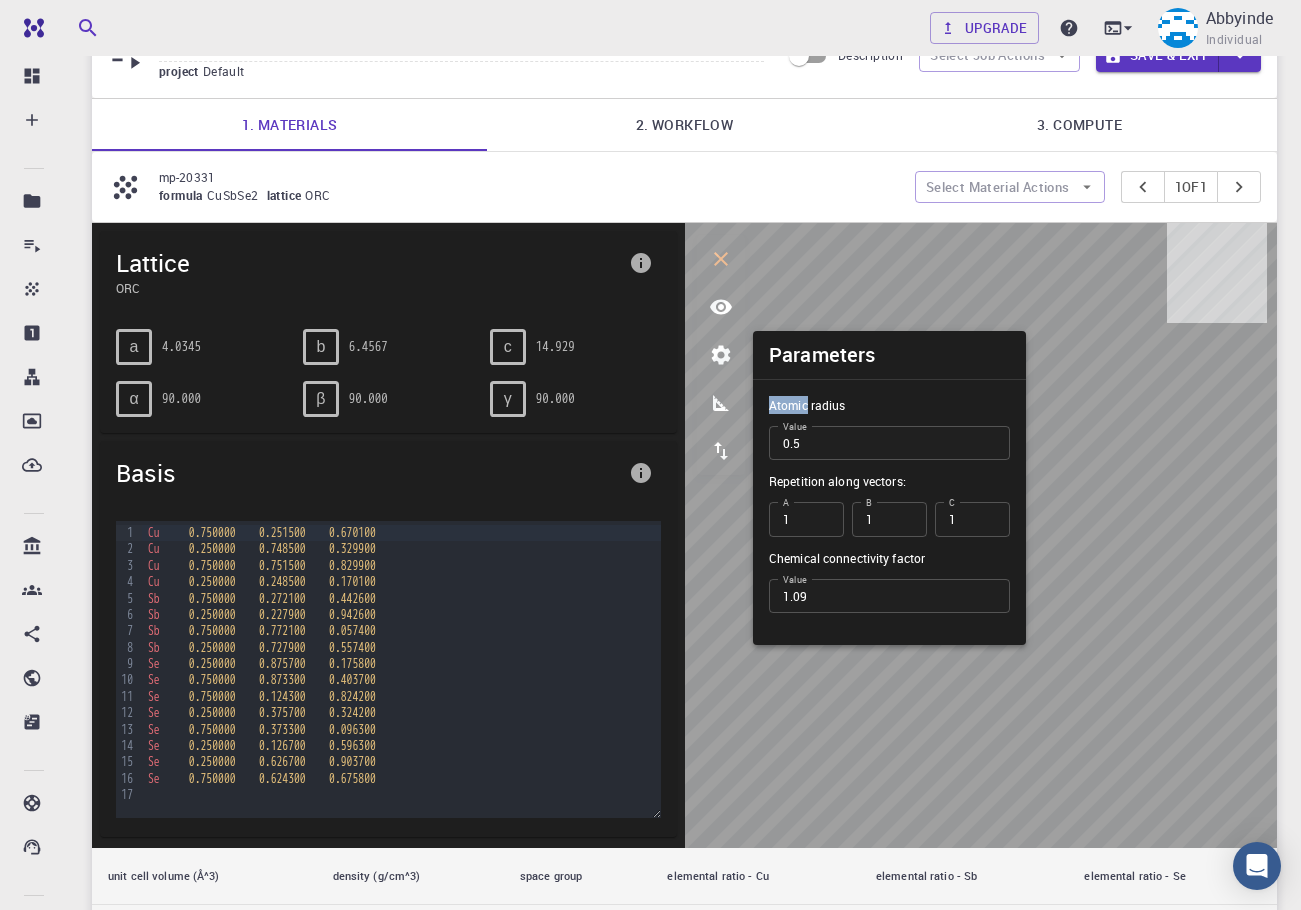 drag, startPoint x: 922, startPoint y: 352, endPoint x: 808, endPoint y: 386, distance: 118.96218 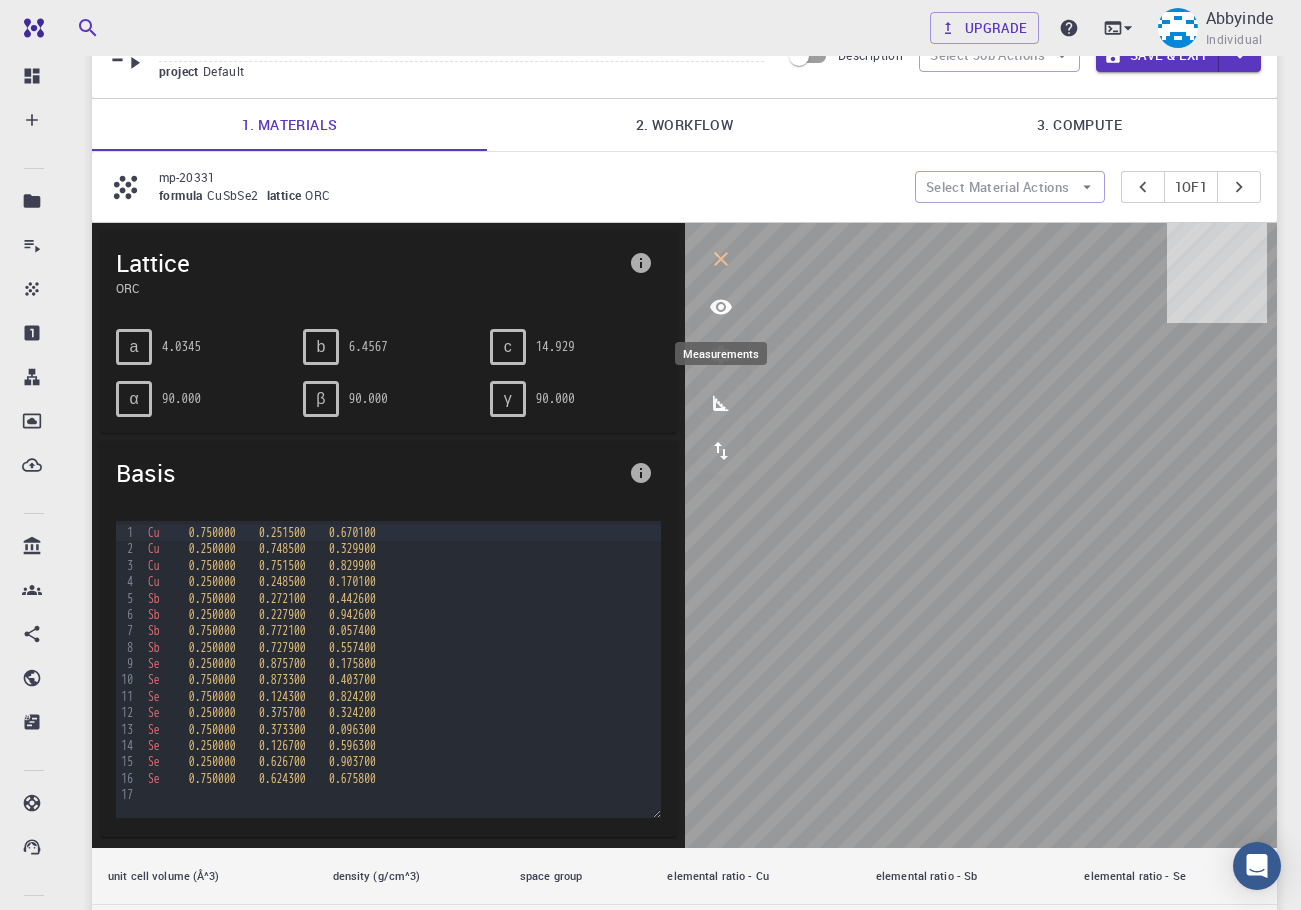click 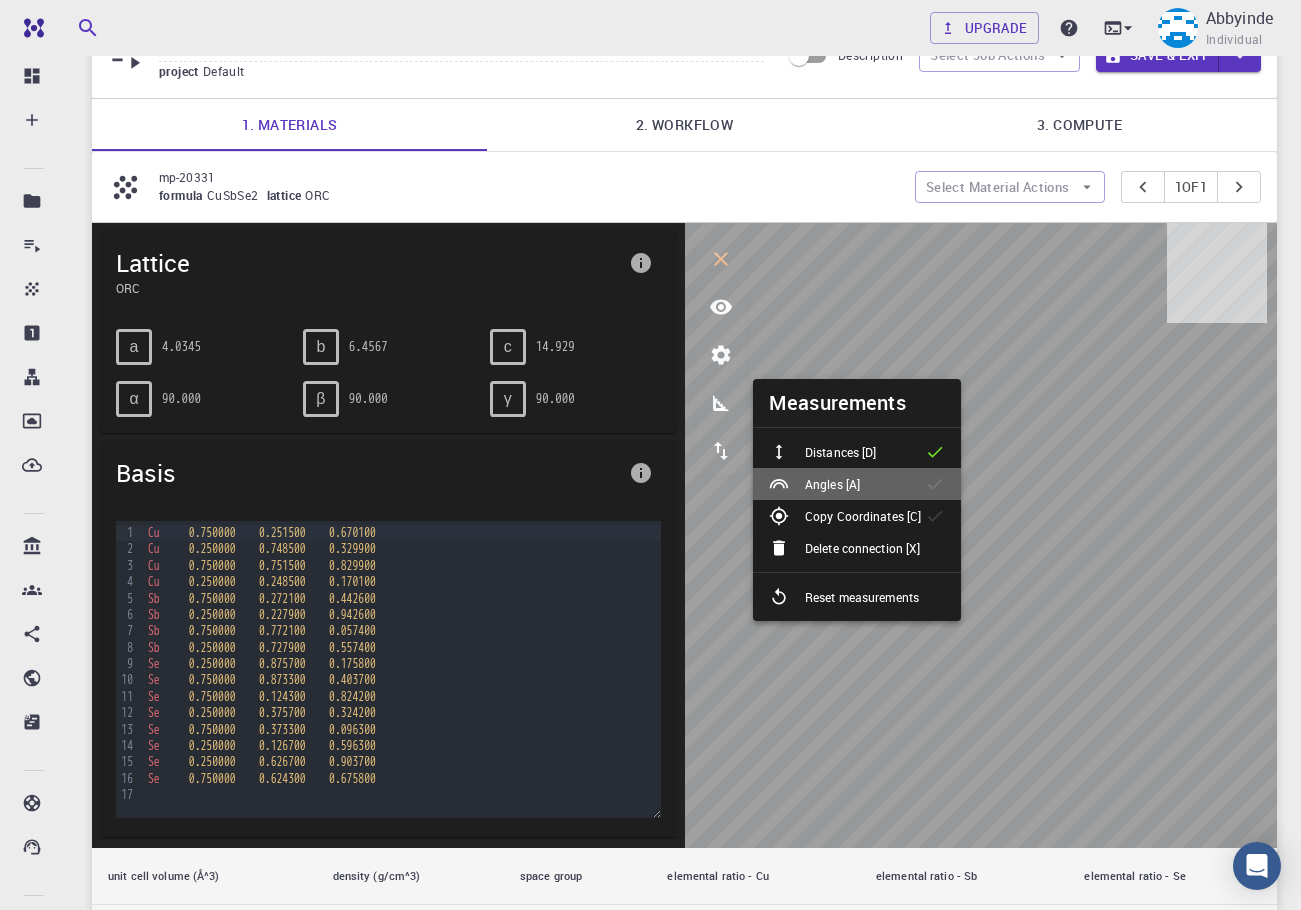 click on "Angles [A]" at bounding box center [857, 484] 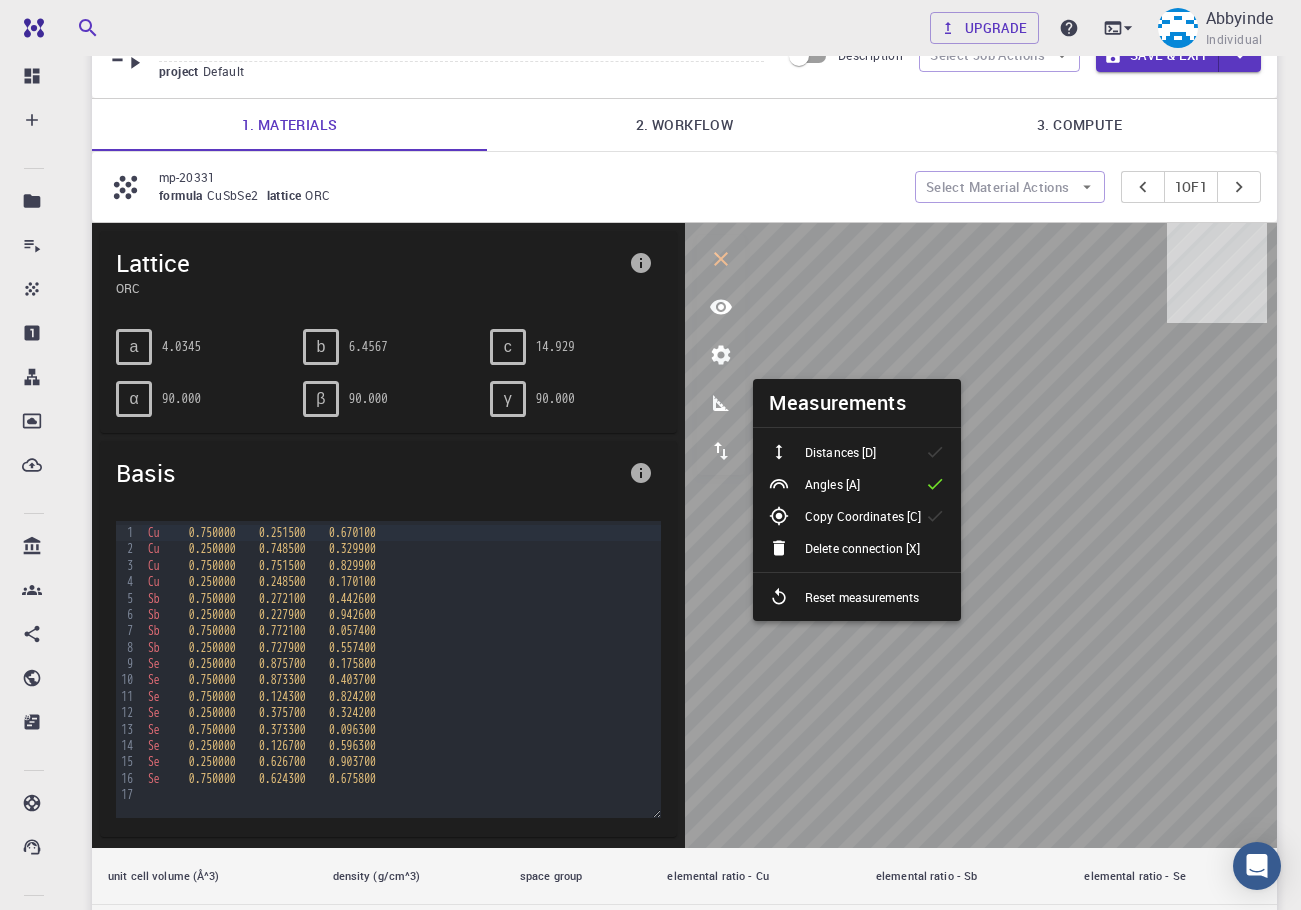 click on "Angles [A]" at bounding box center [857, 484] 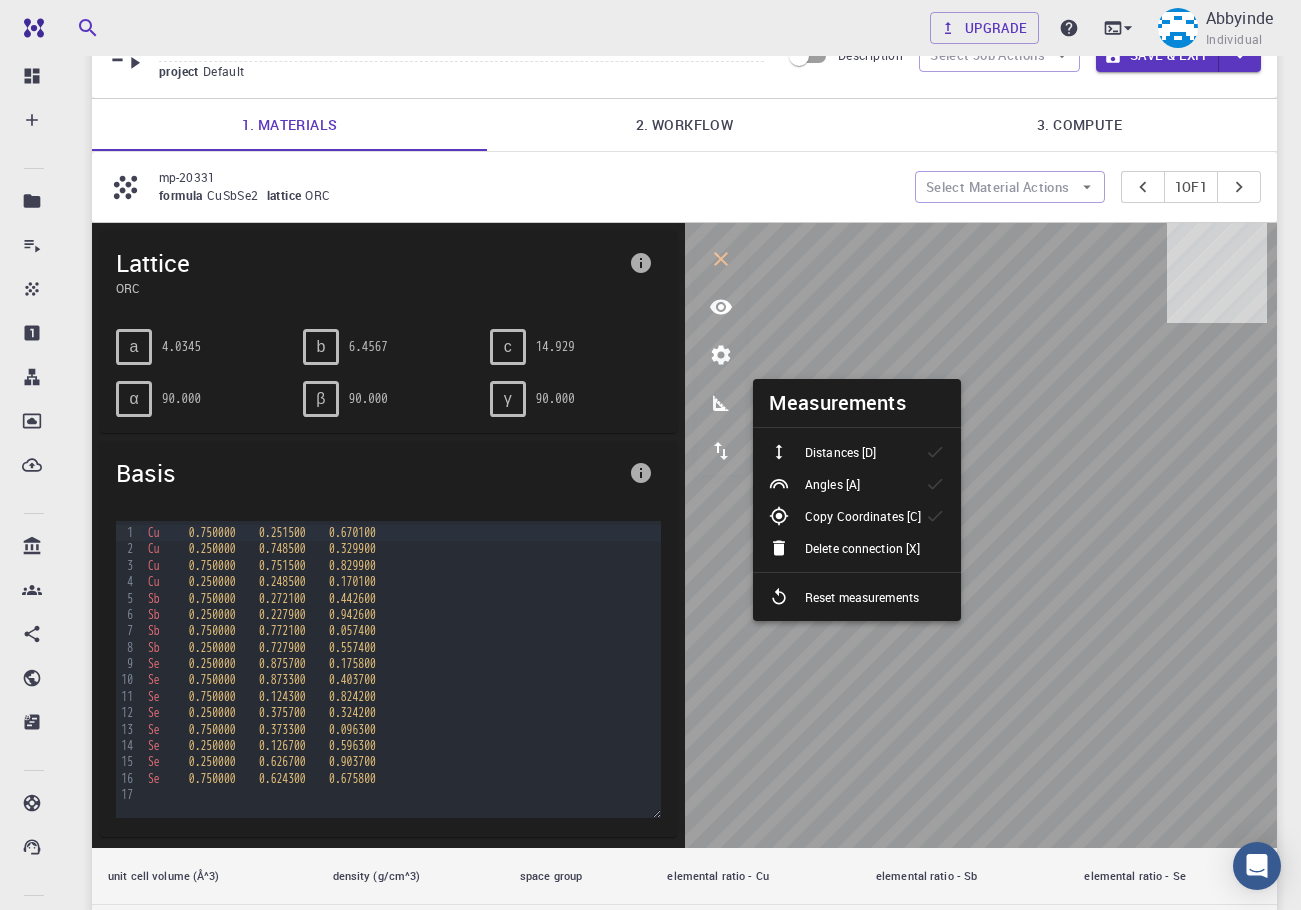 click 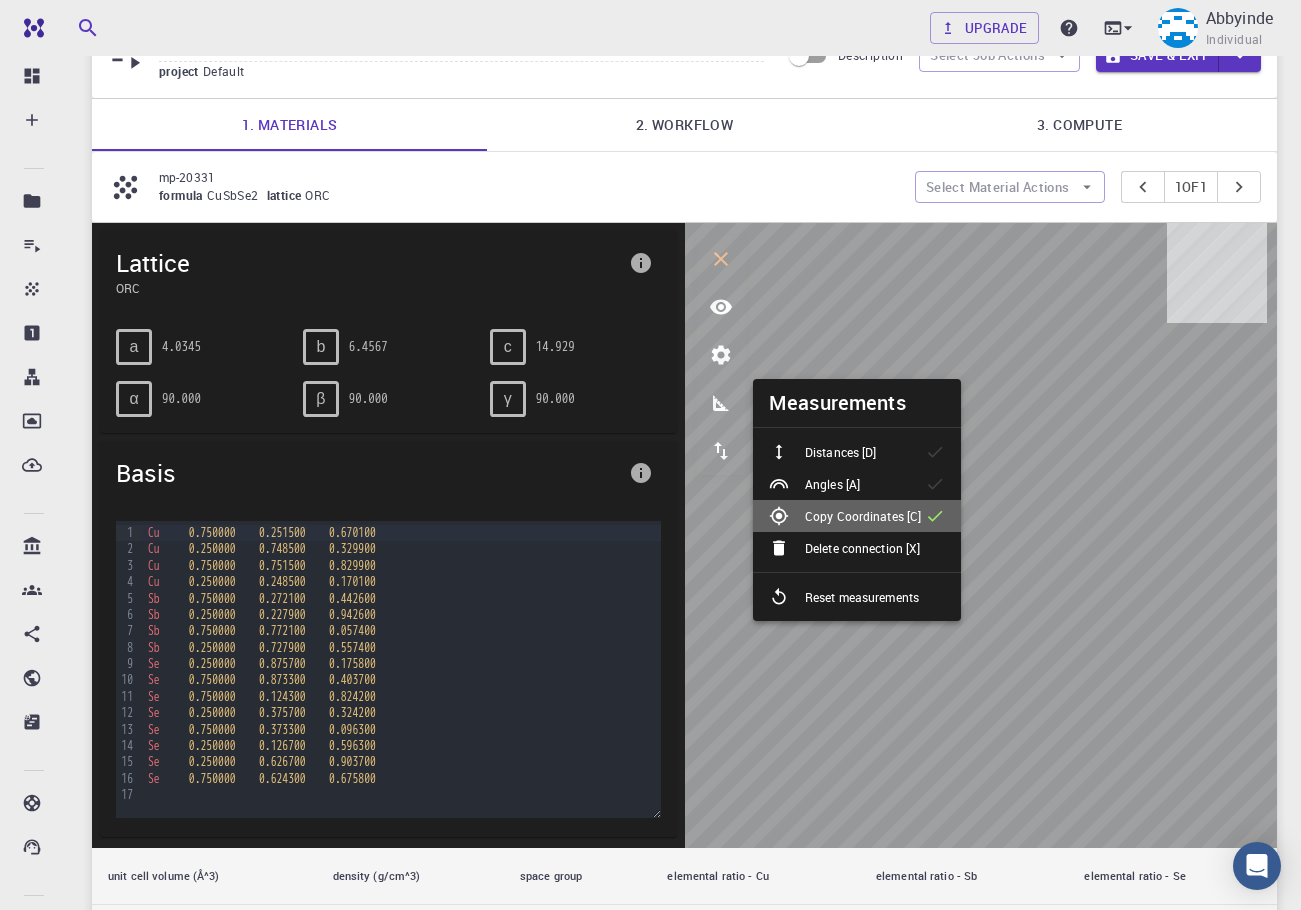 click 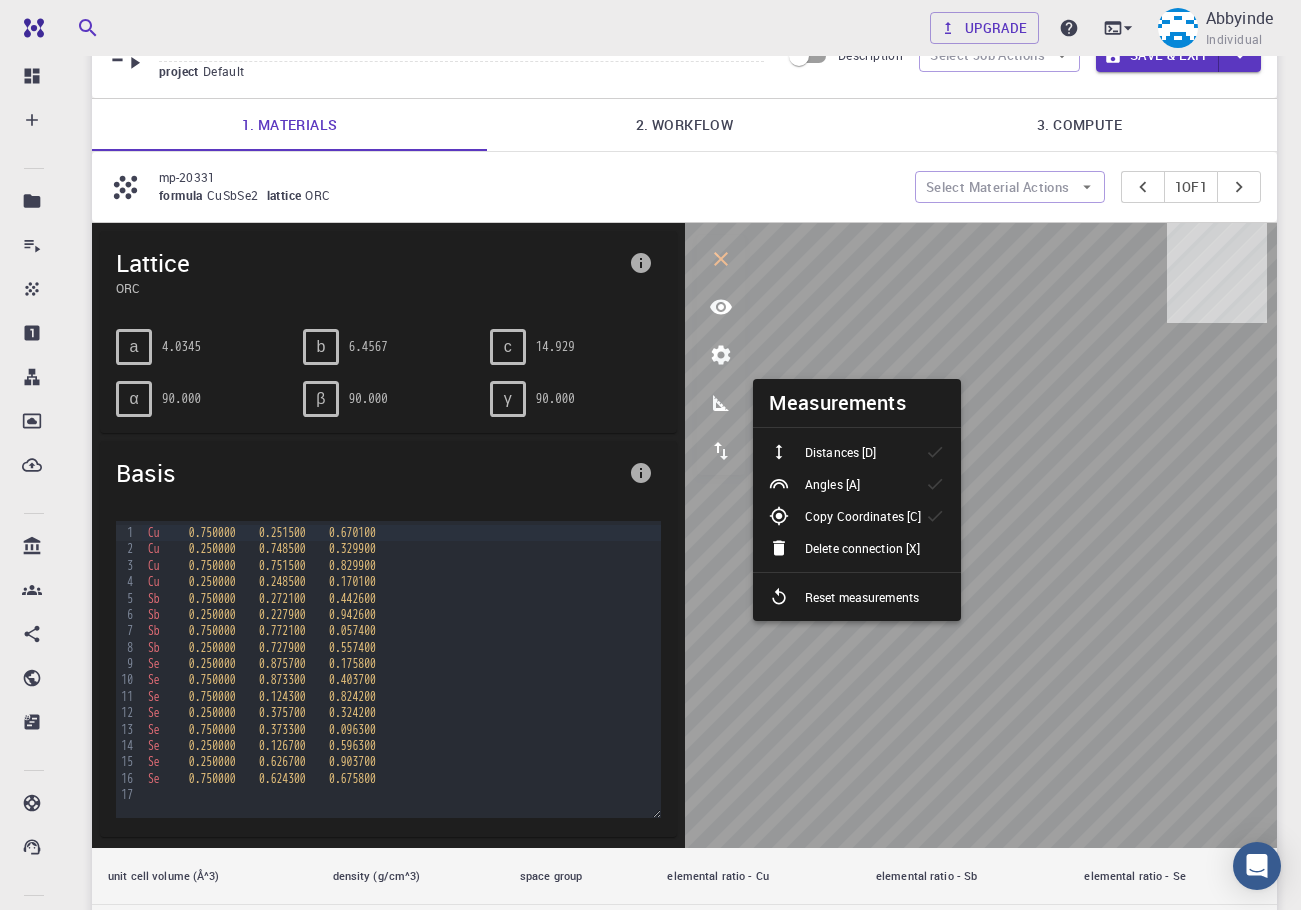 click on "Delete connection [X]" at bounding box center [852, 548] 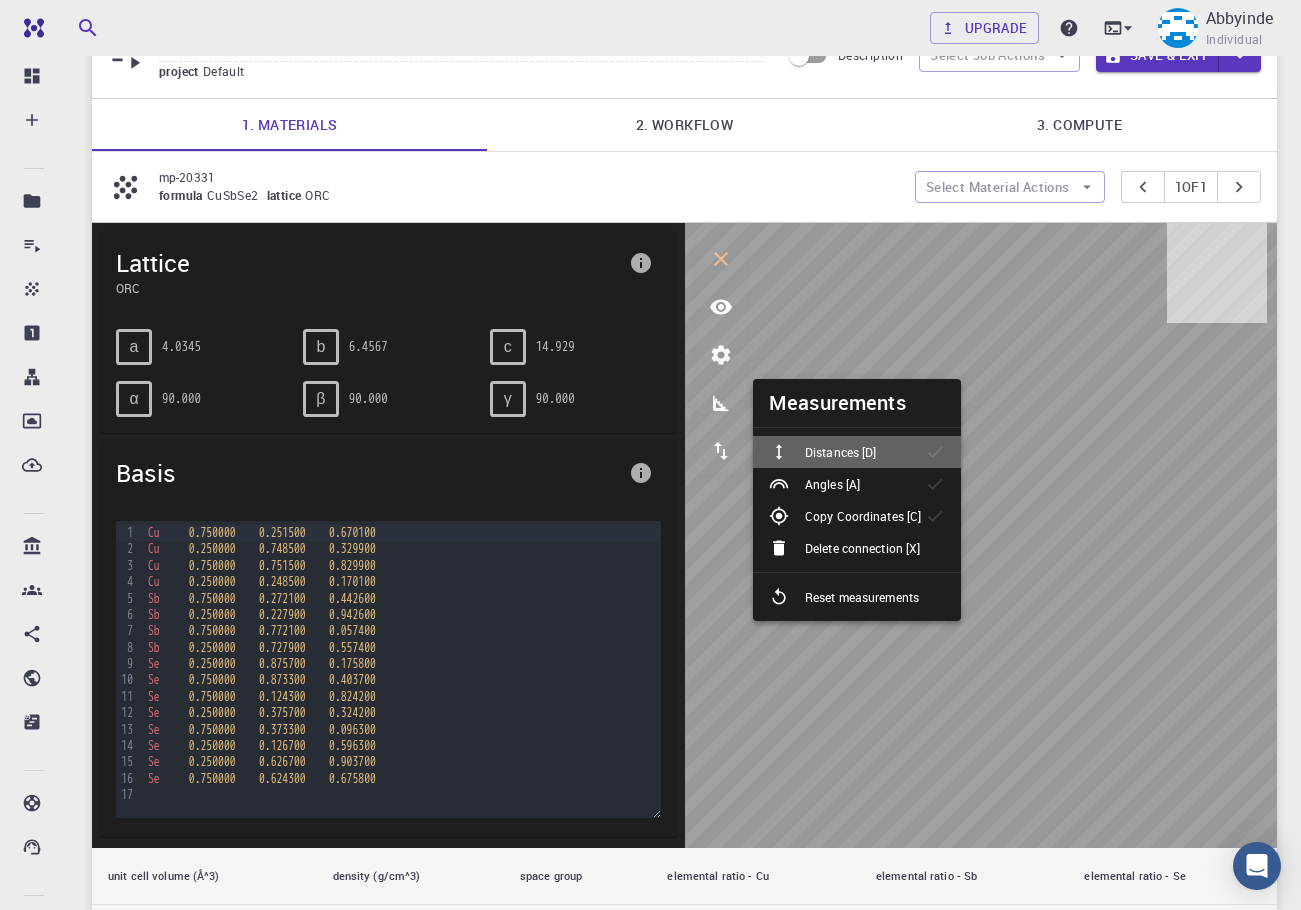 click on "Distances [D]" at bounding box center (857, 452) 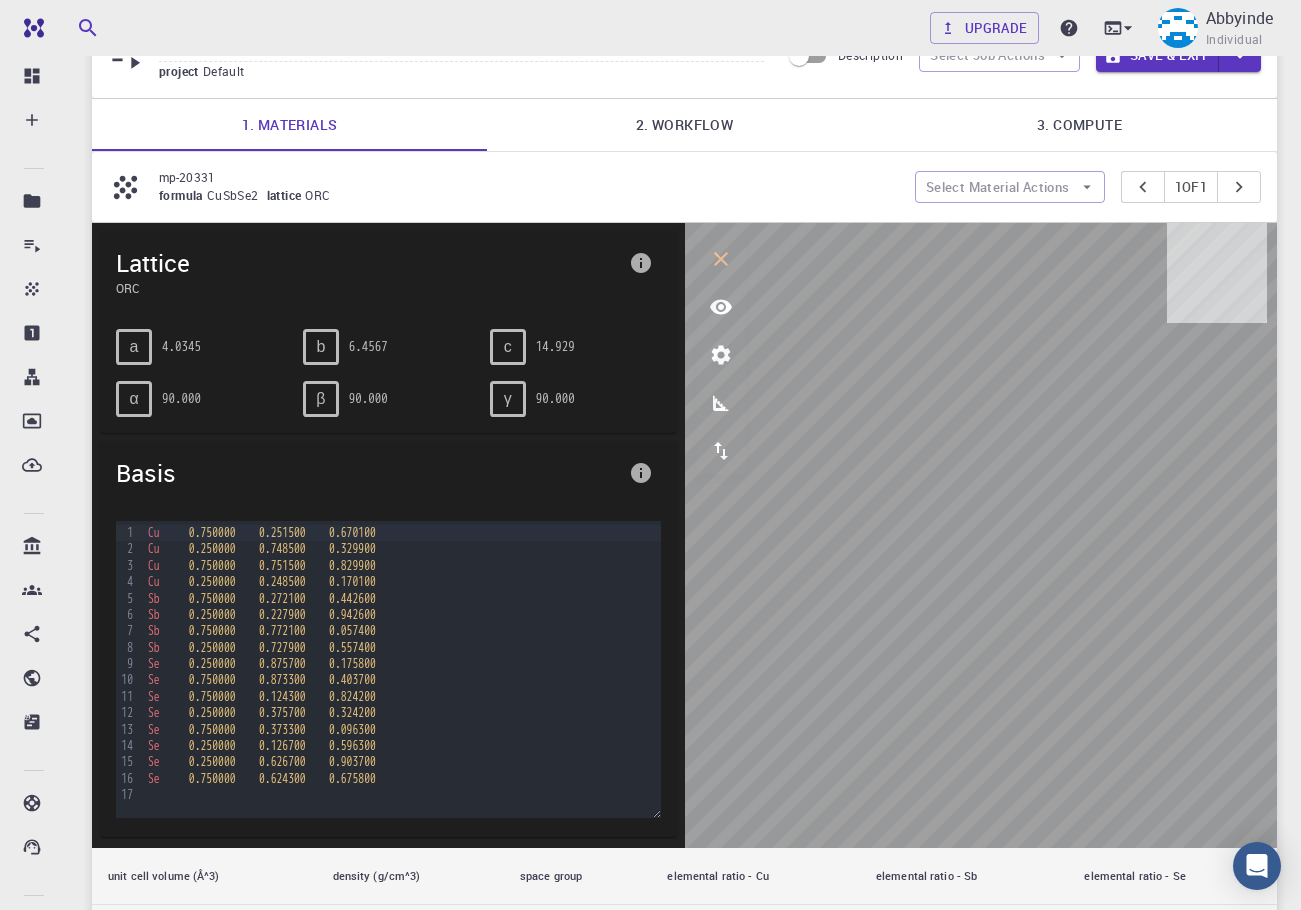 click 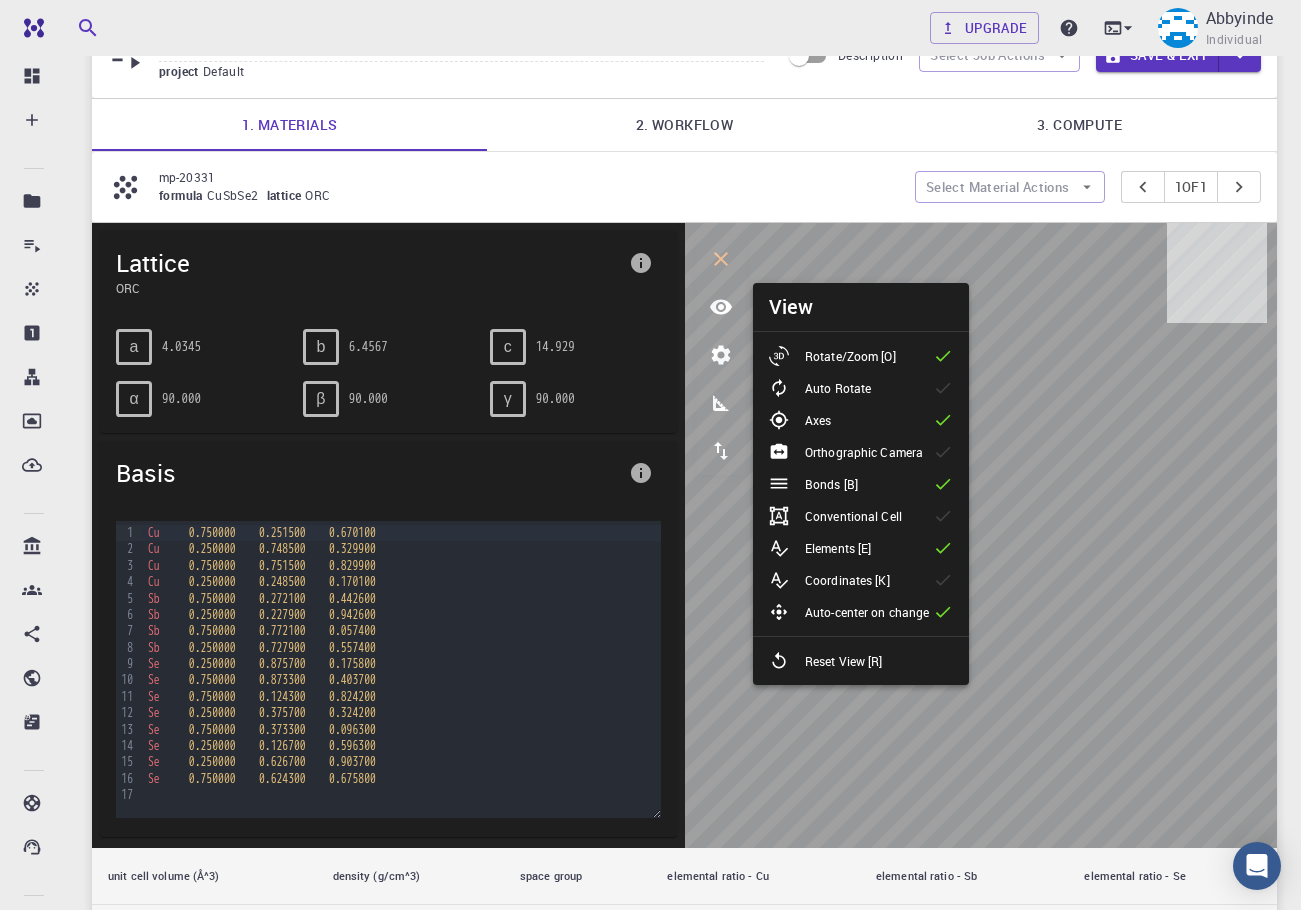click on "Reset View [R]" at bounding box center [844, 661] 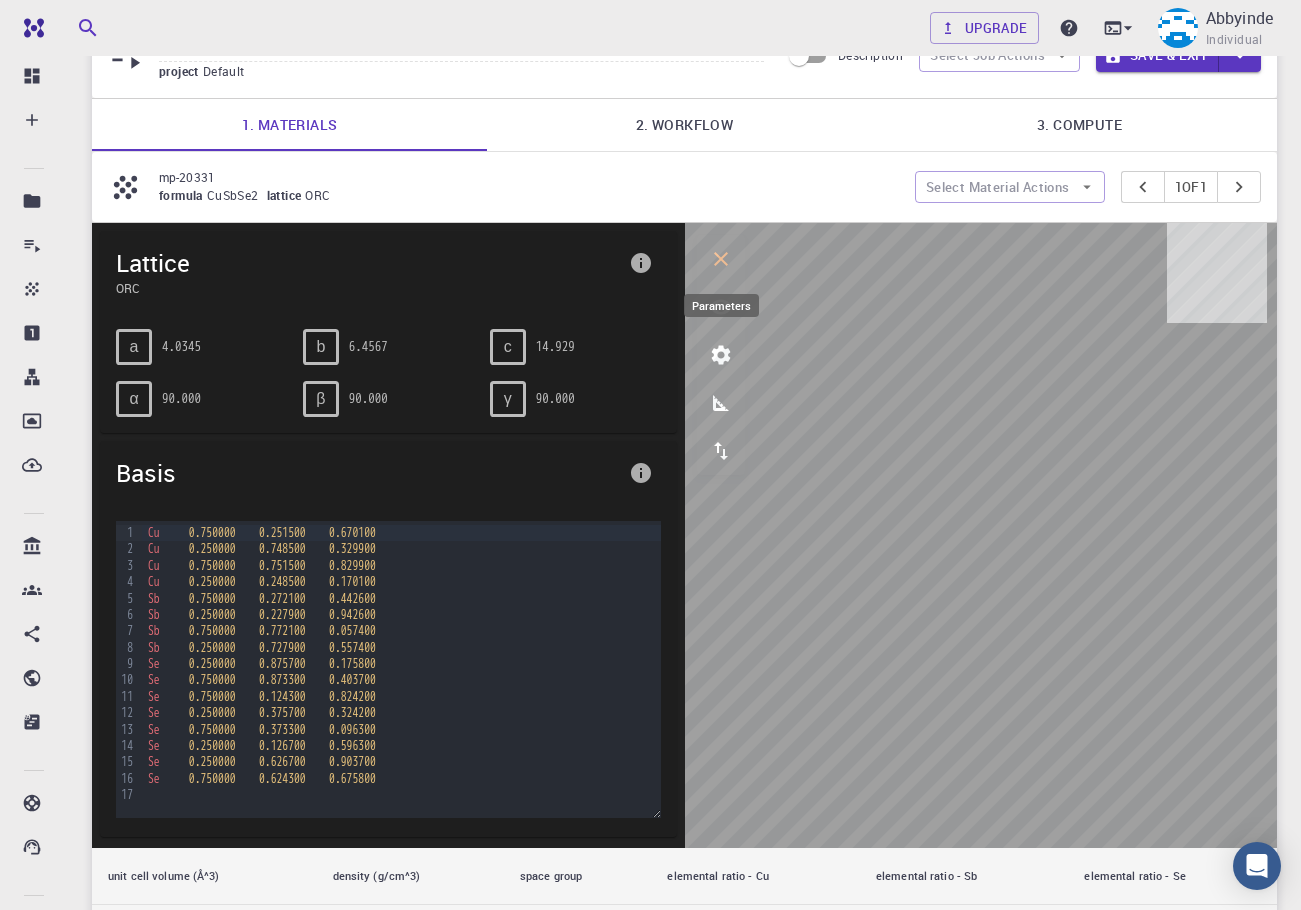 click 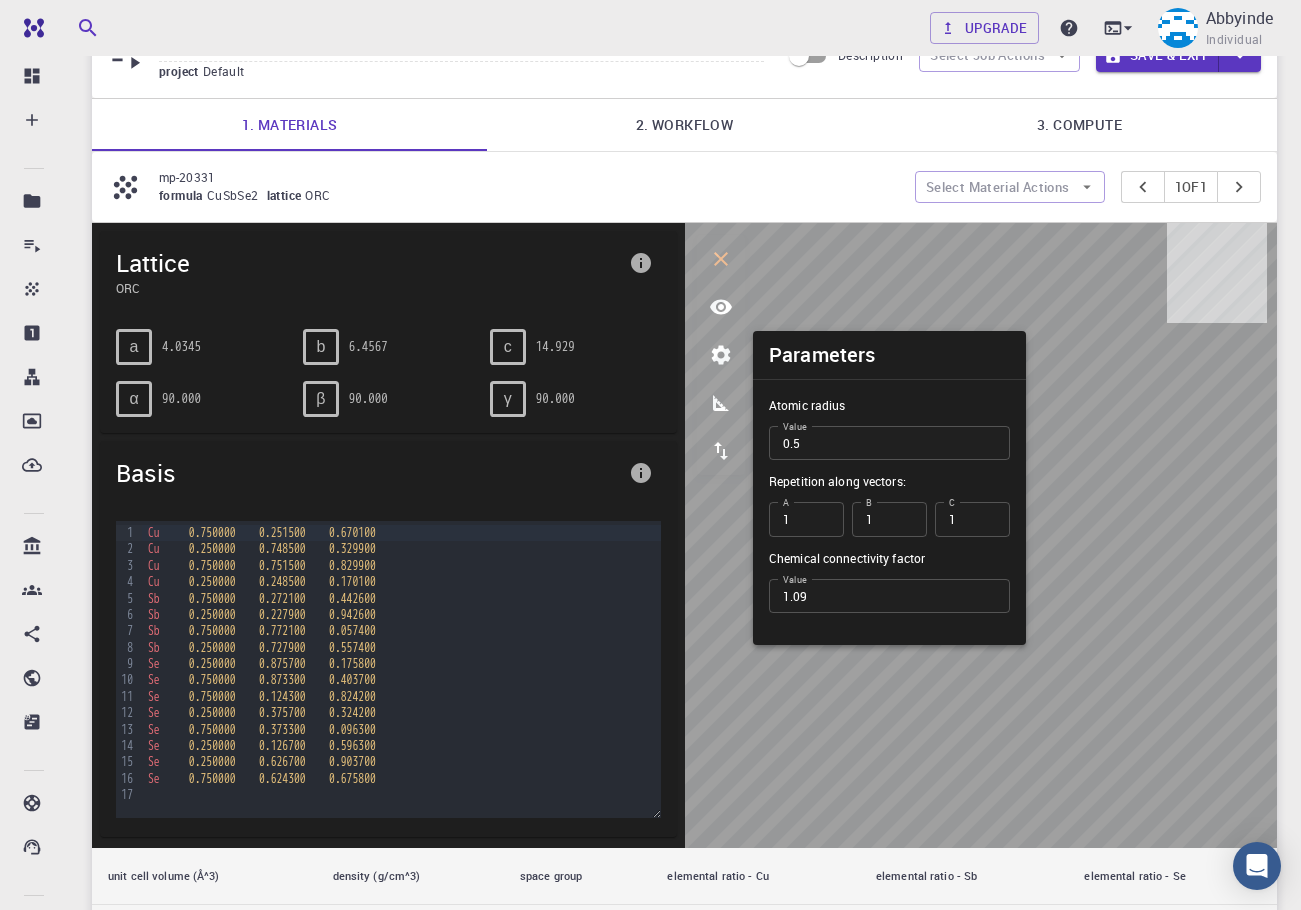 click on "1" at bounding box center [889, 519] 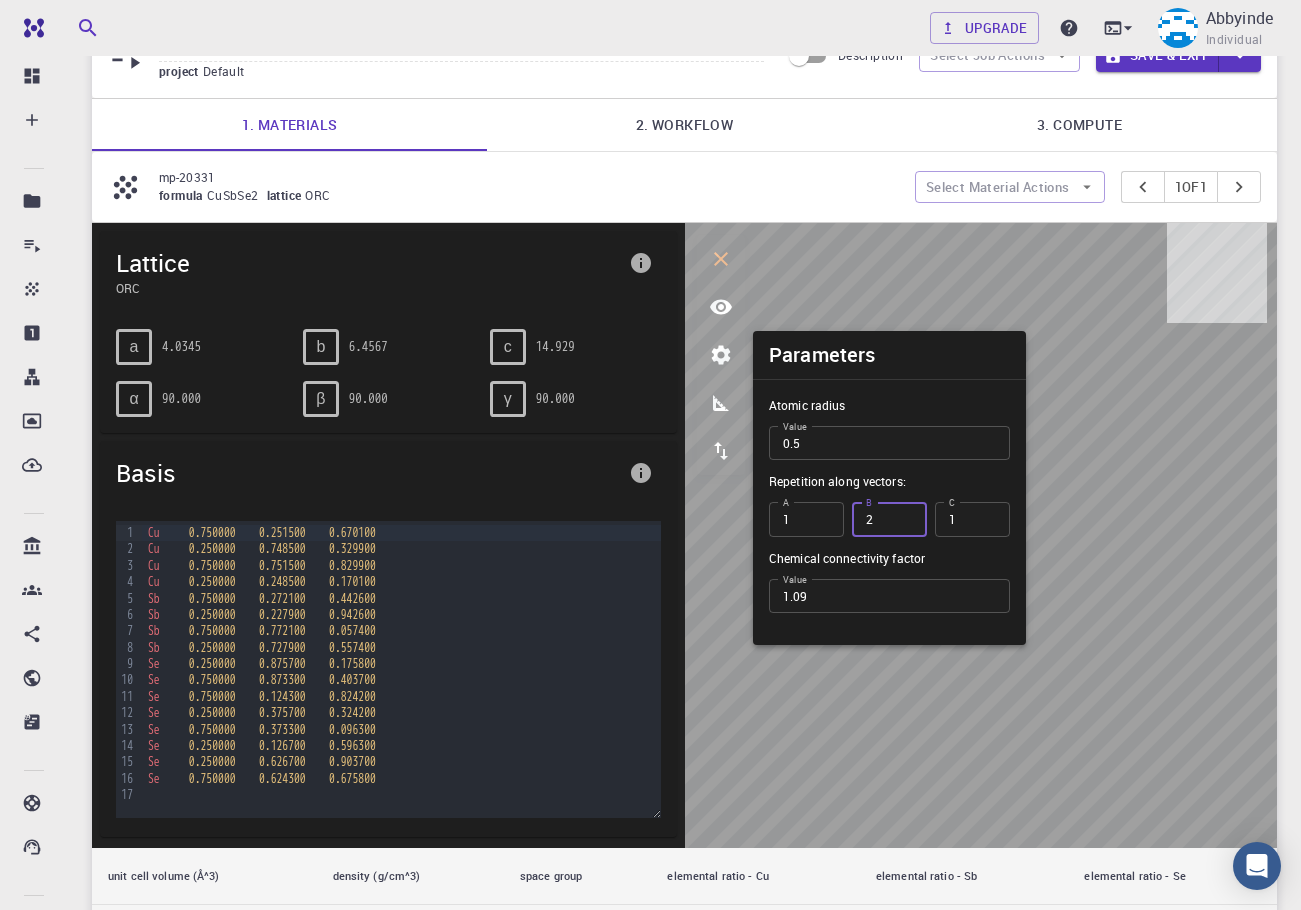 click on "2" at bounding box center (889, 519) 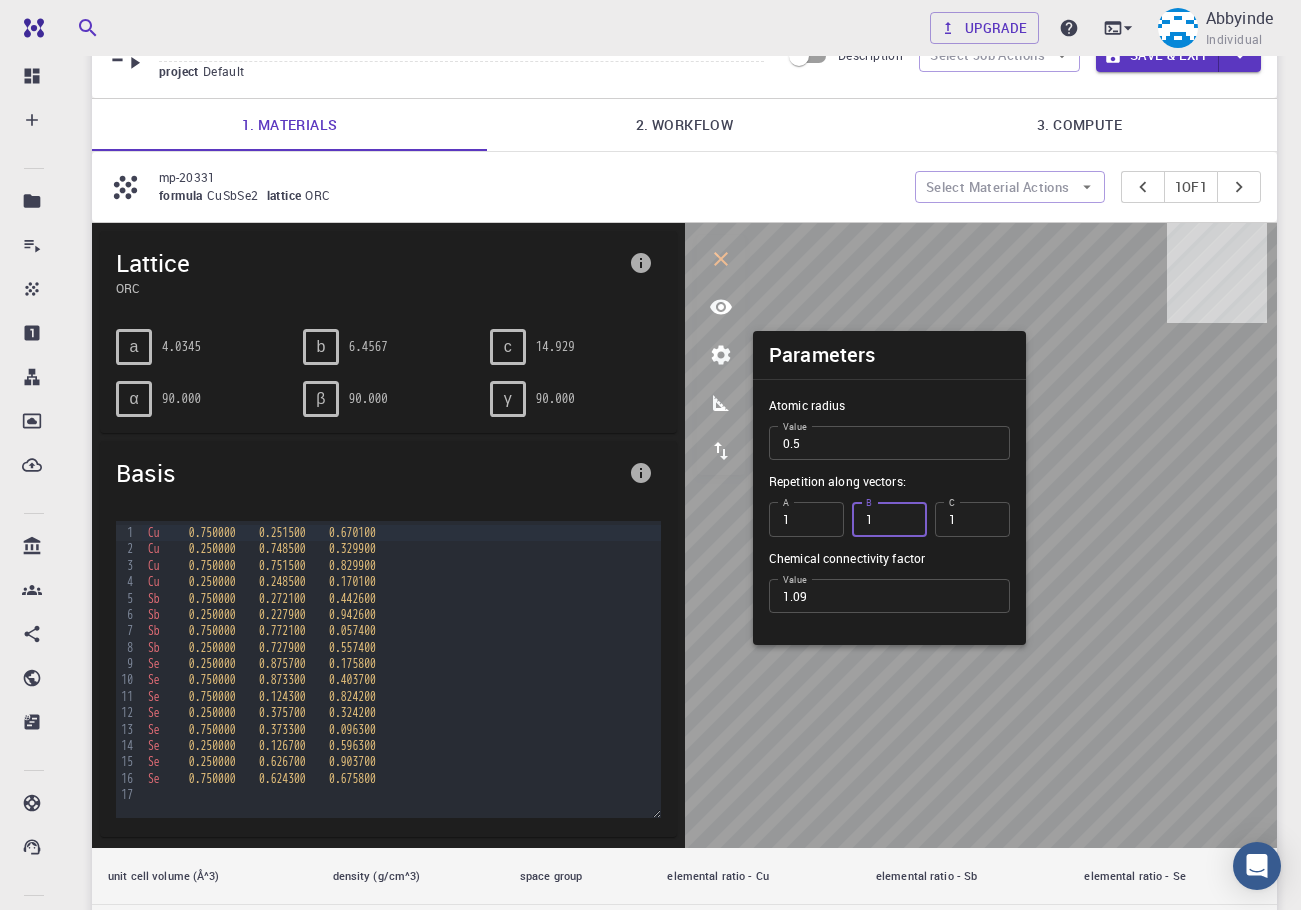 type on "1" 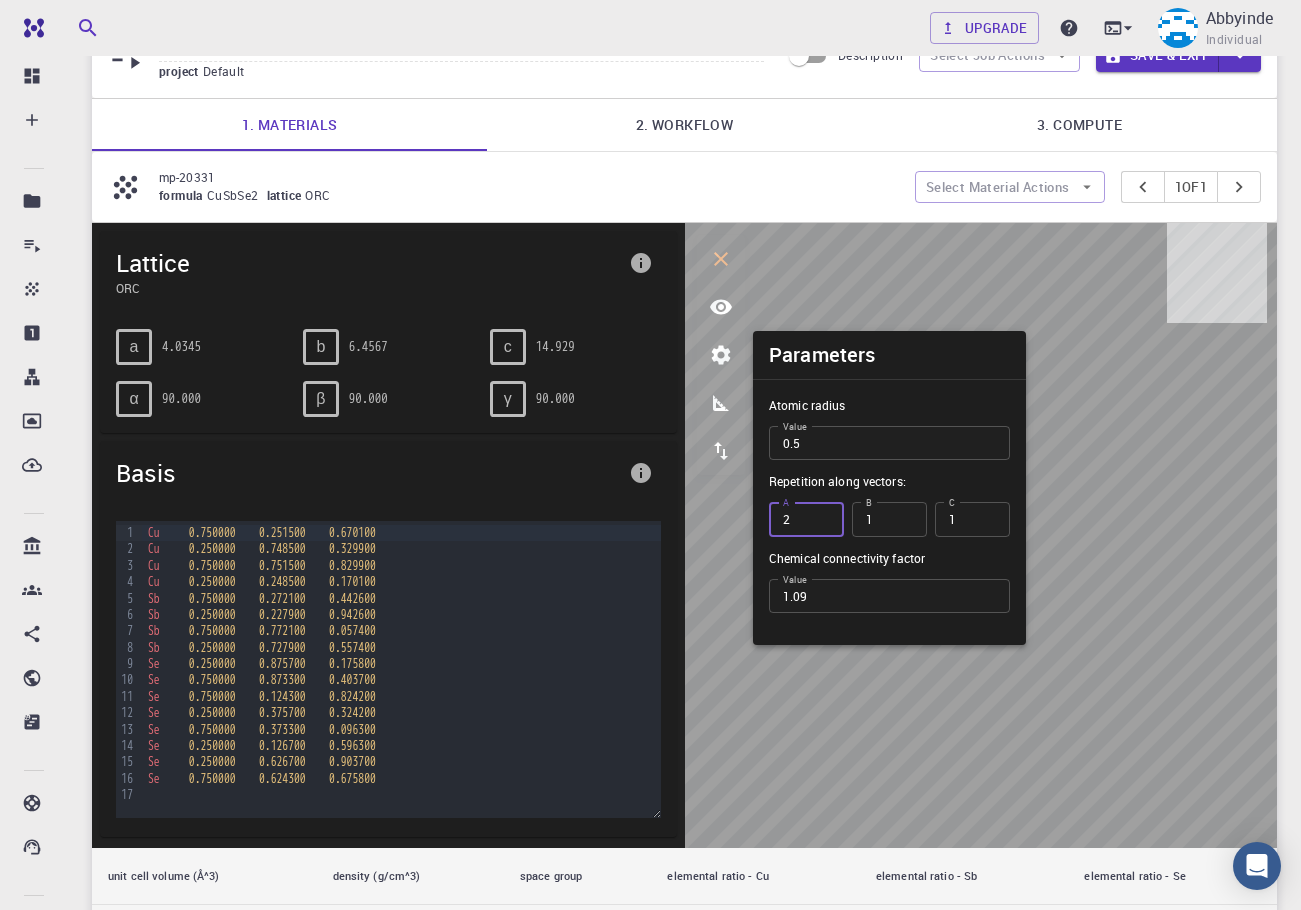 click on "2" at bounding box center (806, 519) 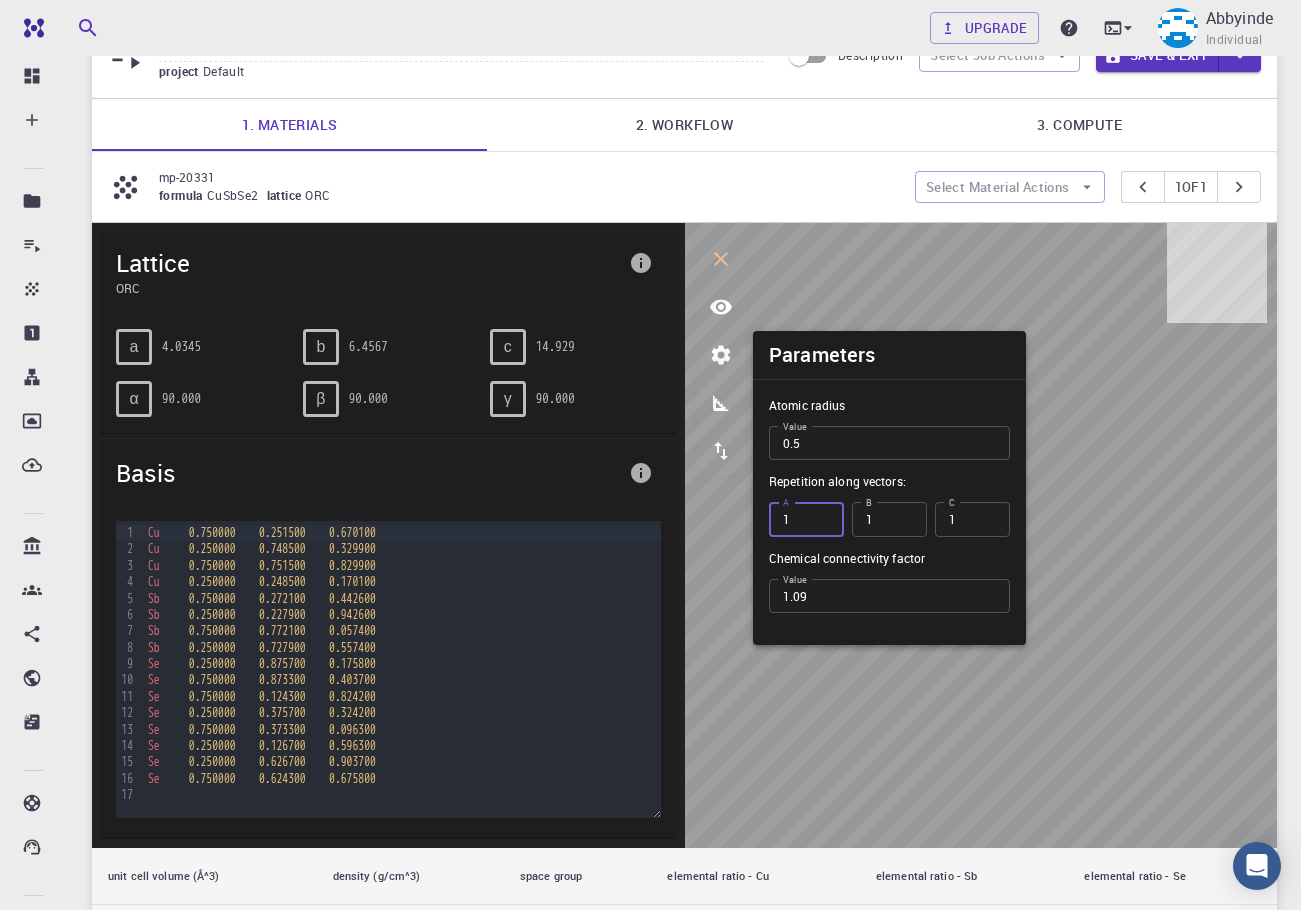 type on "1" 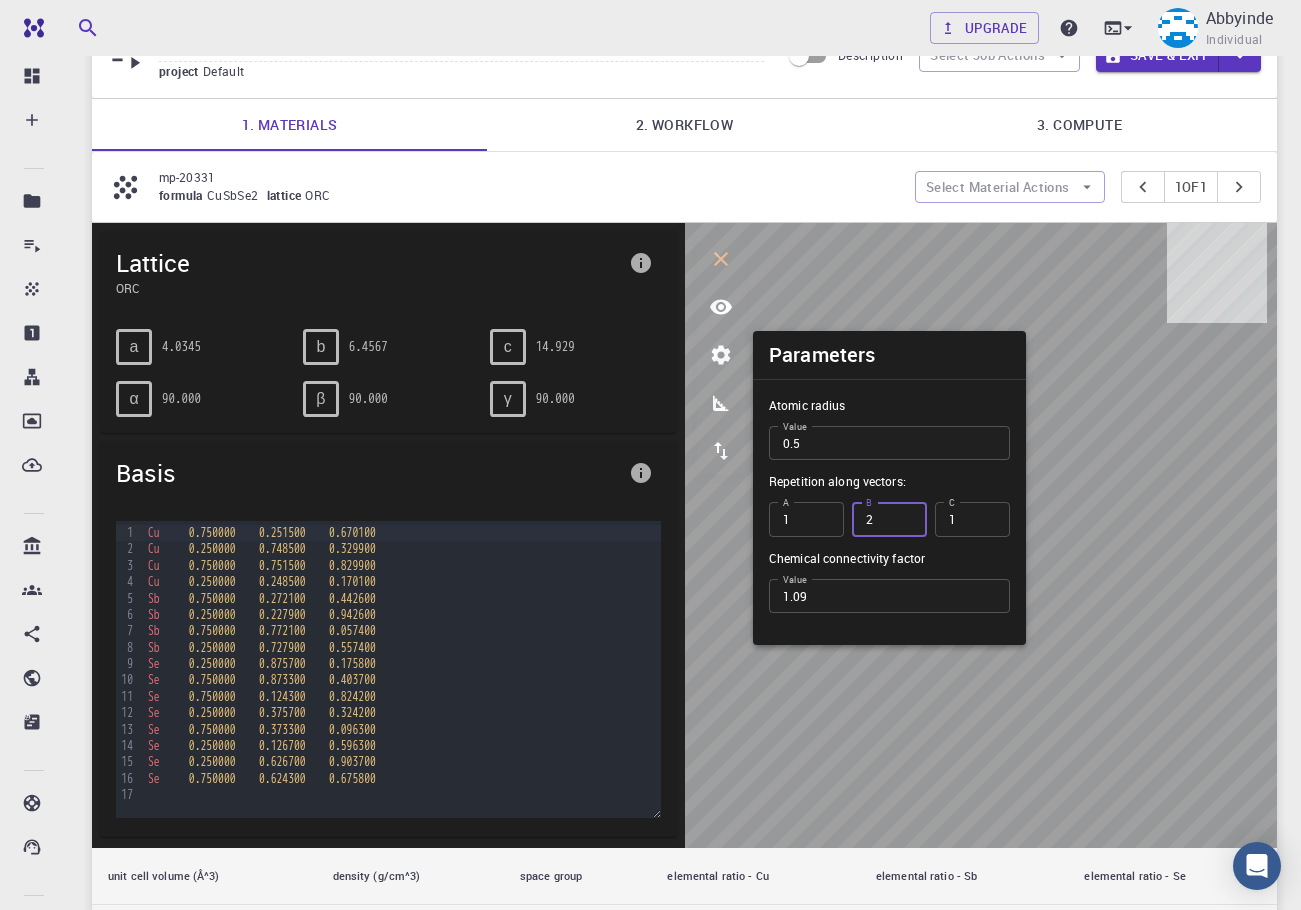 type on "2" 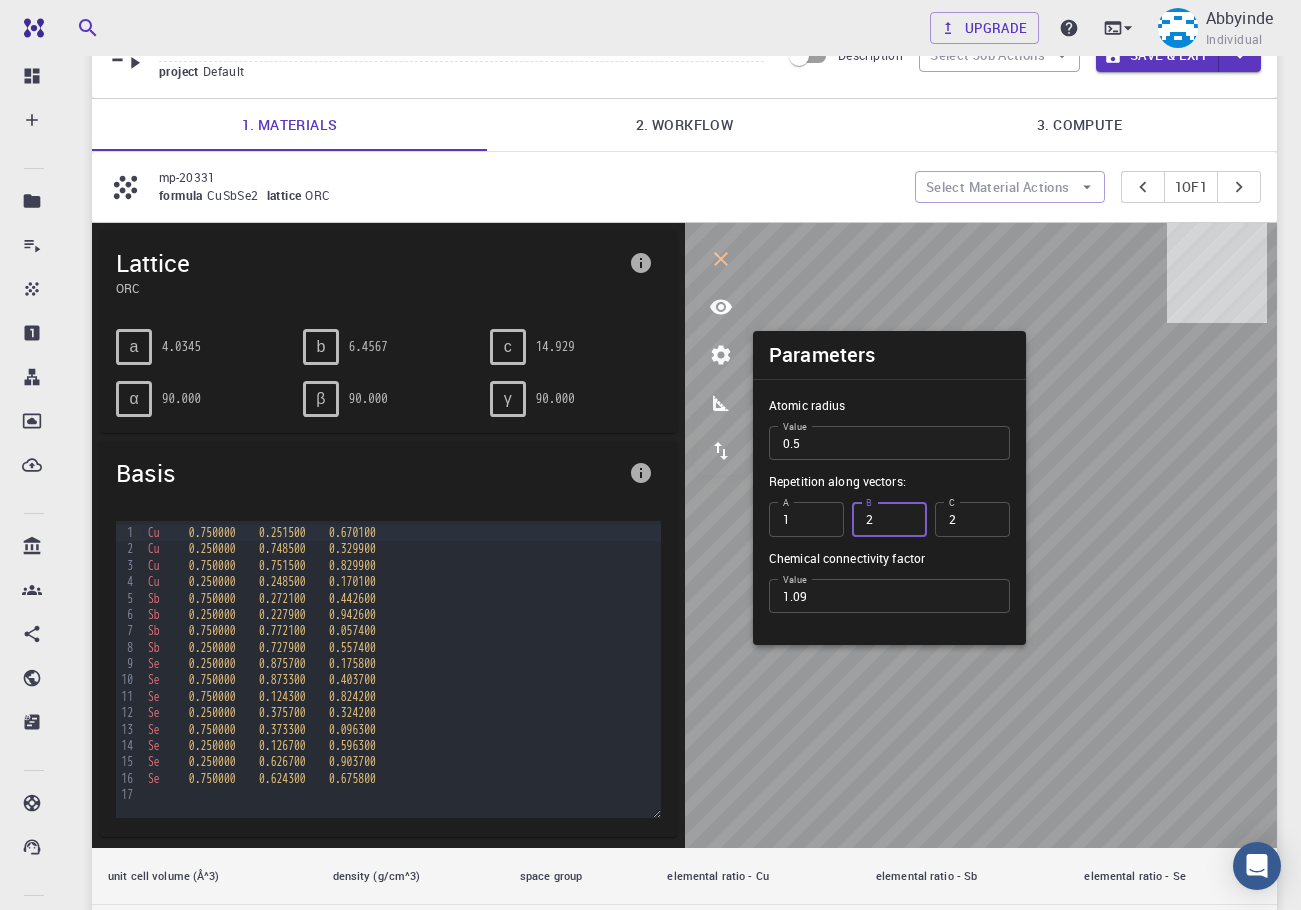 type on "2" 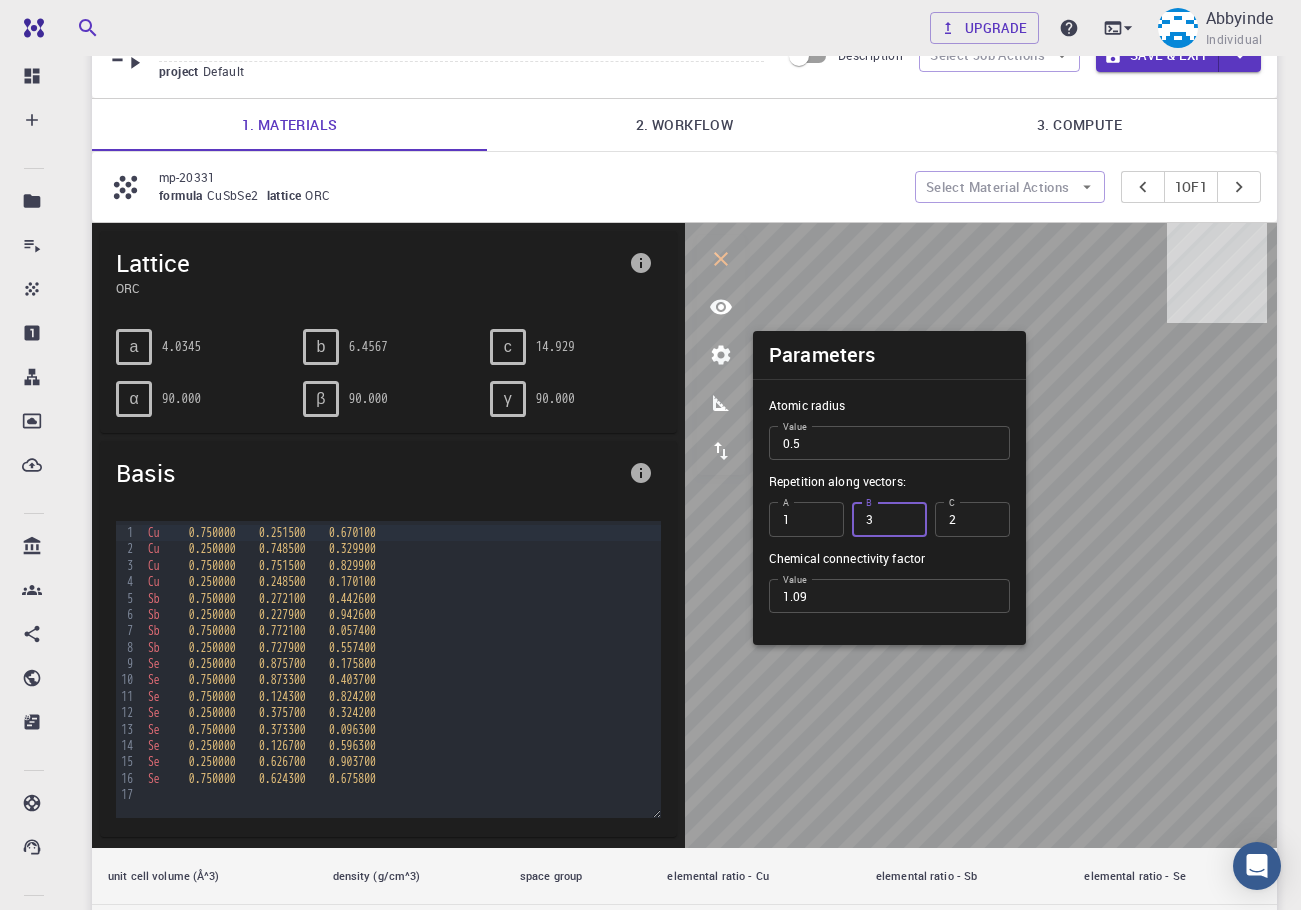 type on "3" 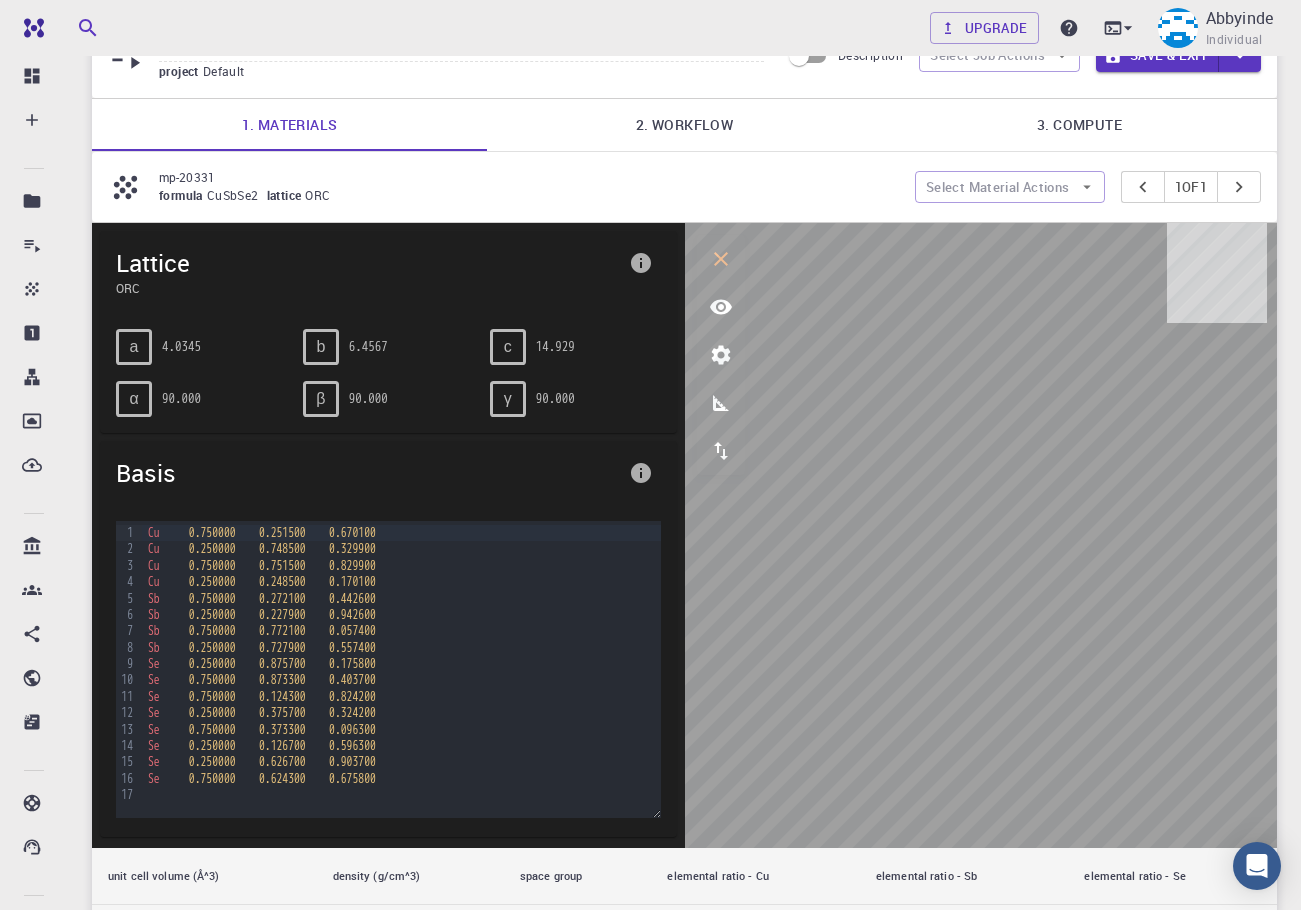 click 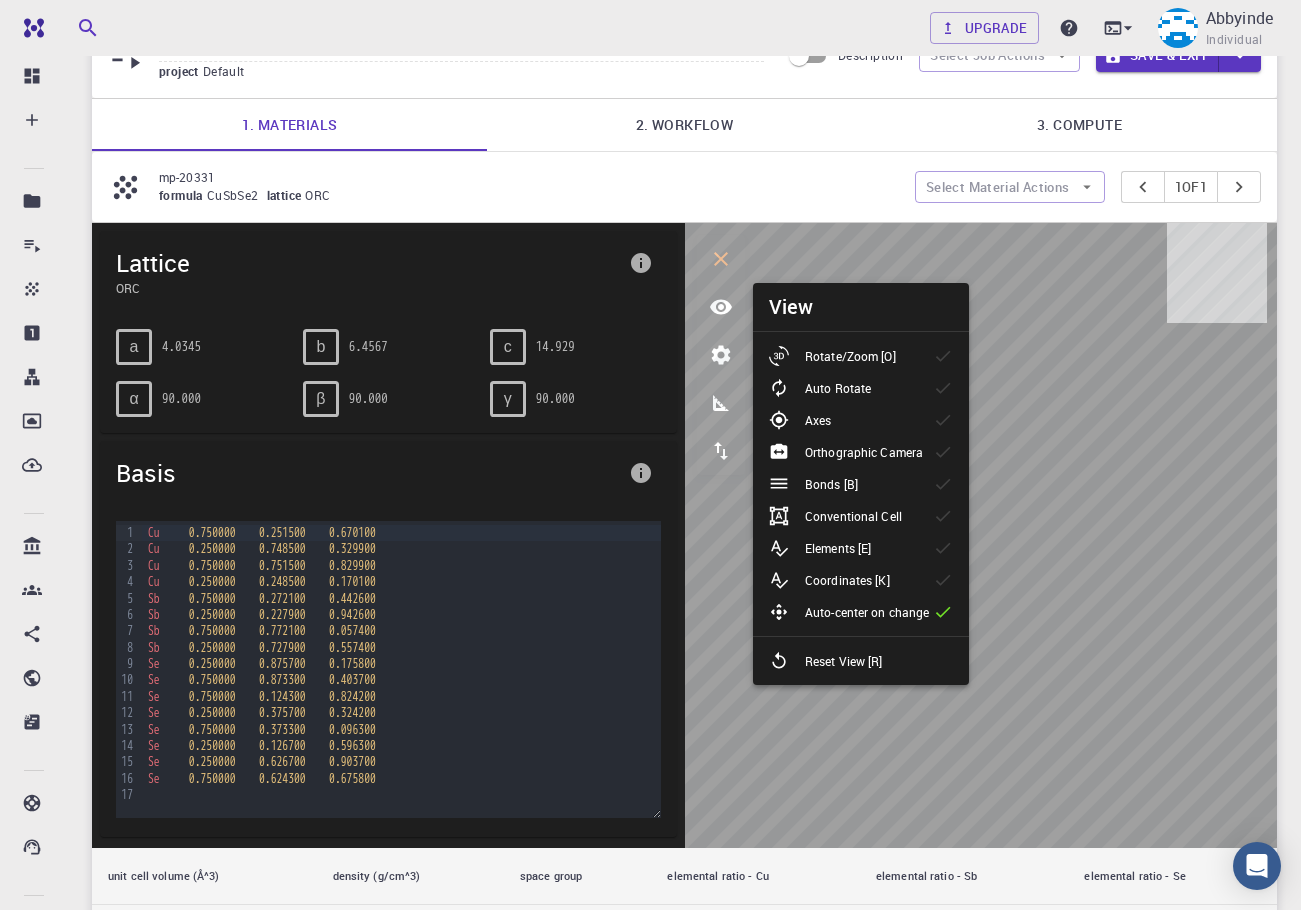click on "Rotate/Zoom [O]" at bounding box center [840, 356] 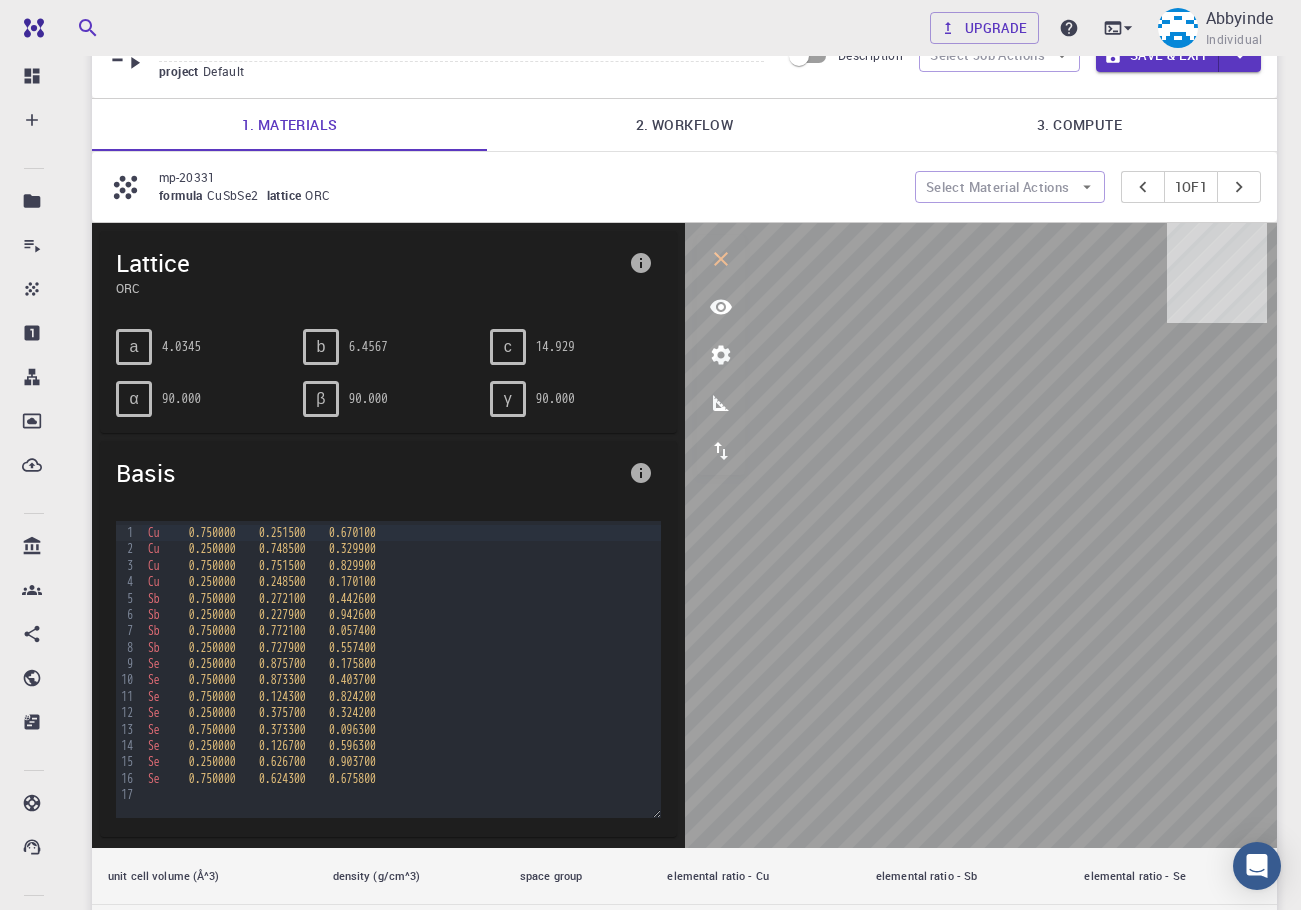 click 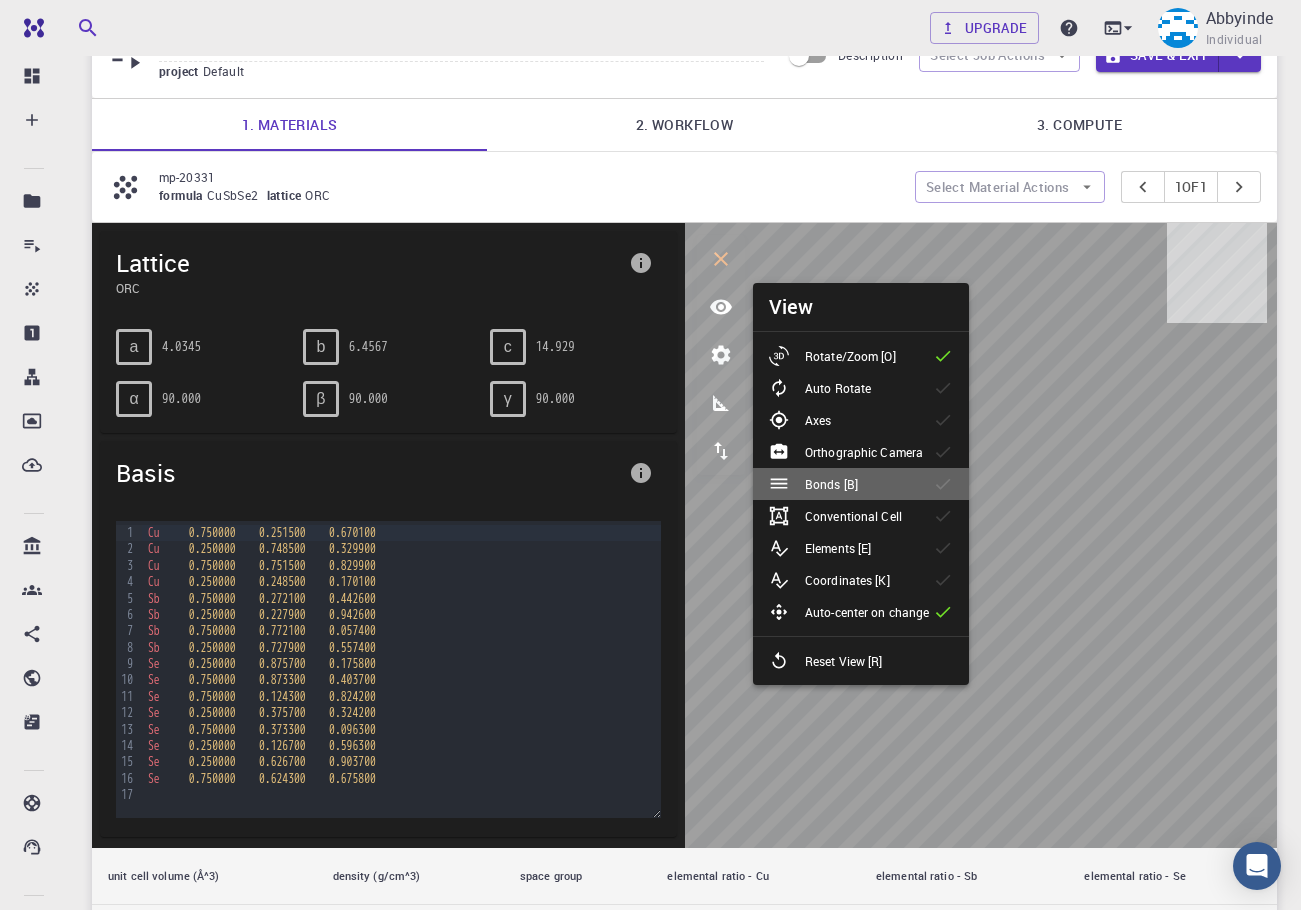 click on "Bonds [B]" at bounding box center [831, 484] 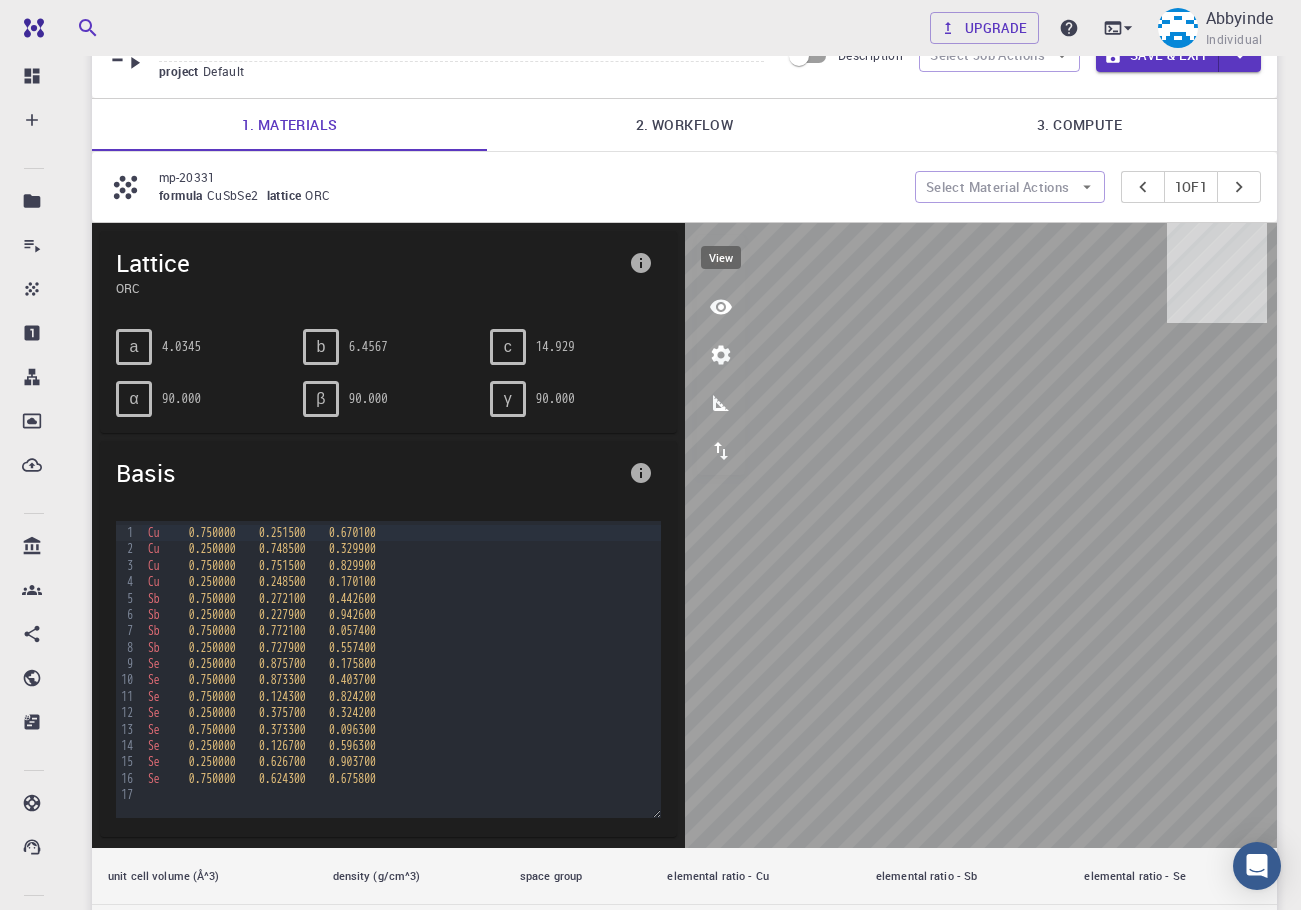 click 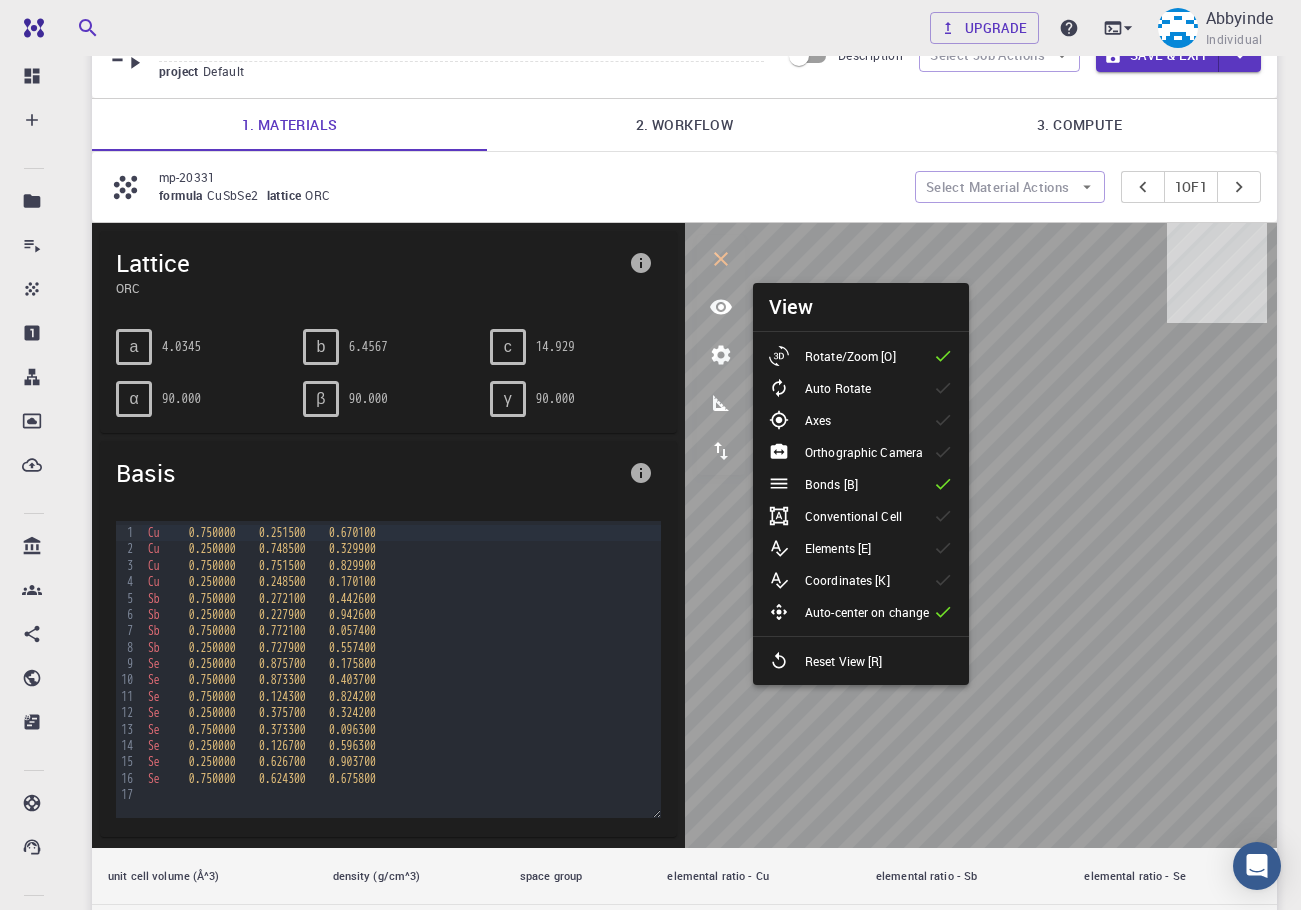 click on "Conventional Cell" at bounding box center [853, 516] 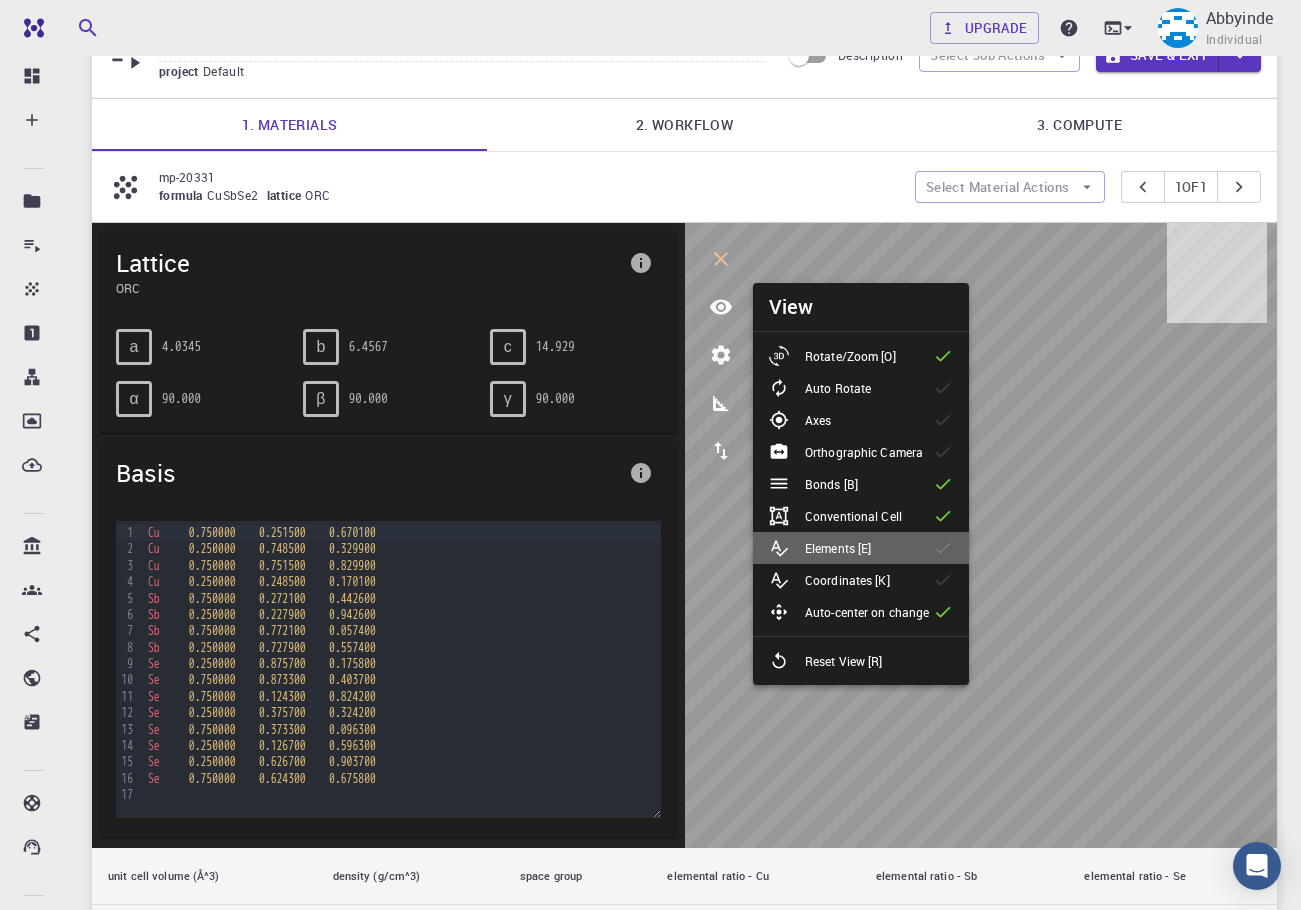 click on "Elements [E]" at bounding box center (861, 548) 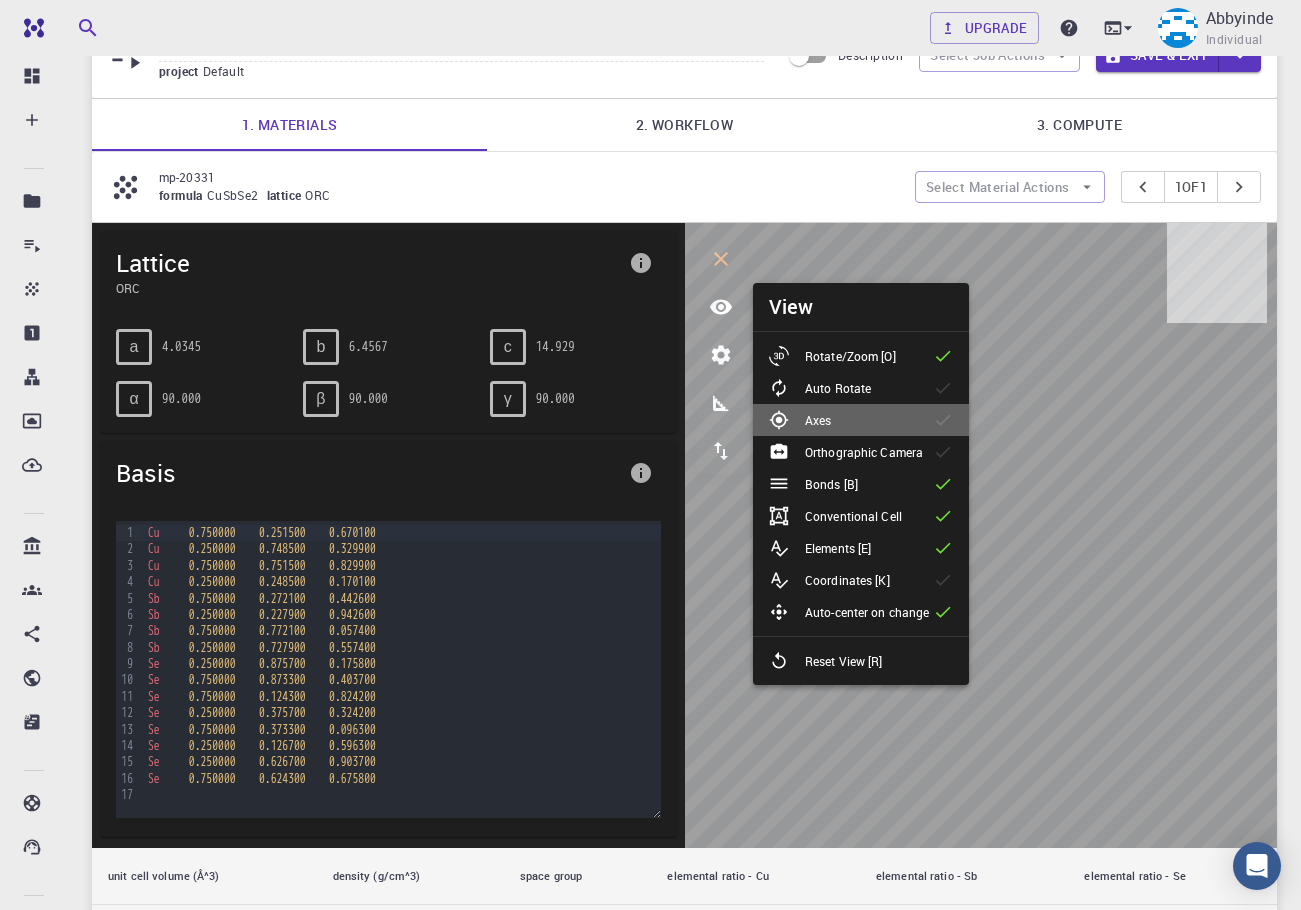 click on "Axes" at bounding box center (808, 420) 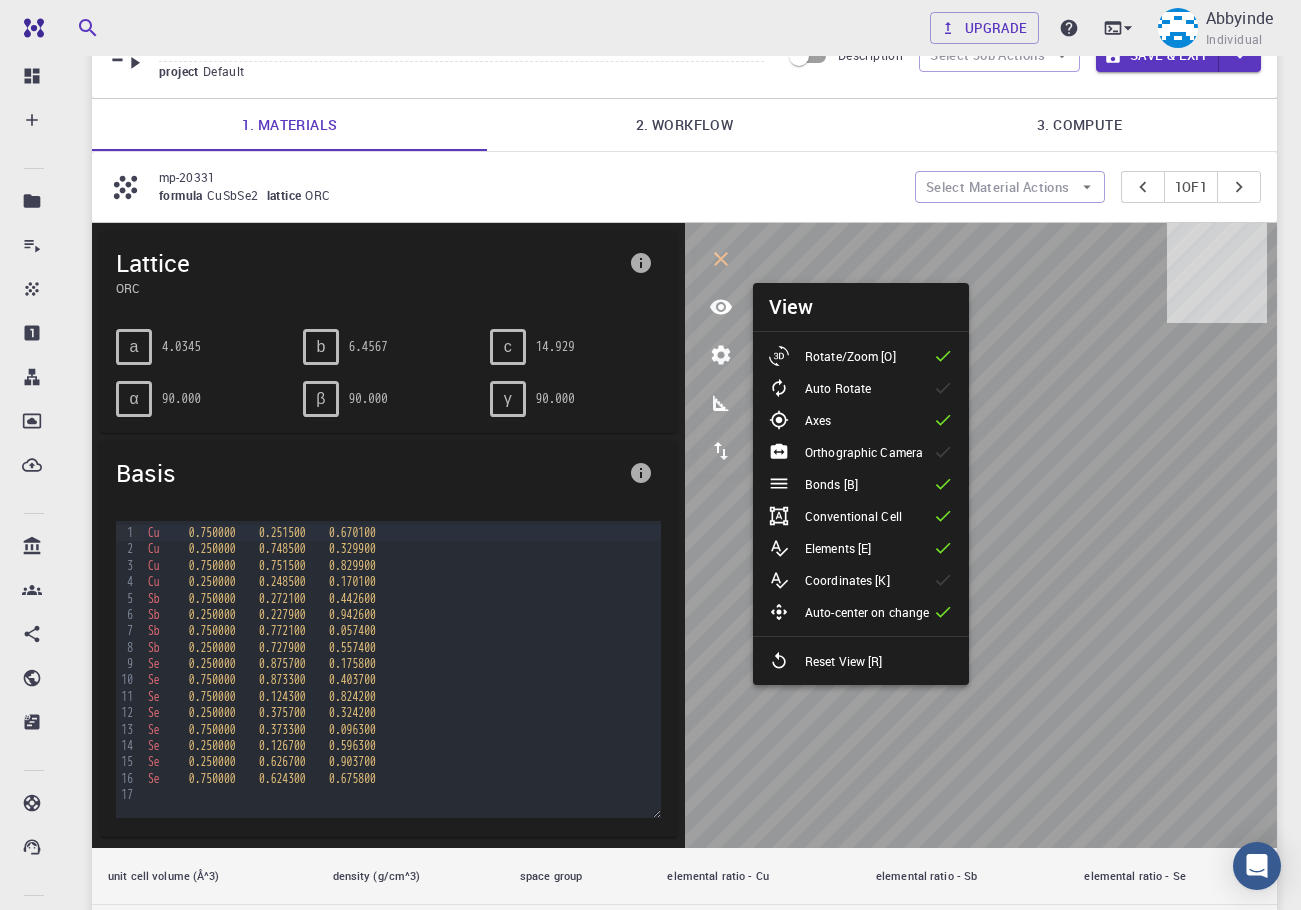 click on "Axes" at bounding box center [808, 420] 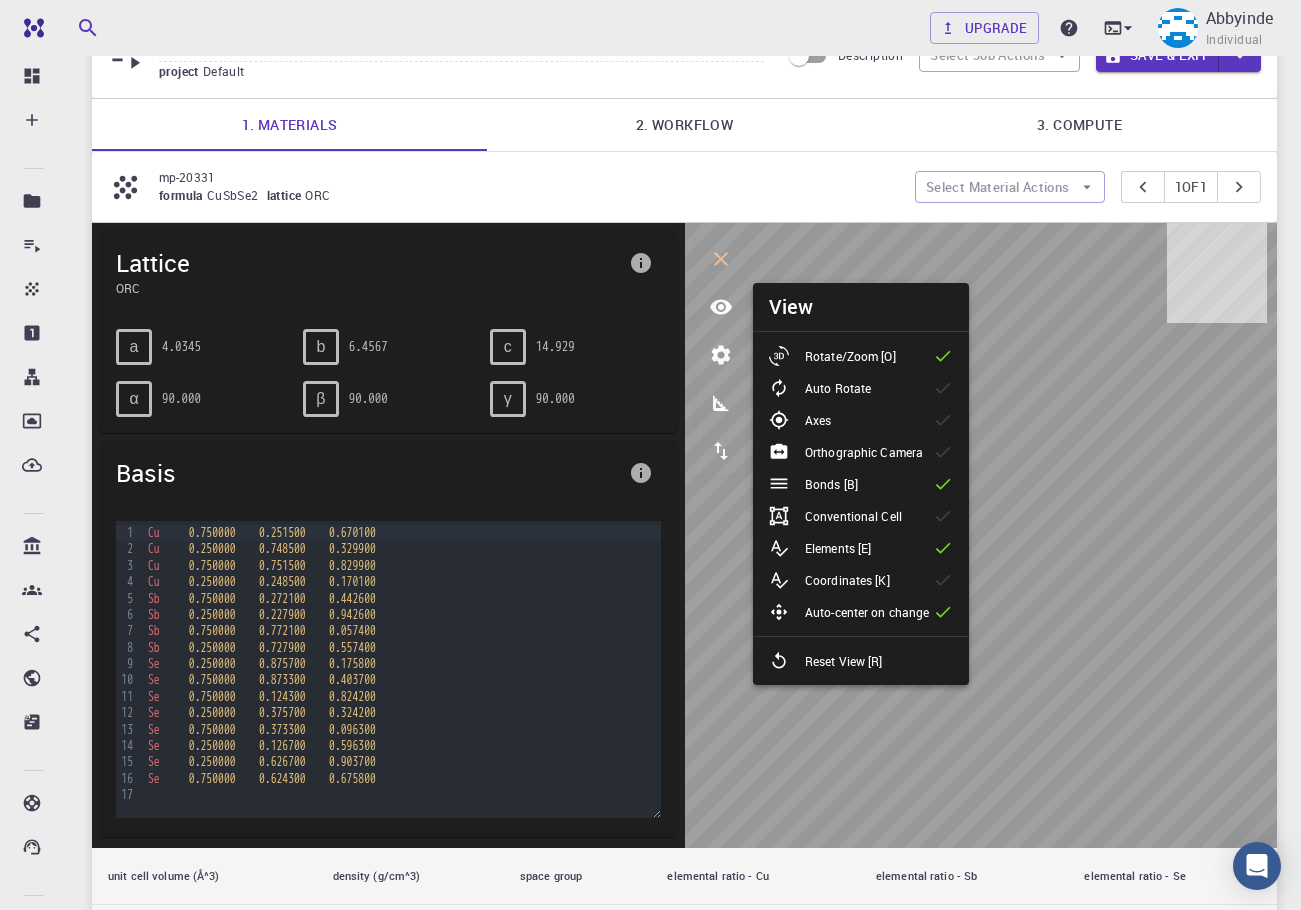 click on "Axes" at bounding box center [808, 420] 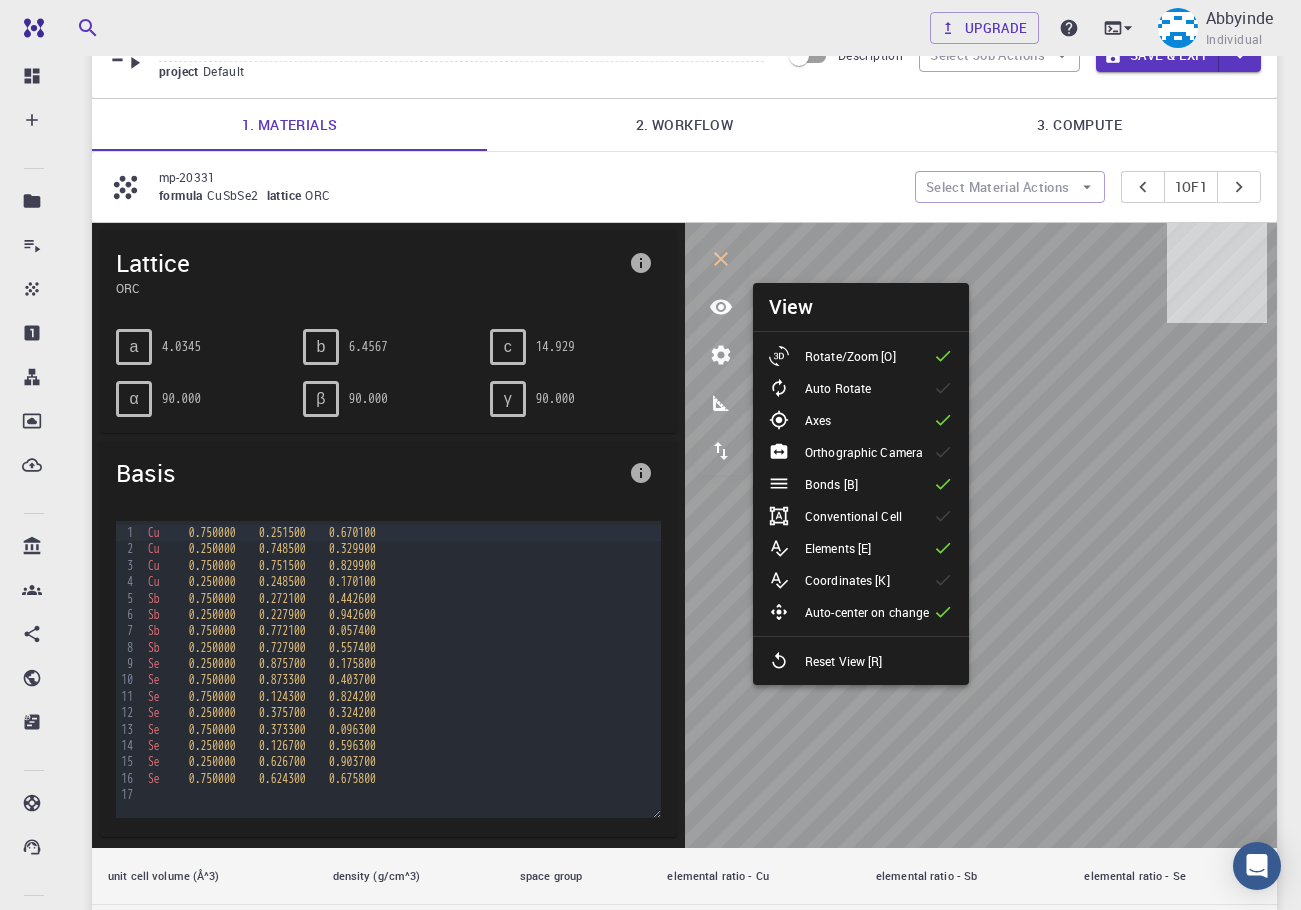 click on "Axes" at bounding box center (808, 420) 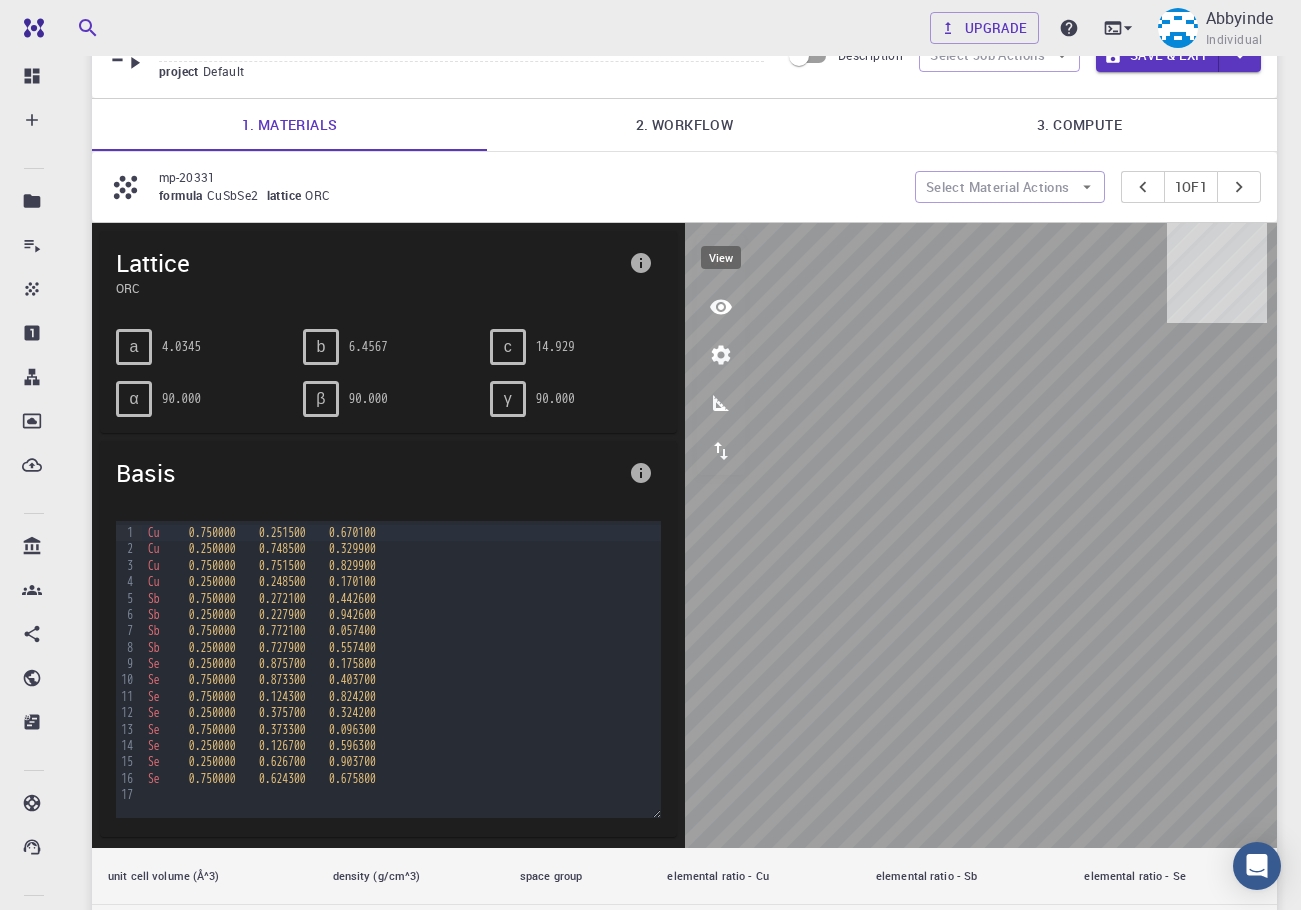 click 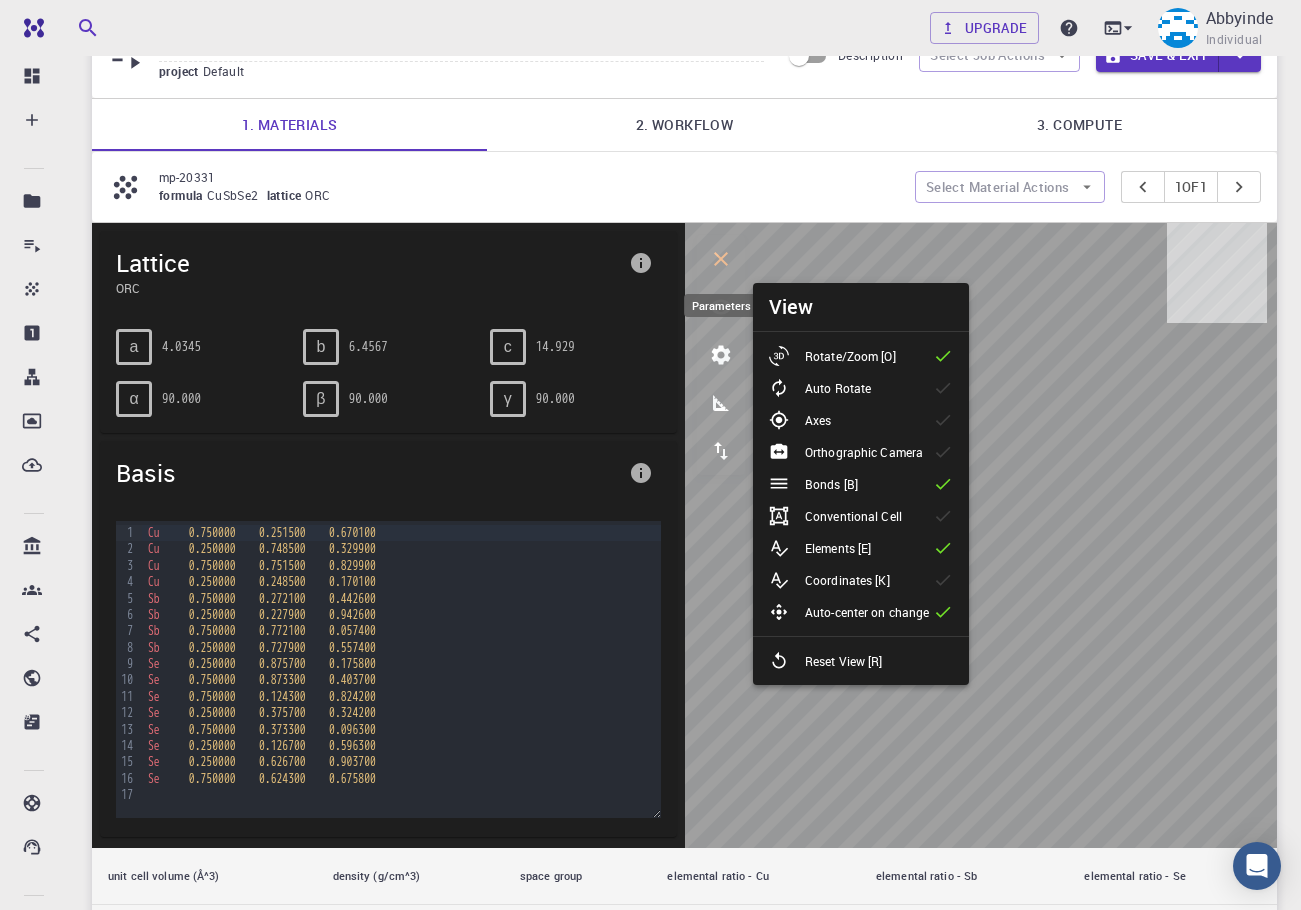 click 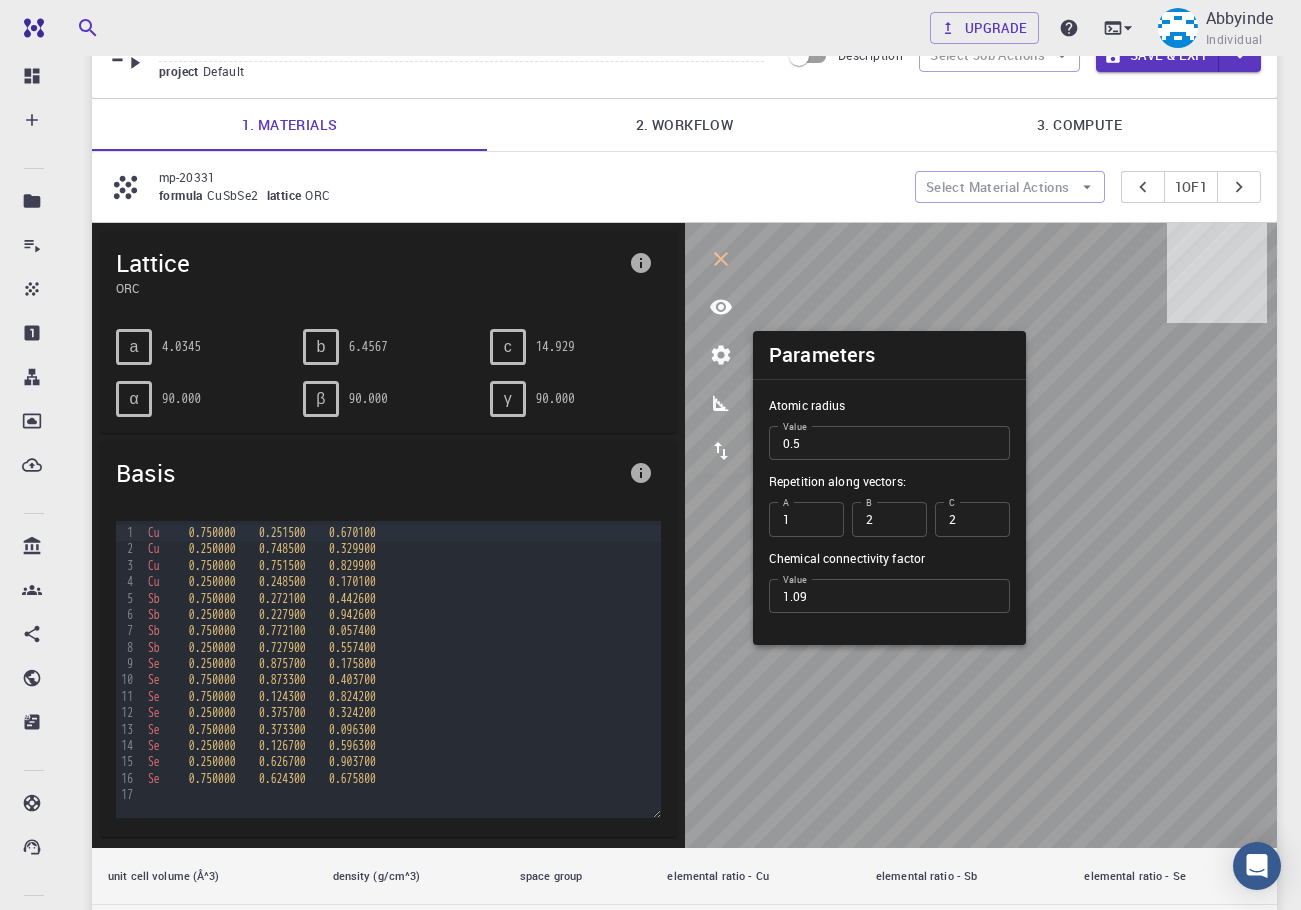 type on "2" 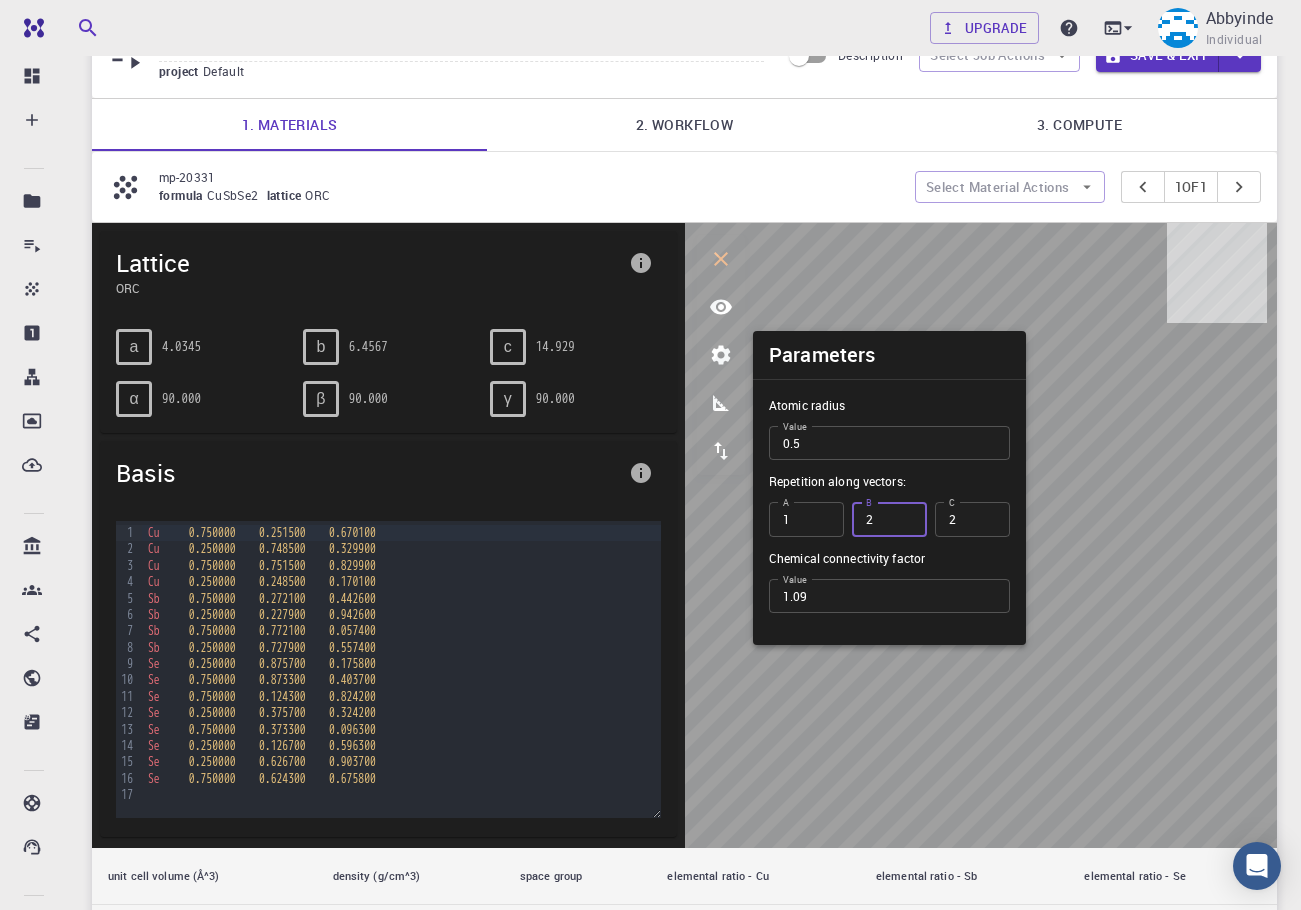click on "2" at bounding box center [972, 519] 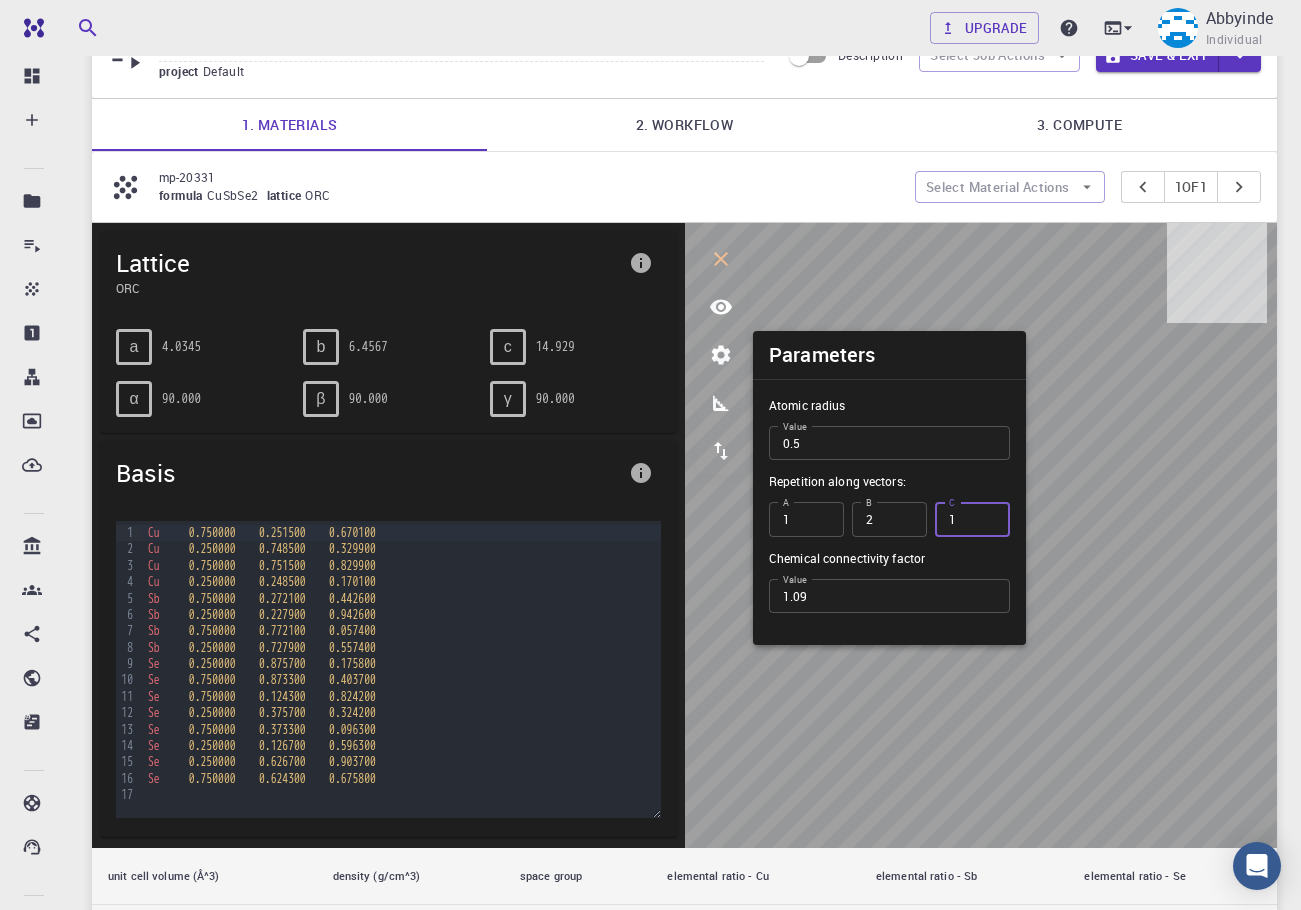 type on "1" 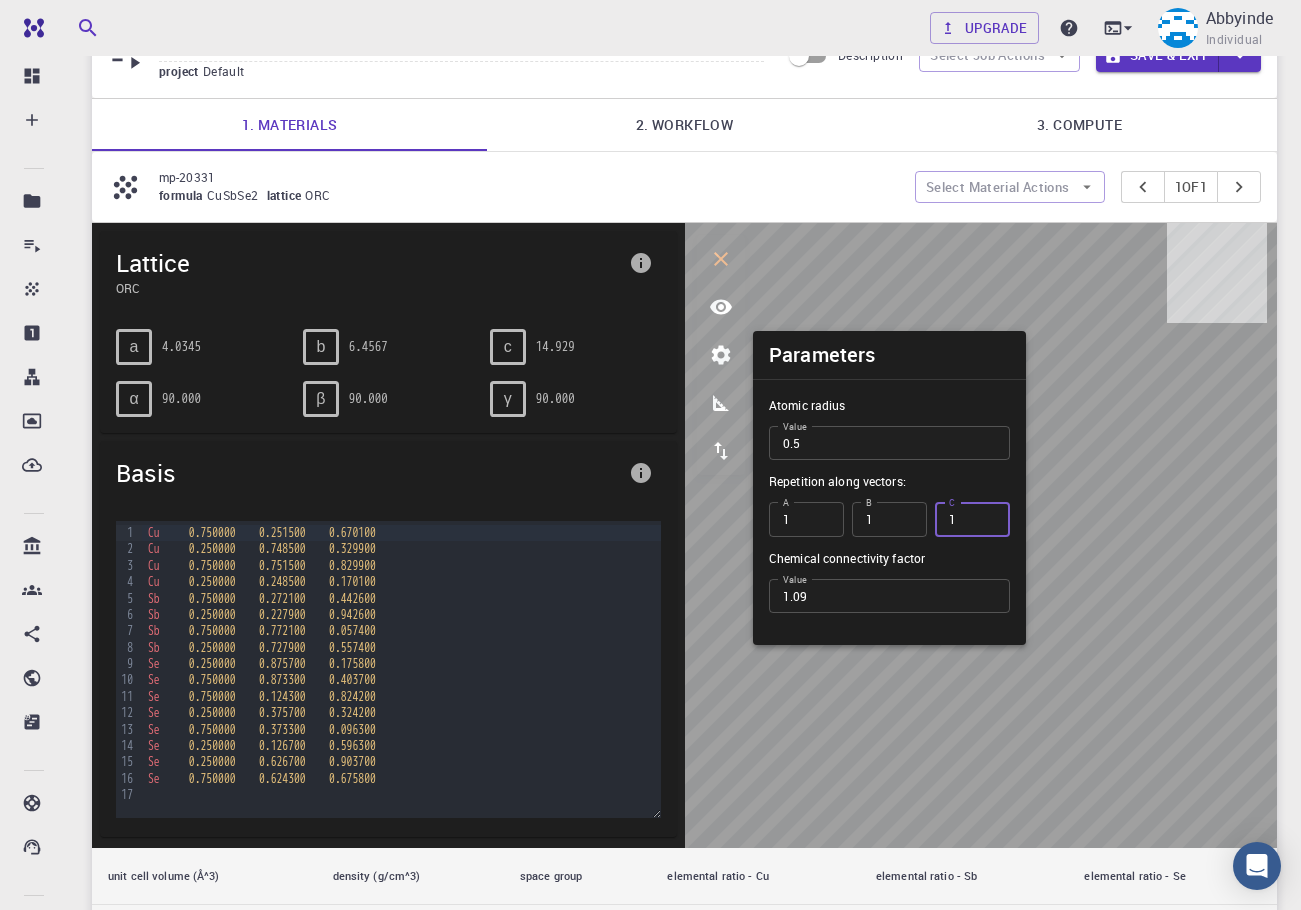 type on "1" 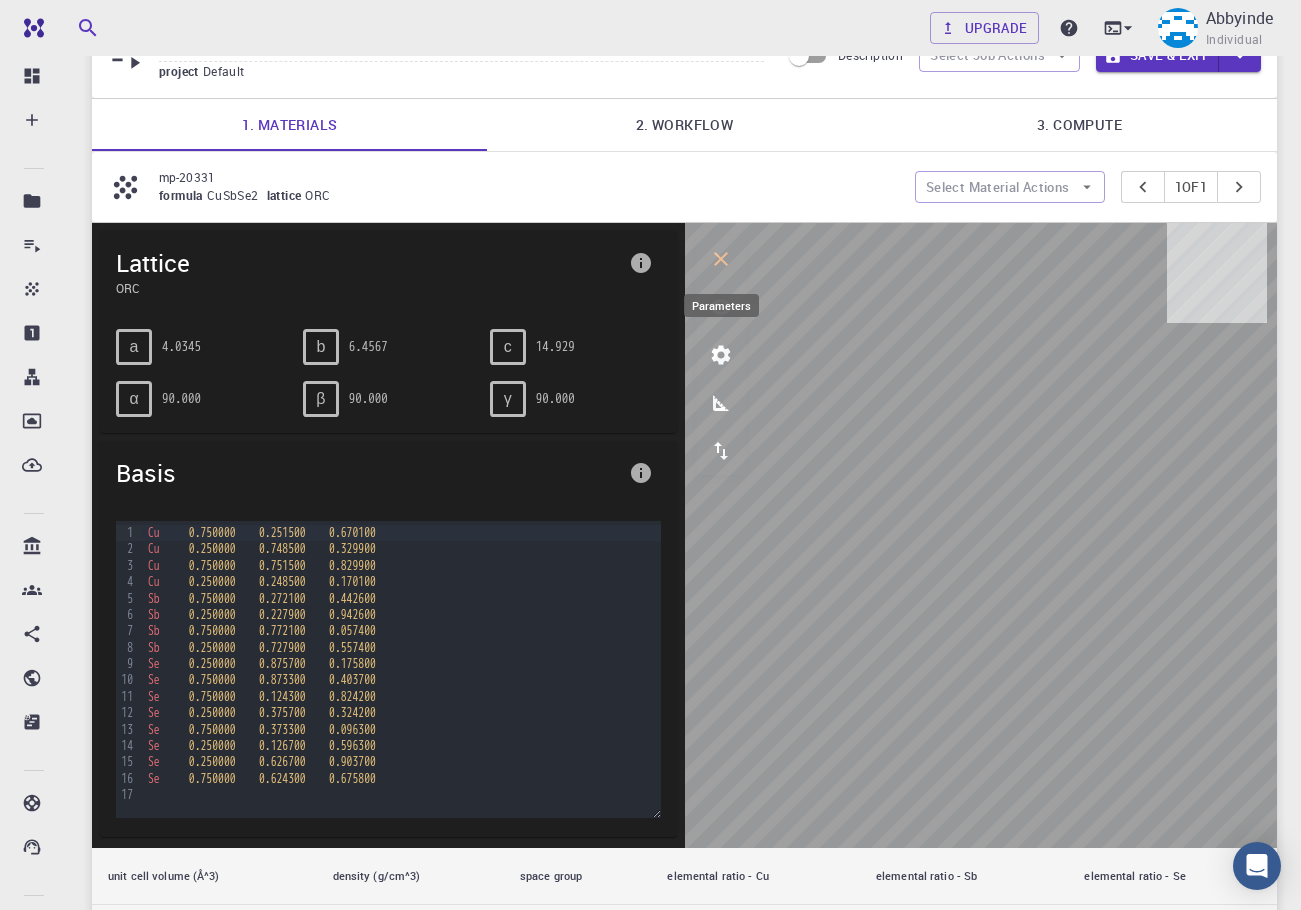 click 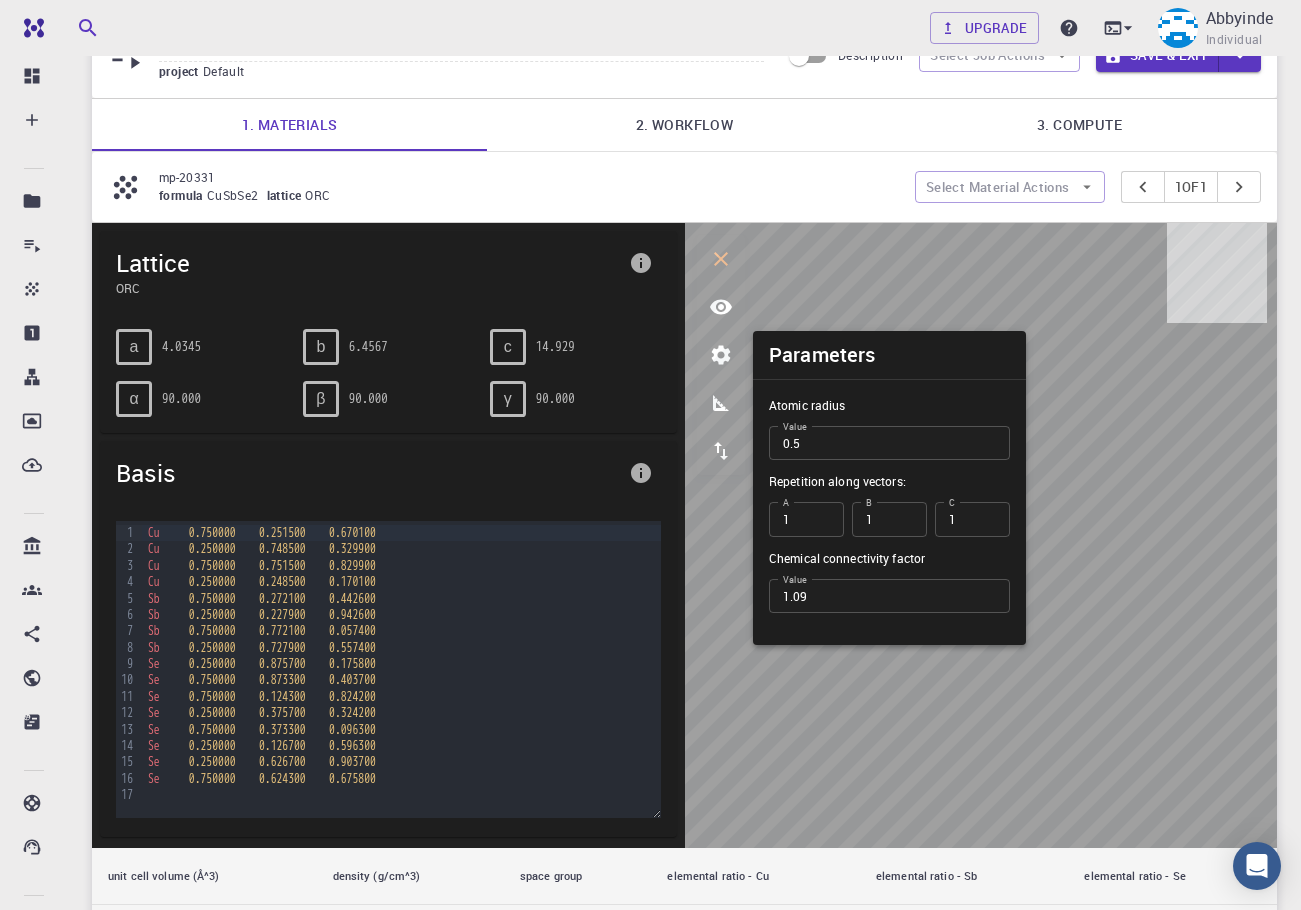 click on "0.5" at bounding box center (889, 443) 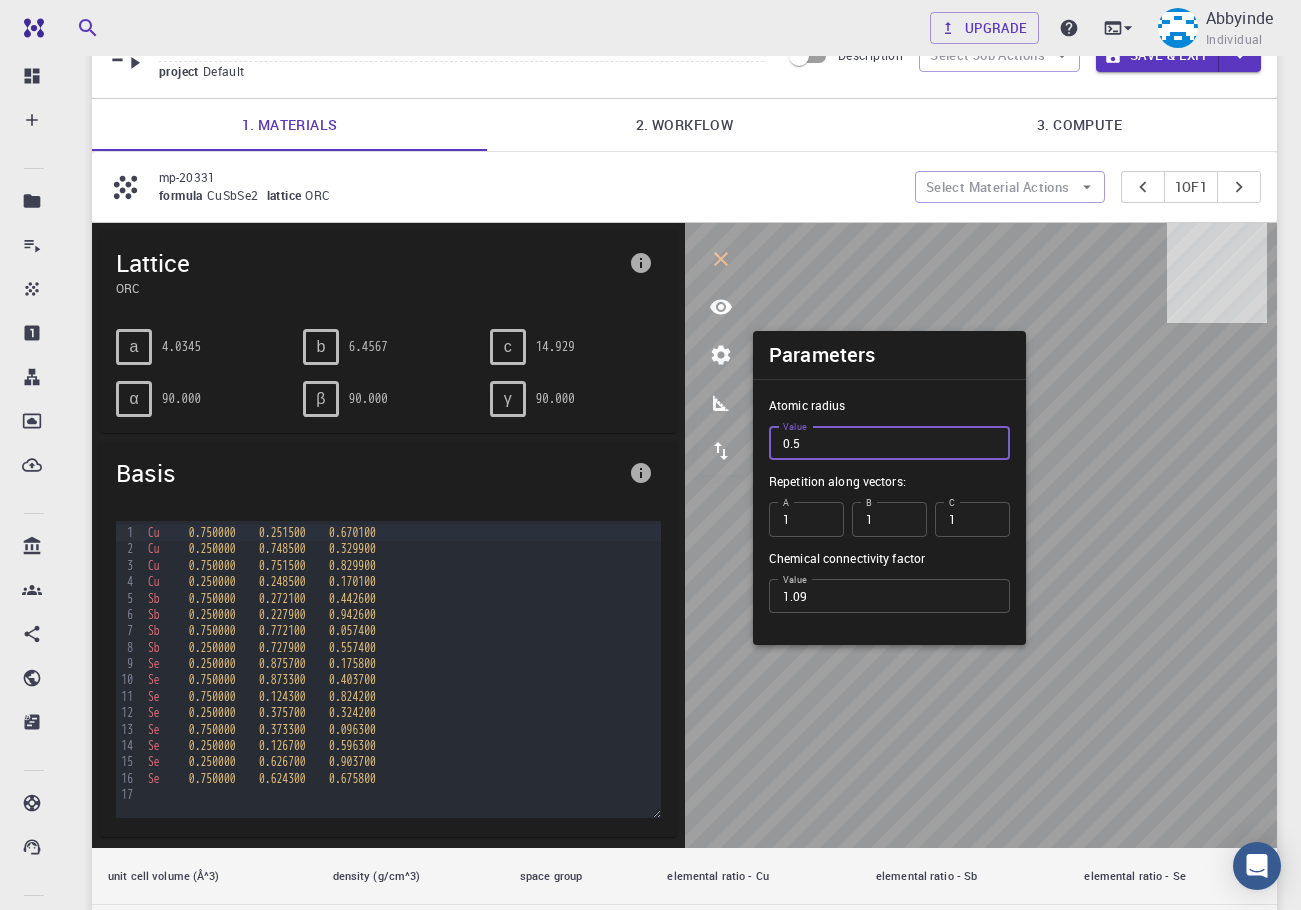 click on "0.5" at bounding box center [889, 443] 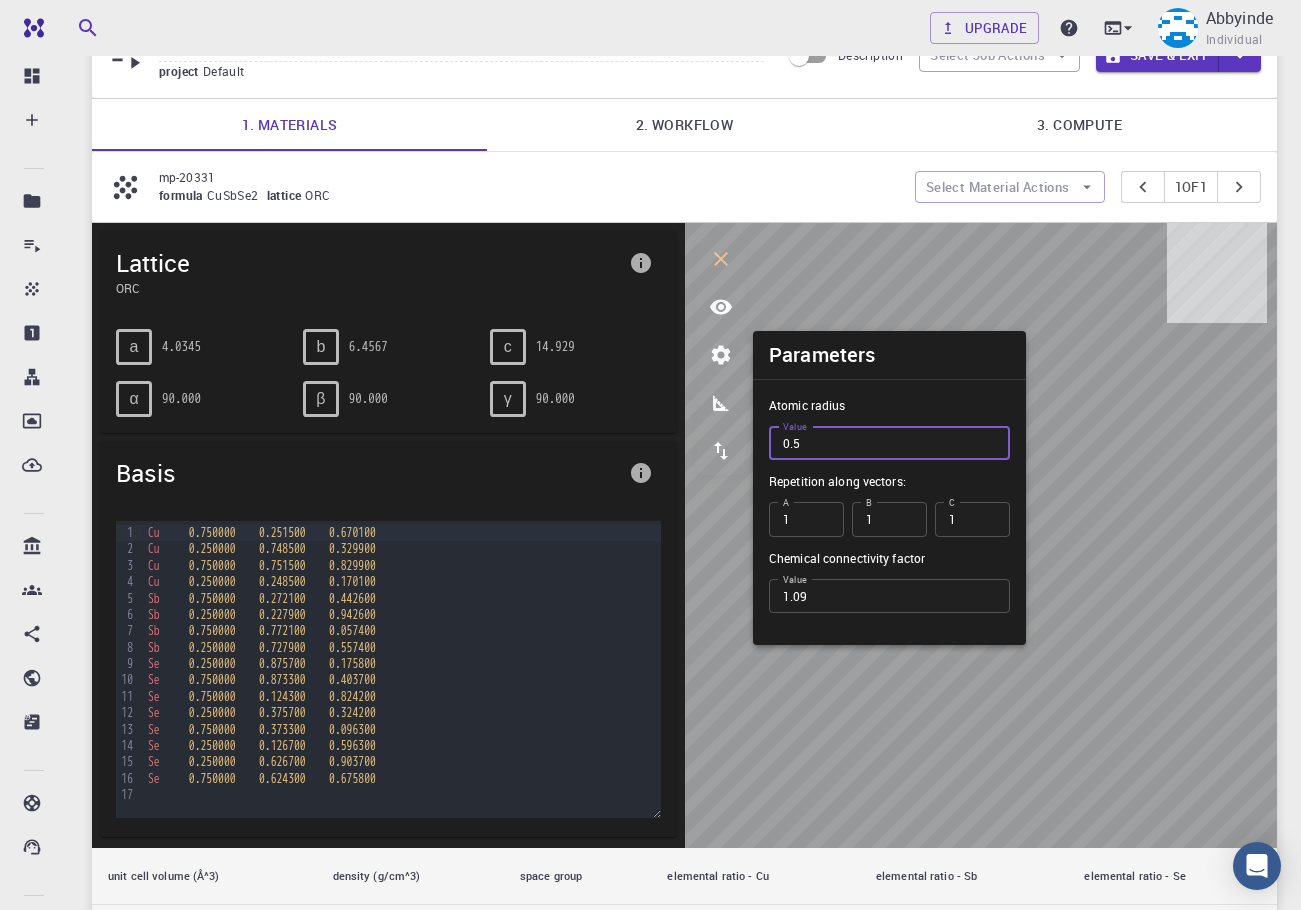 click on "0.5" at bounding box center [889, 443] 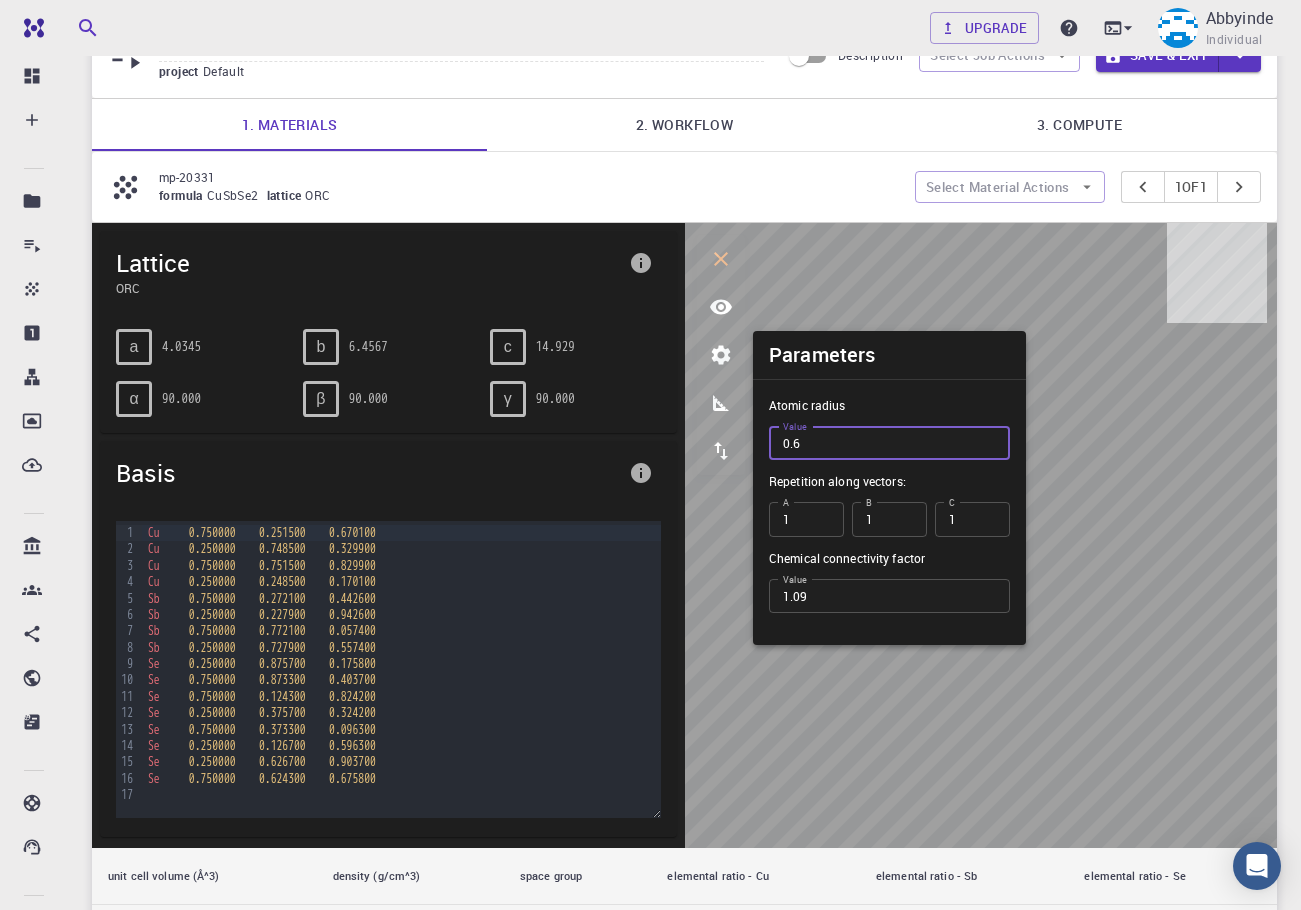 type on "0.6" 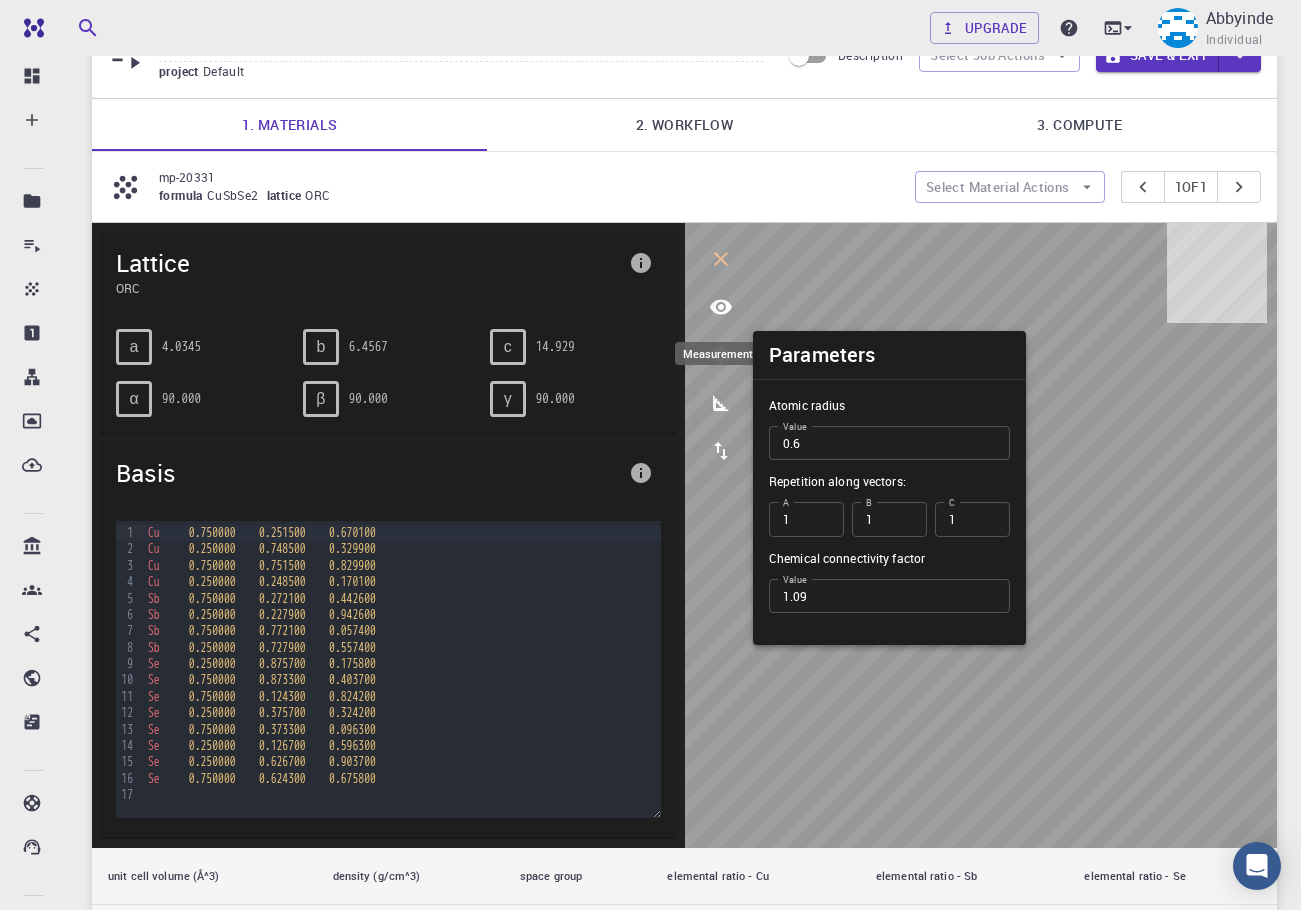 click 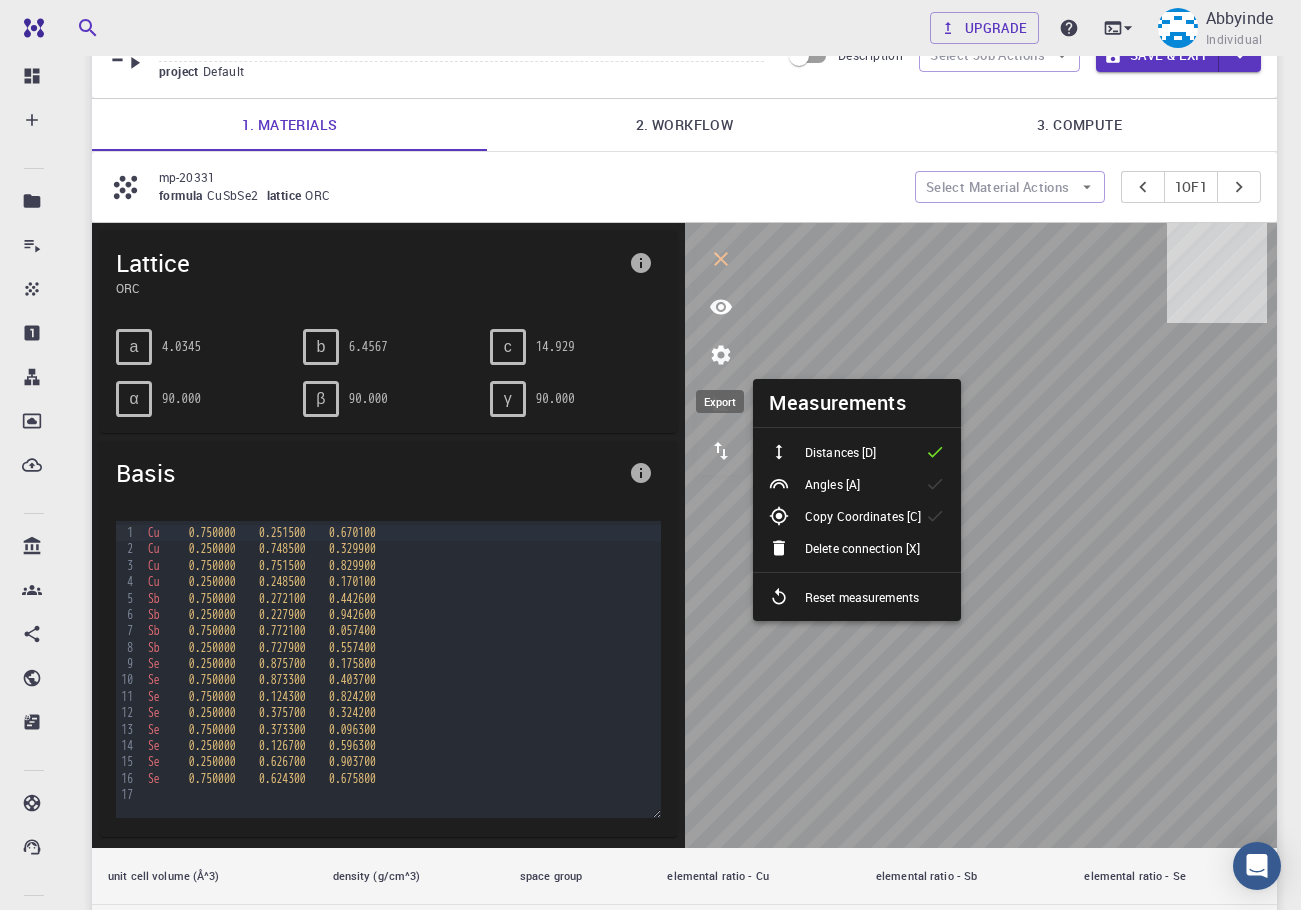 click 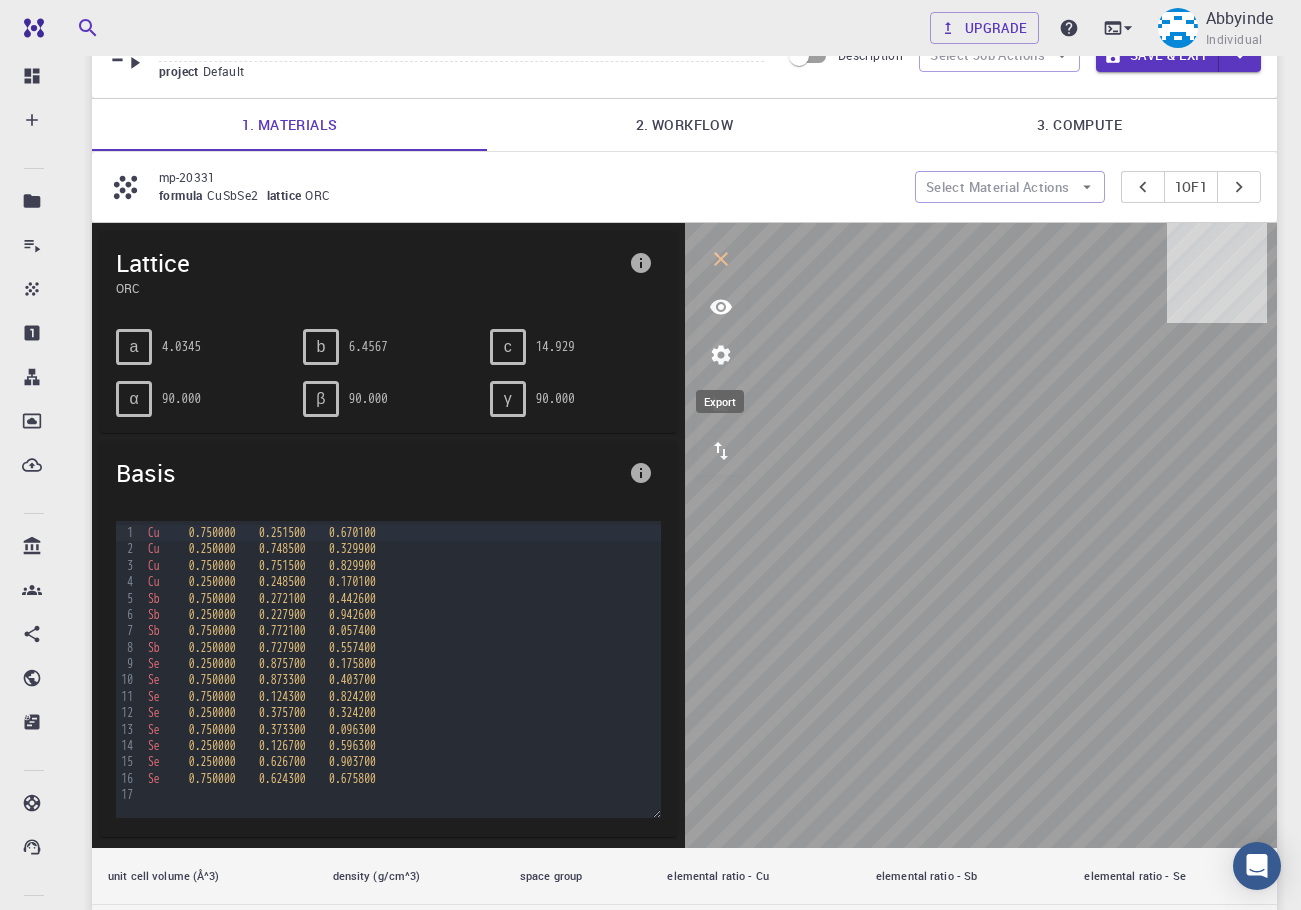 click 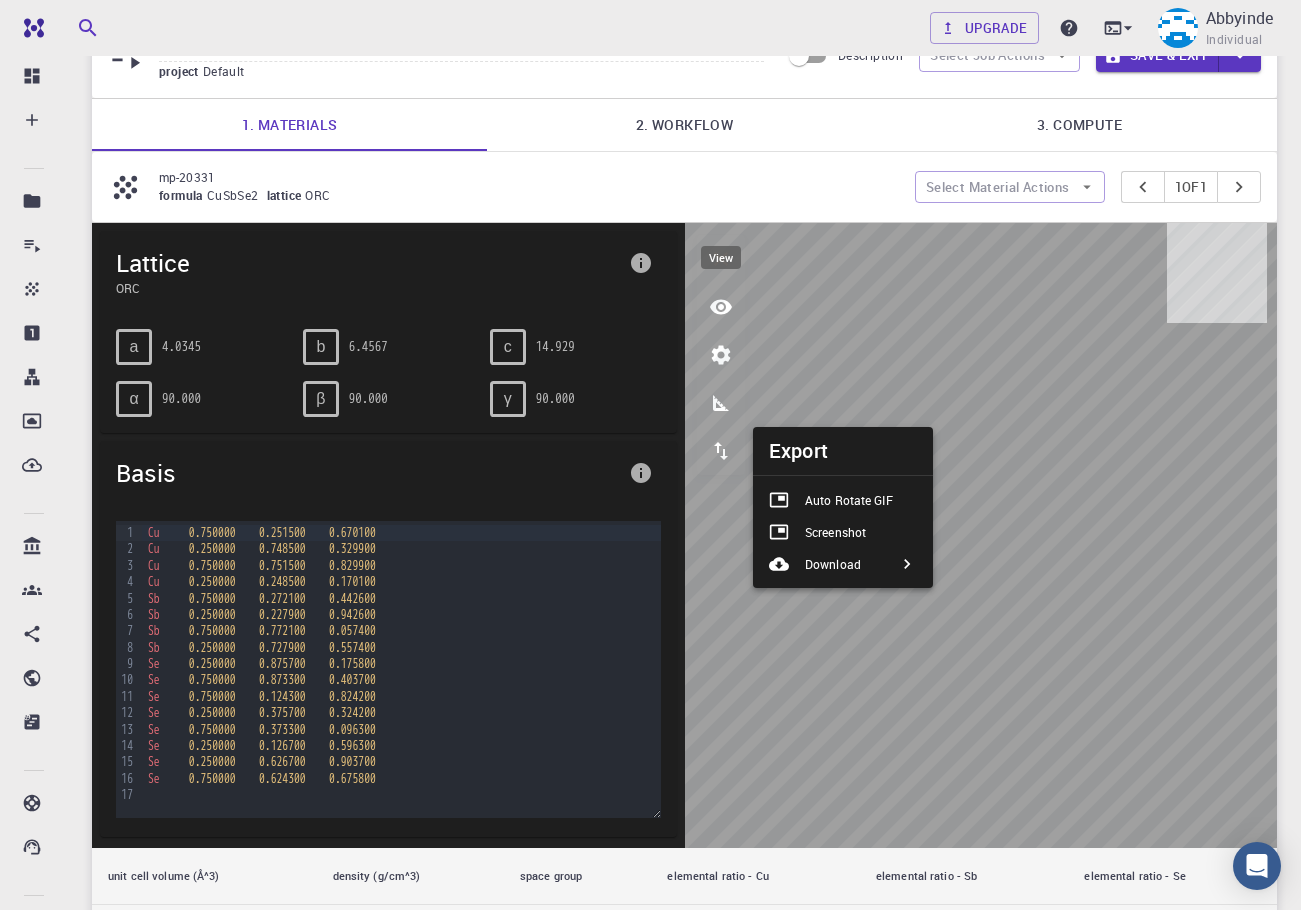 click 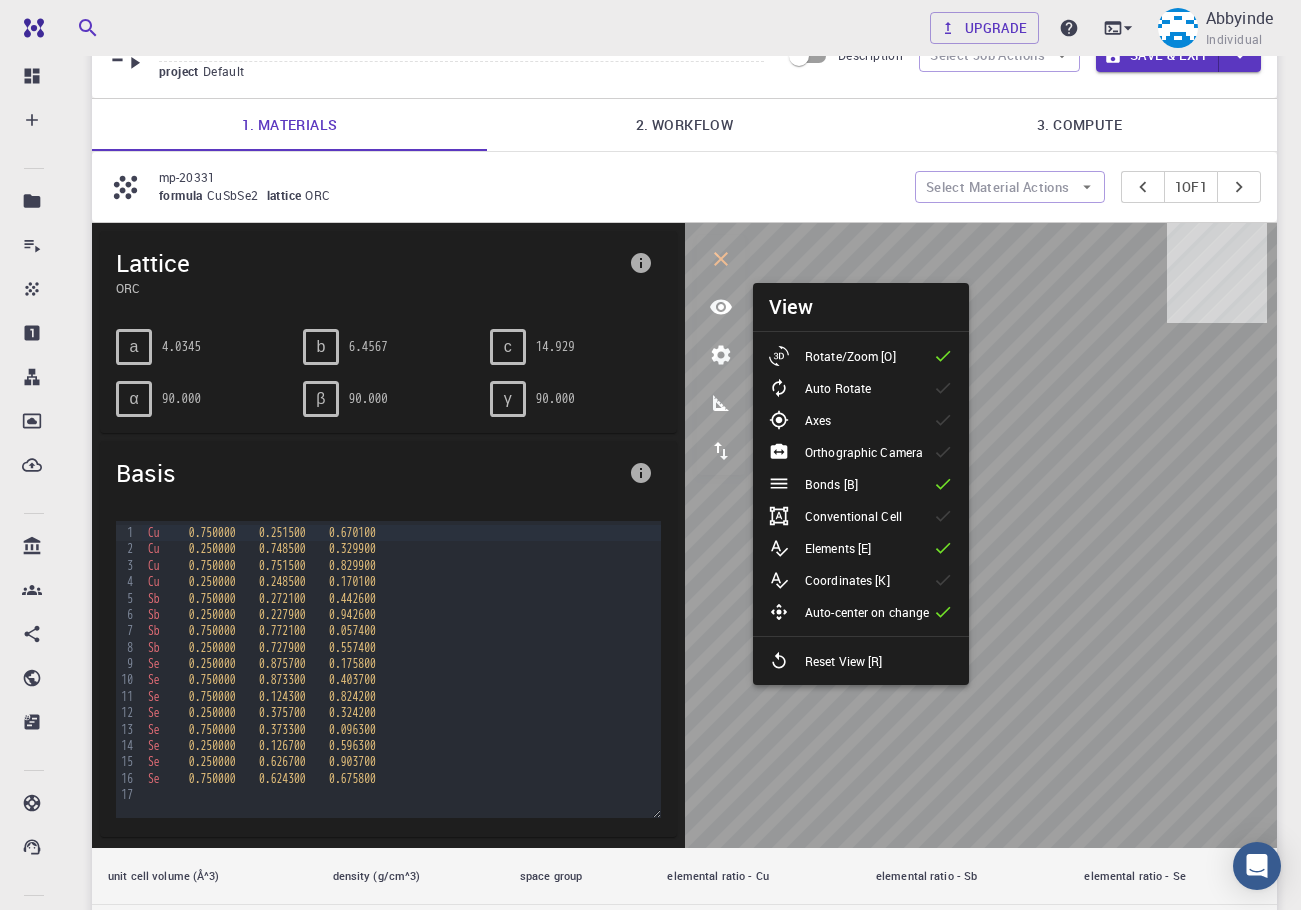 click on "Axes" at bounding box center [861, 420] 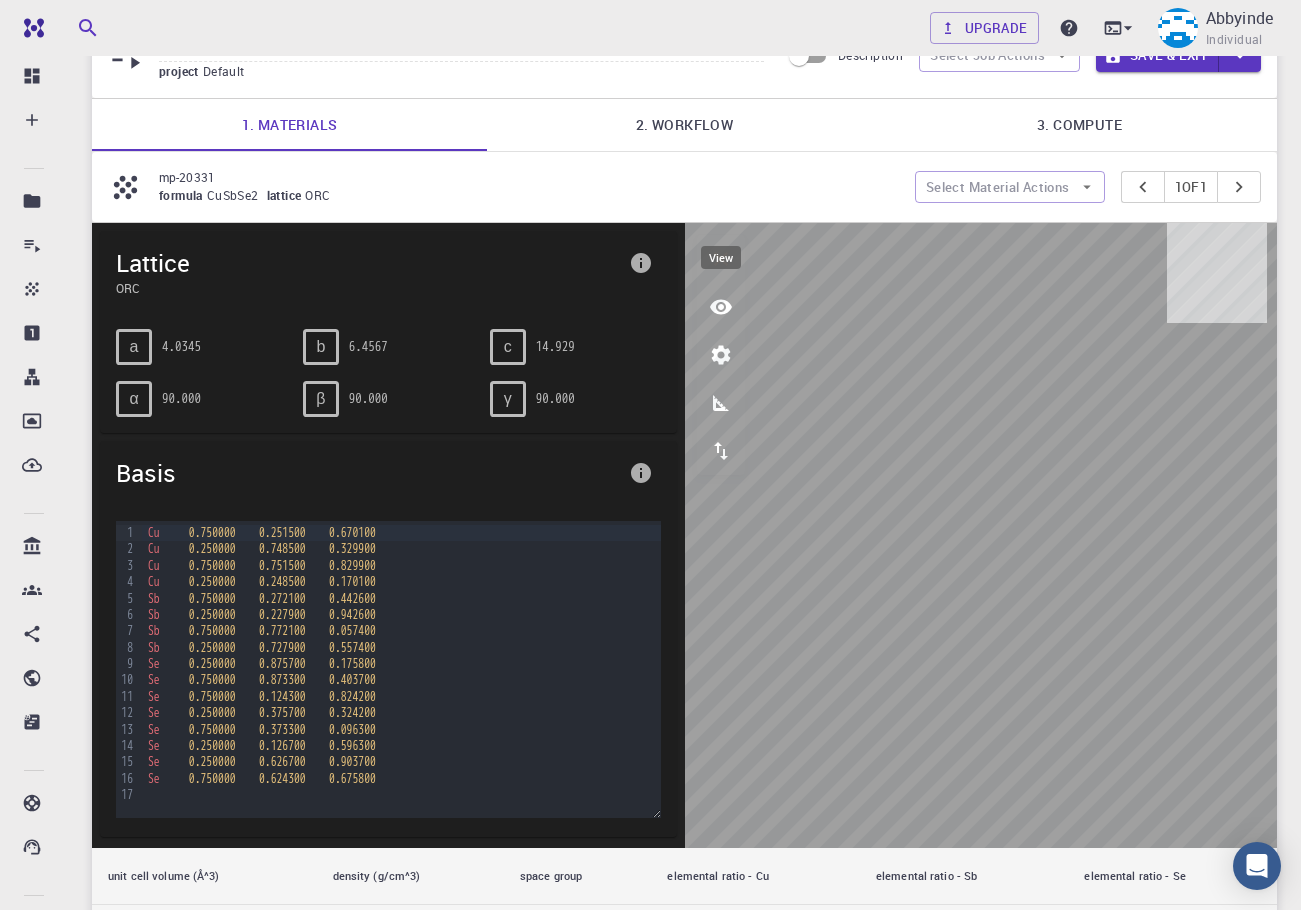click 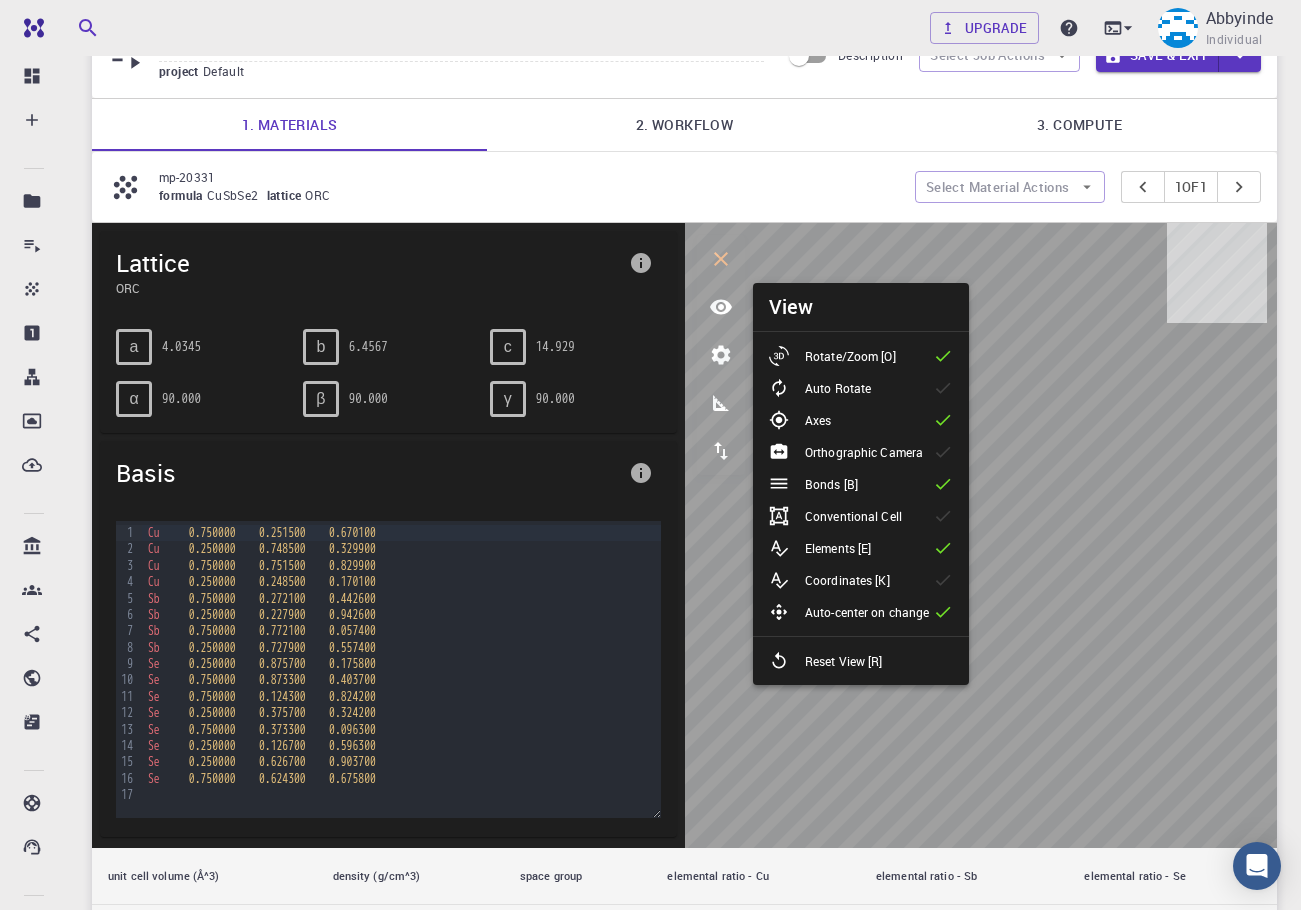 click on "Auto Rotate" at bounding box center [861, 388] 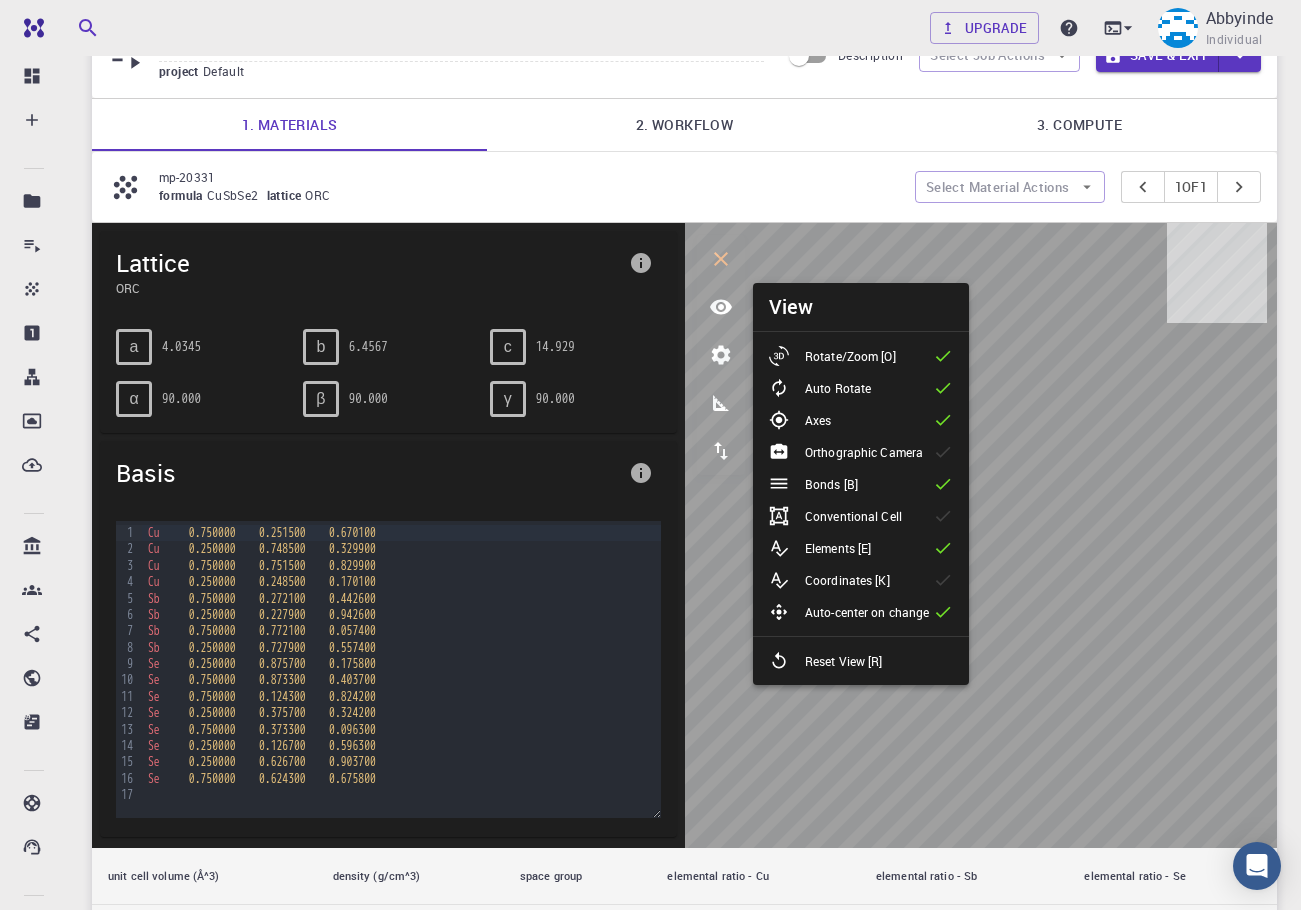 click on "Auto Rotate" at bounding box center [838, 388] 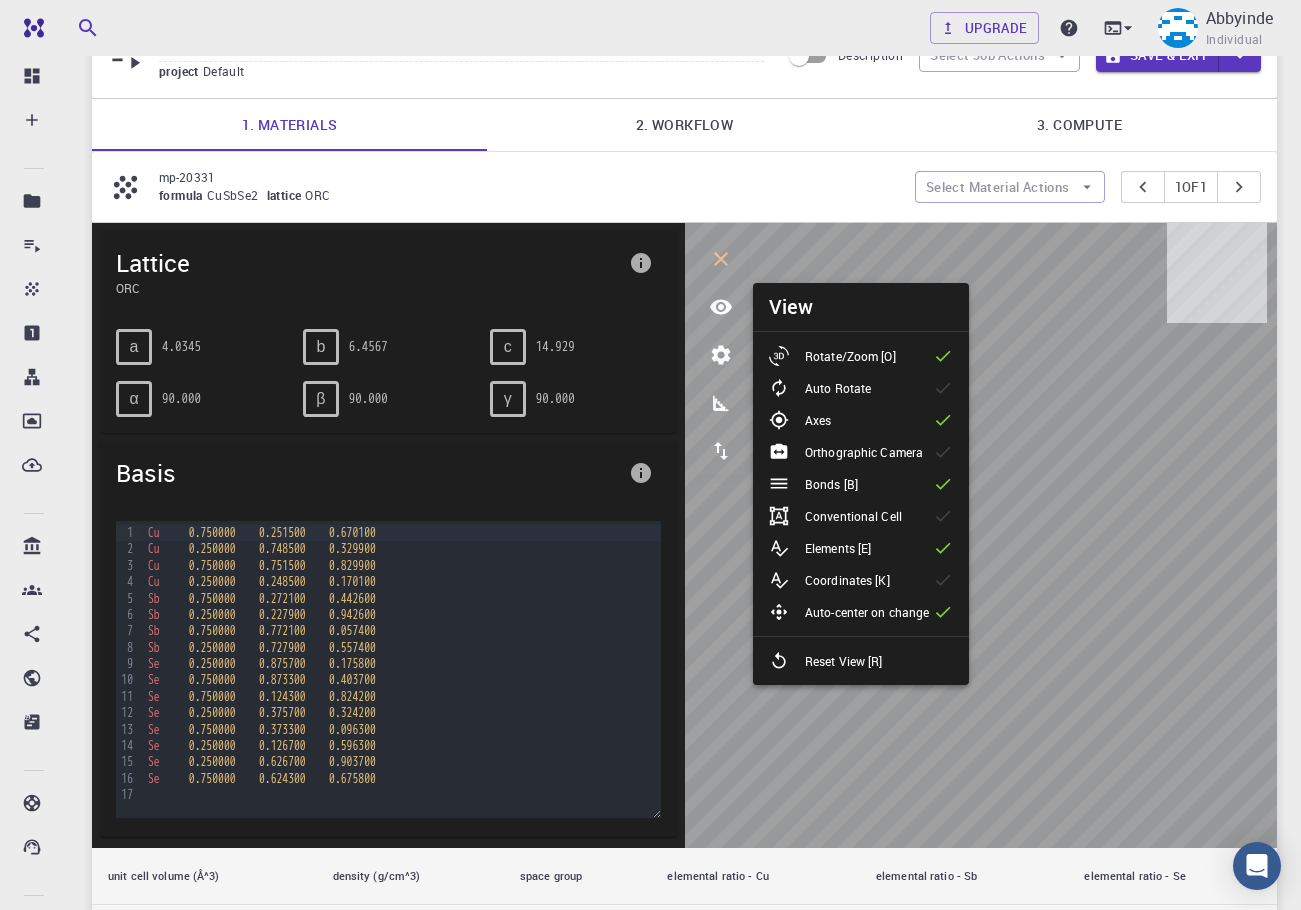 click on "Auto Rotate" at bounding box center [838, 388] 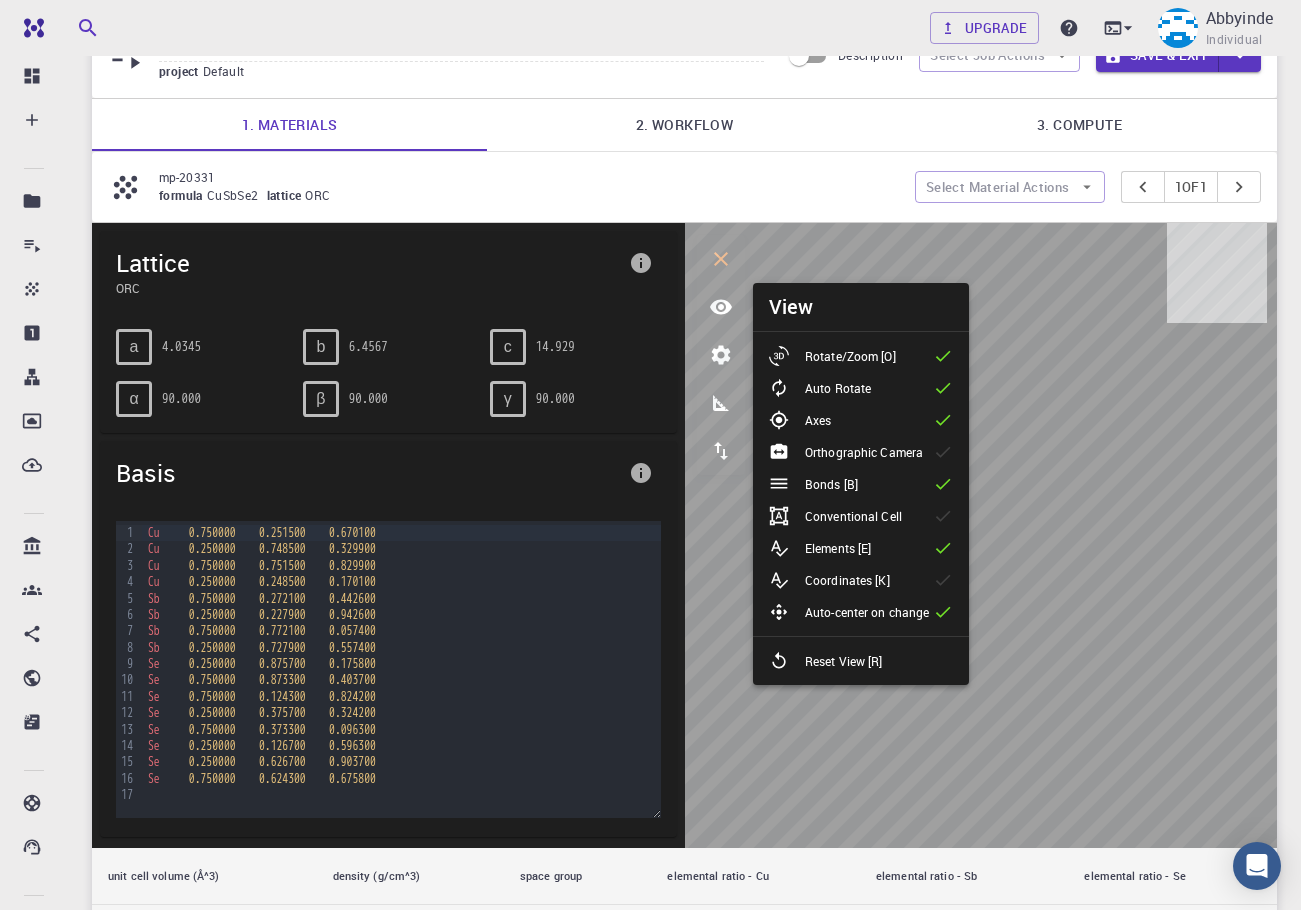 click on "Auto Rotate" at bounding box center (828, 388) 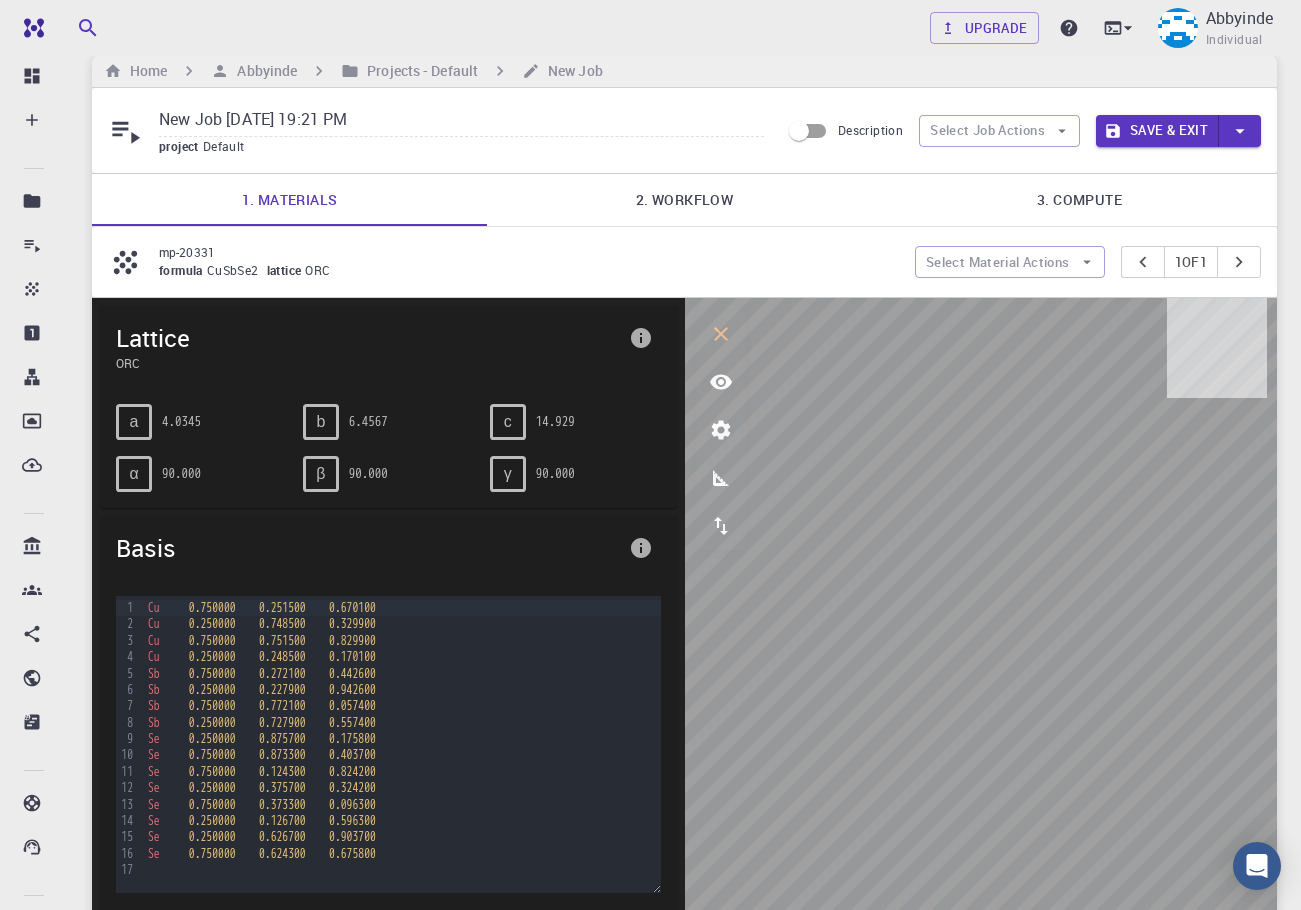 scroll, scrollTop: 0, scrollLeft: 0, axis: both 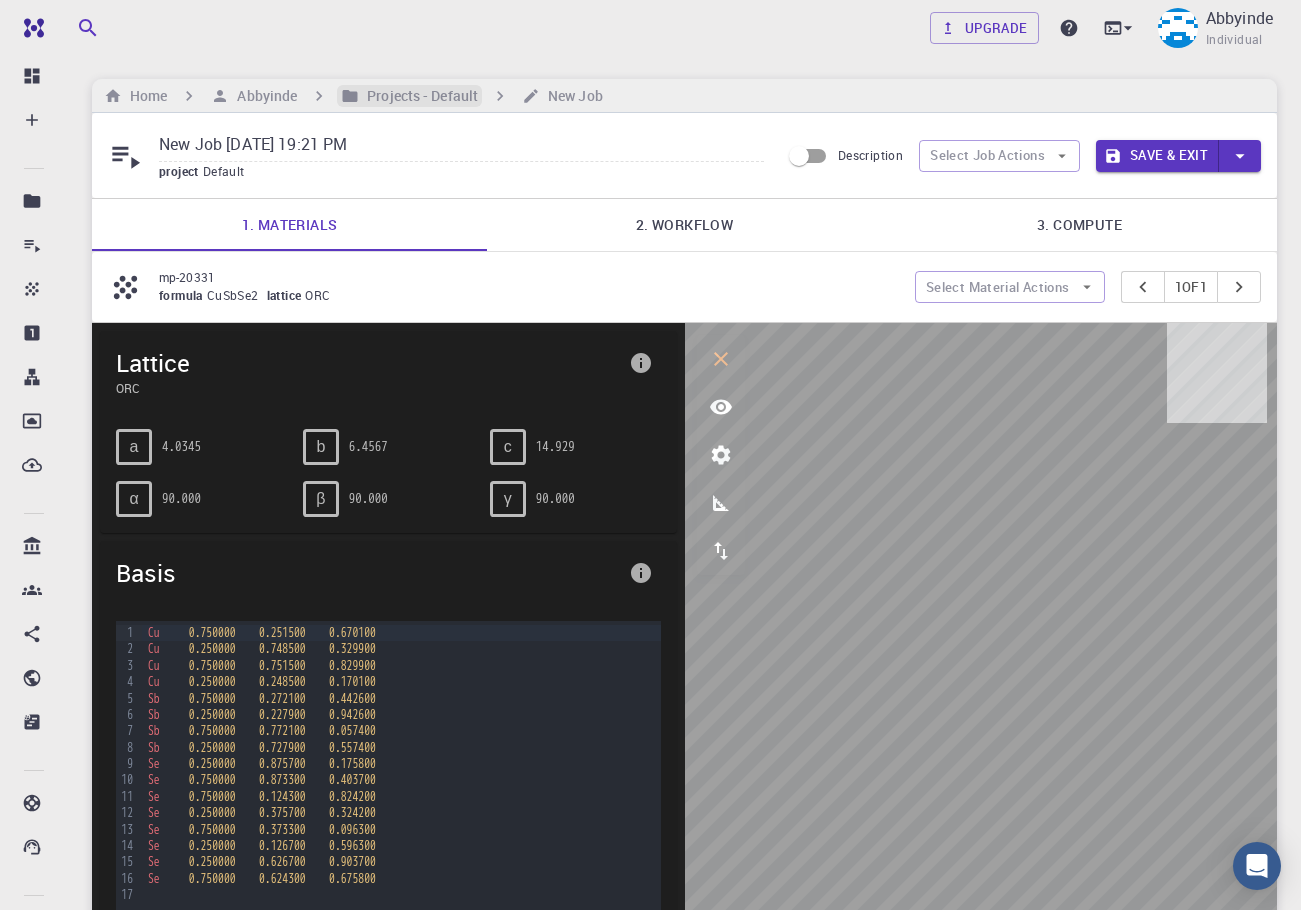 click on "Projects - Default" at bounding box center (418, 96) 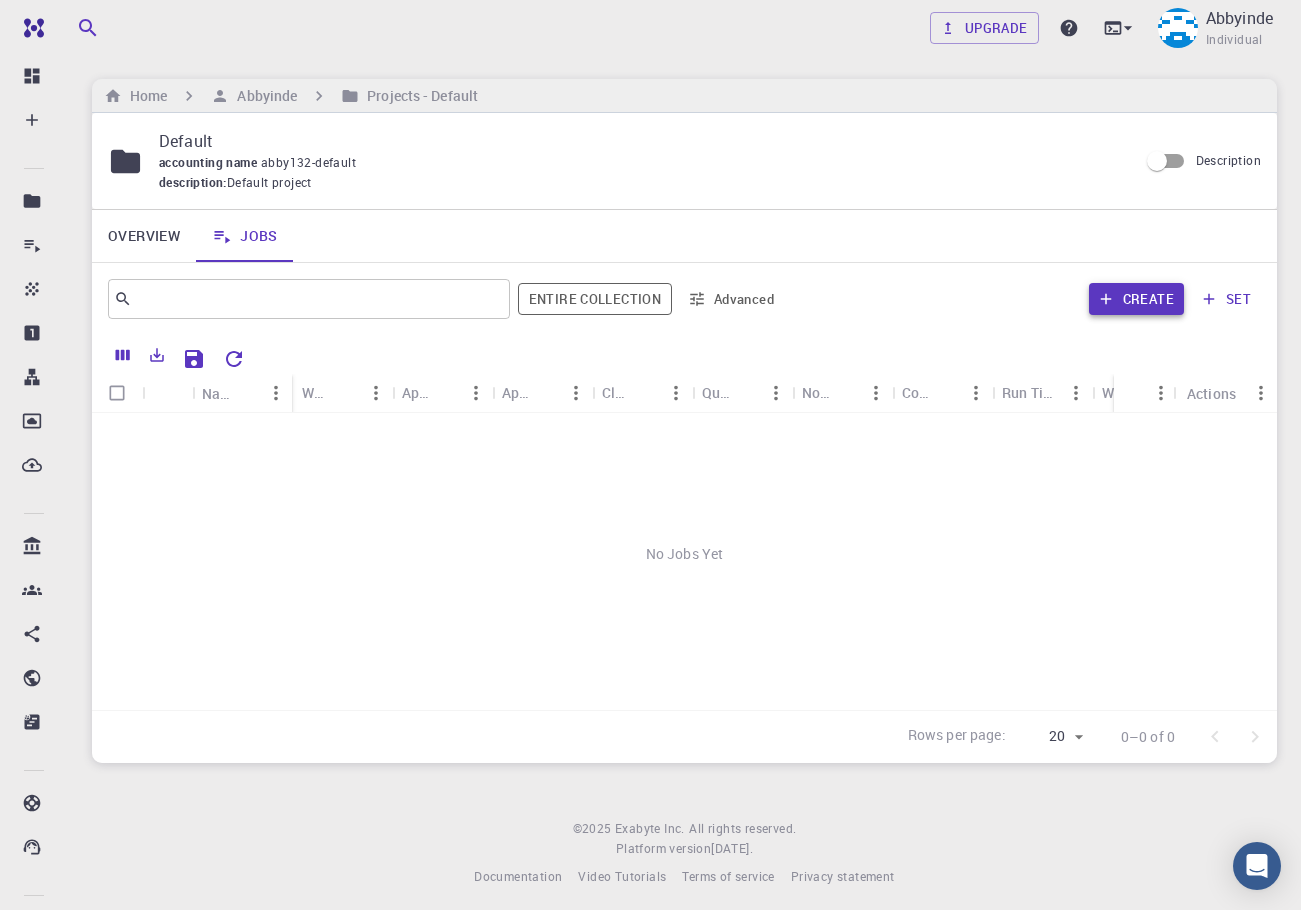 click on "Create" at bounding box center (1136, 299) 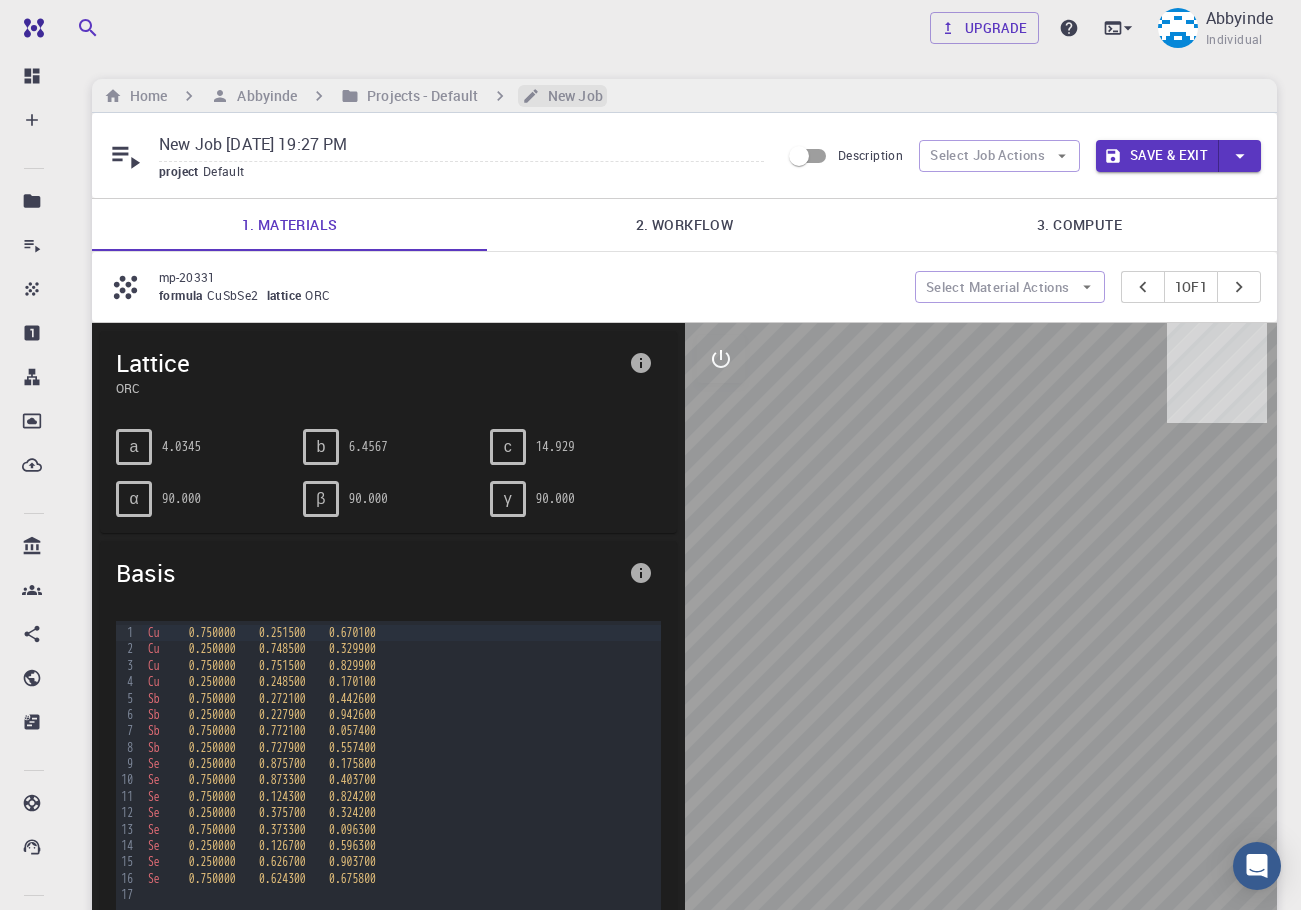 click on "New Job" at bounding box center (571, 96) 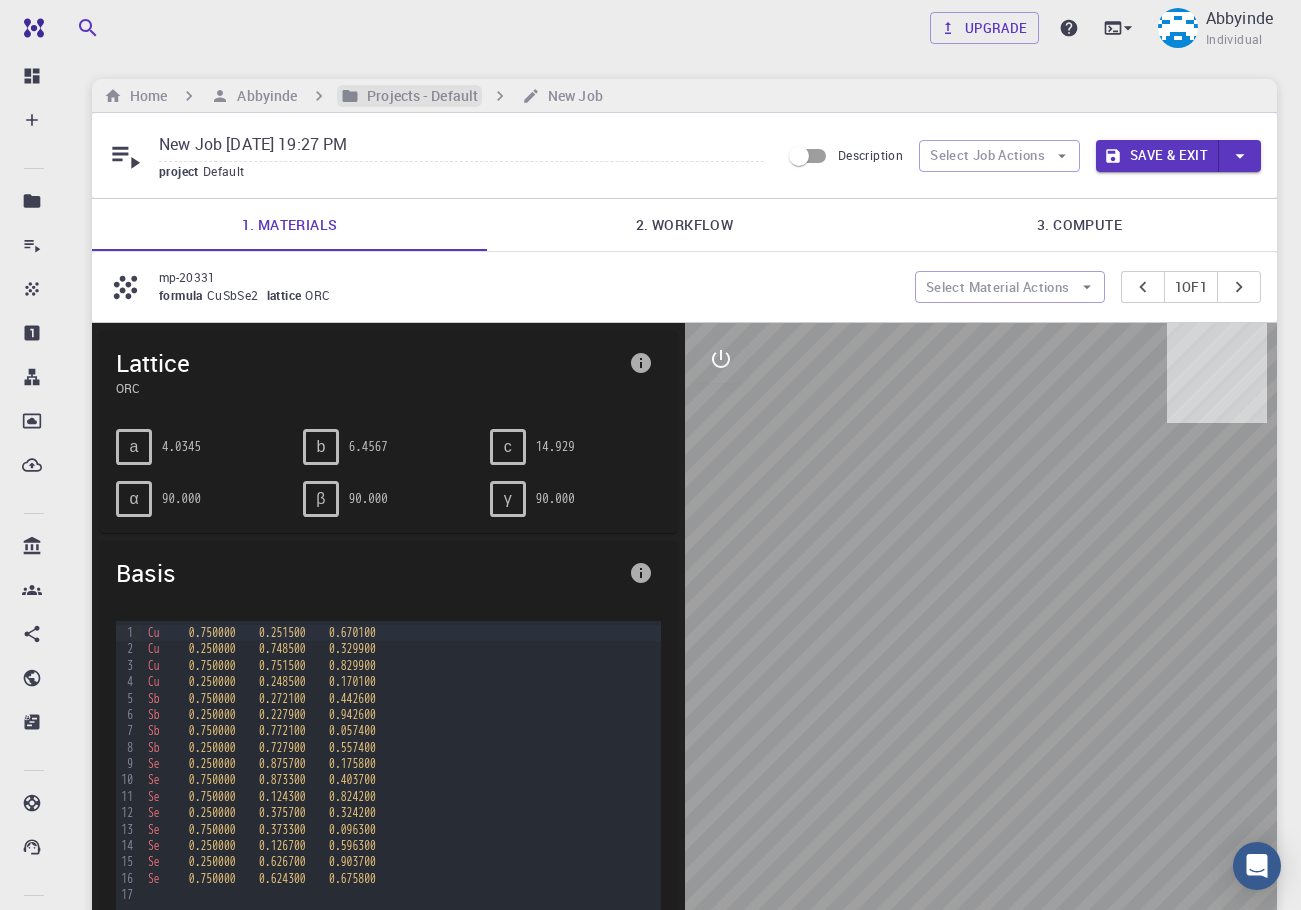 click on "Projects - Default" at bounding box center [418, 96] 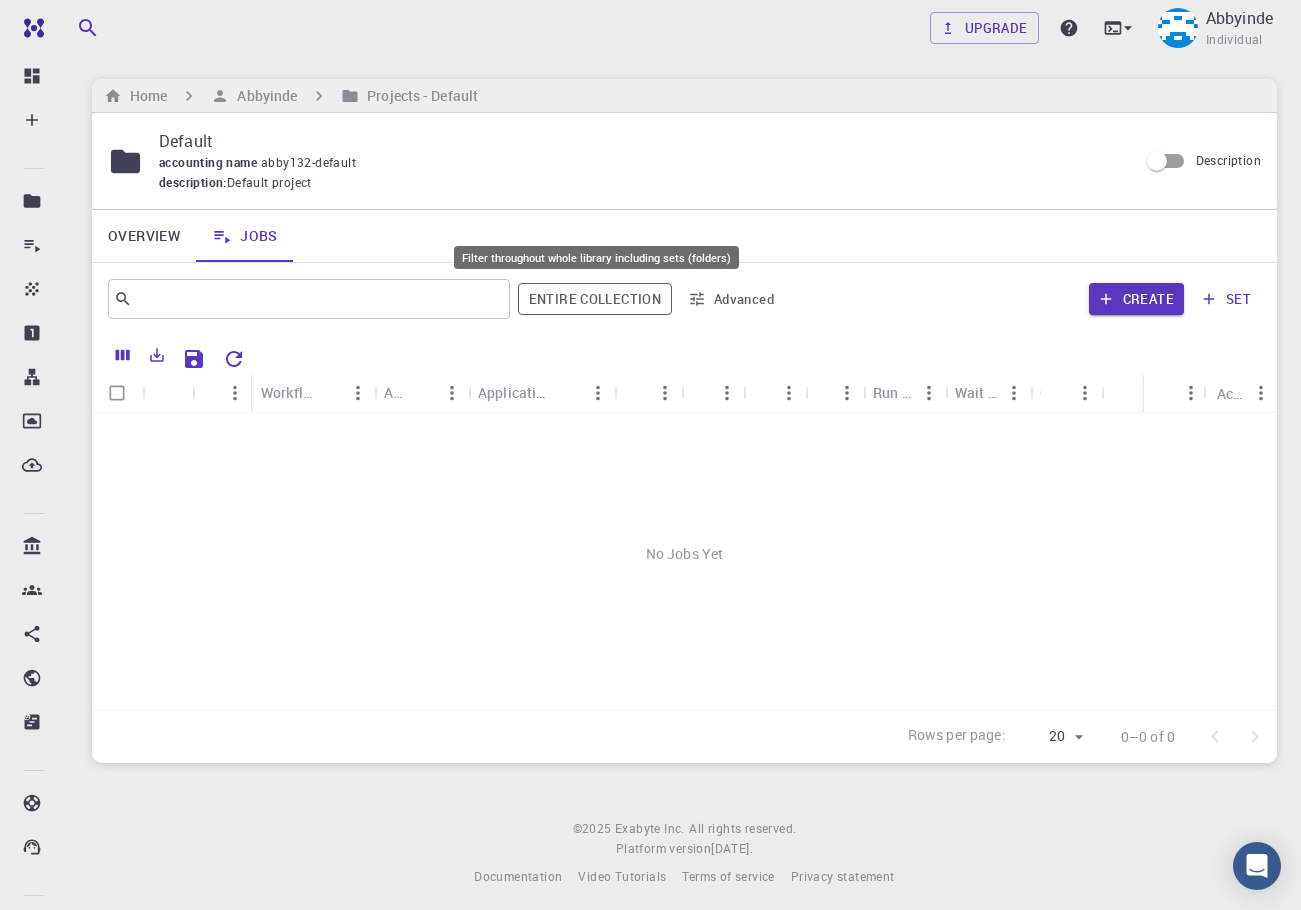 click on "Entire collection" at bounding box center (595, 299) 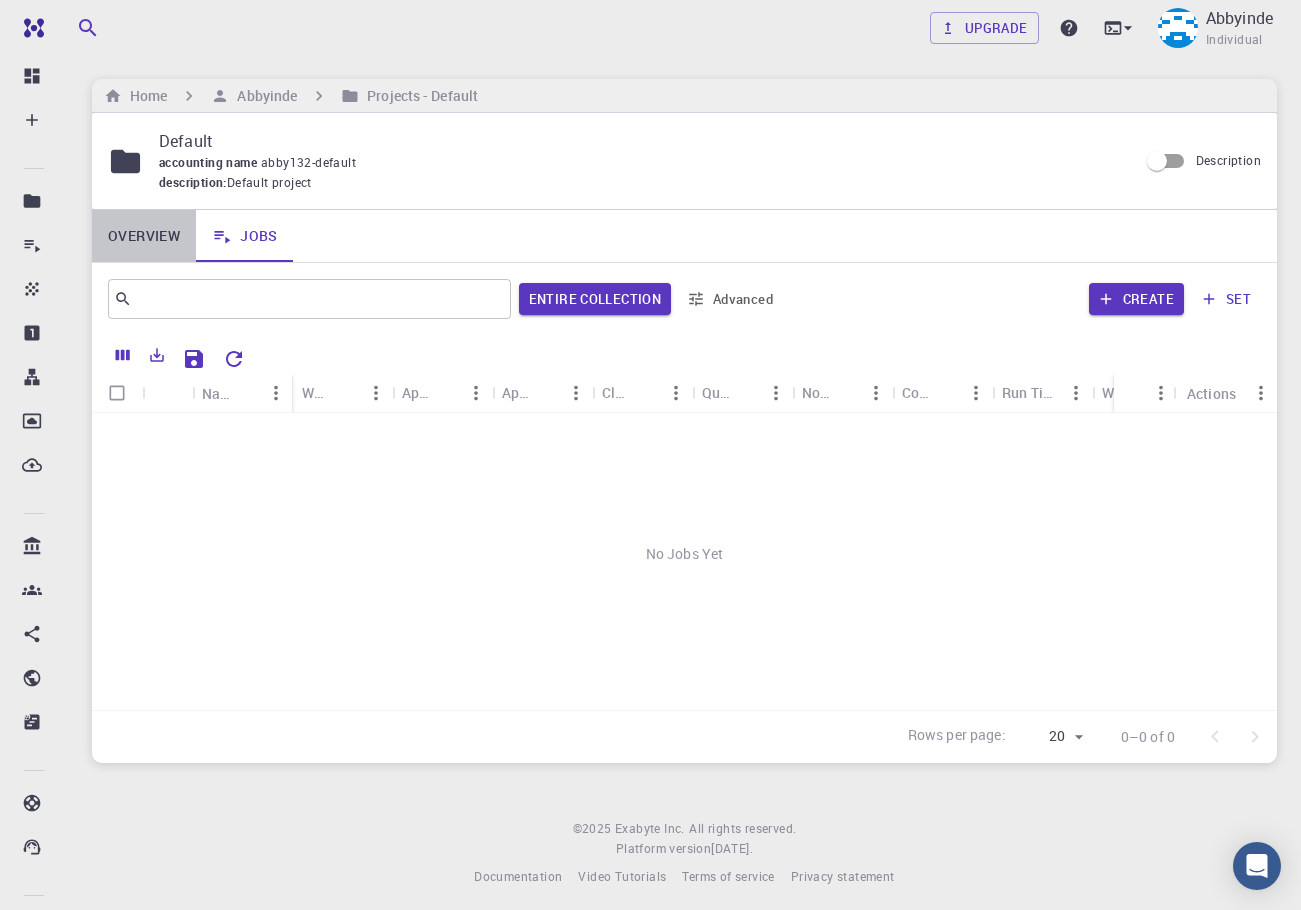click on "Overview" at bounding box center (144, 236) 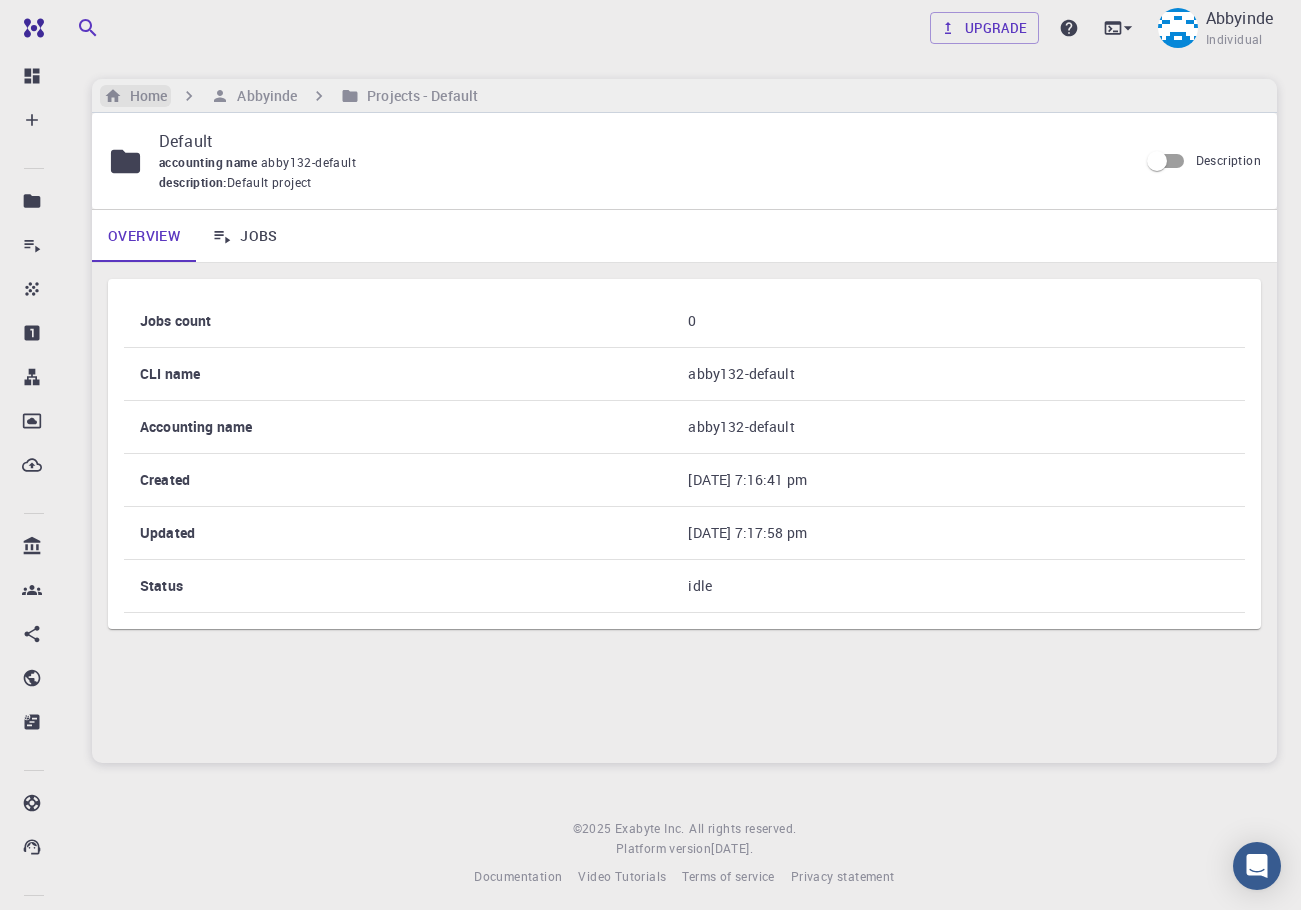 click on "Home" at bounding box center [144, 96] 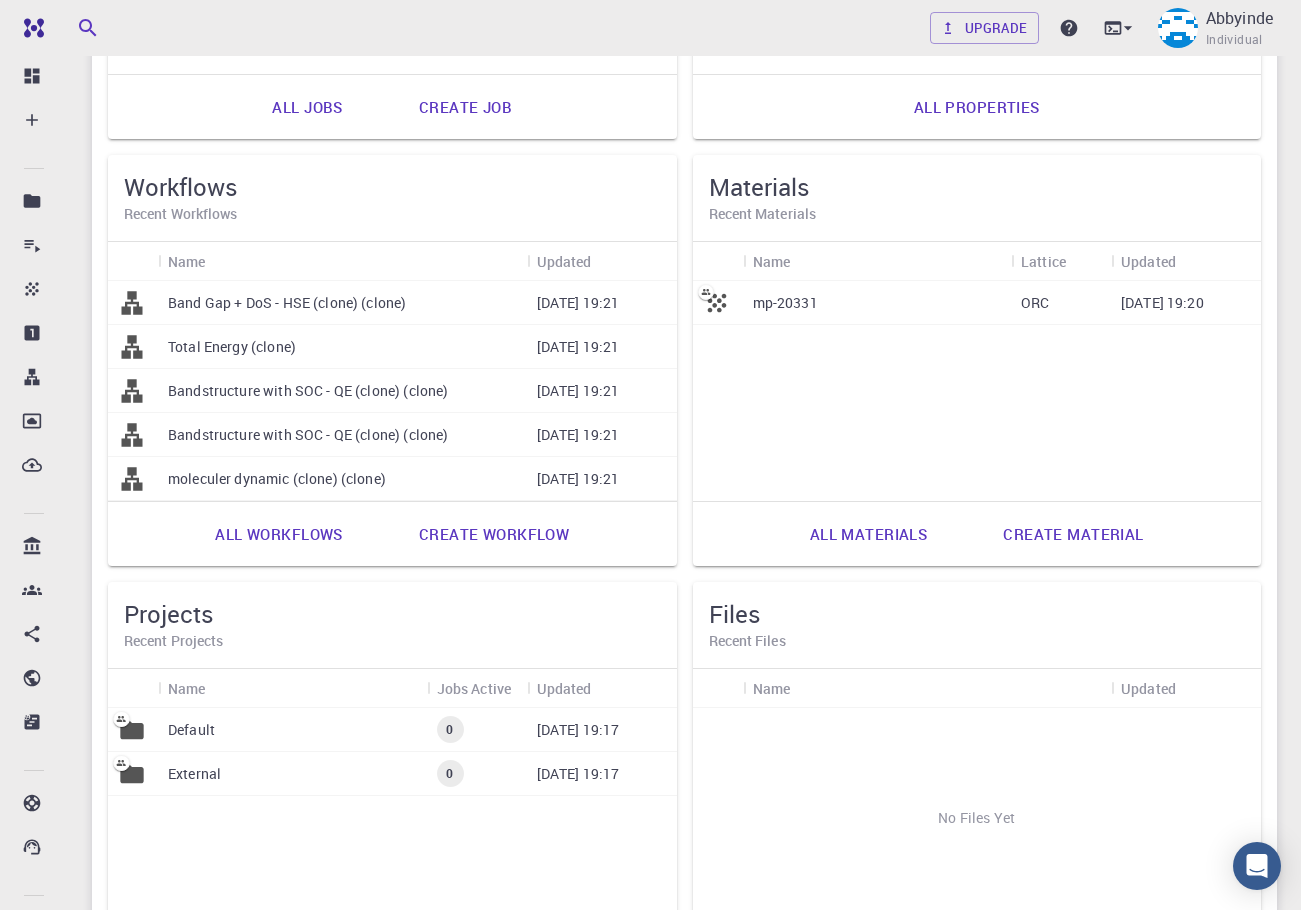 scroll, scrollTop: 500, scrollLeft: 0, axis: vertical 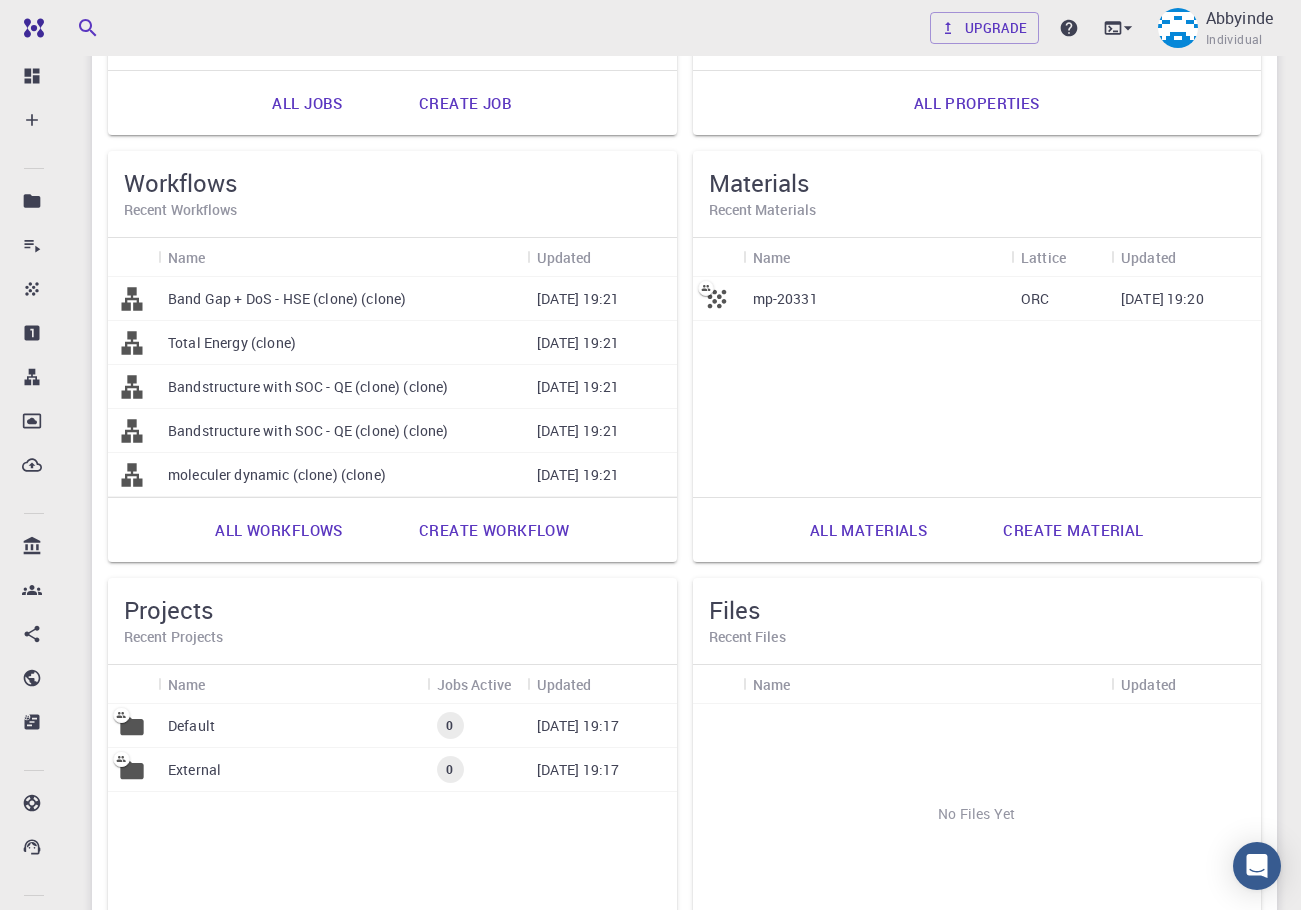 click on "moleculer dynamic (clone) (clone)" at bounding box center (277, 475) 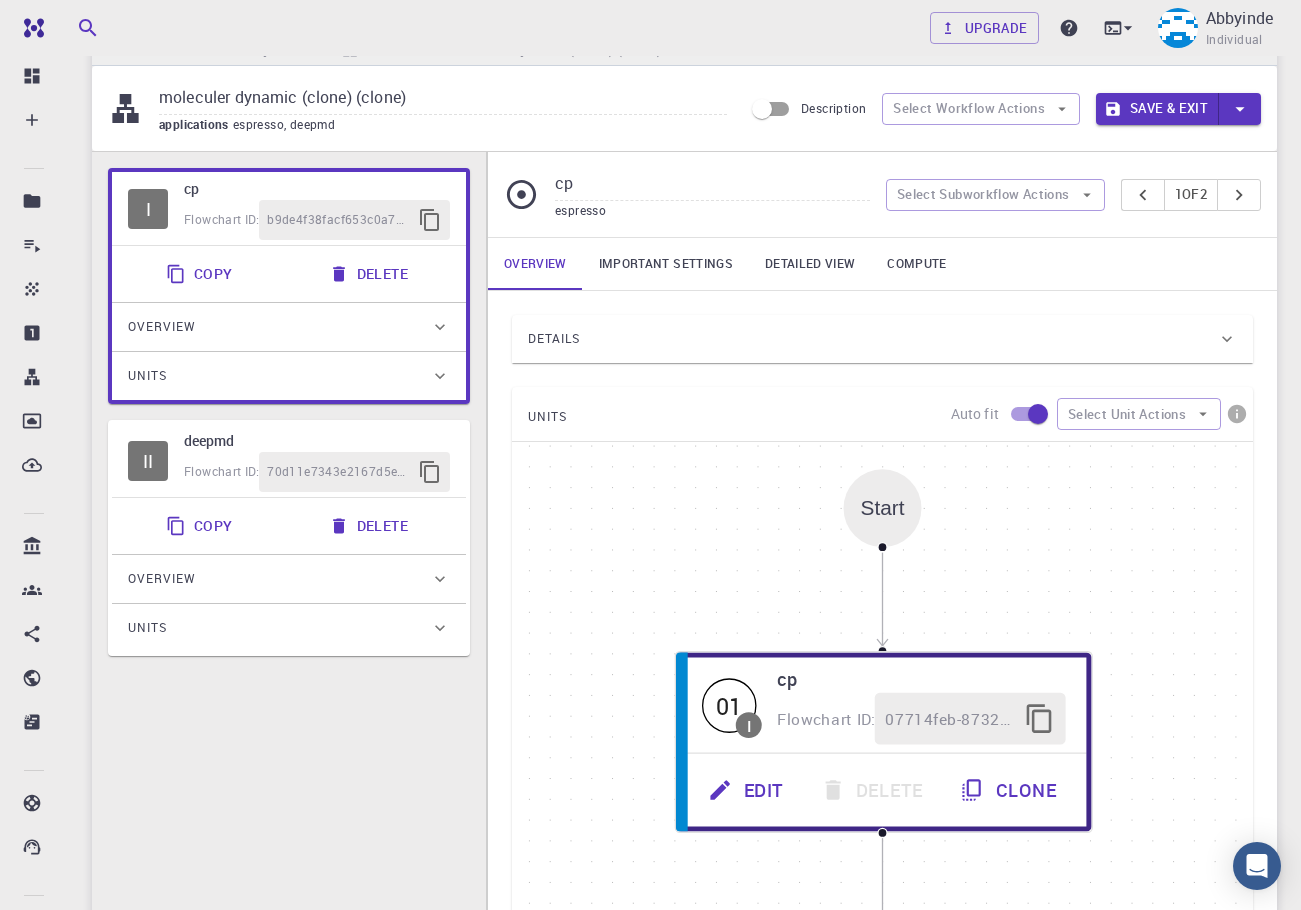 scroll, scrollTop: 100, scrollLeft: 0, axis: vertical 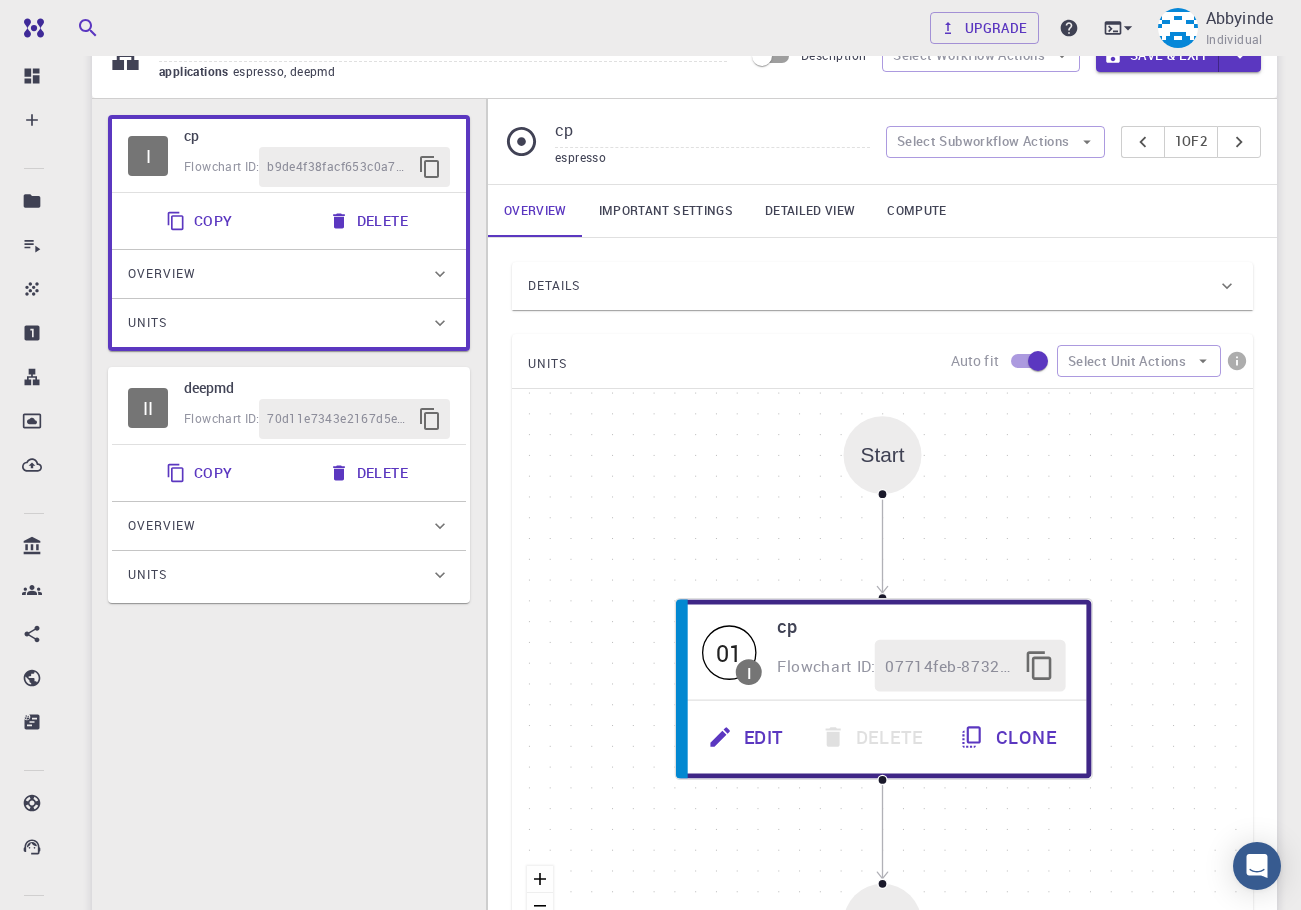 click on "Start" at bounding box center [883, 455] 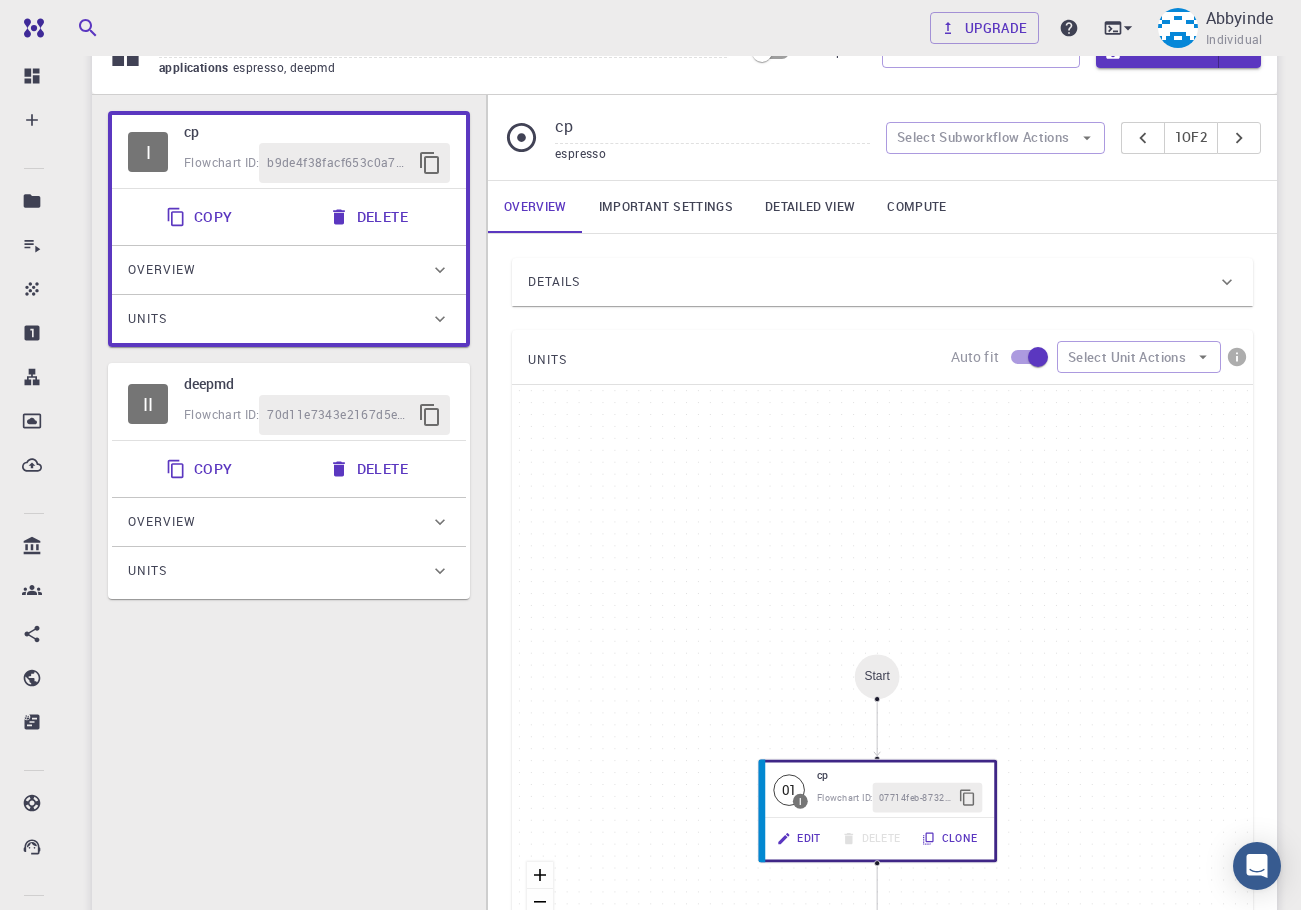 scroll, scrollTop: 0, scrollLeft: 0, axis: both 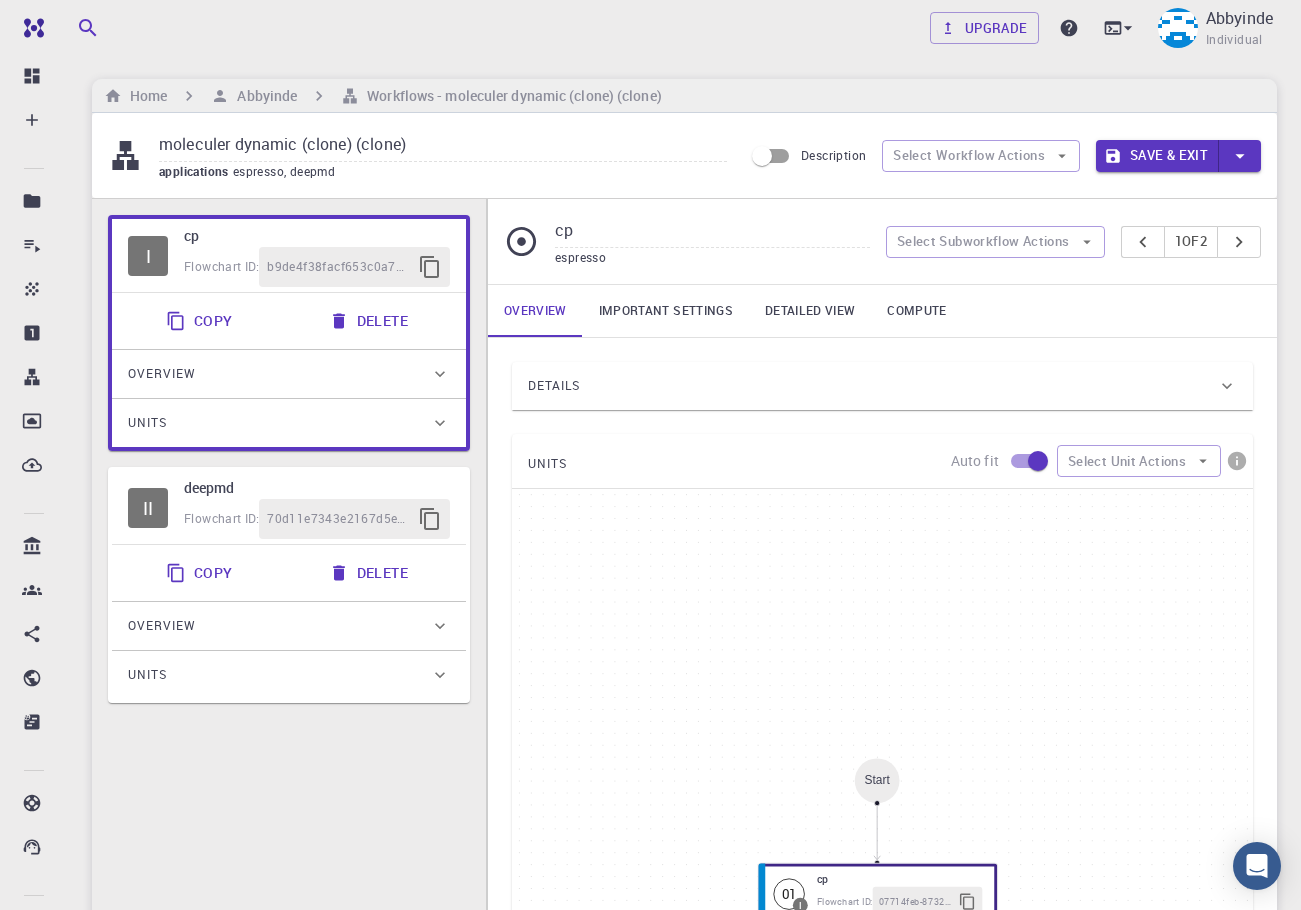 click on "Save & Exit" at bounding box center (1157, 156) 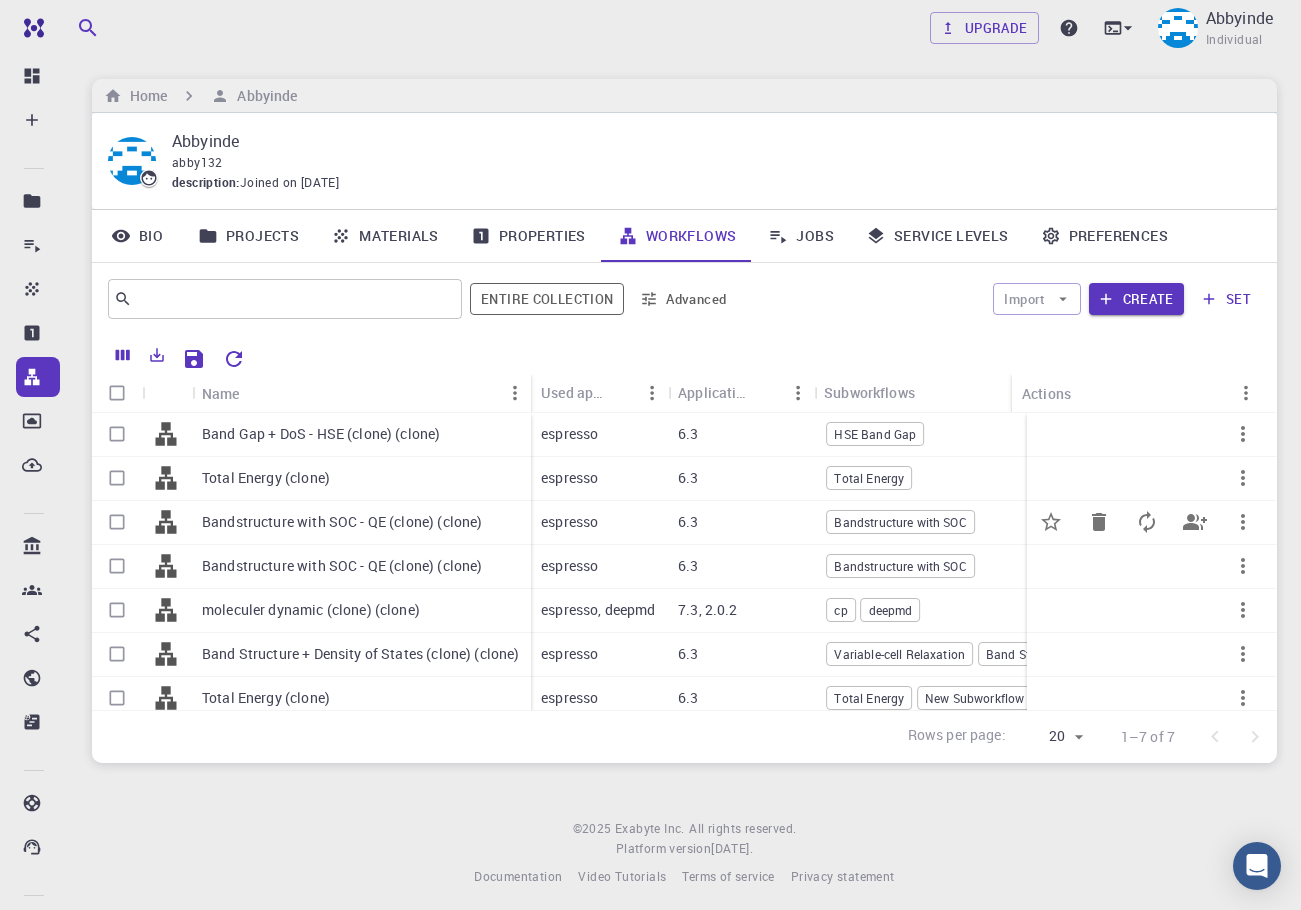 click on "Bandstructure with SOC - QE (clone) (clone)" at bounding box center (342, 522) 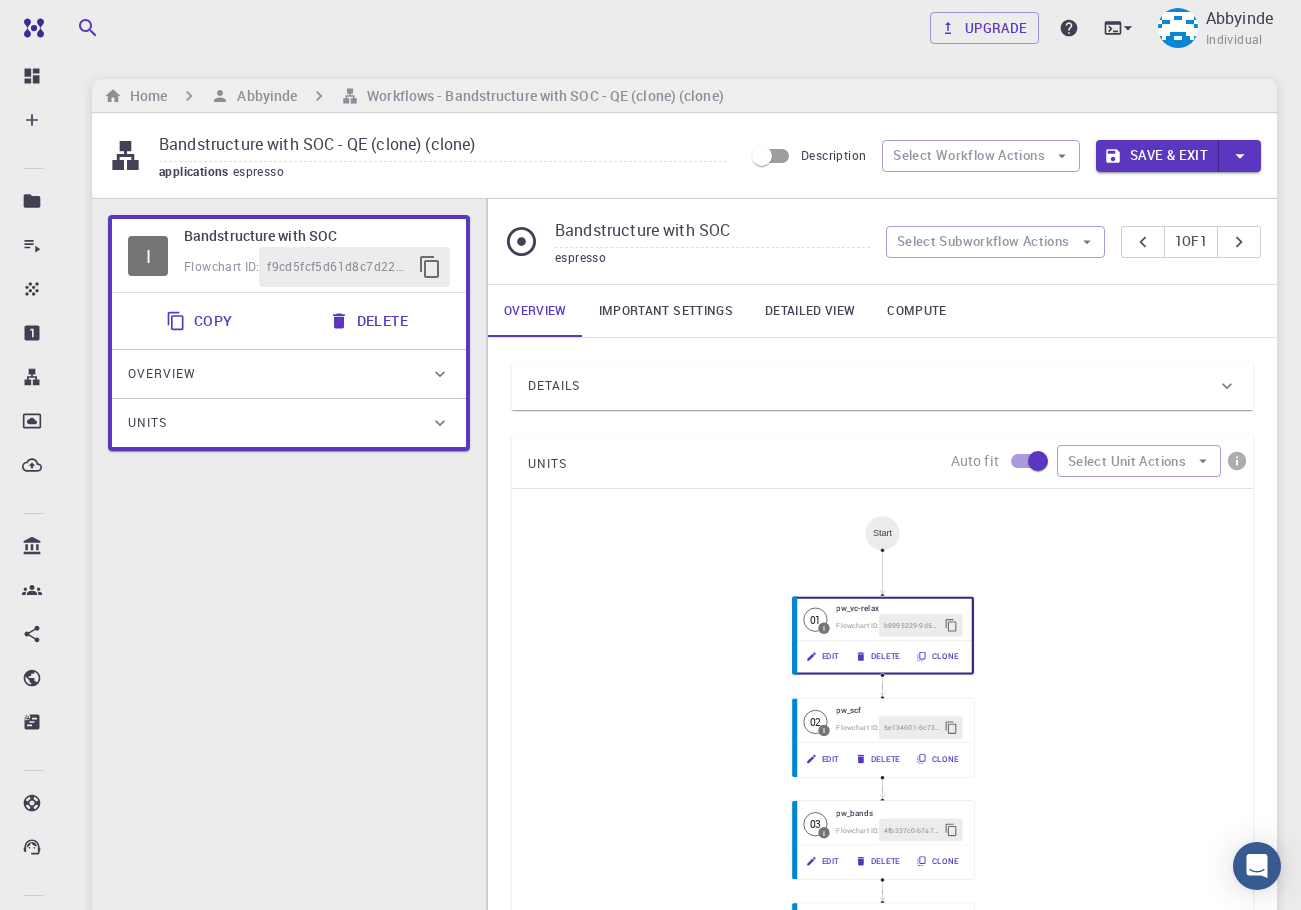 click on "Description Select Workflow Actions Save & Exit" at bounding box center [1002, 156] 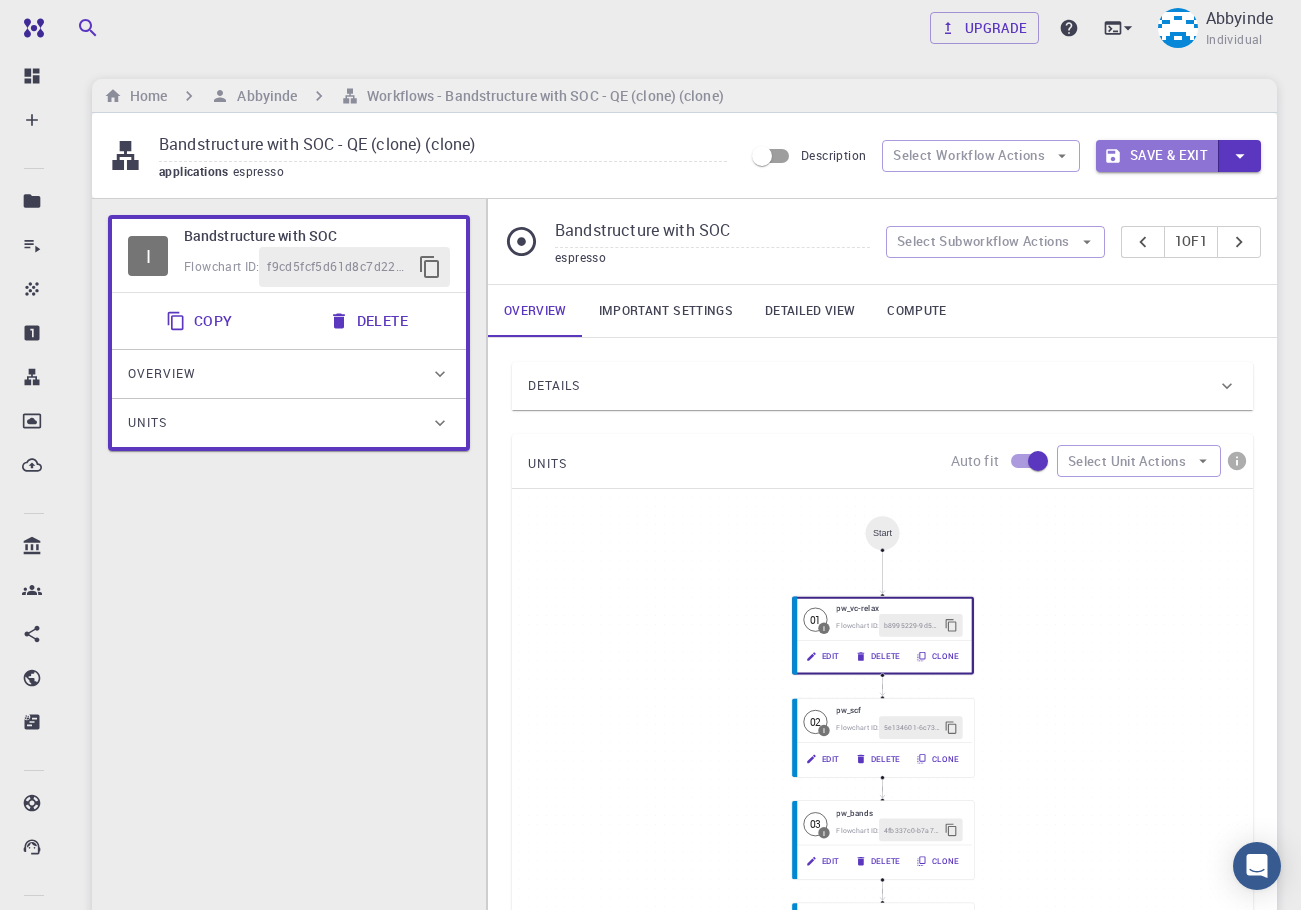click on "Save & Exit" at bounding box center (1157, 156) 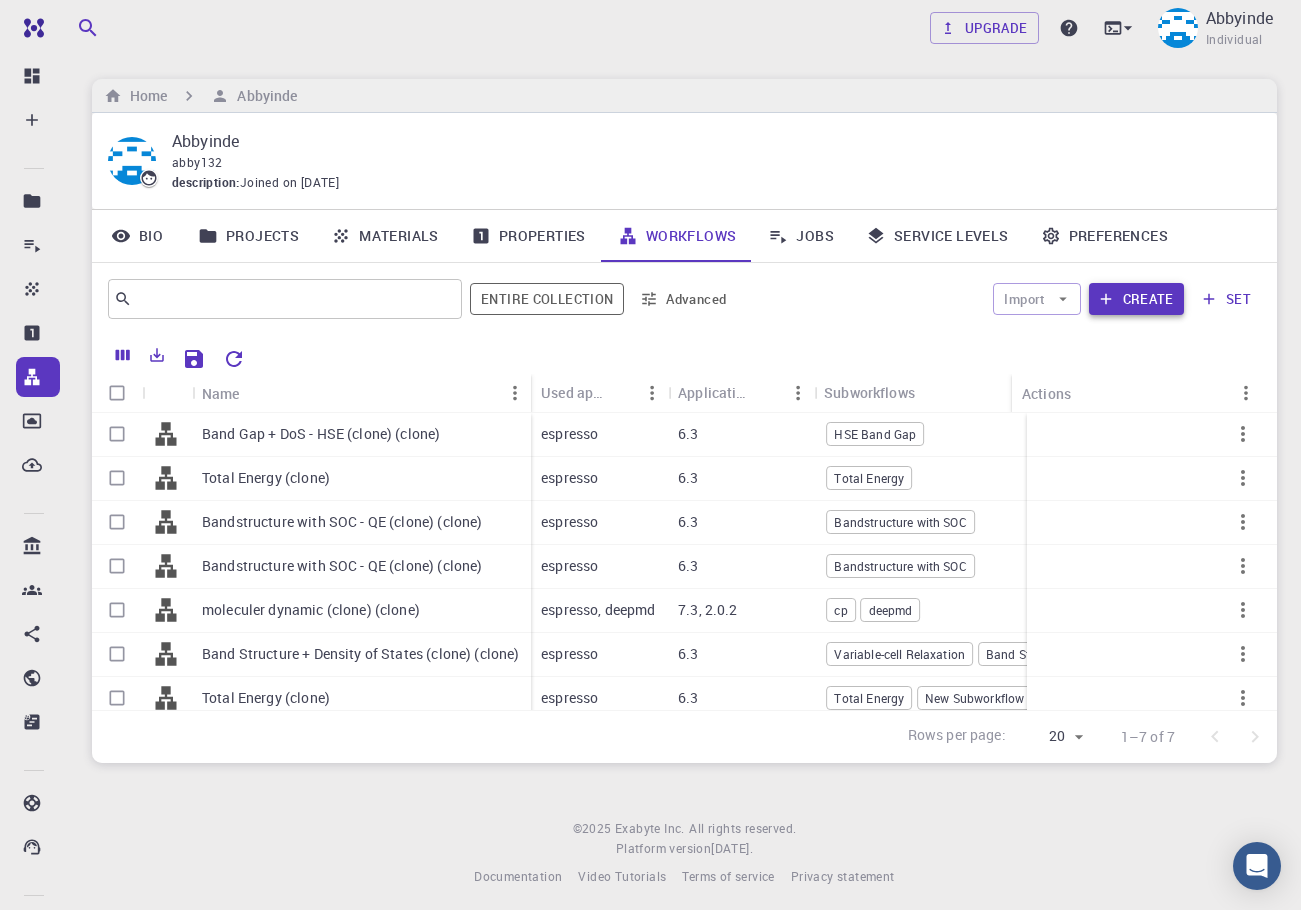 click on "Create" at bounding box center [1136, 299] 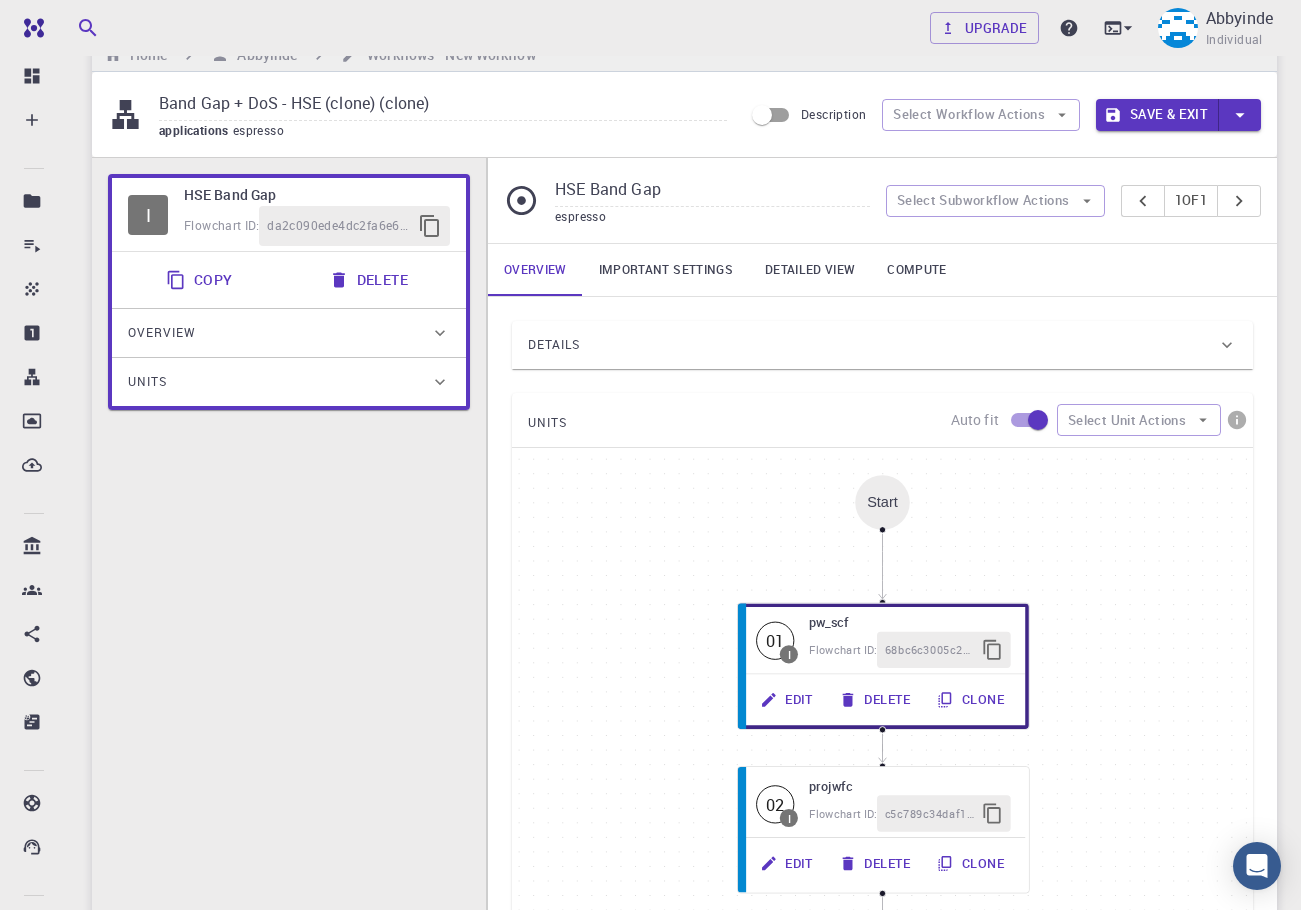 scroll, scrollTop: 0, scrollLeft: 0, axis: both 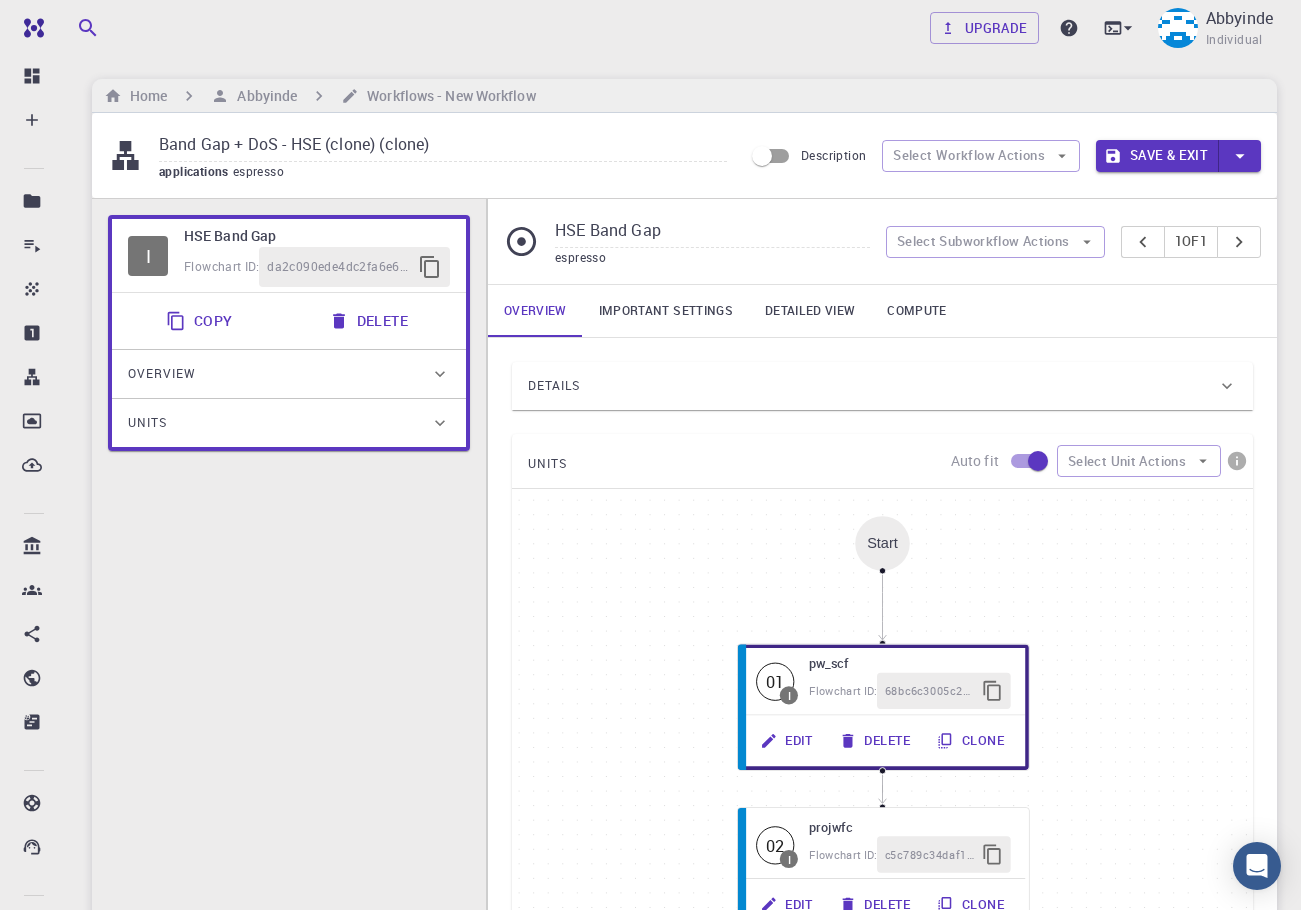 click 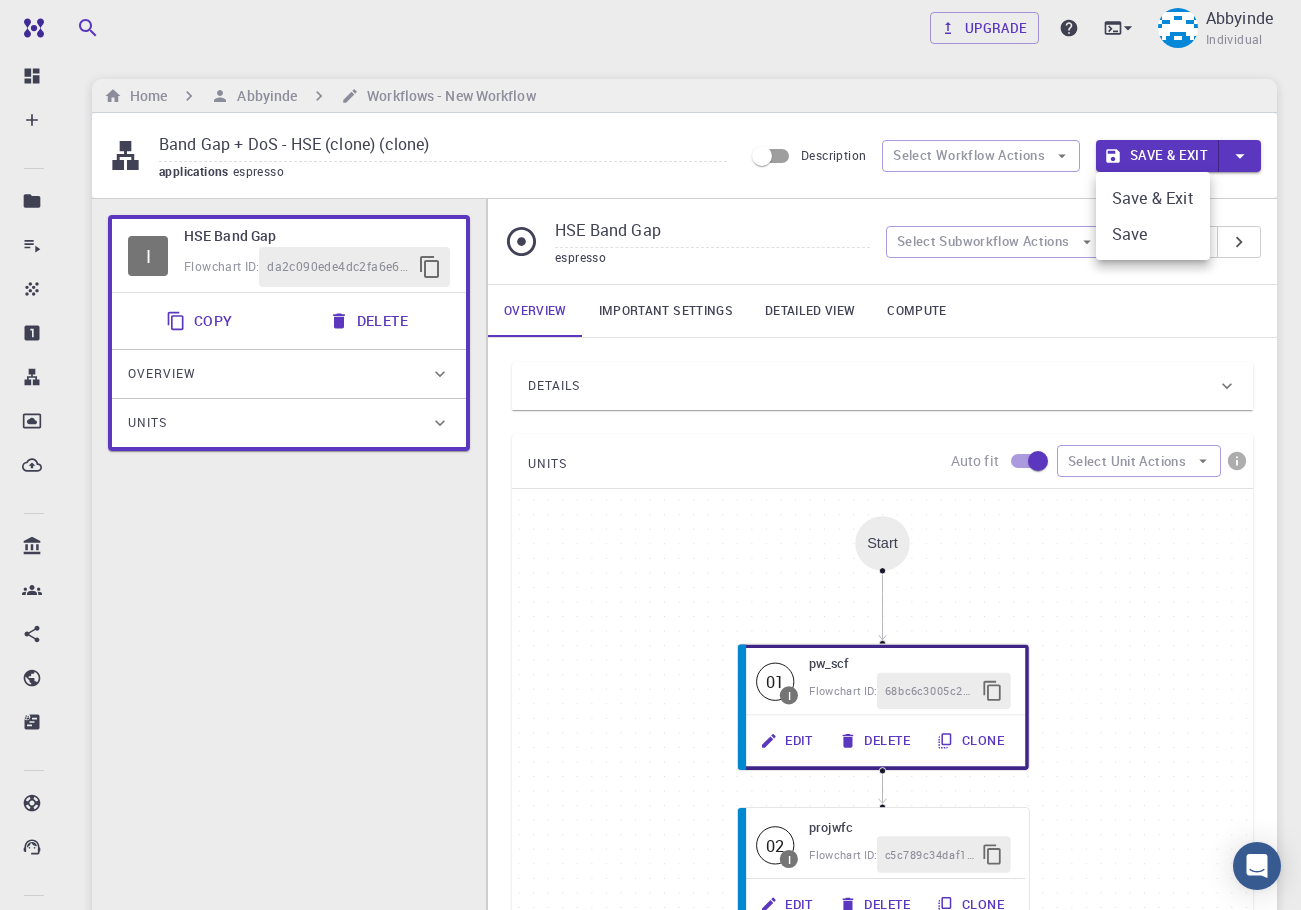 click at bounding box center [650, 455] 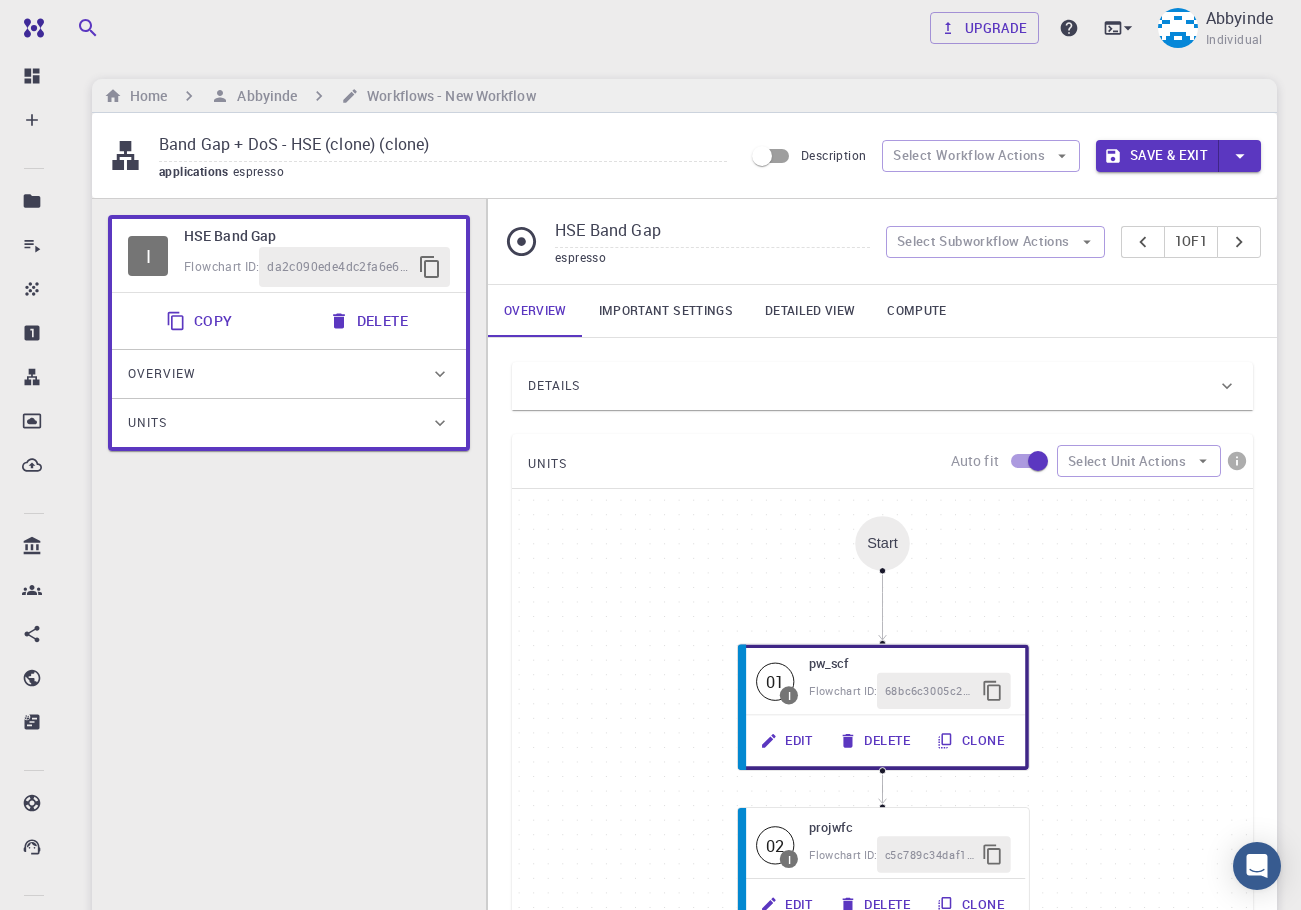 click 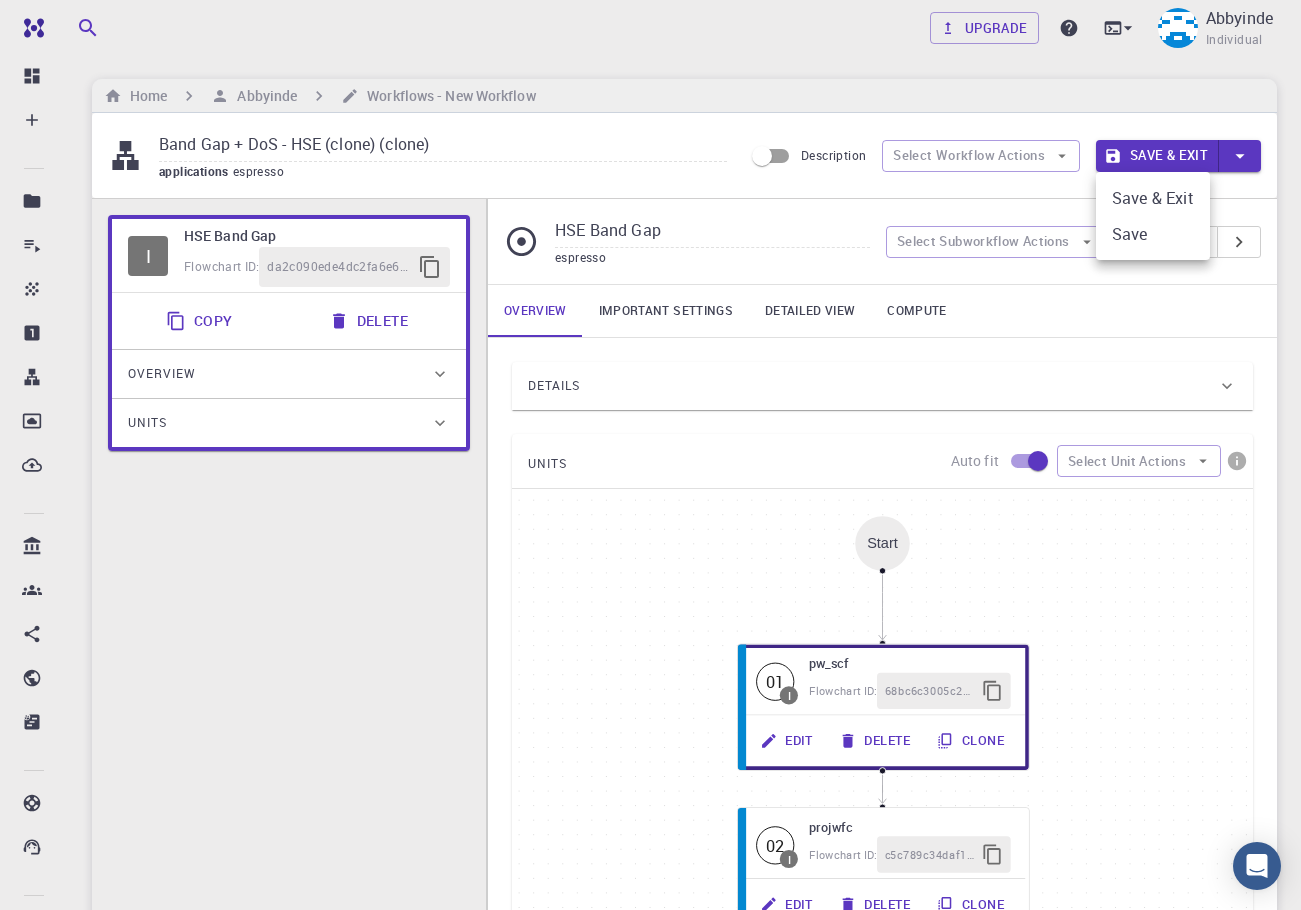 click on "Save & Exit" at bounding box center (1153, 198) 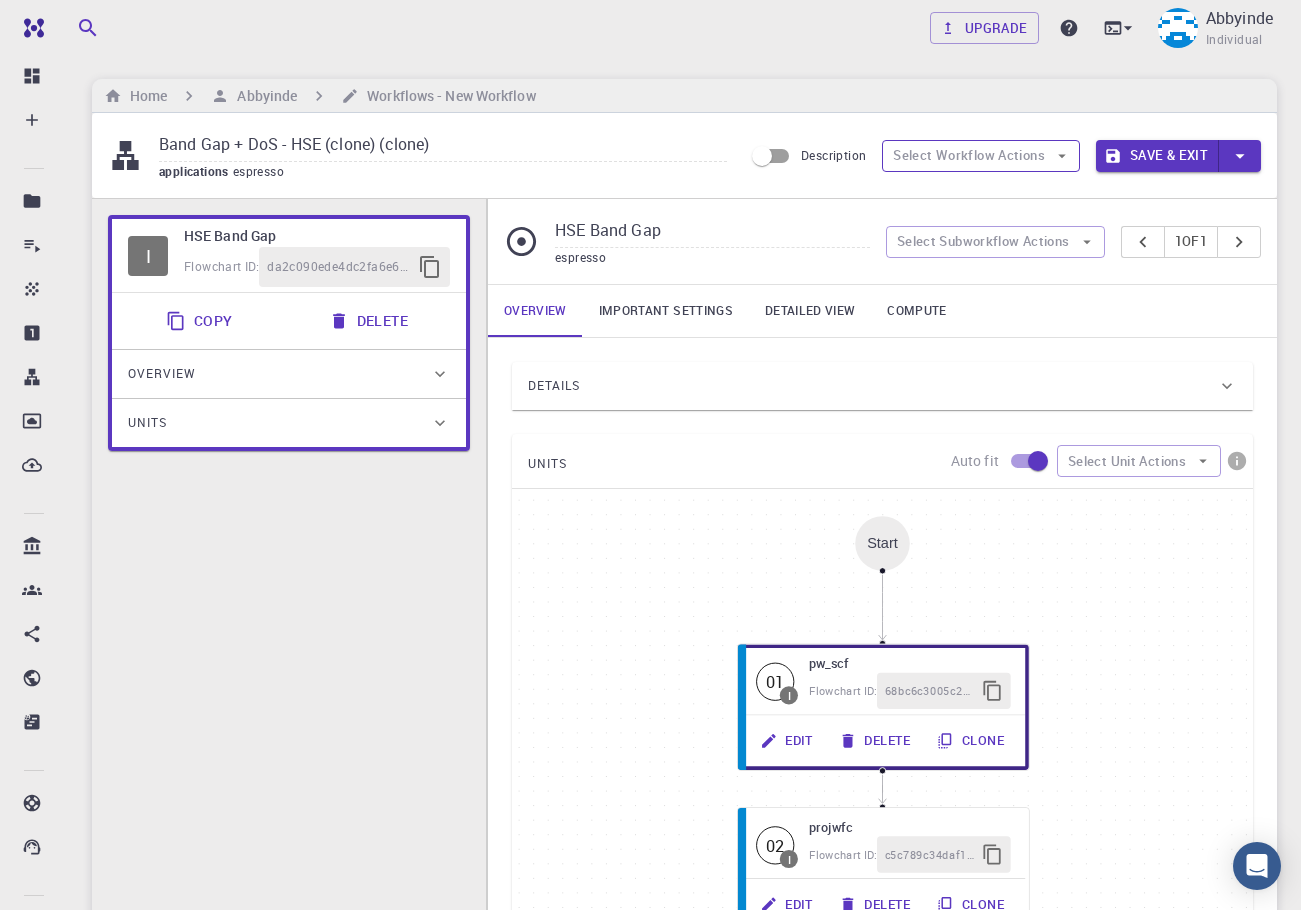 click on "Select Workflow Actions" at bounding box center [981, 156] 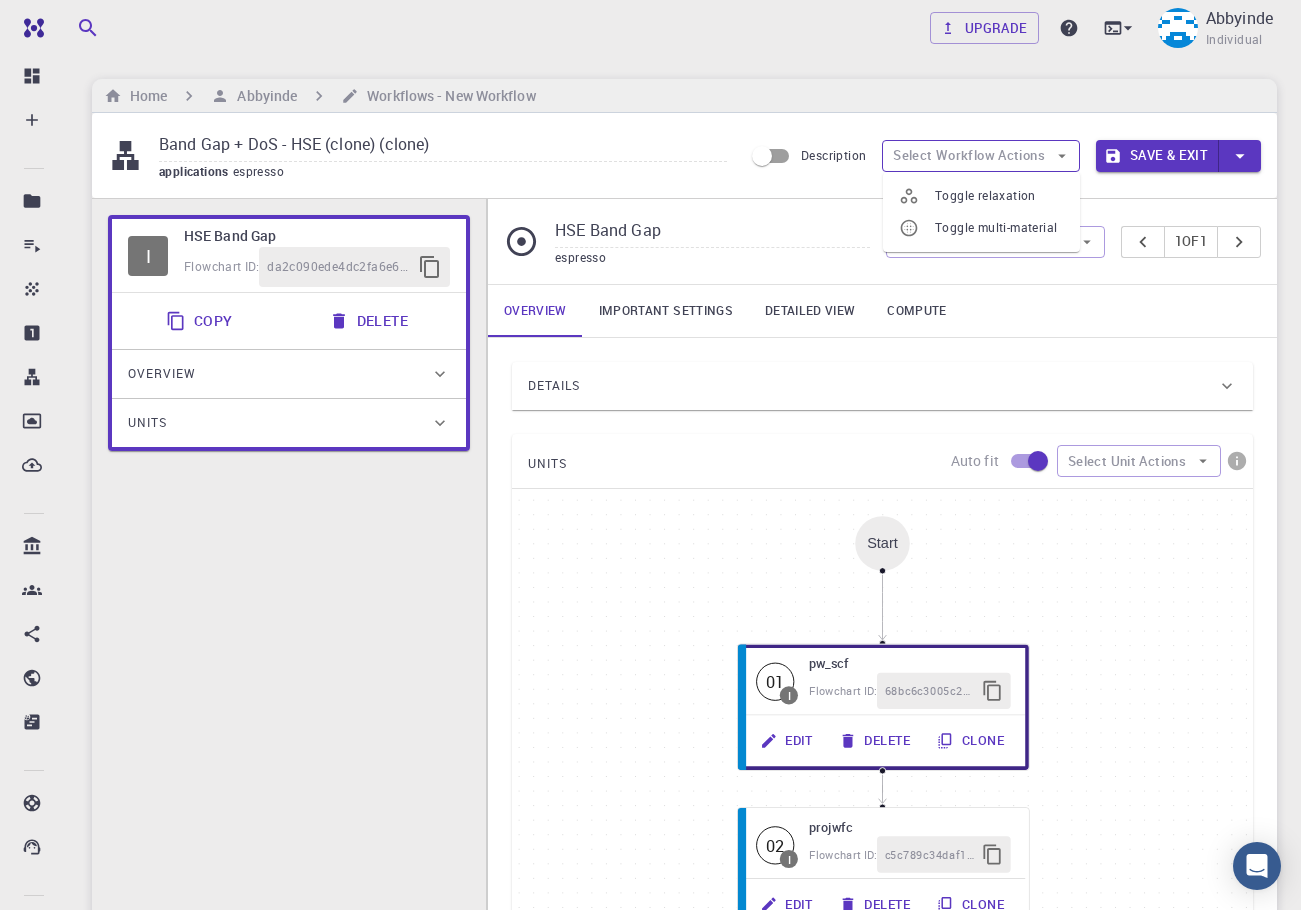 click on "Select Workflow Actions" at bounding box center (981, 156) 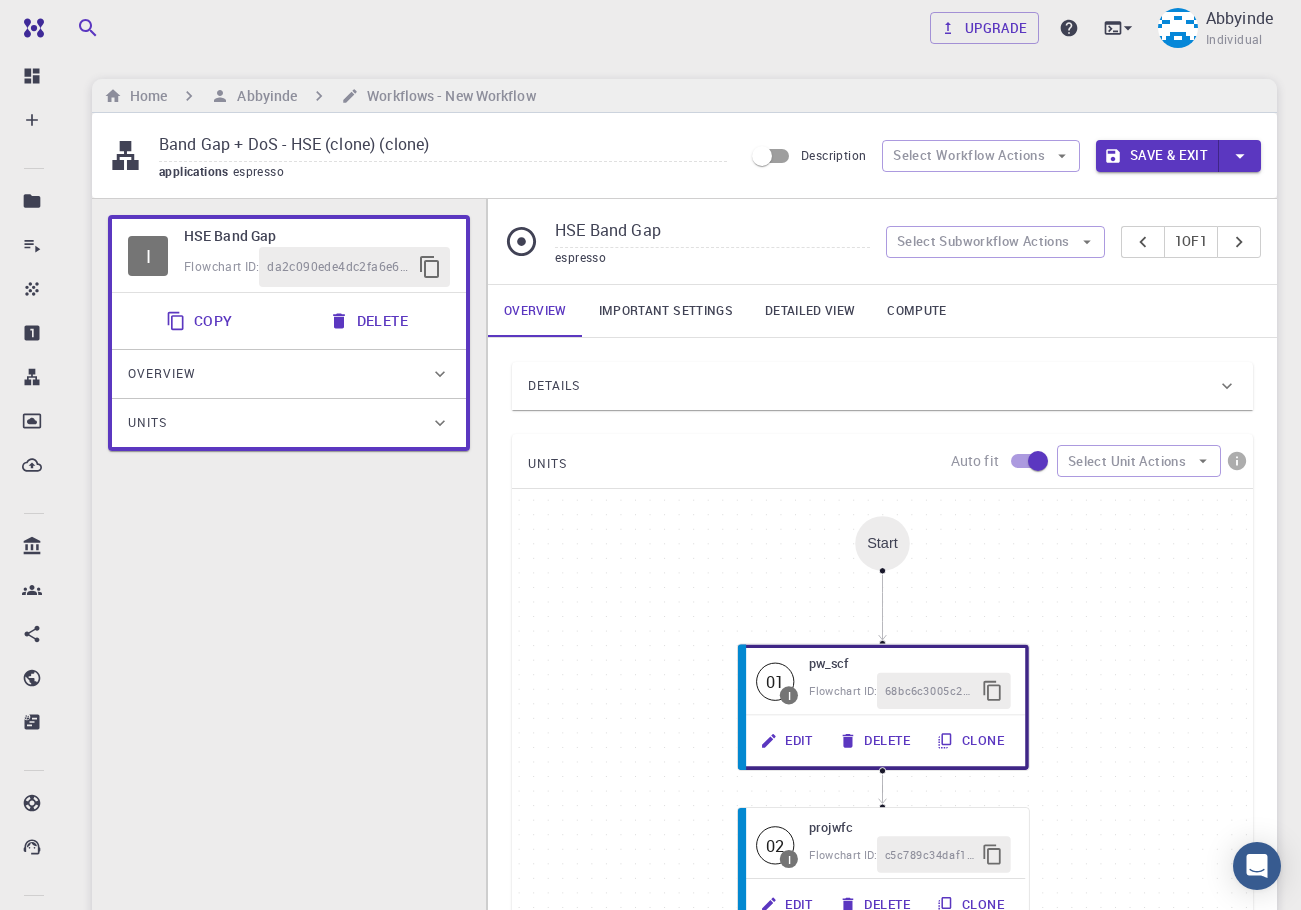 click on "applications espresso" at bounding box center (443, 172) 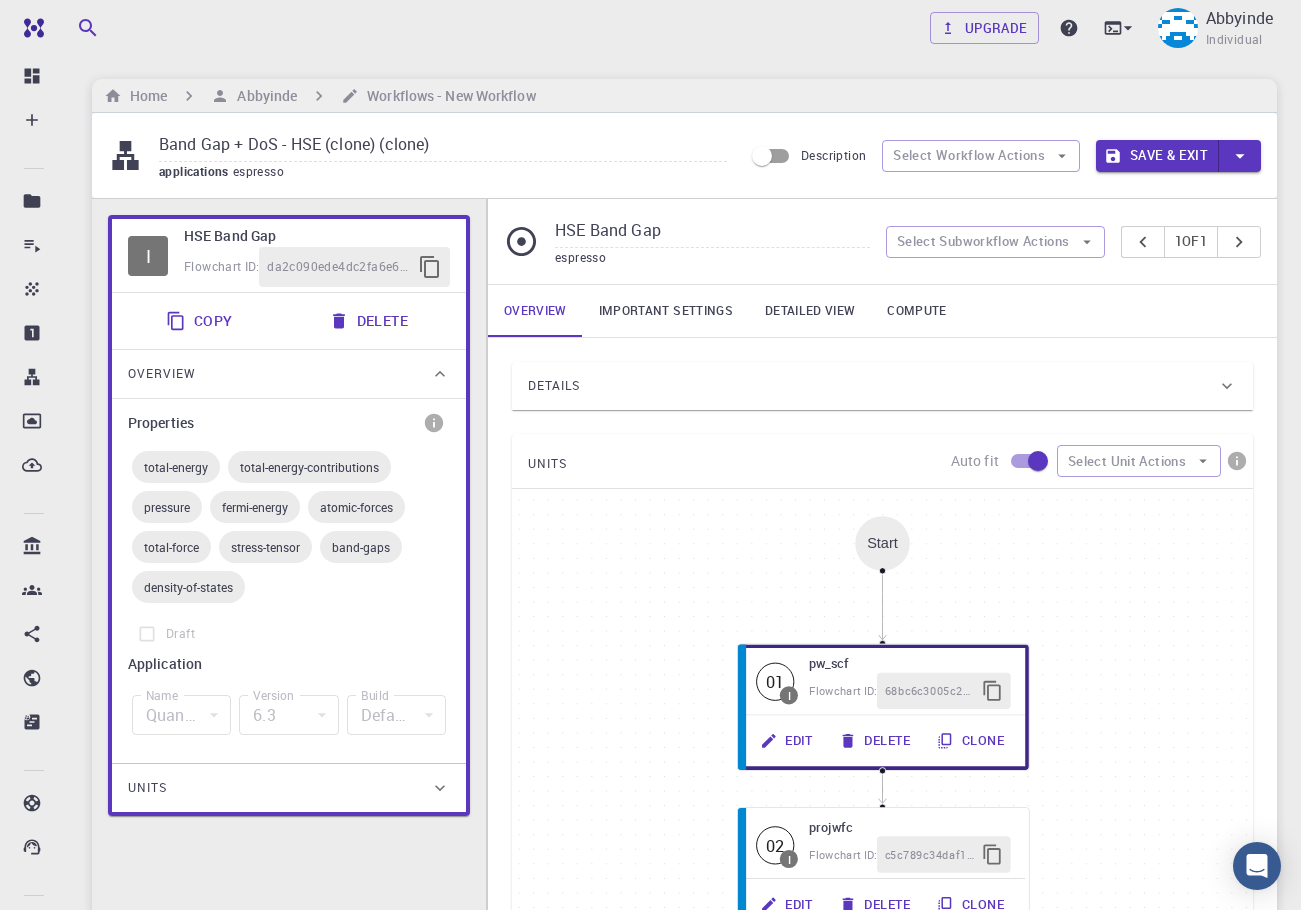 click on "Overview" at bounding box center [279, 374] 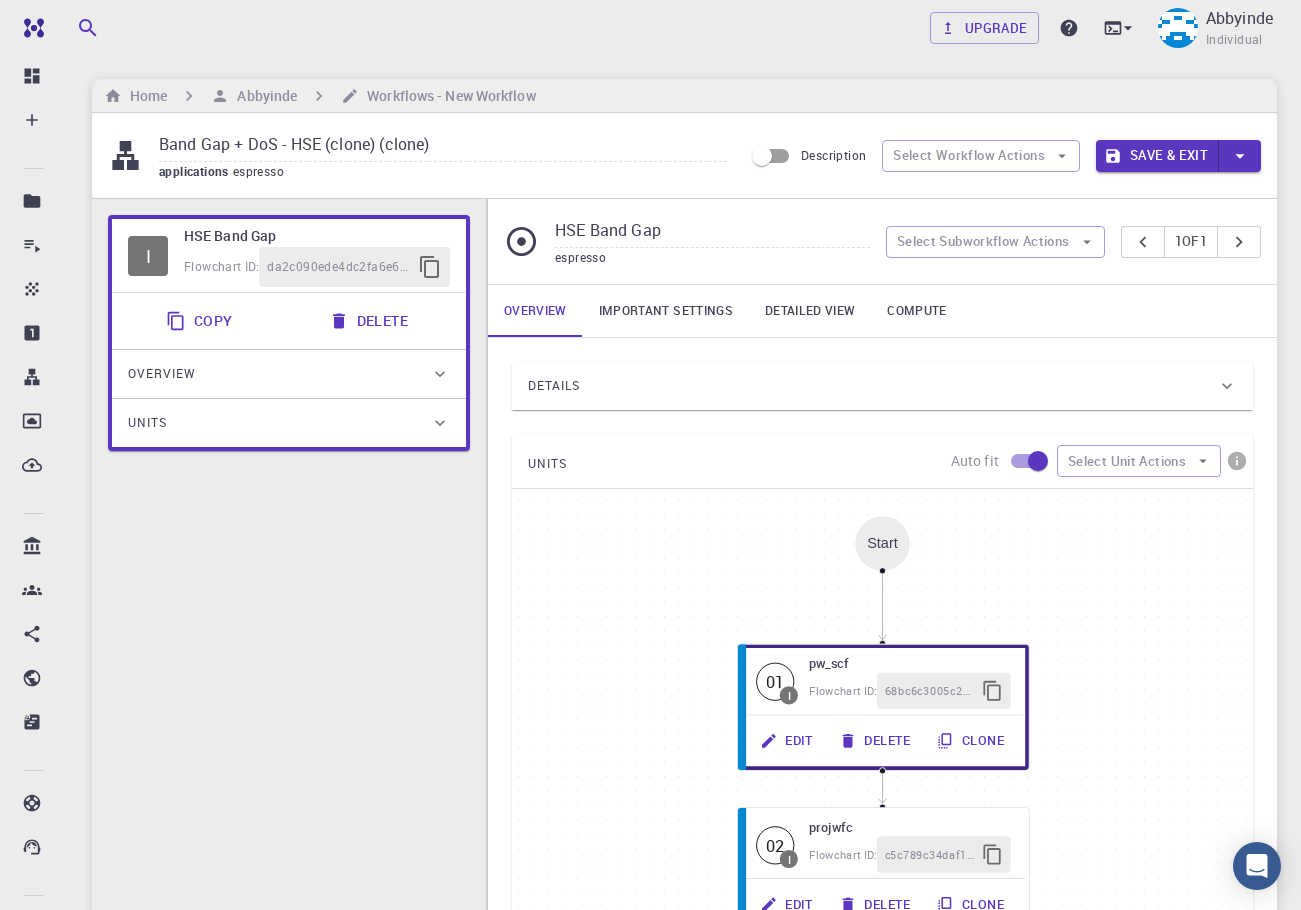 click on "Units" at bounding box center (279, 423) 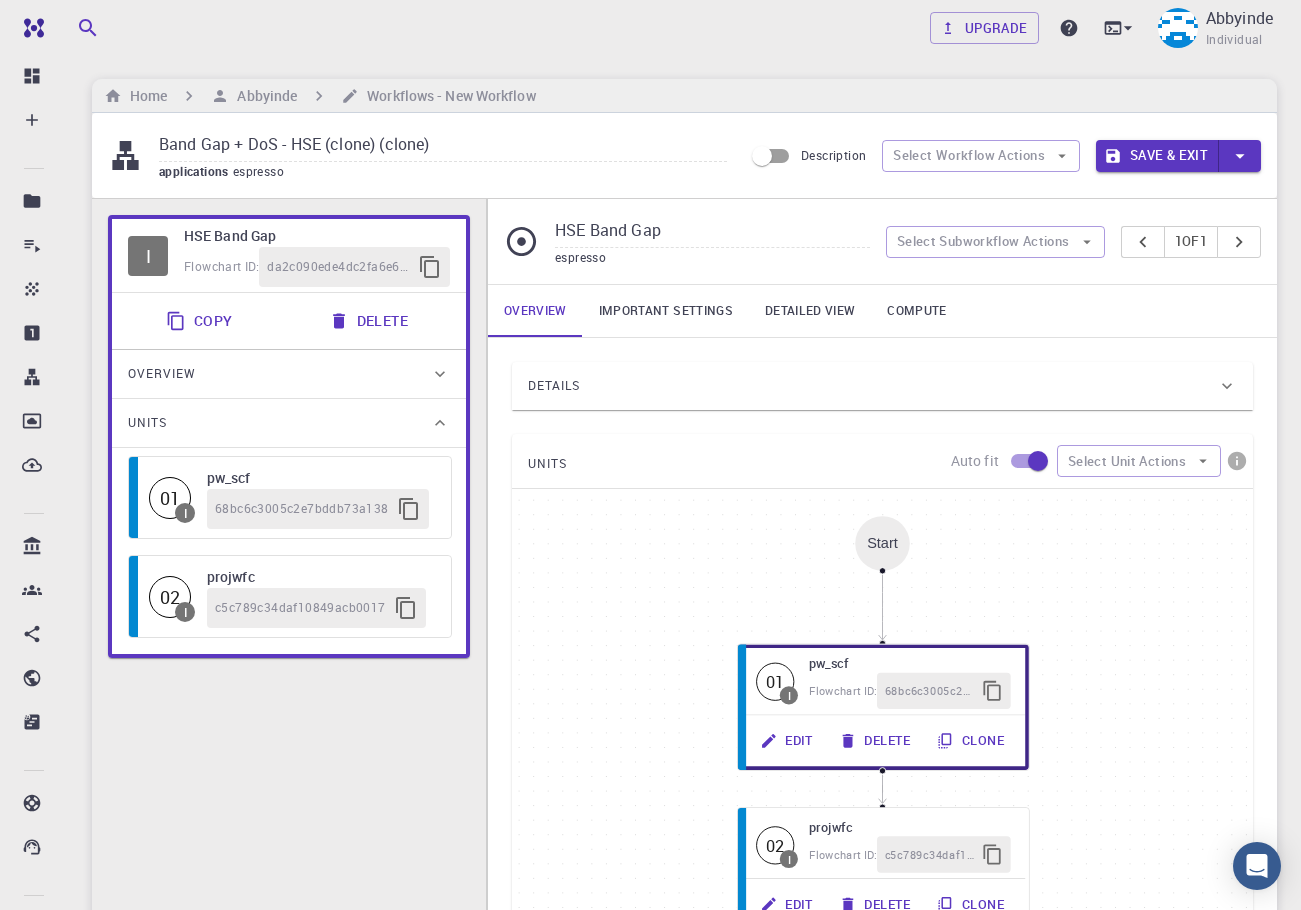 click on "Units" at bounding box center [279, 423] 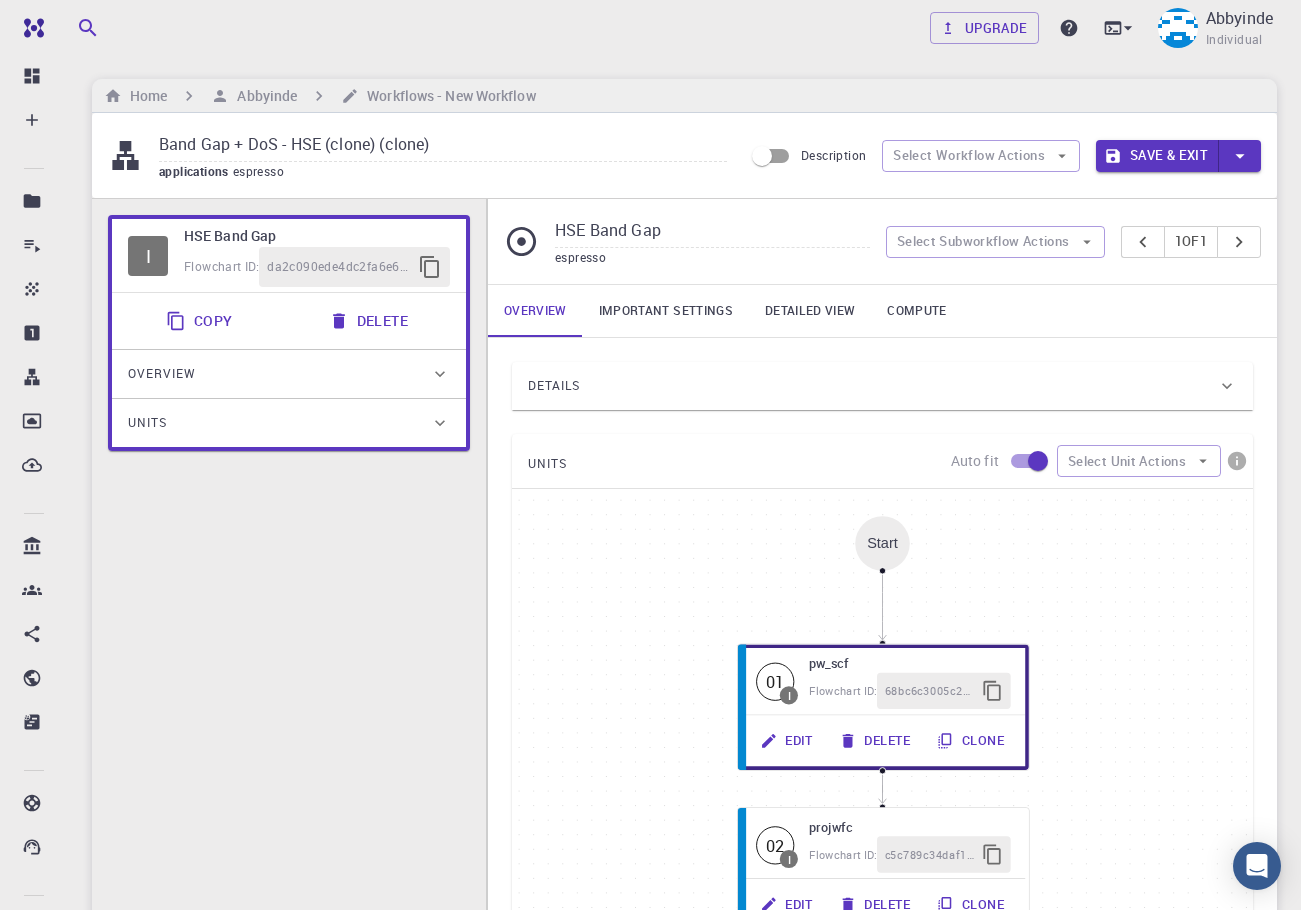 click on "Important settings" at bounding box center (666, 311) 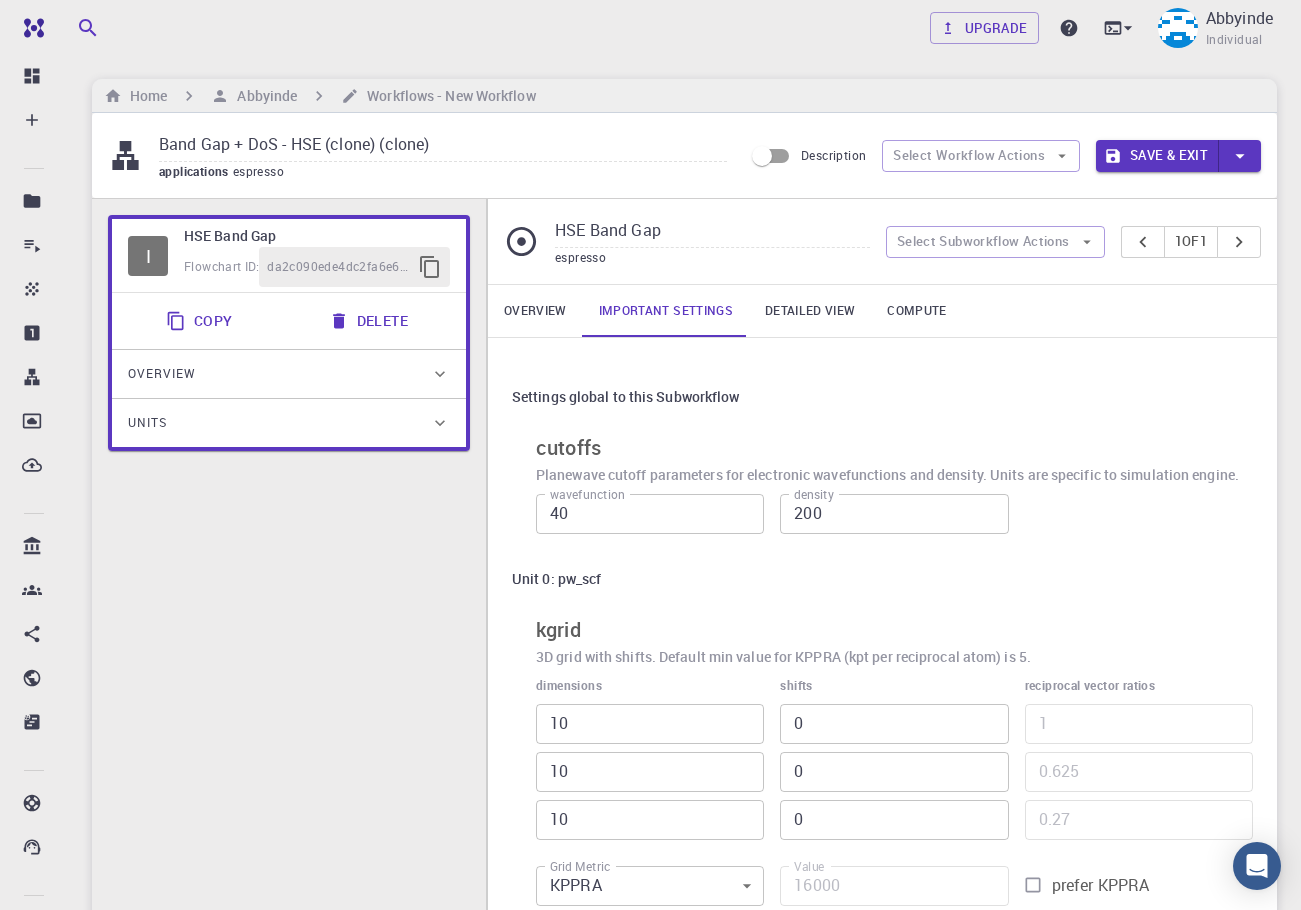 click on "Detailed view" at bounding box center (810, 311) 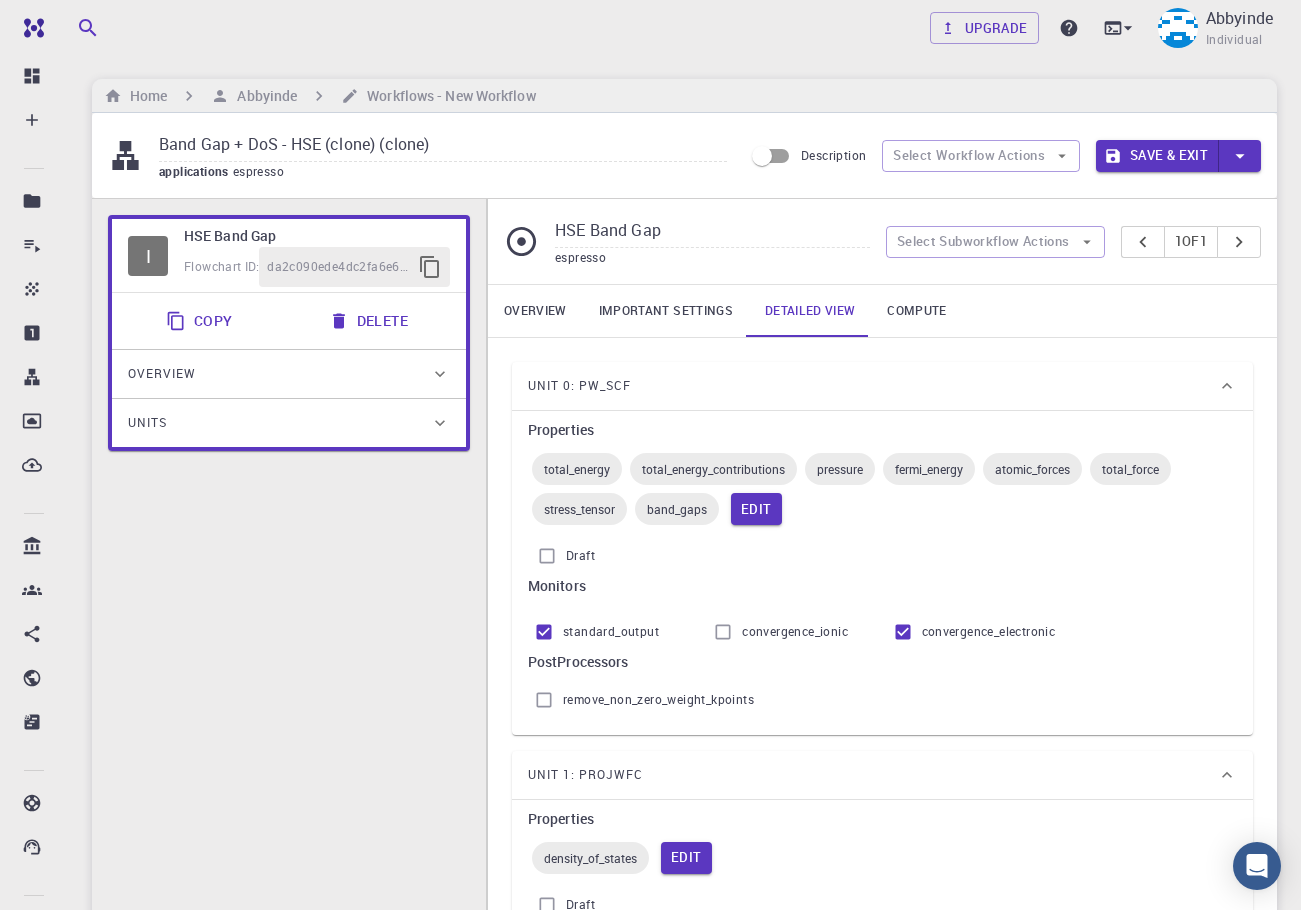click on "Compute" at bounding box center [916, 311] 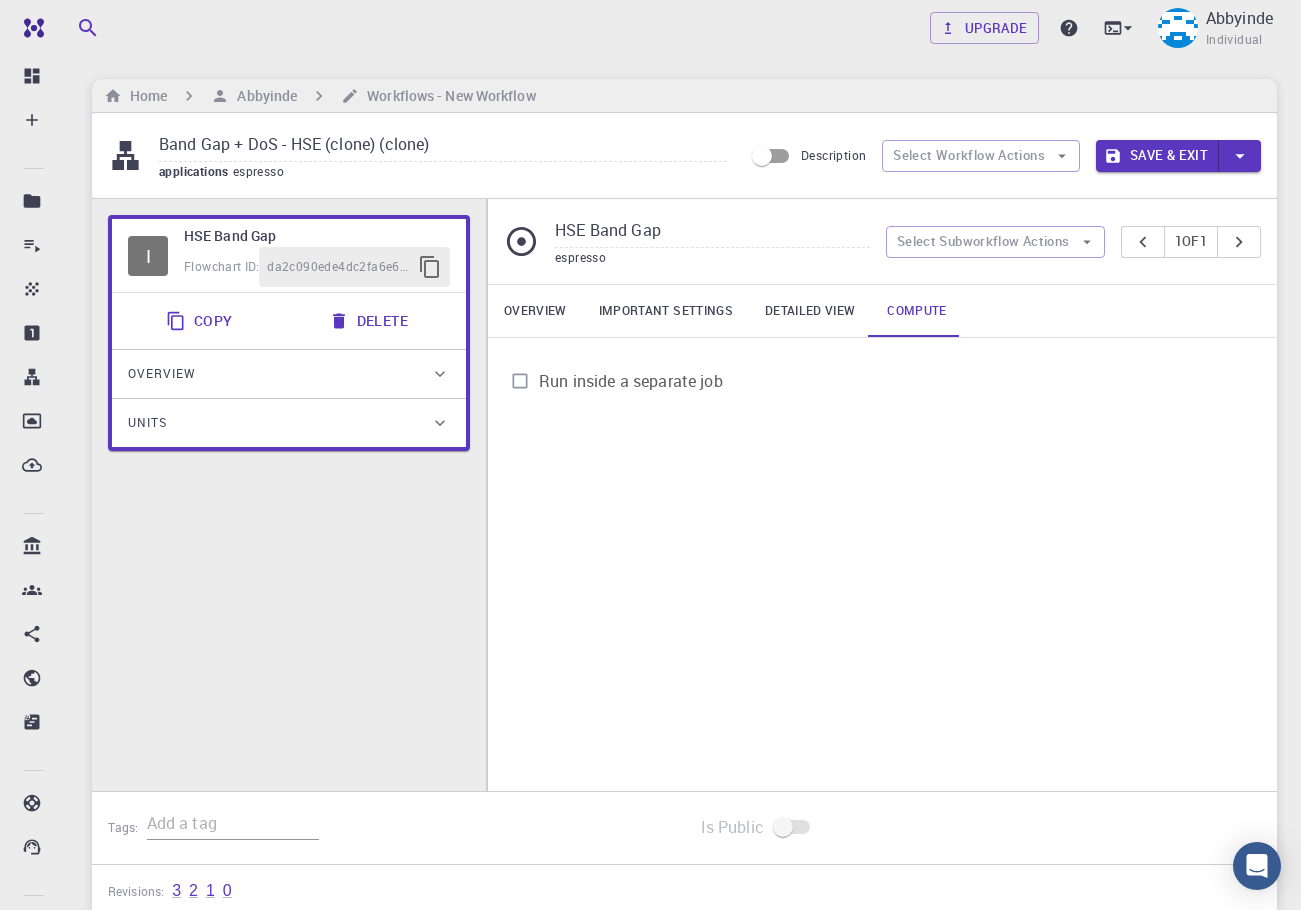 click on "Run inside a separate job" at bounding box center [631, 381] 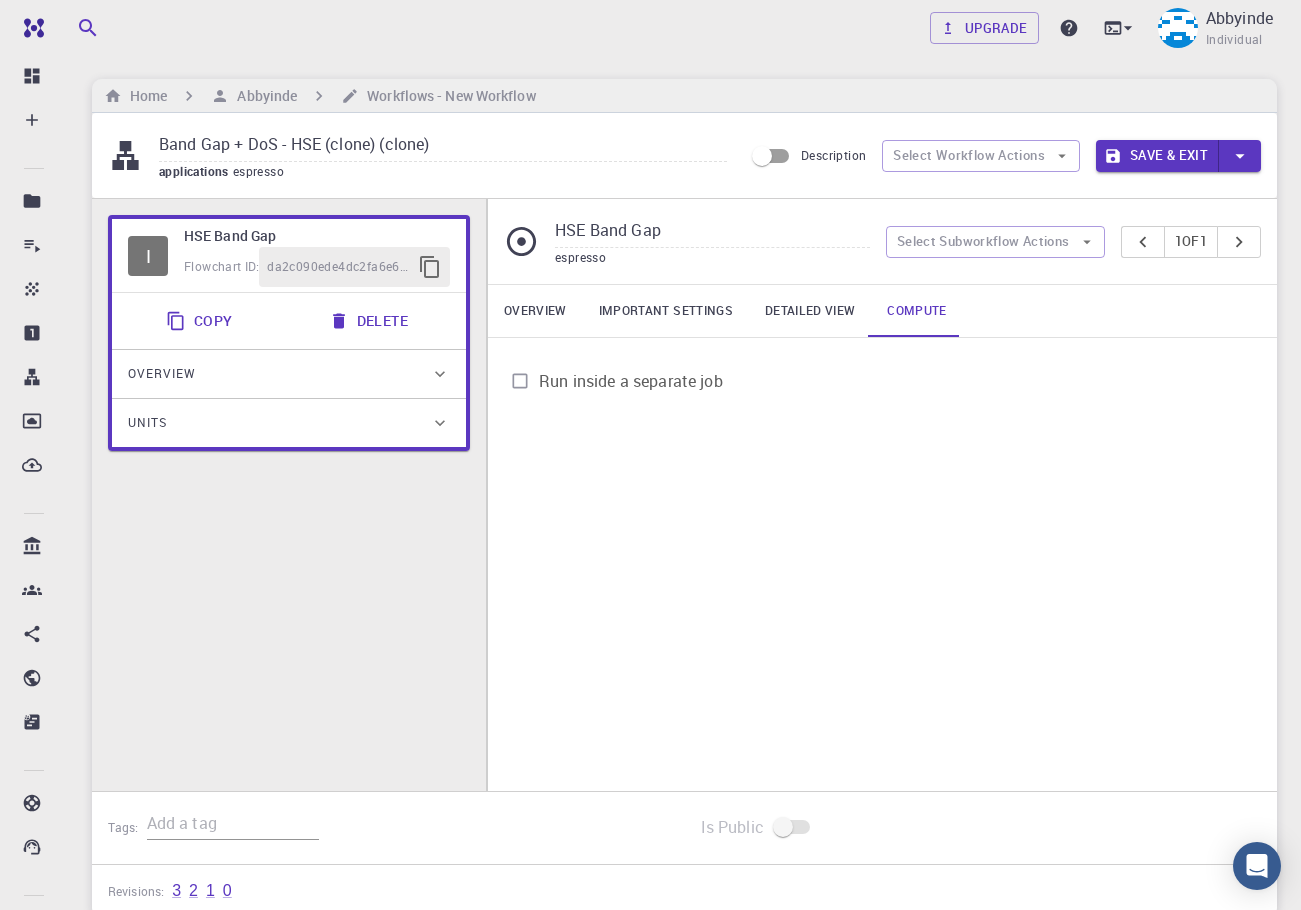 click on "Run inside a separate job" at bounding box center [520, 381] 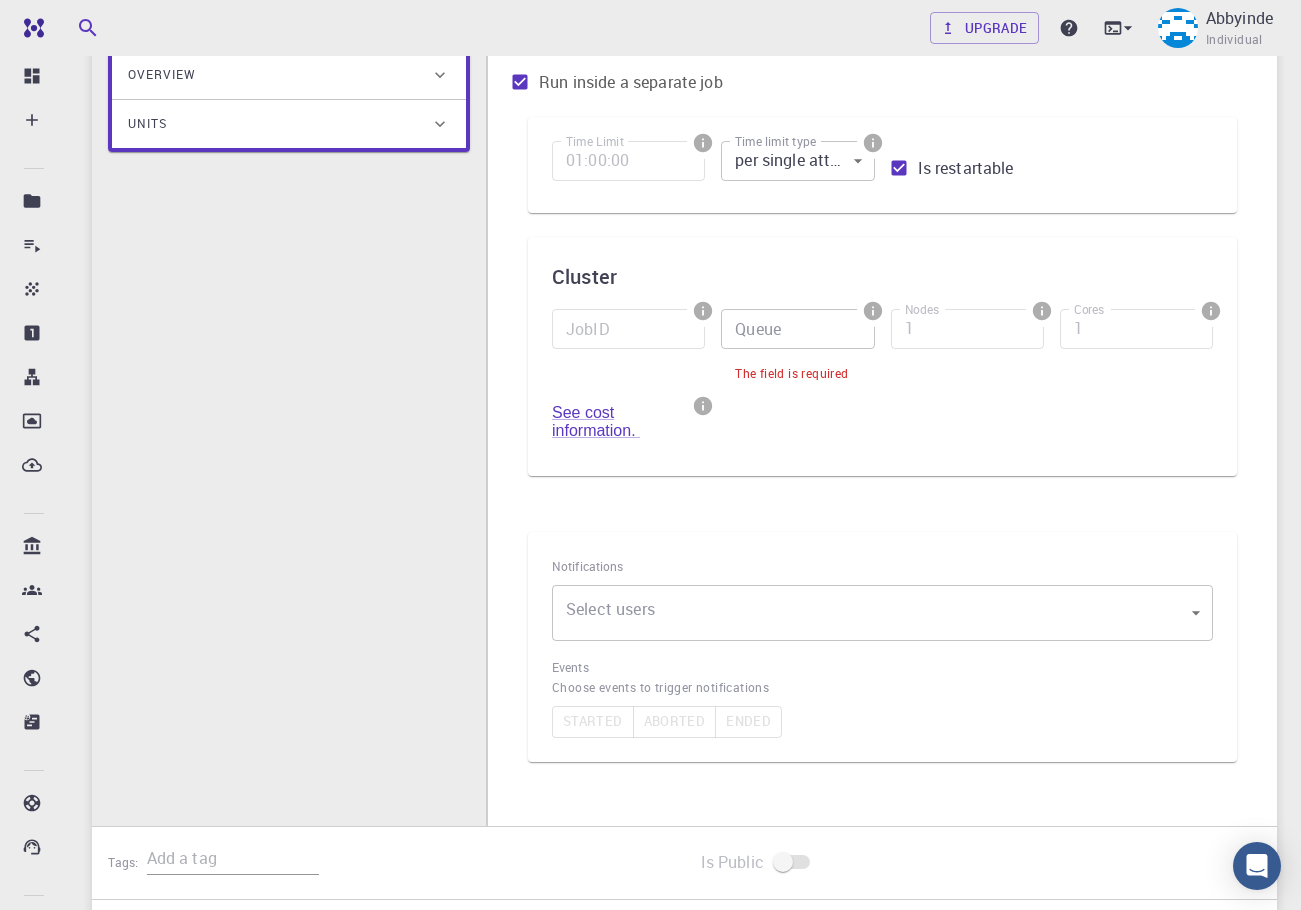 scroll, scrollTop: 300, scrollLeft: 0, axis: vertical 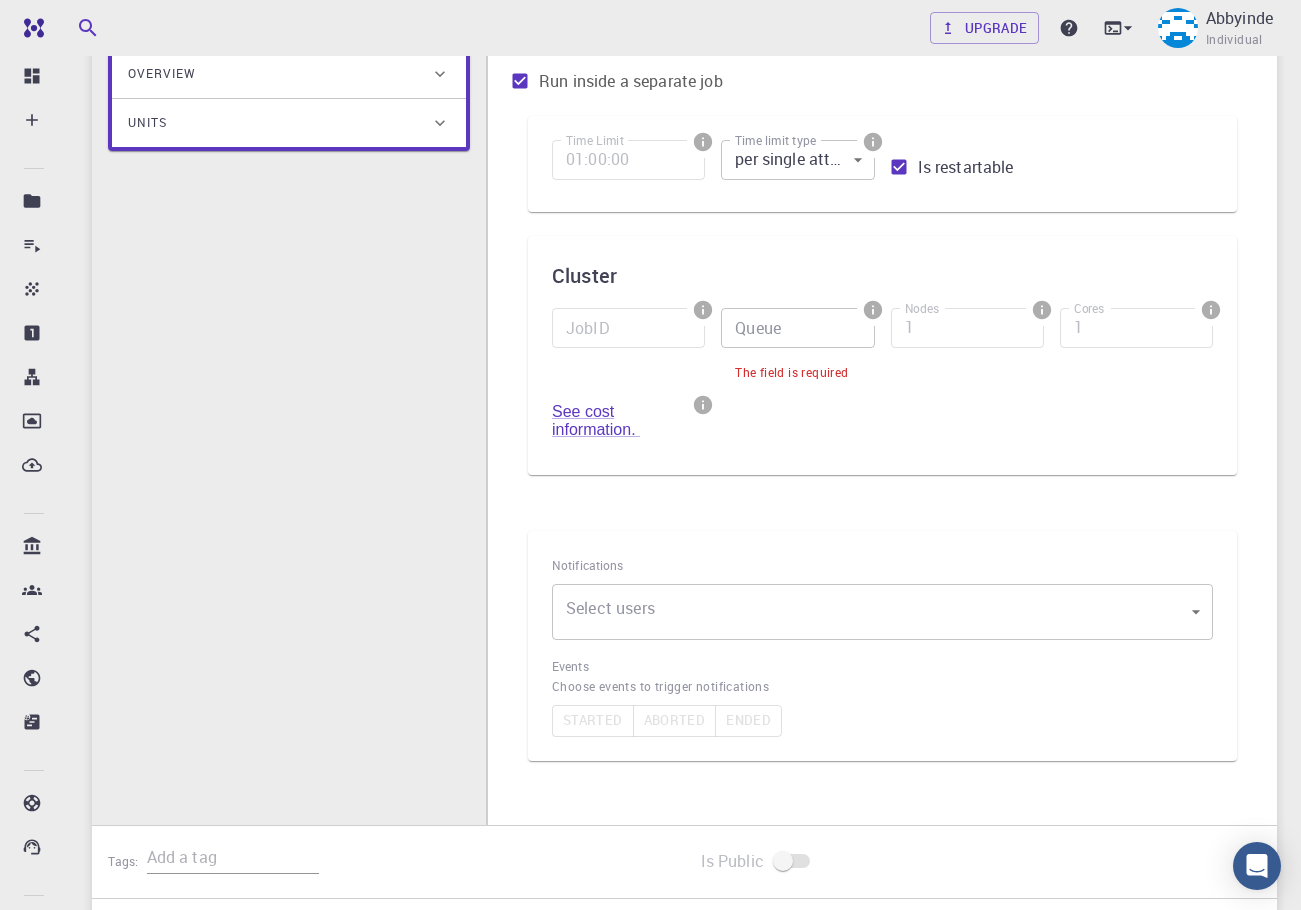 click on "Queue" at bounding box center [797, 328] 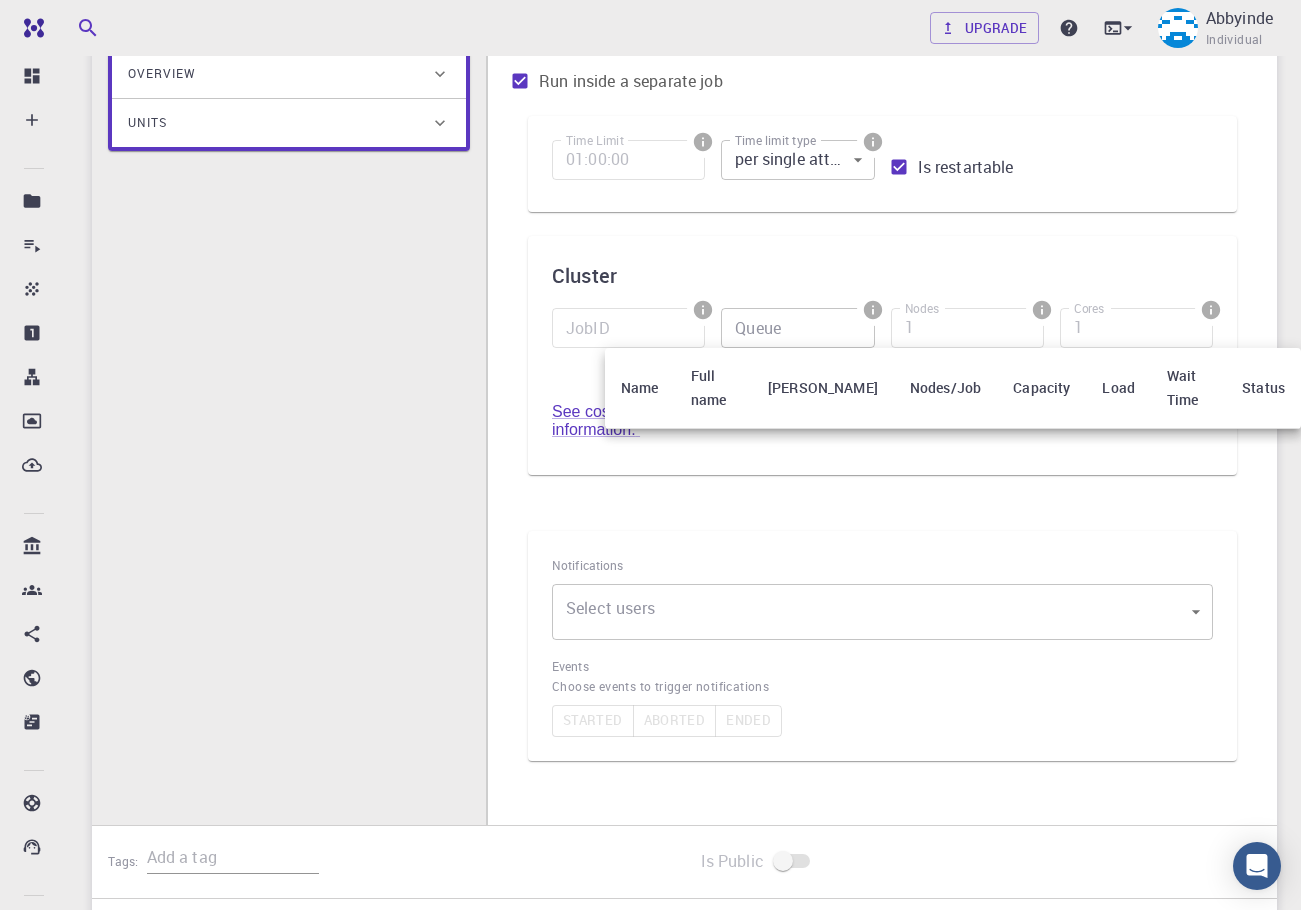 click on "Nodes/Job" at bounding box center (945, 388) 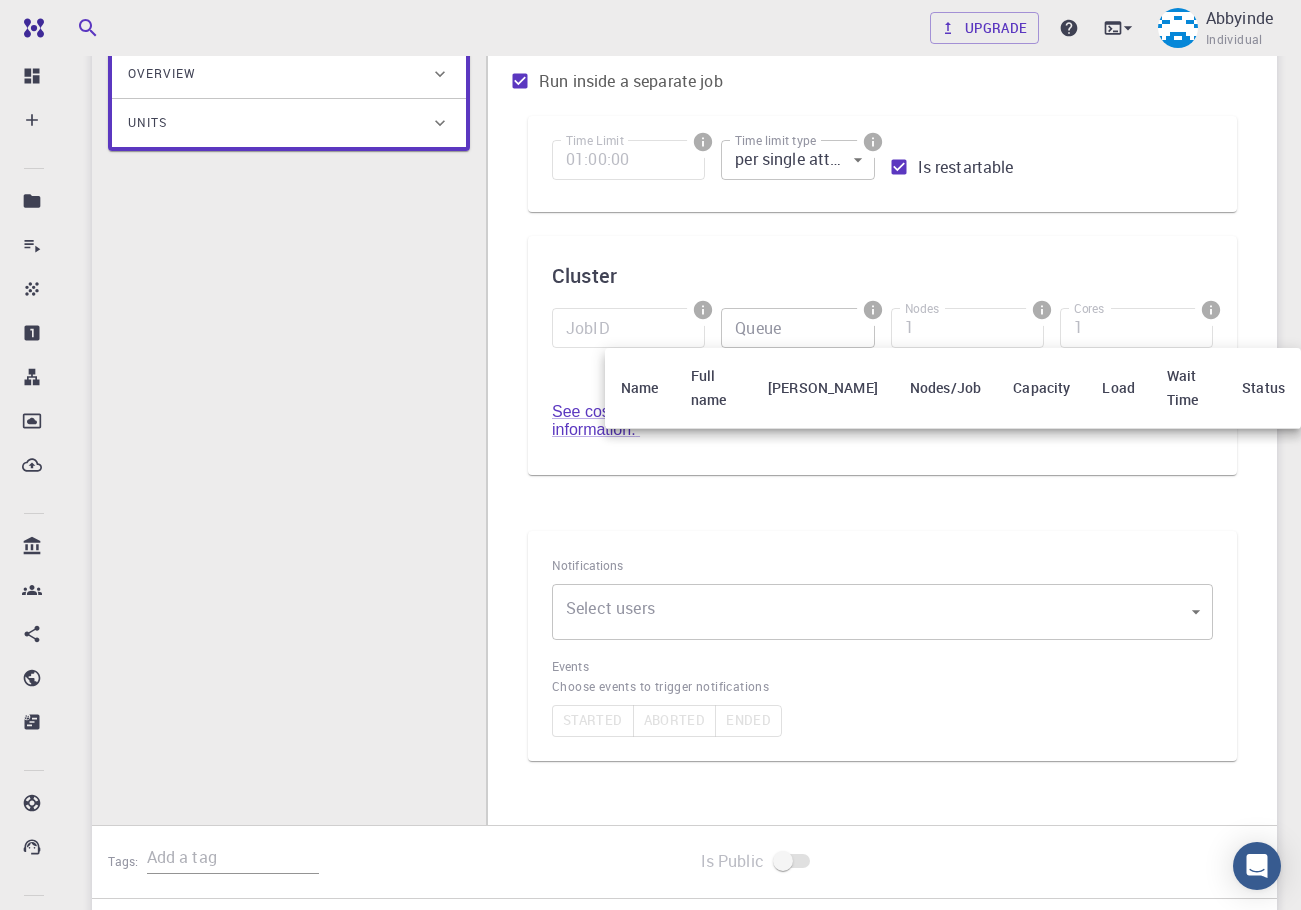 click at bounding box center (650, 455) 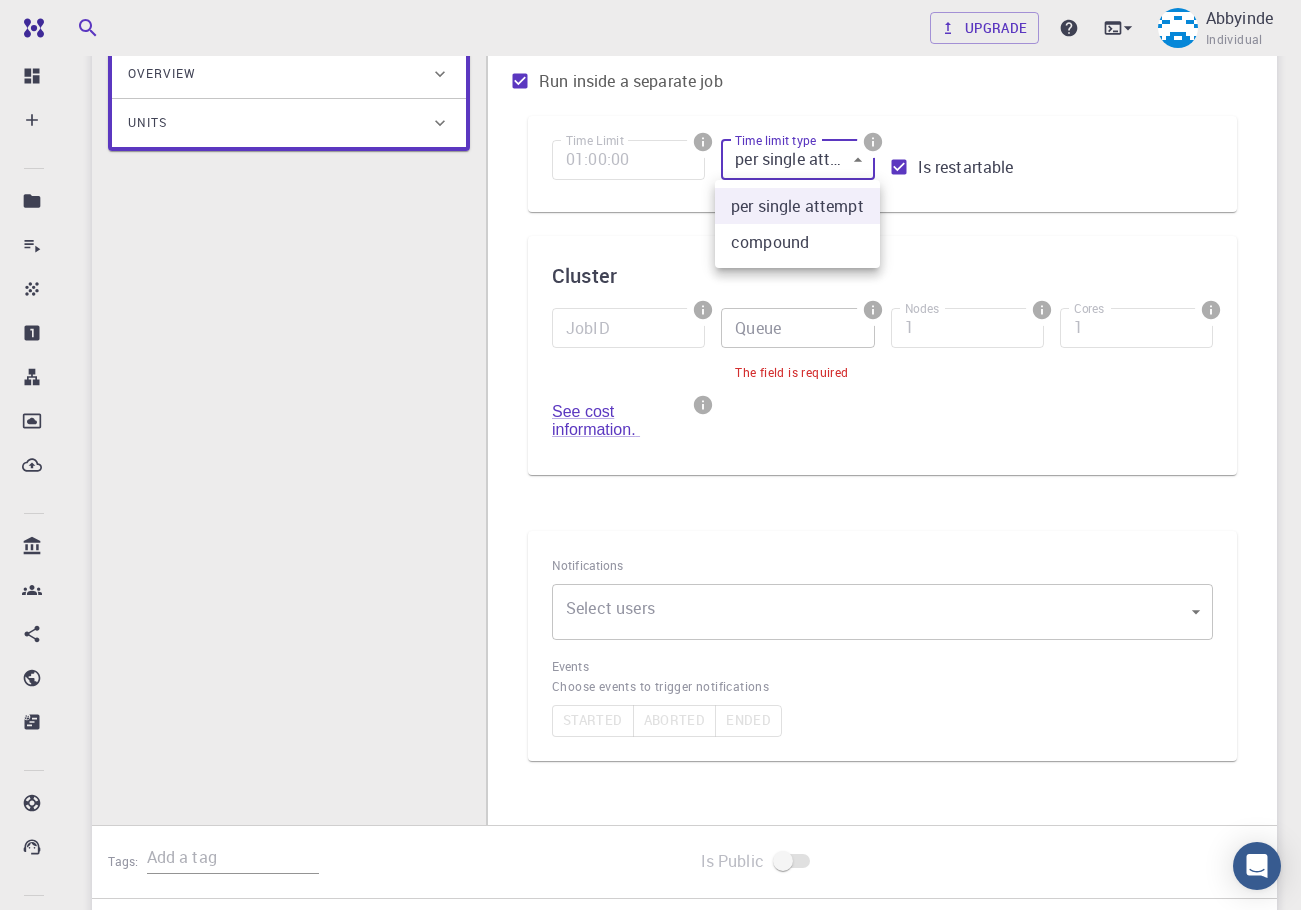 click on "Free Dashboard Create New Job New Material Create Material Upload File Import from Bank Import from 3rd Party New Workflow New Project Projects Jobs Materials Properties Workflows Dropbox External Uploads Bank Materials Workflows Accounts Shared with me Shared publicly Shared externally Documentation Contact Support Compute load: Low Upgrade Abbyinde Individual Home Abbyinde Workflows - New Workflow Band Gap + DoS - HSE (clone) (clone) applications espresso Description Select Workflow Actions Save & Exit I HSE Band Gap Flowchart ID:  da2c090ede4dc2fa6e66647f Copy Delete Overview Properties total-energy total-energy-contributions pressure fermi-energy atomic-forces total-force stress-tensor band-gaps density-of-states Draft Application Name Quantum Espresso espresso Name Version 6.3 6.3 Version Build Default Default Build Units 01 I pw_scf 68bc6c3005c2e7bddb73a138 02 I projwfc c5c789c34daf10849acb0017 HSE Band Gap espresso Select Subworkflow Actions 1  of  1 Overview Important settings   0" at bounding box center (650, 404) 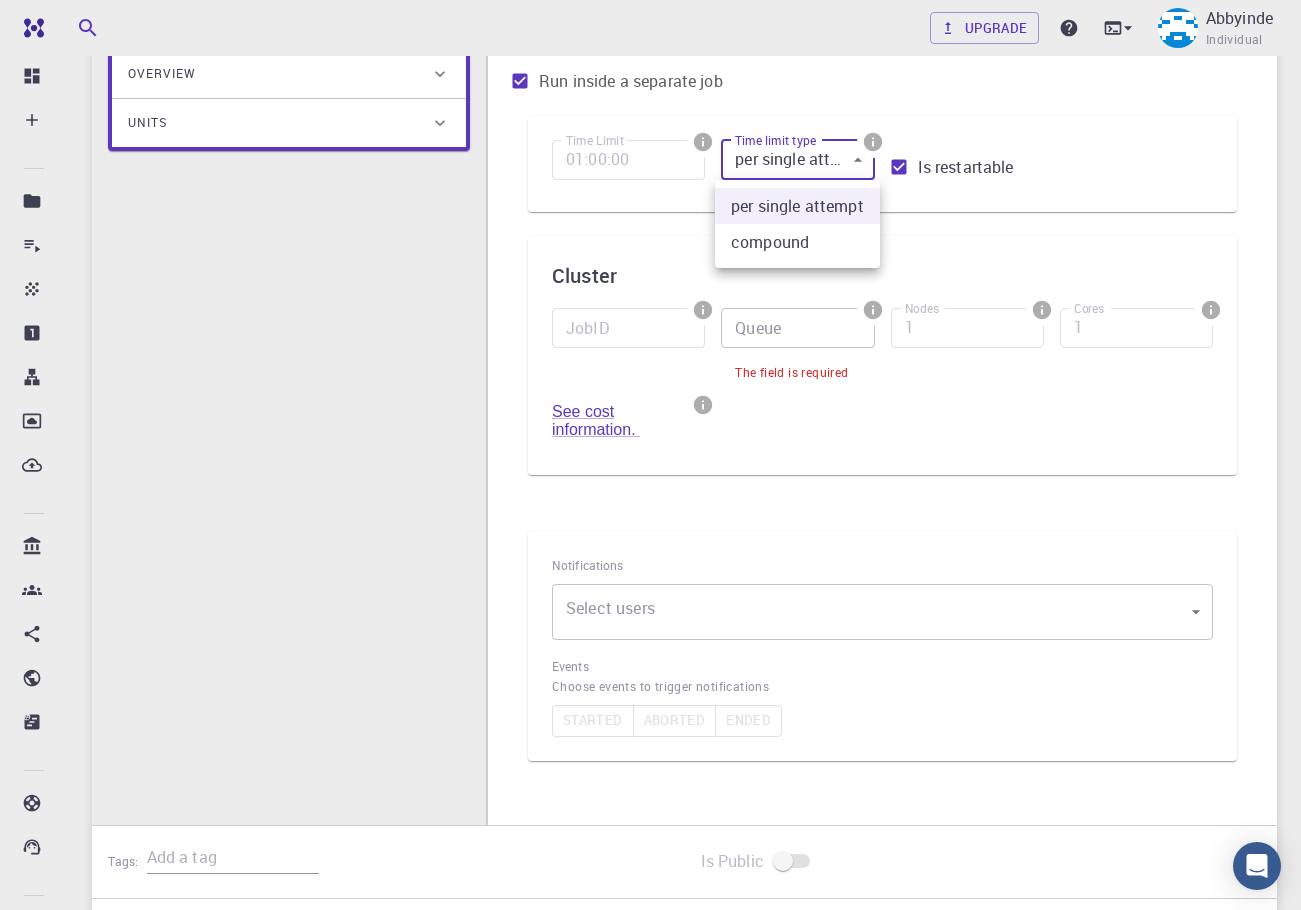 click at bounding box center (650, 455) 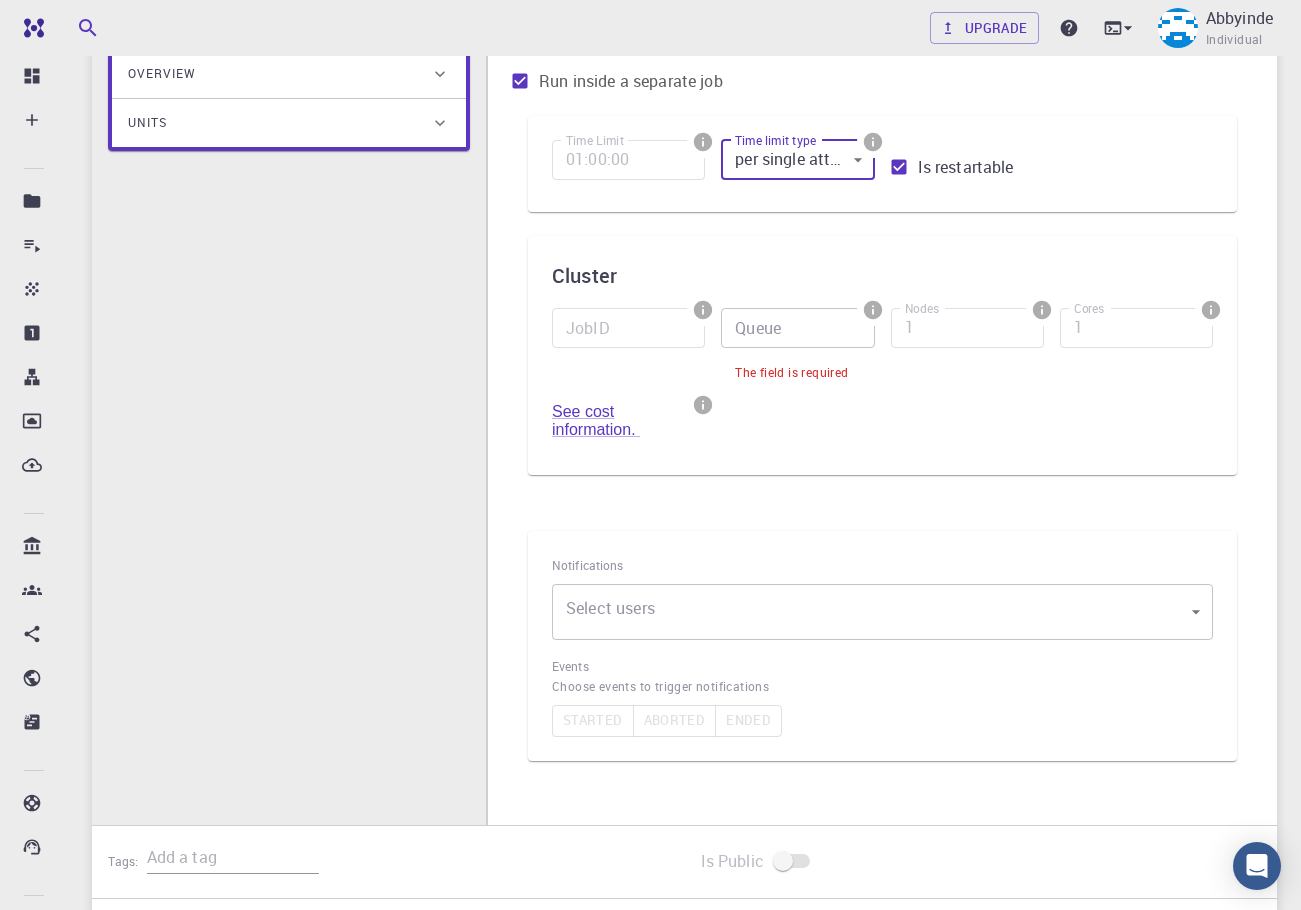 click on "Free Dashboard Create New Job New Material Create Material Upload File Import from Bank Import from 3rd Party New Workflow New Project Projects Jobs Materials Properties Workflows Dropbox External Uploads Bank Materials Workflows Accounts Shared with me Shared publicly Shared externally Documentation Contact Support Compute load: Low Upgrade Abbyinde Individual Home Abbyinde Workflows - New Workflow Band Gap + DoS - HSE (clone) (clone) applications espresso Description Select Workflow Actions Save & Exit I HSE Band Gap Flowchart ID:  da2c090ede4dc2fa6e66647f Copy Delete Overview Properties total-energy total-energy-contributions pressure fermi-energy atomic-forces total-force stress-tensor band-gaps density-of-states Draft Application Name Quantum Espresso espresso Name Version 6.3 6.3 Version Build Default Default Build Units 01 I pw_scf 68bc6c3005c2e7bddb73a138 02 I projwfc c5c789c34daf10849acb0017 HSE Band Gap espresso Select Subworkflow Actions 1  of  1 Overview Important settings   0" at bounding box center (650, 404) 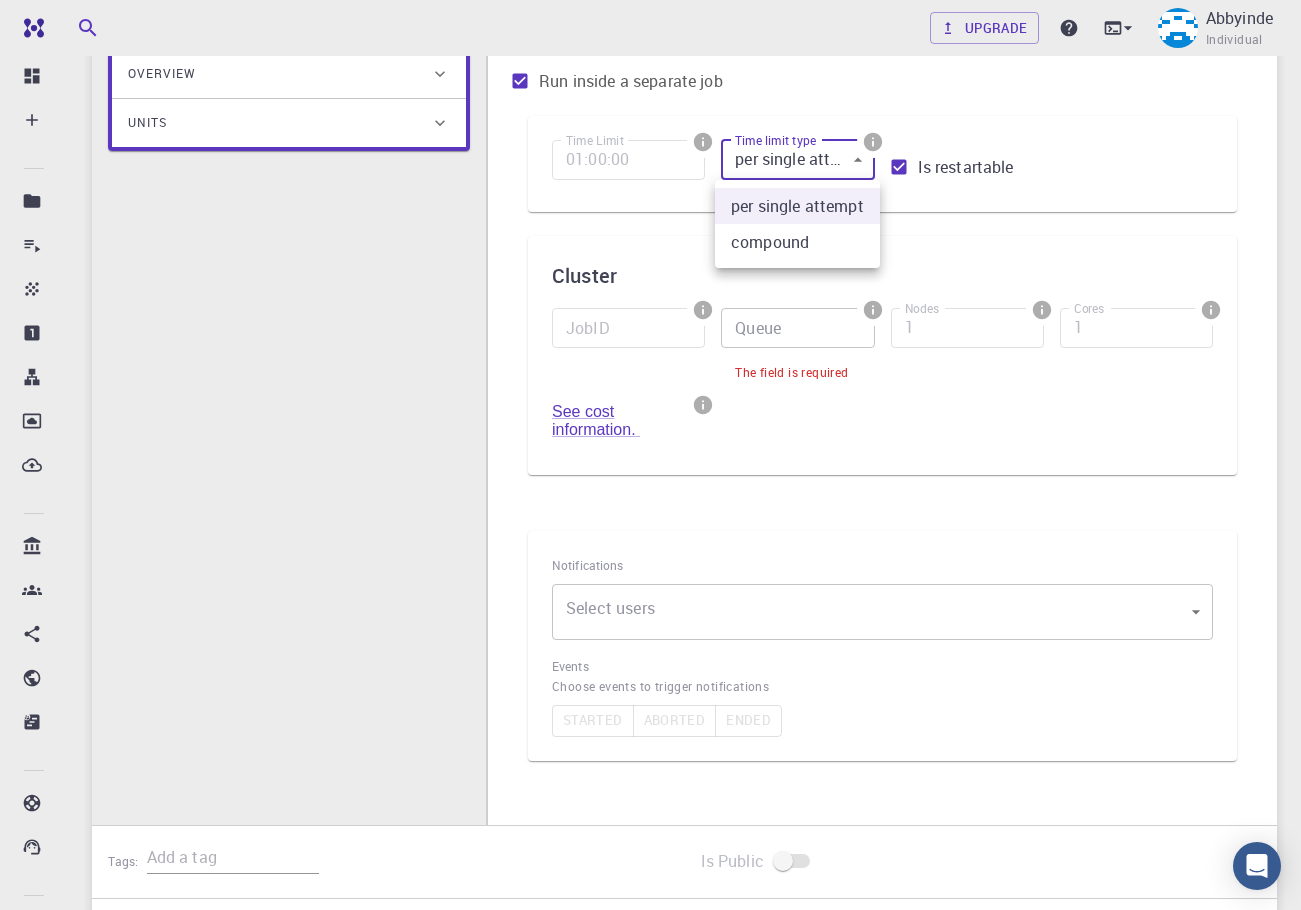 click on "compound" at bounding box center (797, 242) 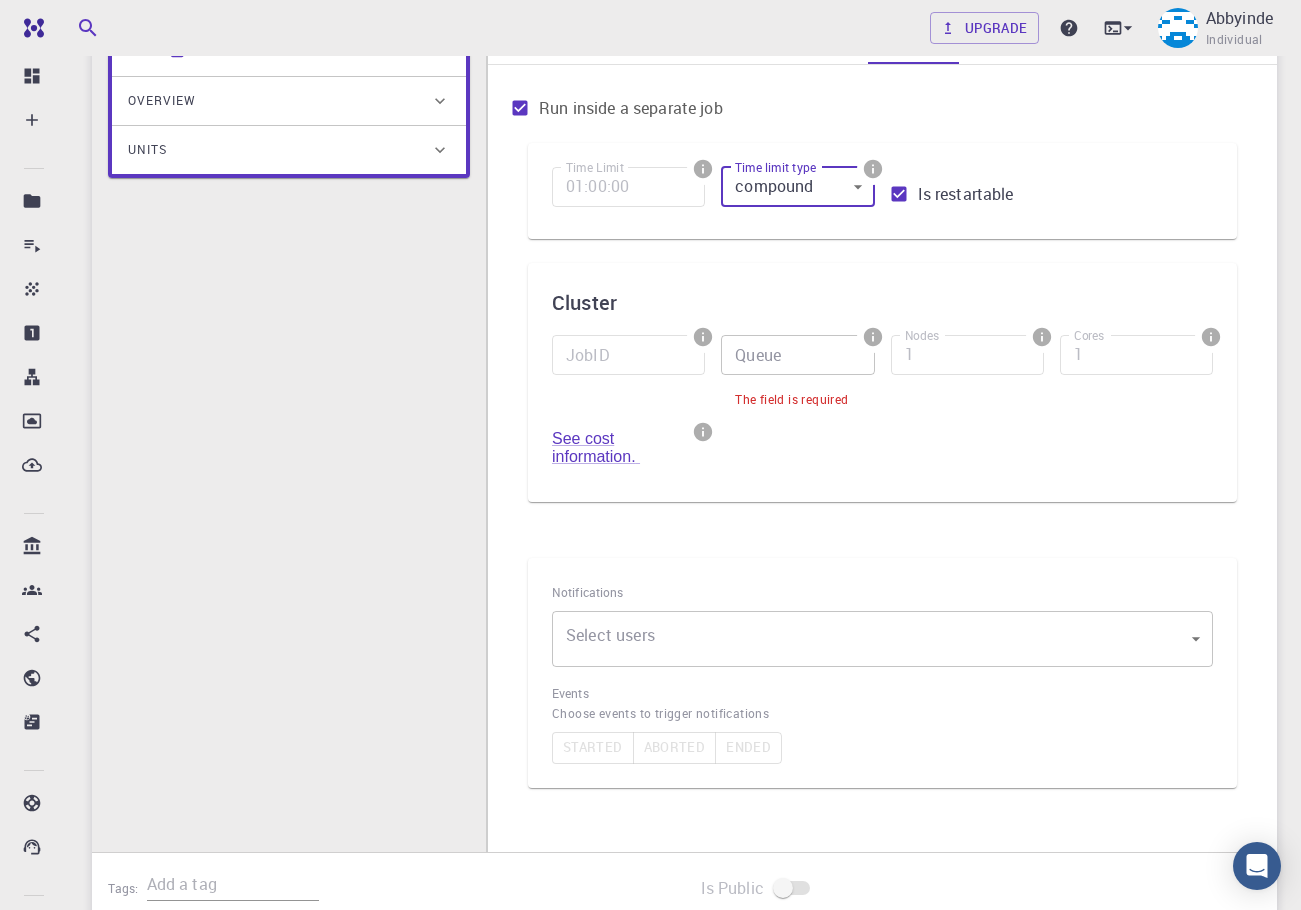 scroll, scrollTop: 300, scrollLeft: 0, axis: vertical 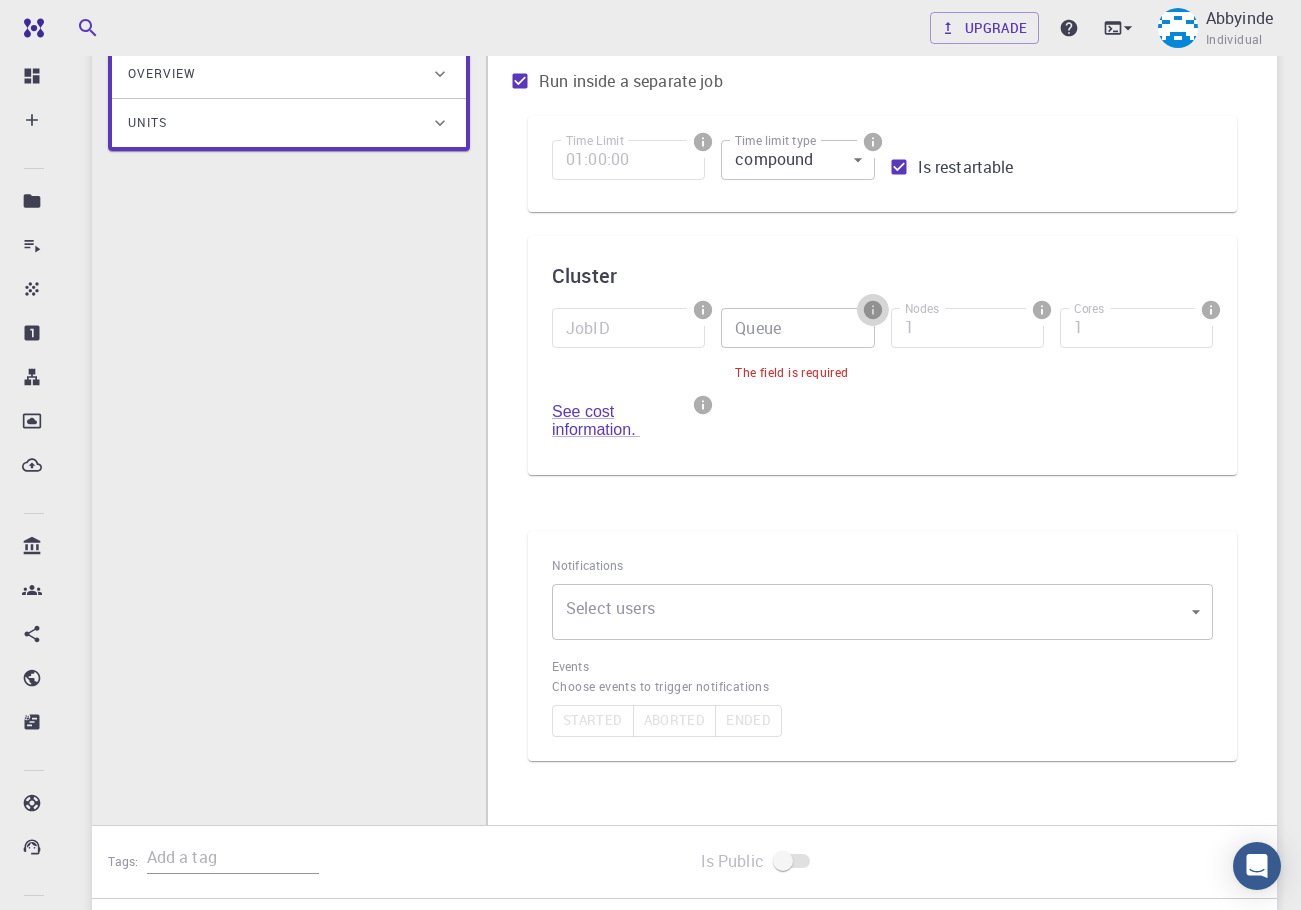 click 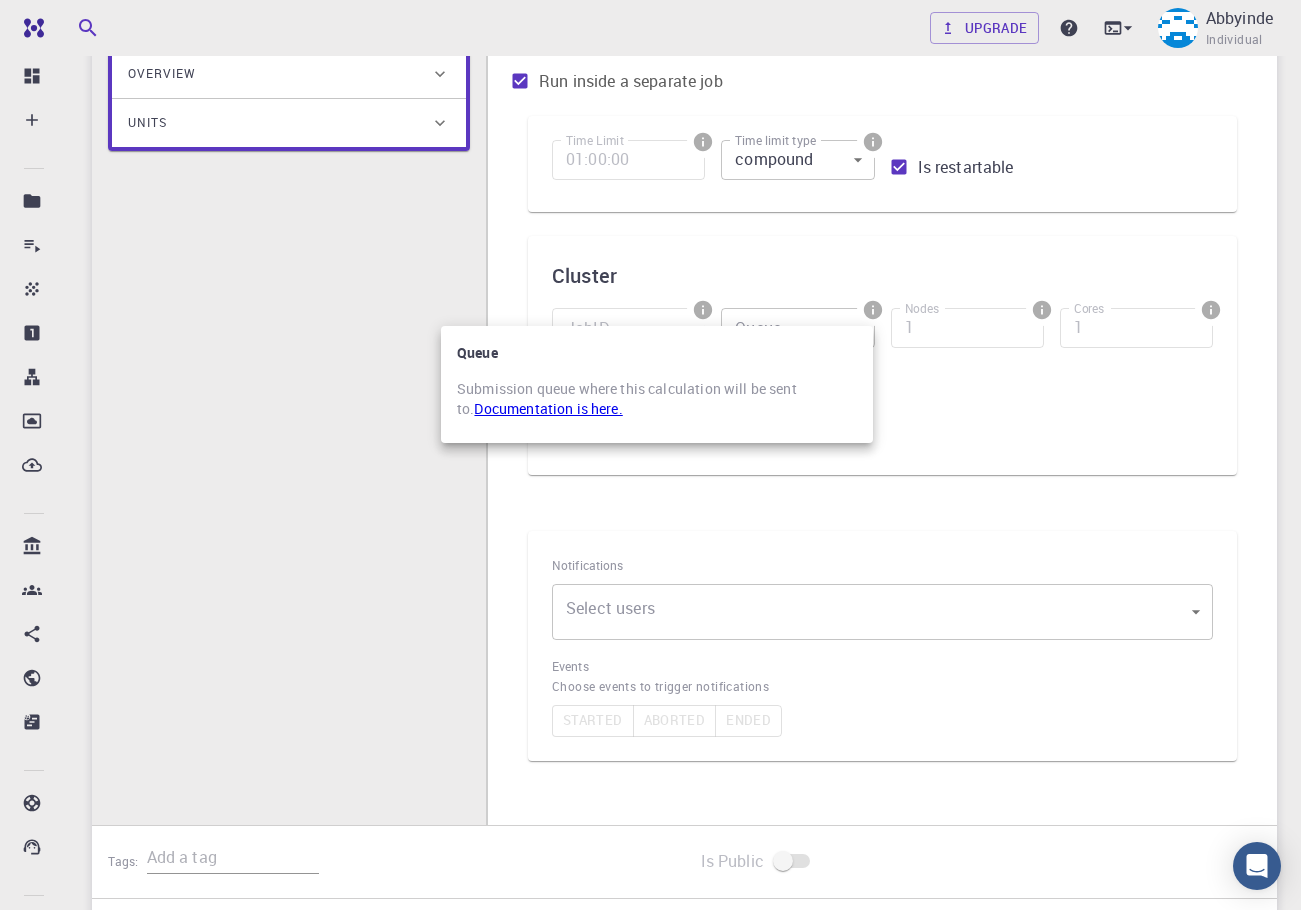 click at bounding box center [650, 455] 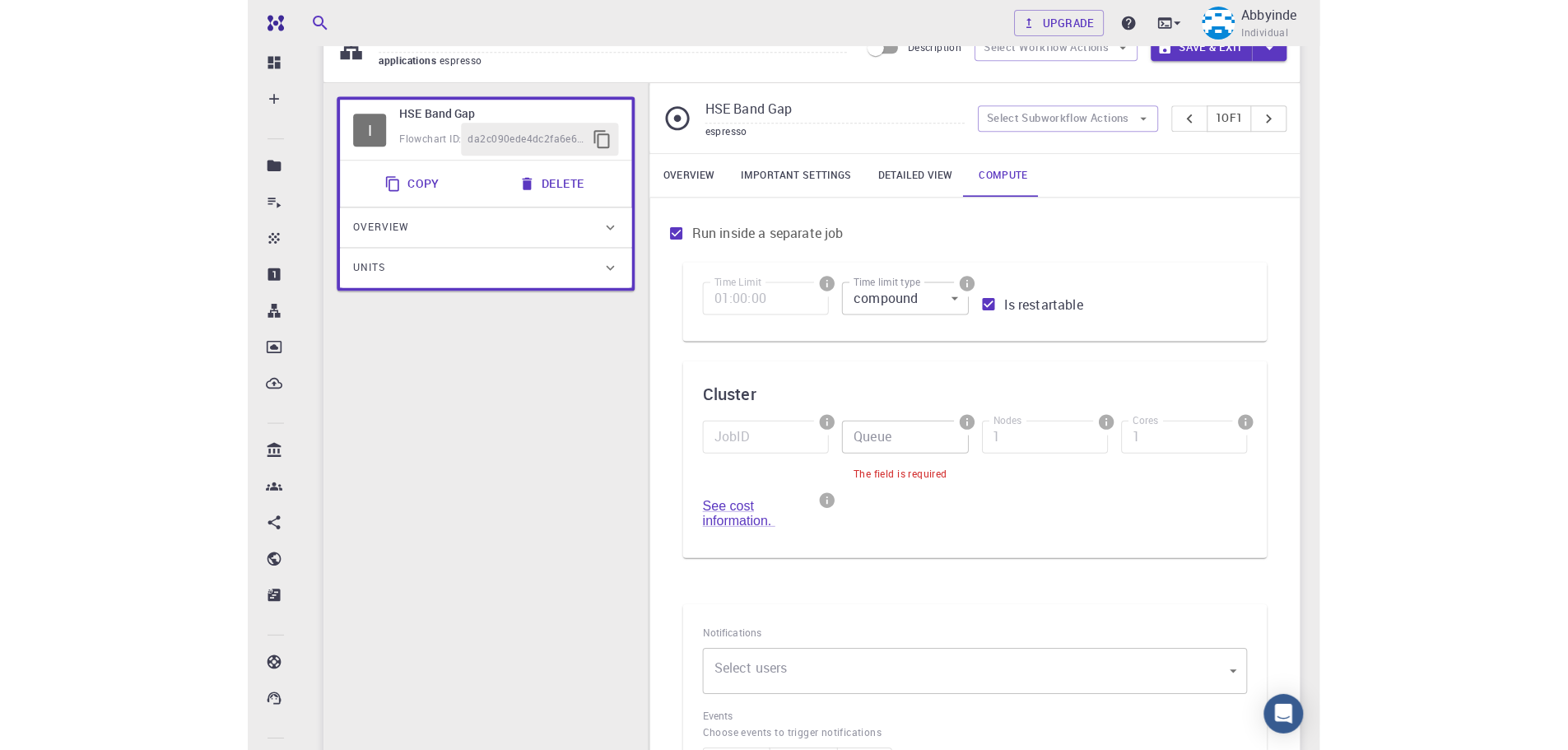 scroll, scrollTop: 0, scrollLeft: 0, axis: both 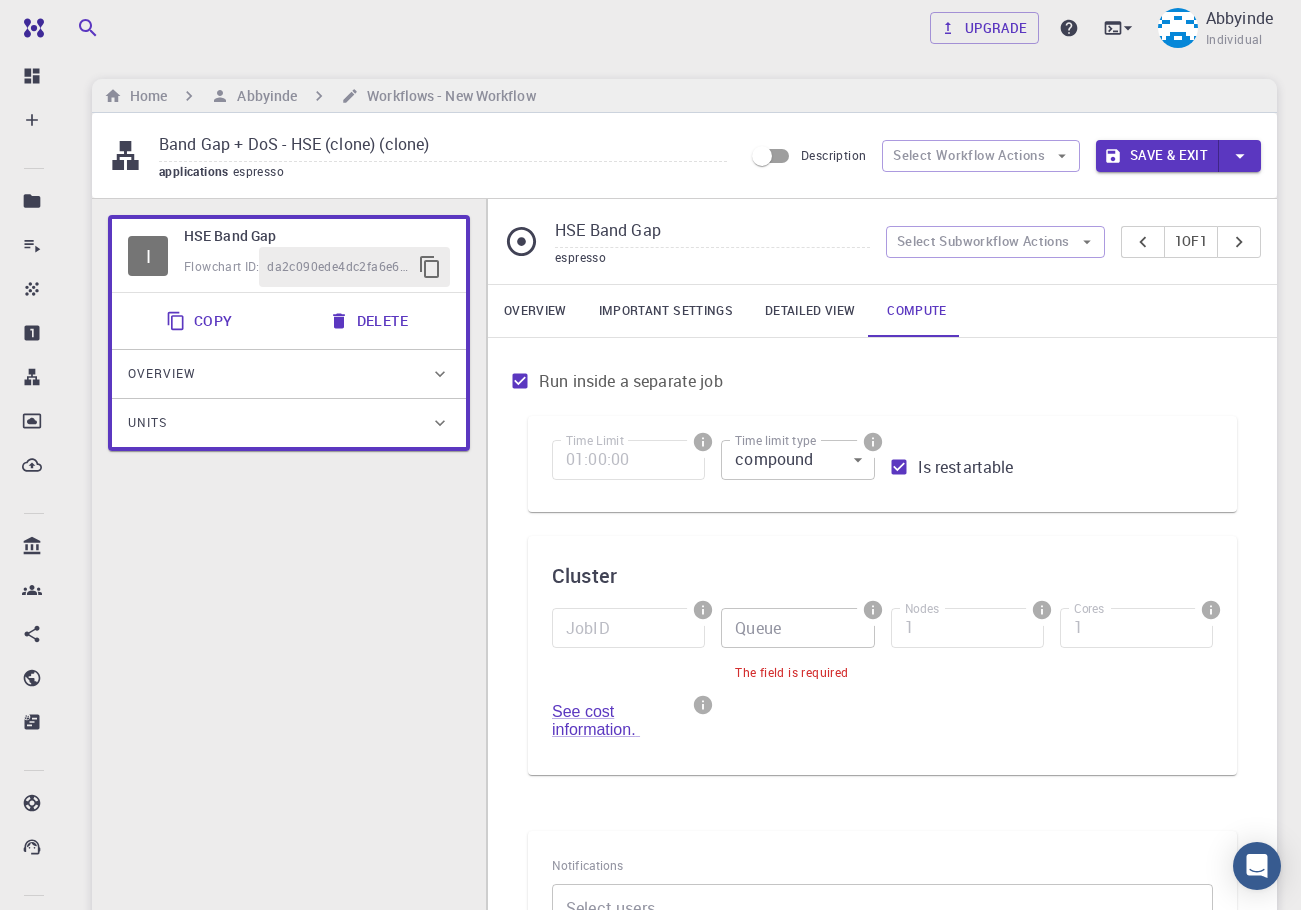 click on "Detailed view" at bounding box center (810, 311) 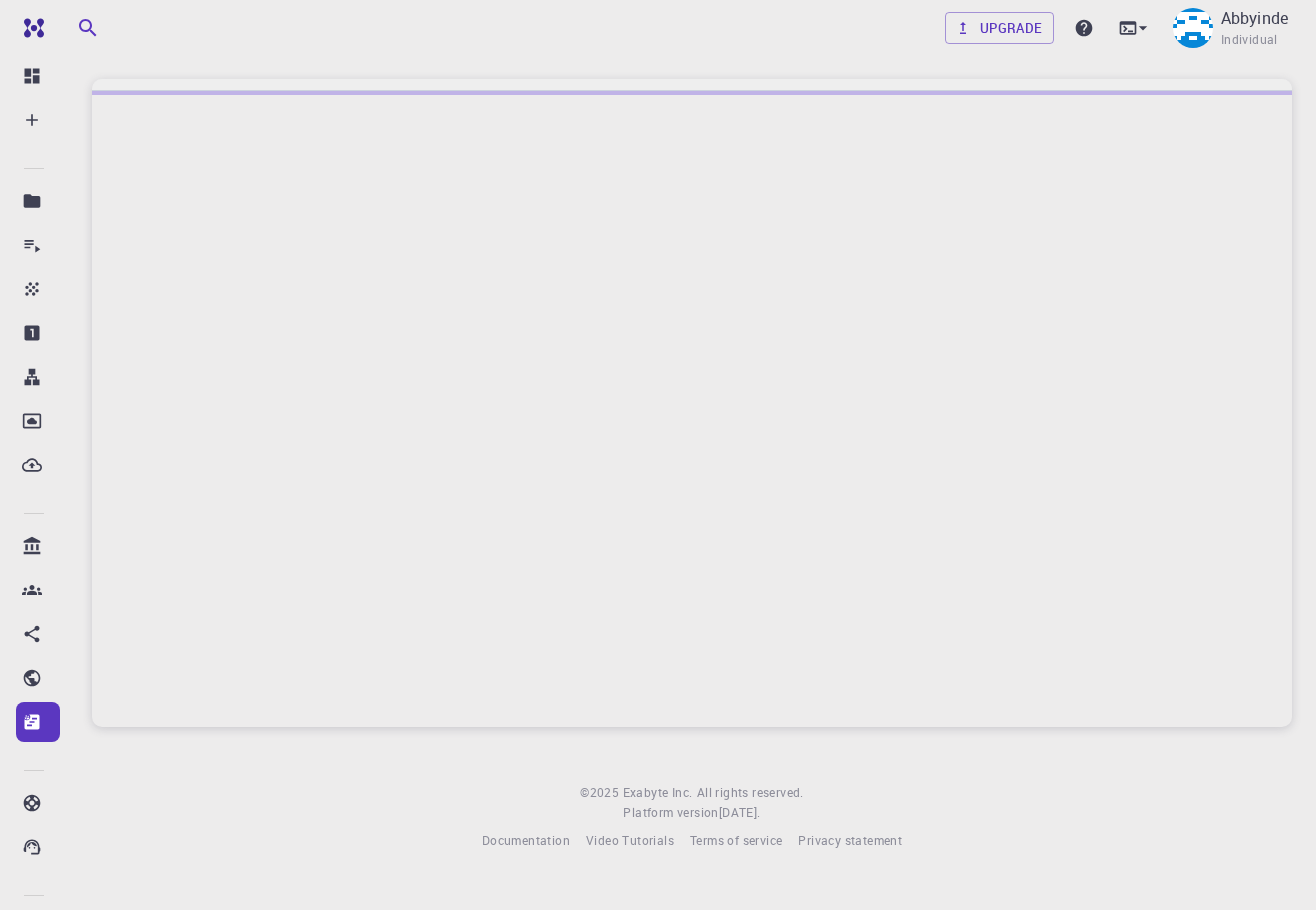 scroll, scrollTop: 0, scrollLeft: 0, axis: both 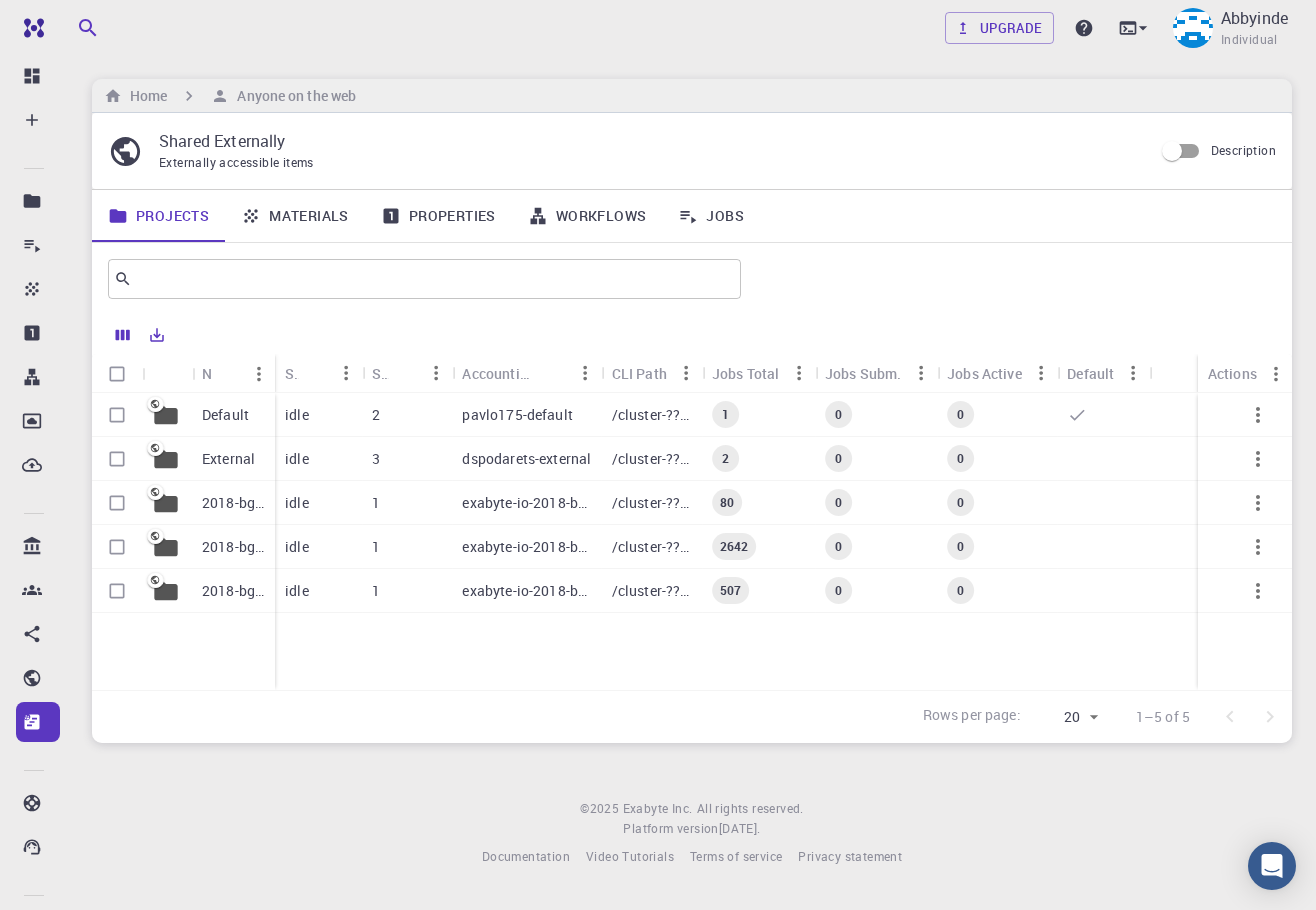 click on "Properties" at bounding box center (438, 216) 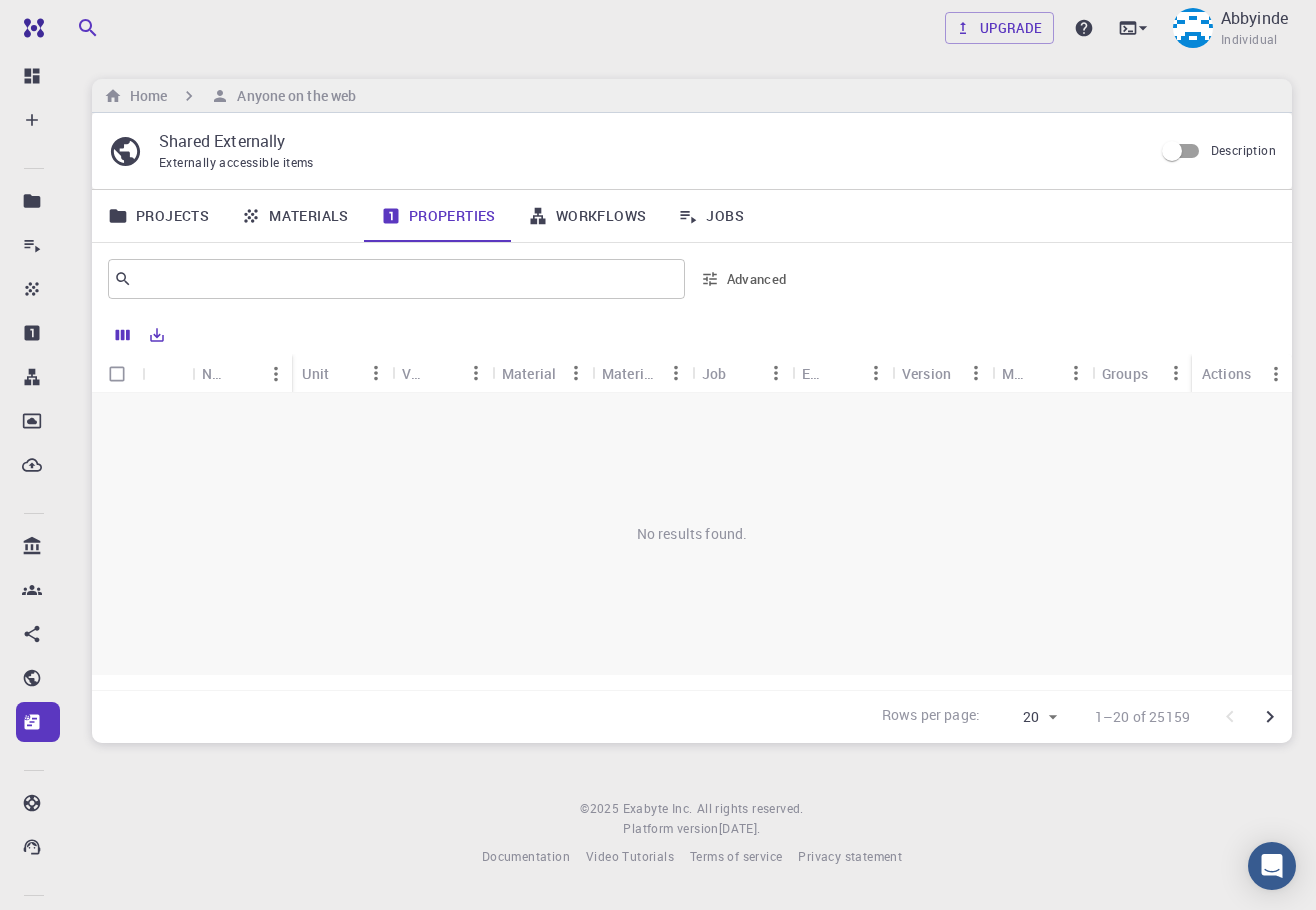 click on "Projects" at bounding box center [158, 216] 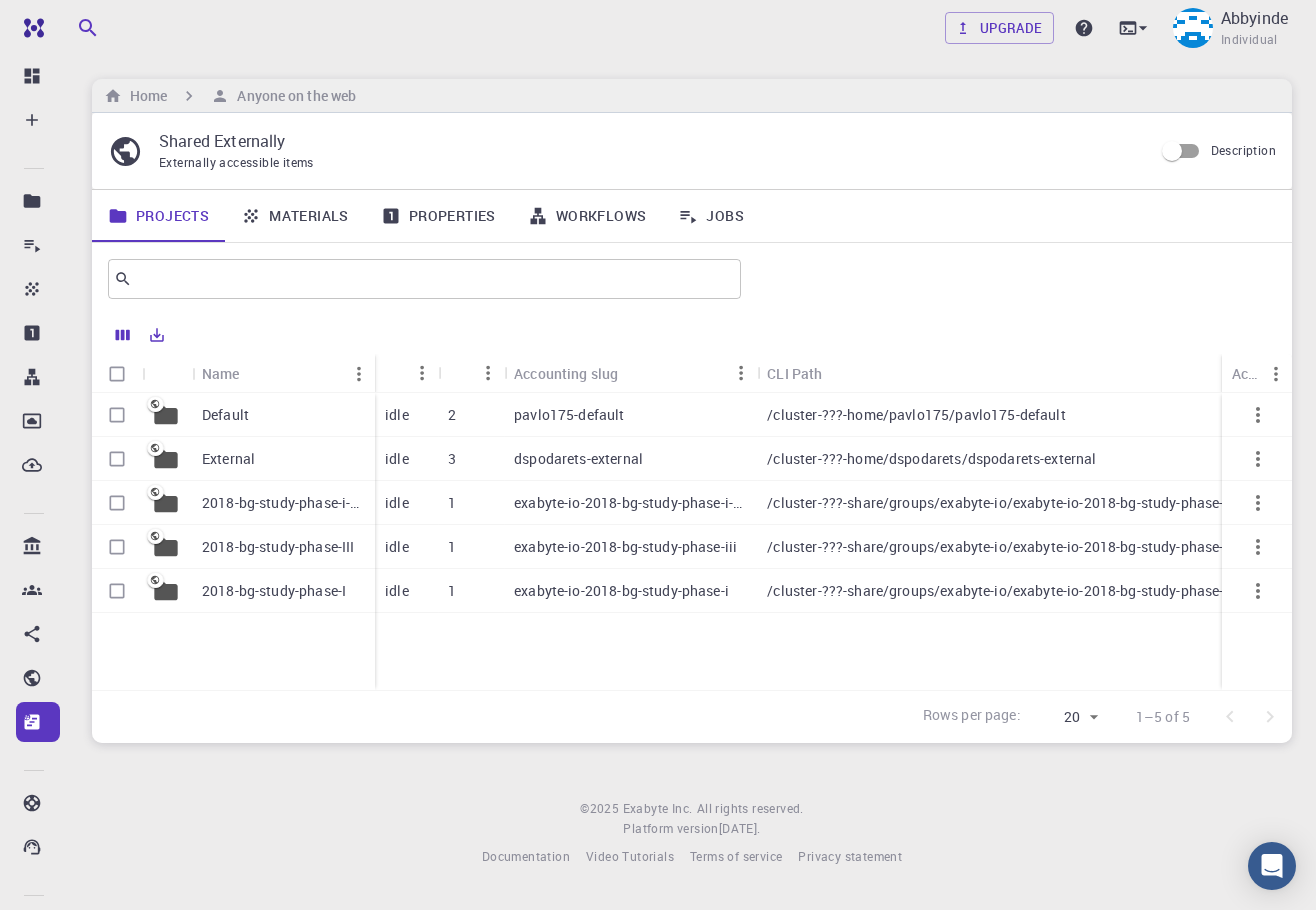 click on "Default" at bounding box center (283, 415) 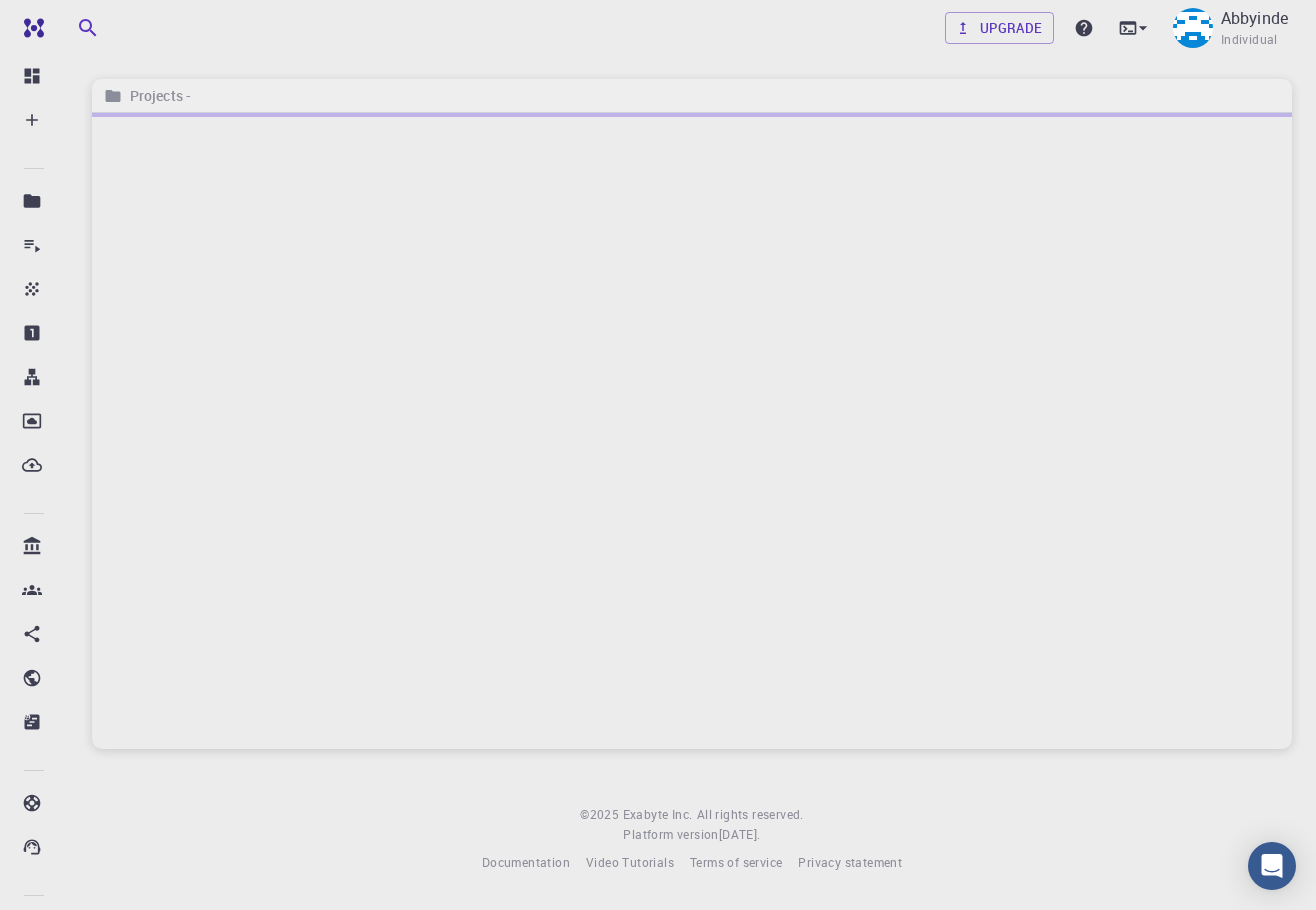 click at bounding box center [692, 431] 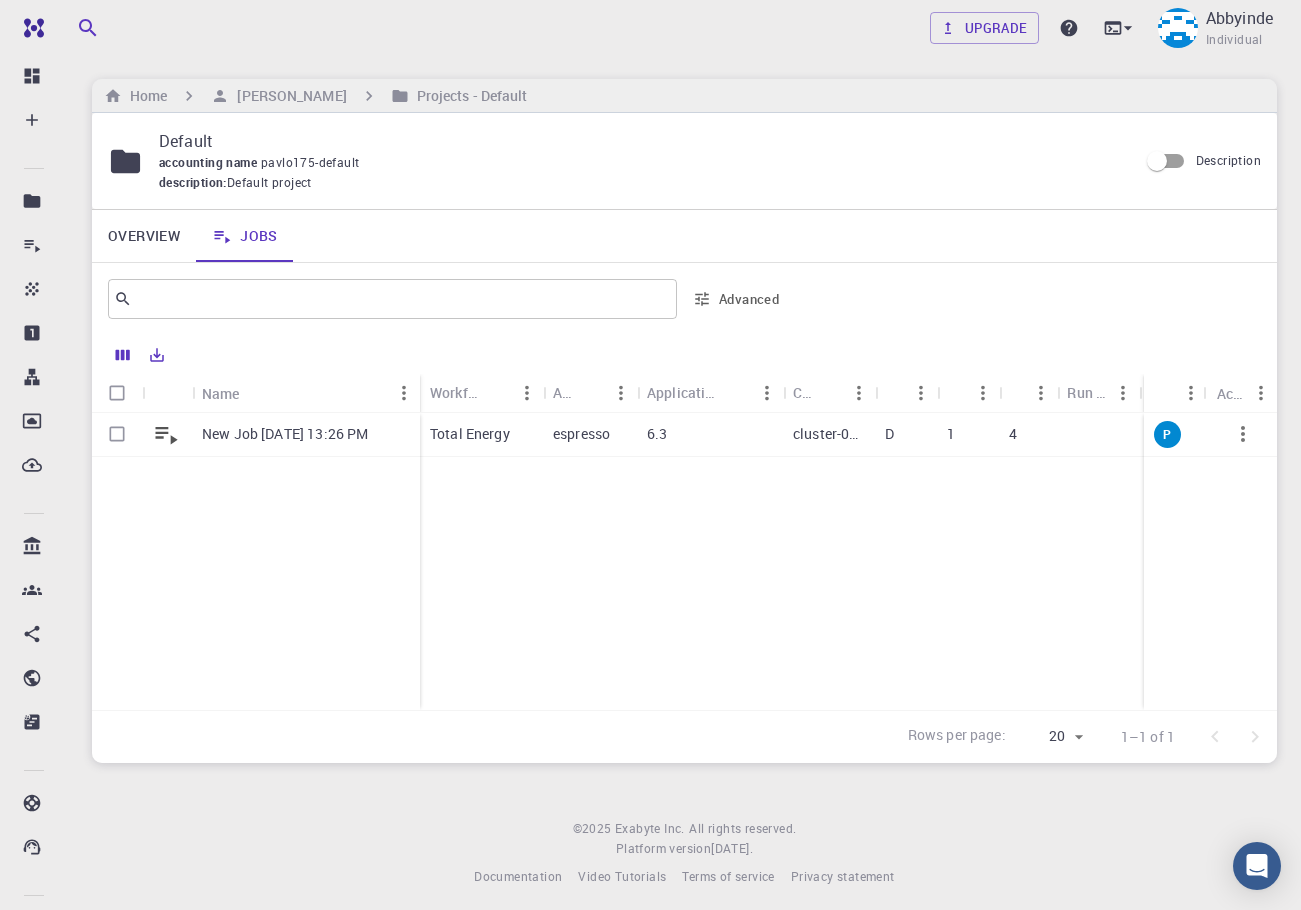 click on "espresso" at bounding box center [581, 434] 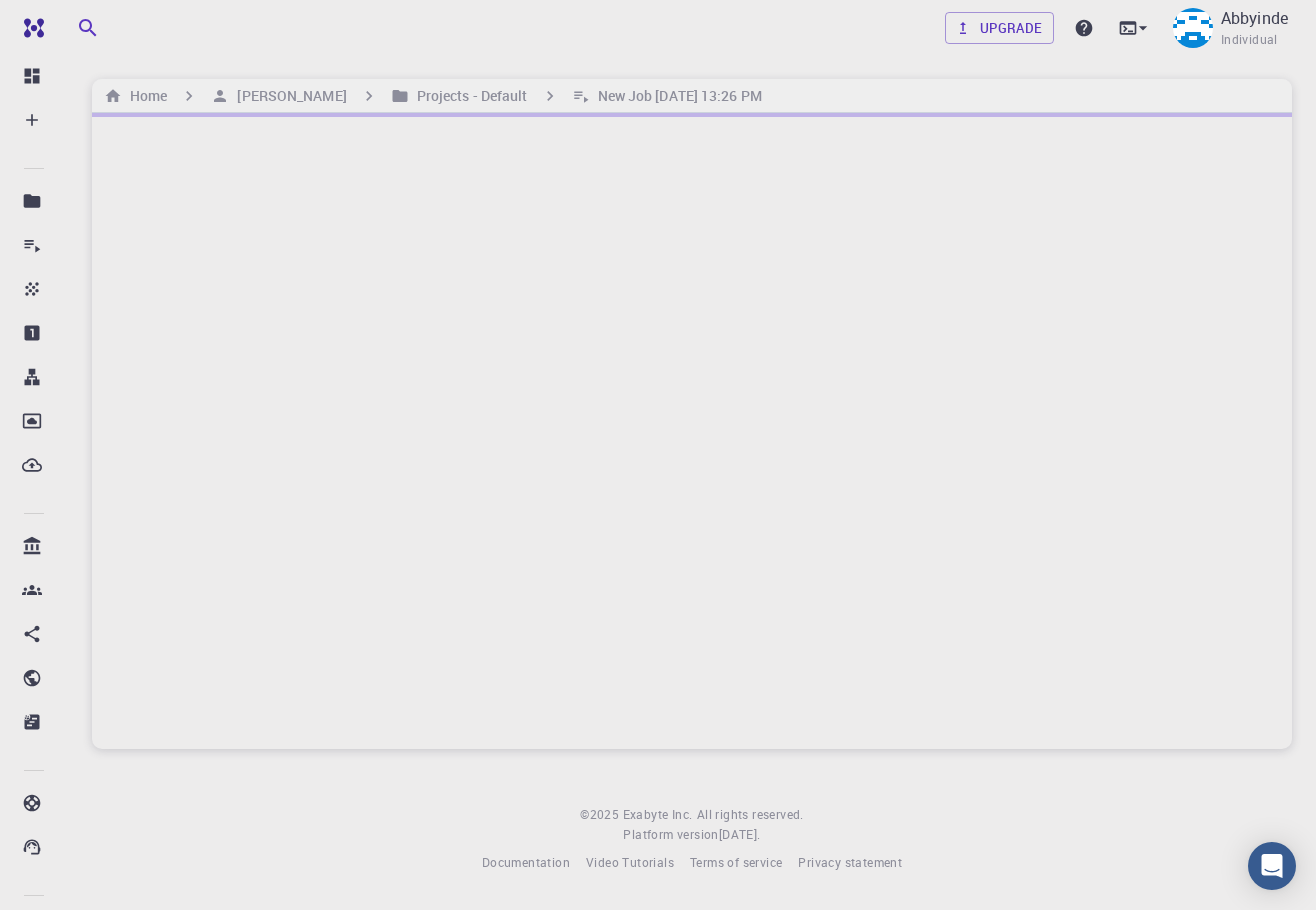 click at bounding box center [692, 431] 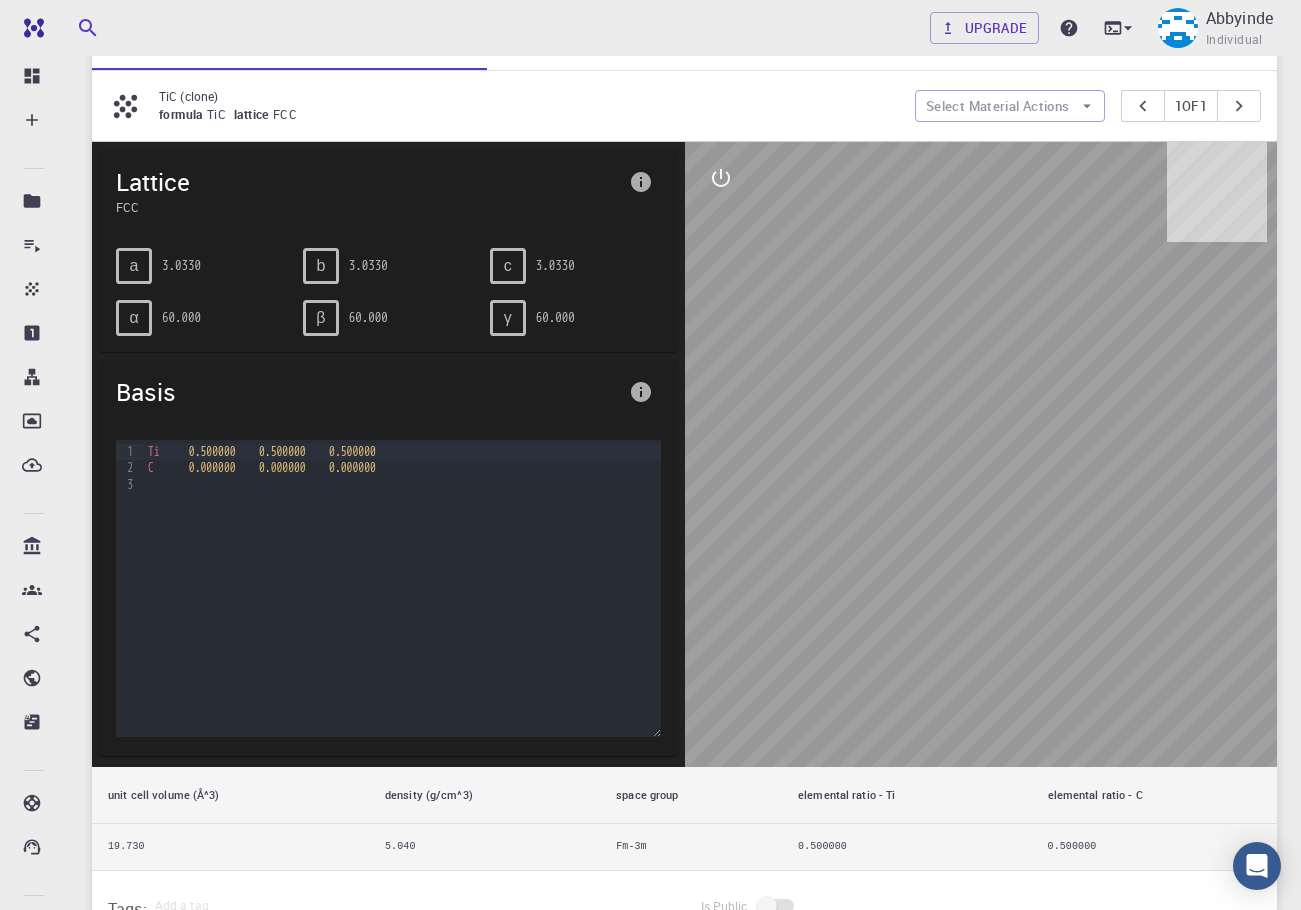 scroll, scrollTop: 200, scrollLeft: 0, axis: vertical 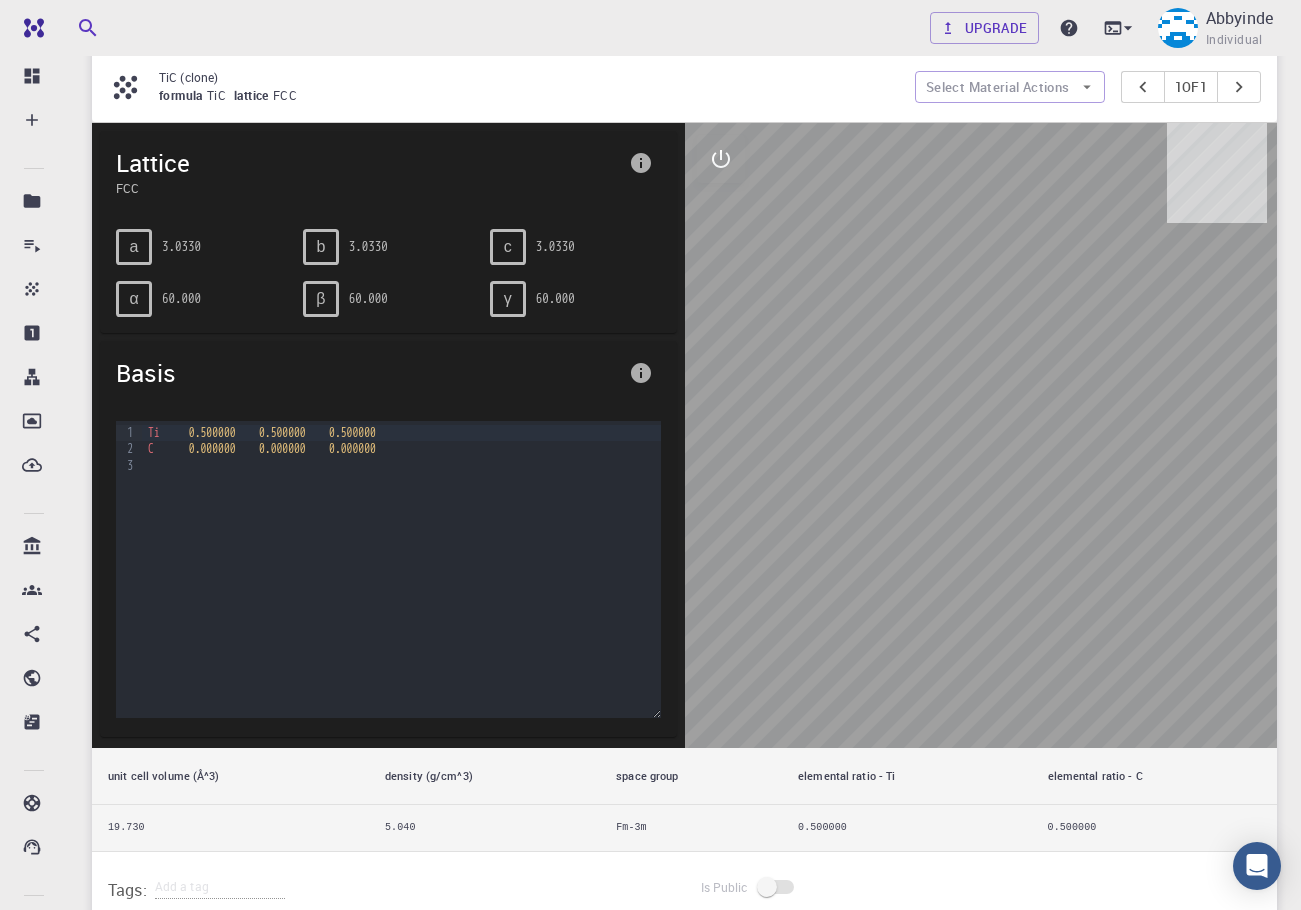 drag, startPoint x: 921, startPoint y: 549, endPoint x: 723, endPoint y: 477, distance: 210.6846 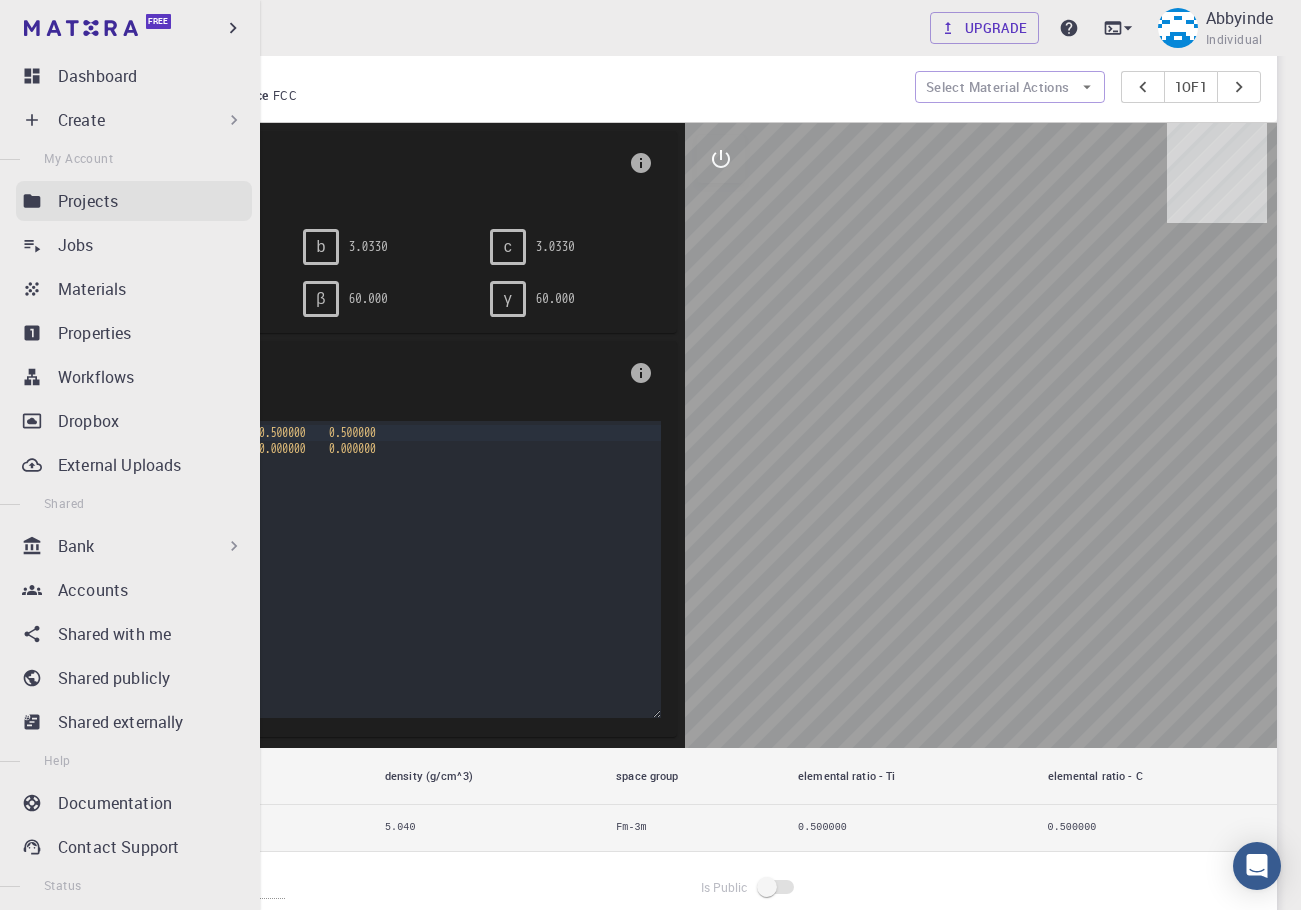 click on "Projects" at bounding box center [88, 201] 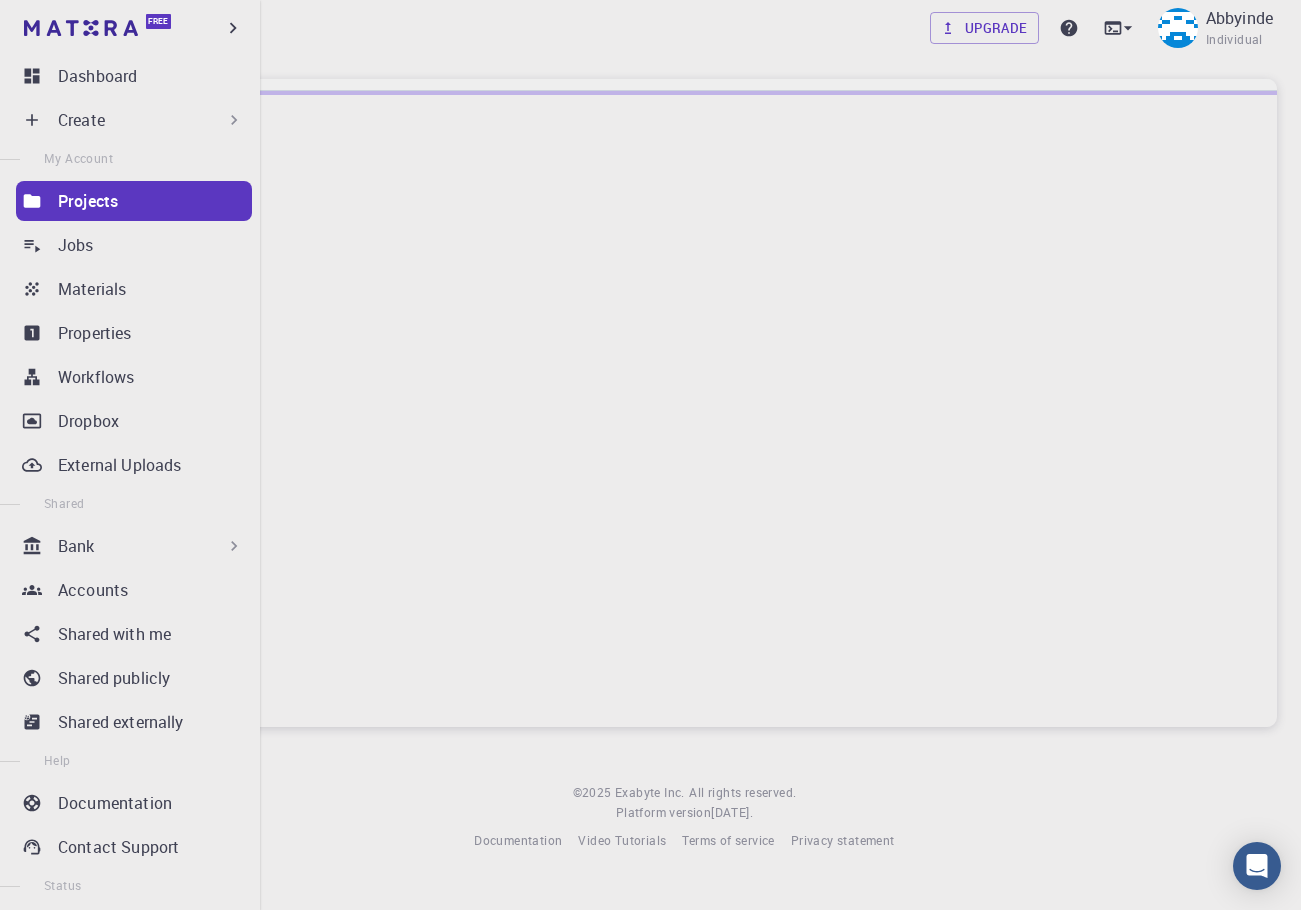 scroll, scrollTop: 0, scrollLeft: 0, axis: both 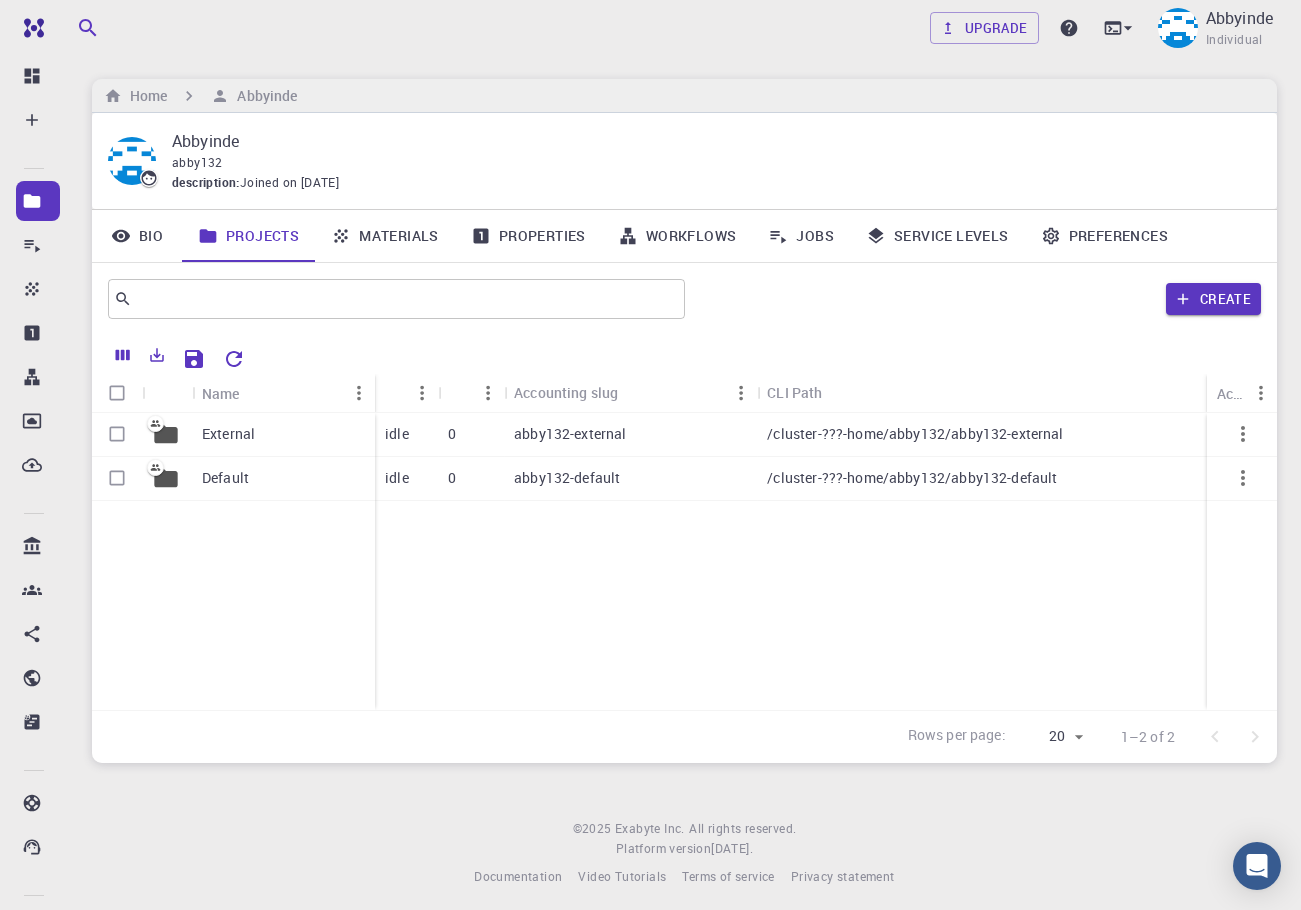 click 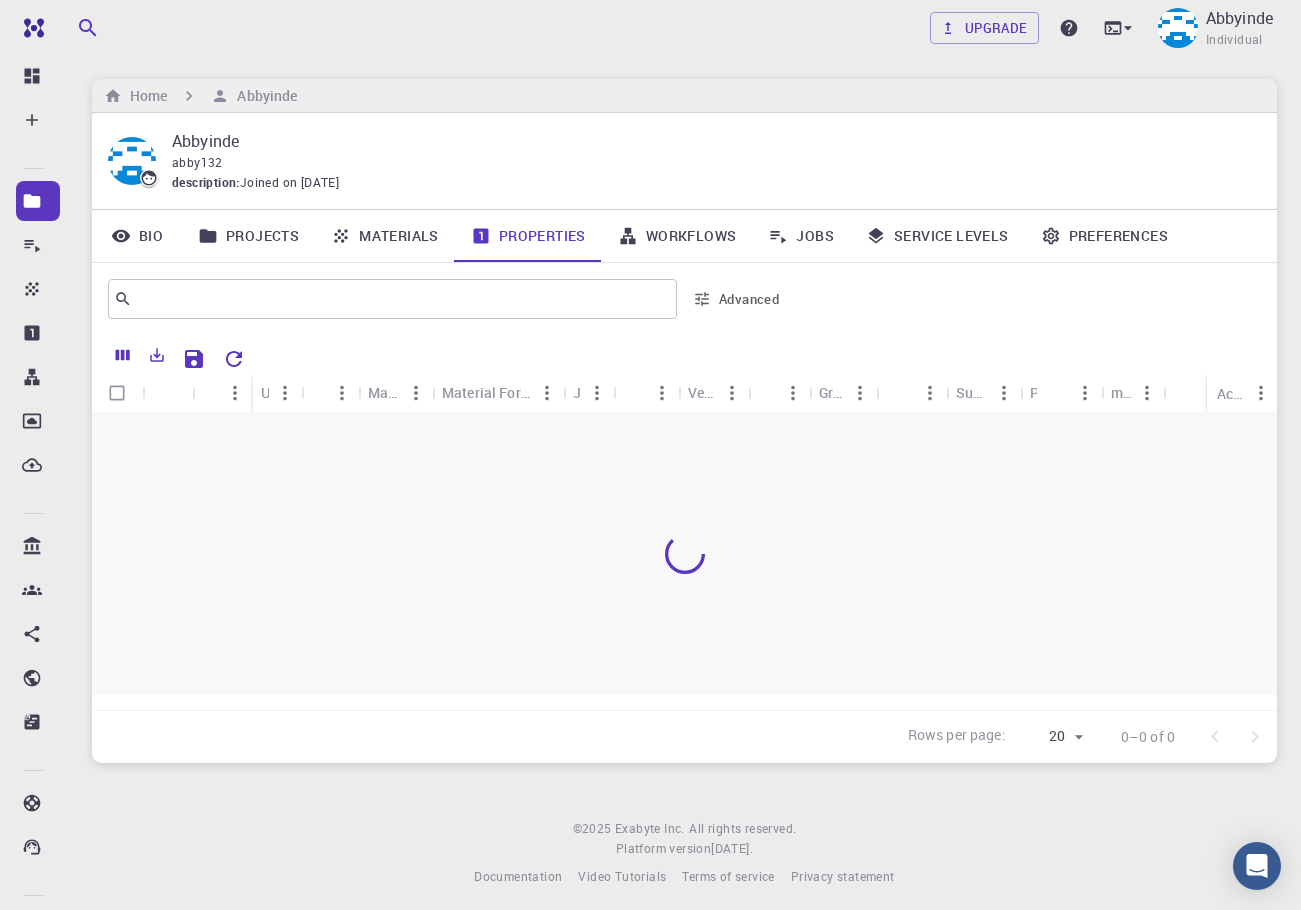 click on "Workflows" at bounding box center (677, 236) 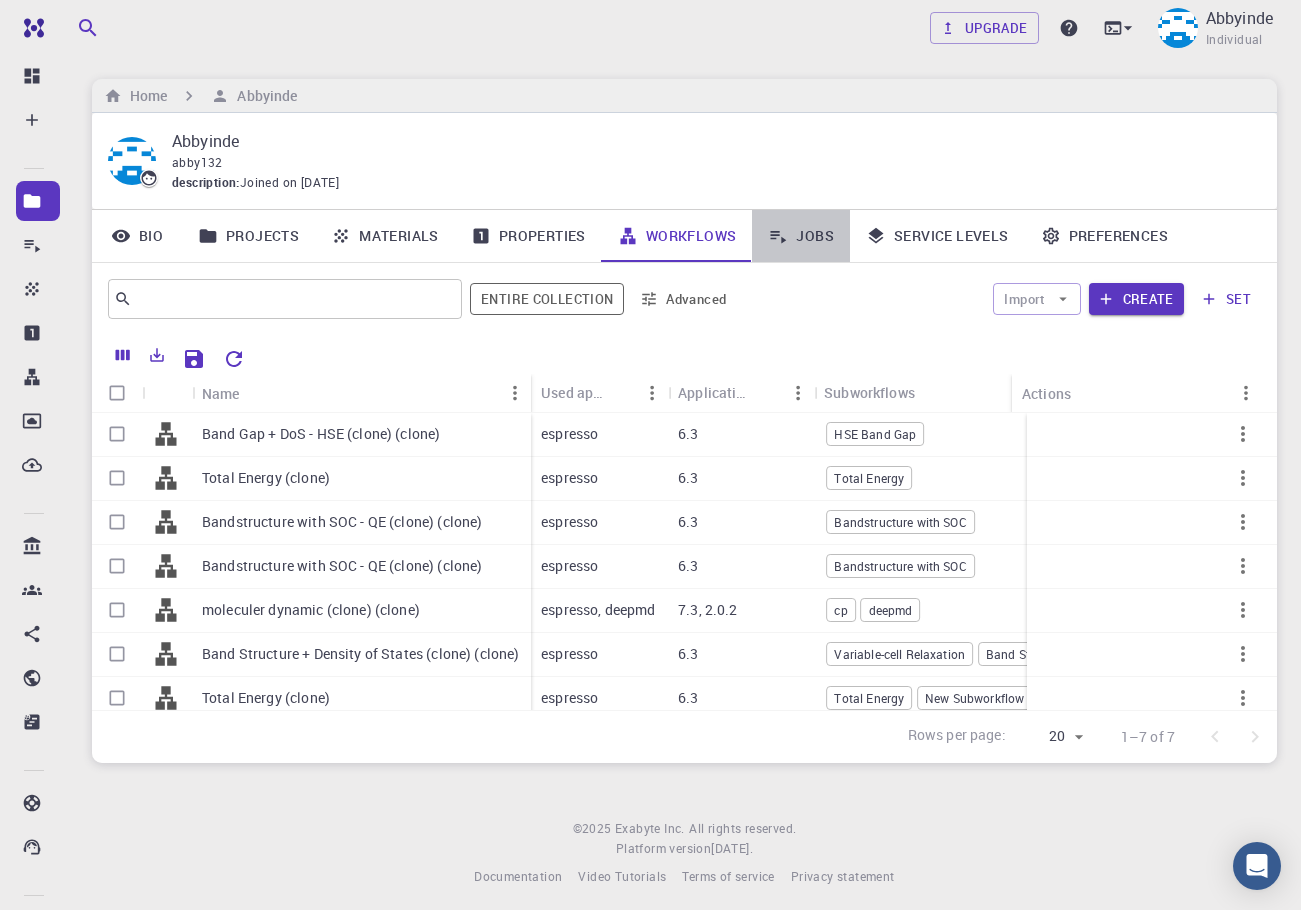 click on "Jobs" at bounding box center (801, 236) 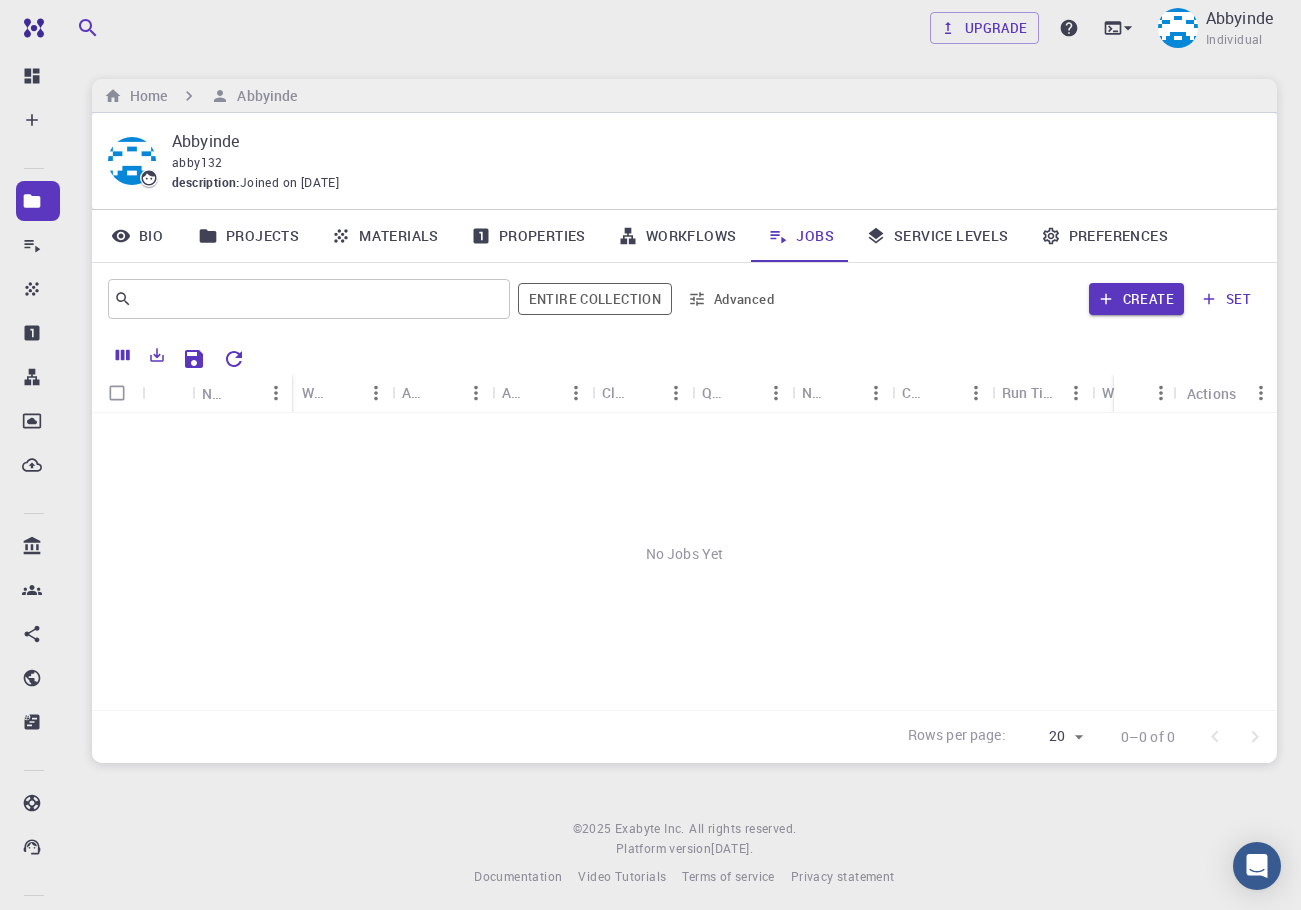 click on "Workflows" at bounding box center (677, 236) 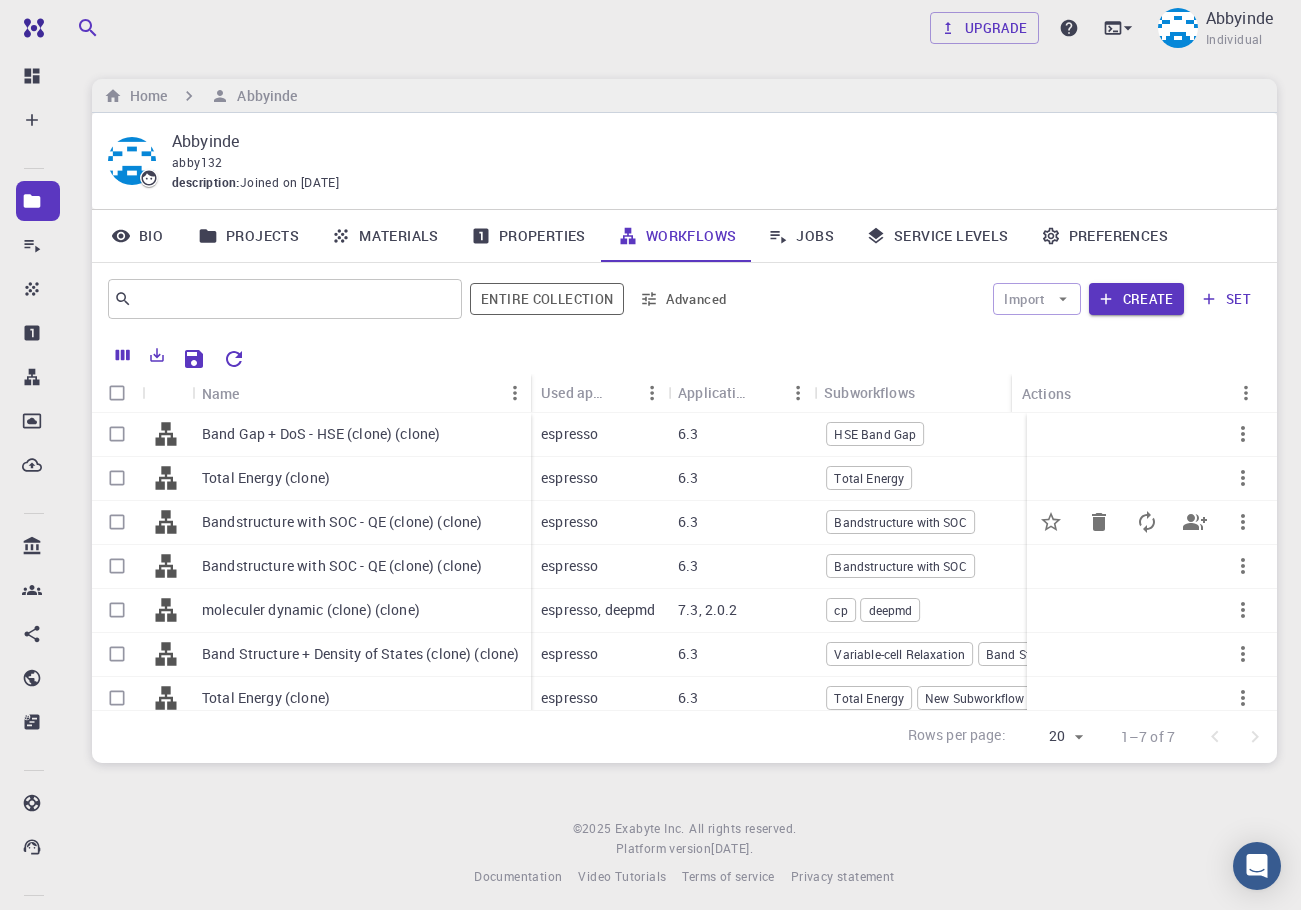 scroll, scrollTop: 26, scrollLeft: 0, axis: vertical 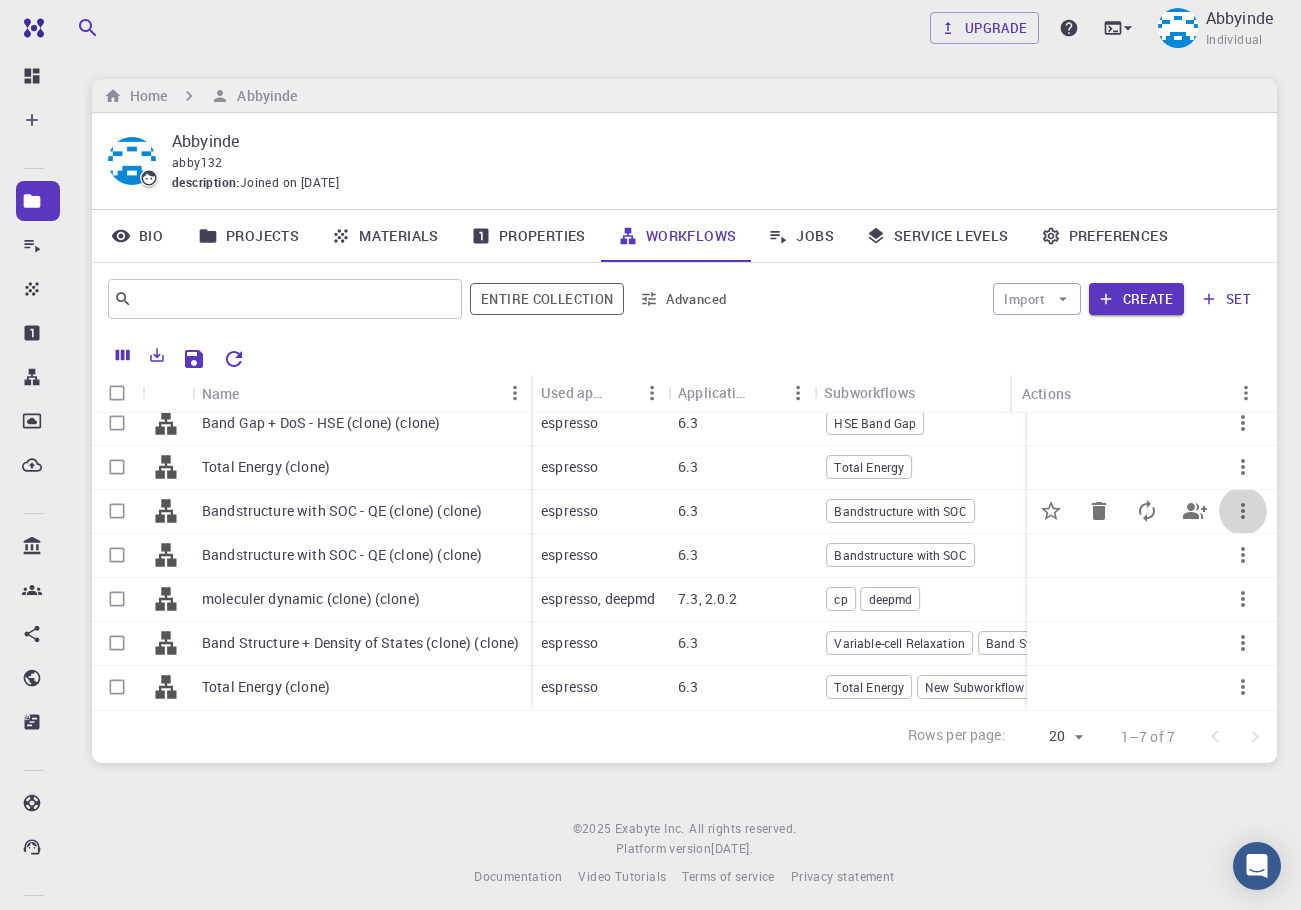 click 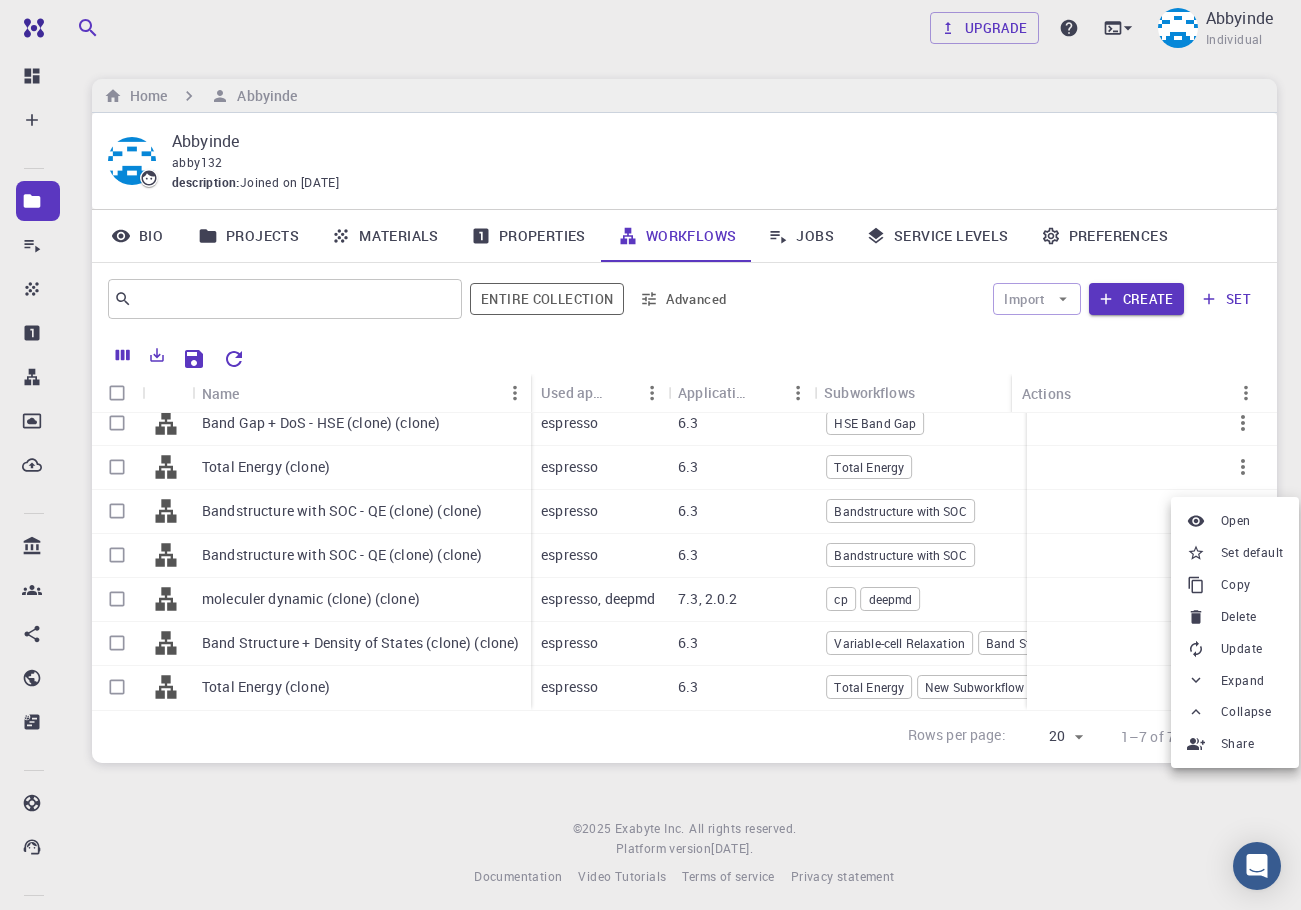 click on "Open Set default Copy Delete Update Expand Collapse Share" at bounding box center (1235, 632) 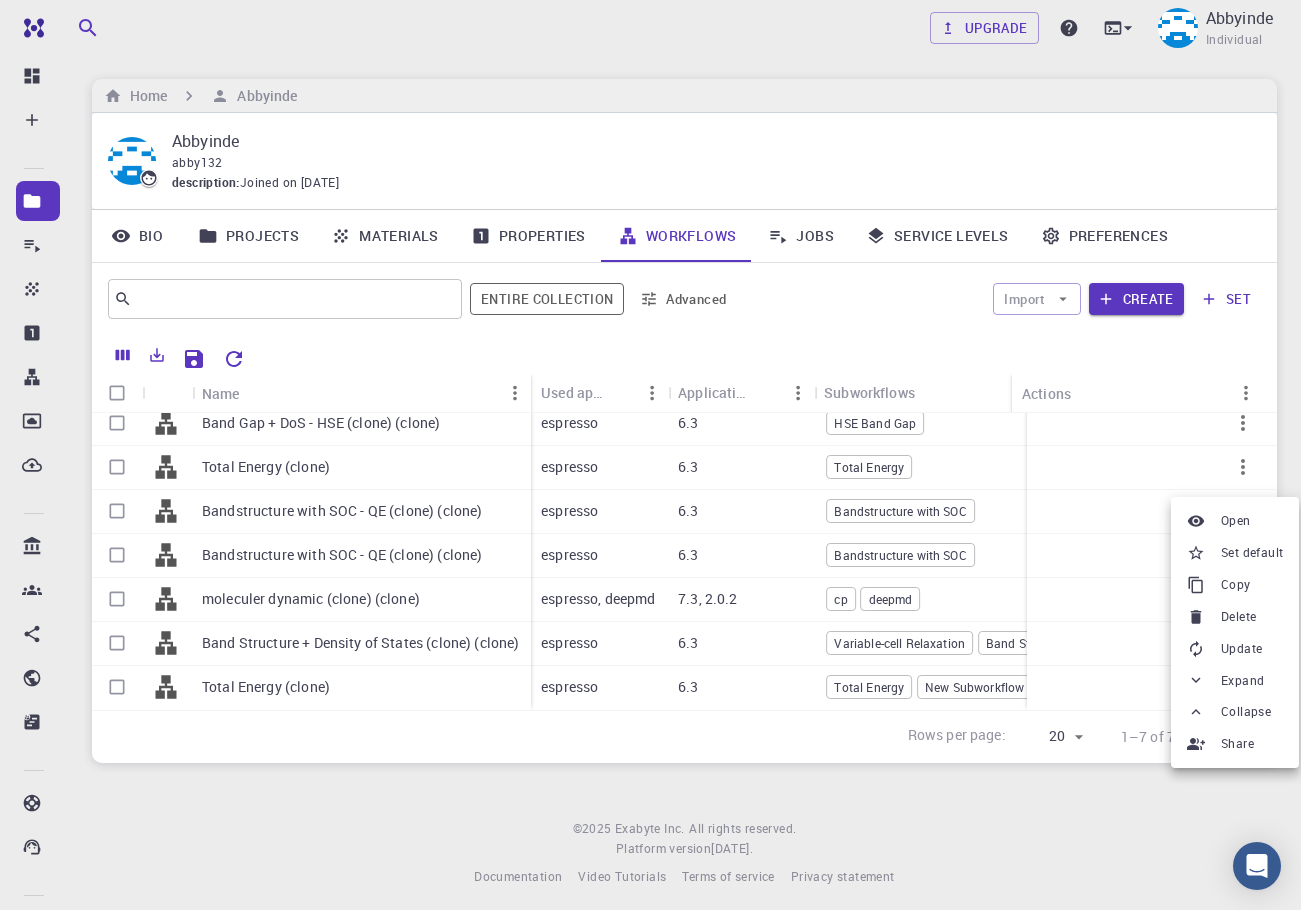 click at bounding box center [650, 455] 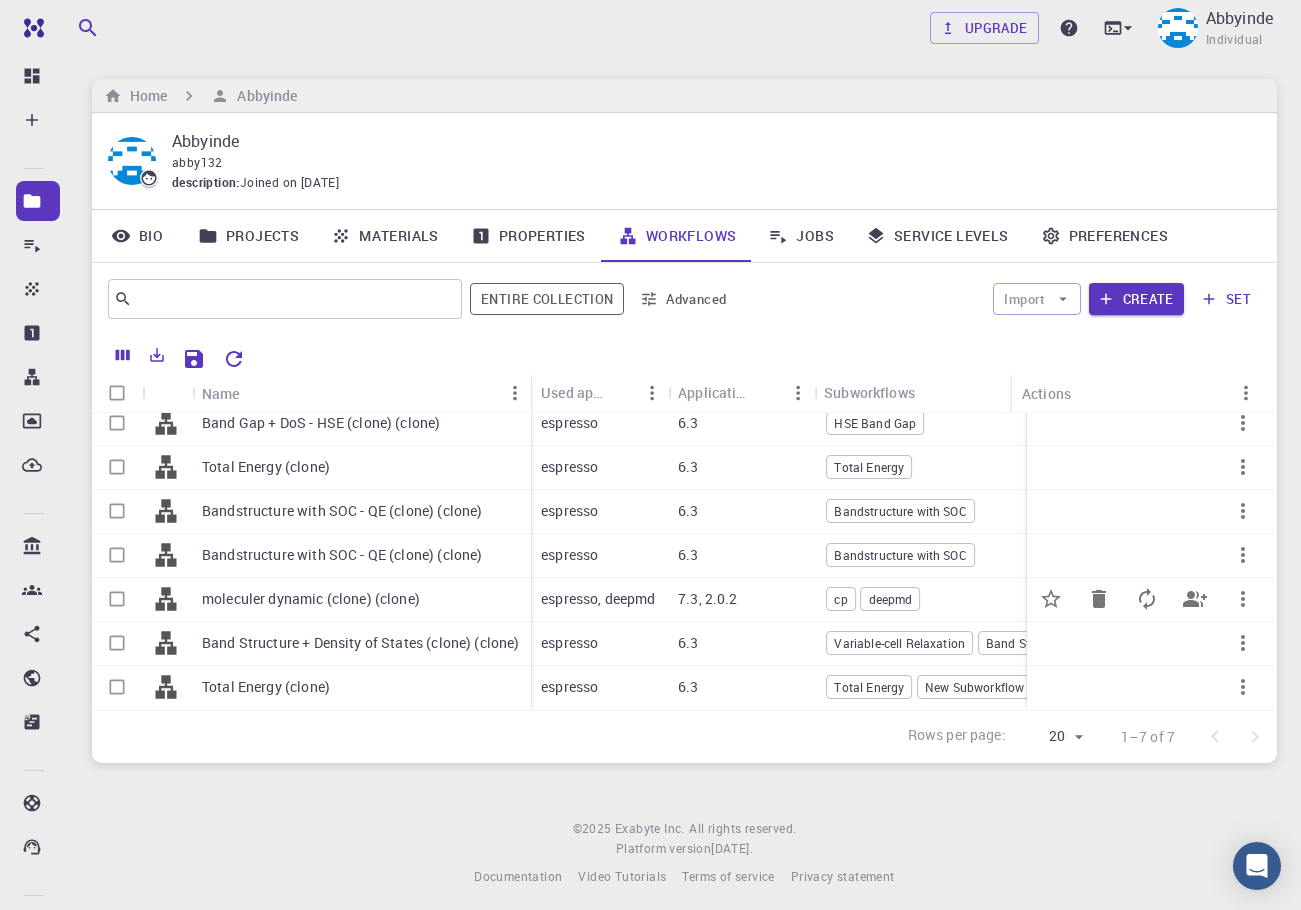 click on "moleculer dynamic (clone) (clone)" at bounding box center (311, 599) 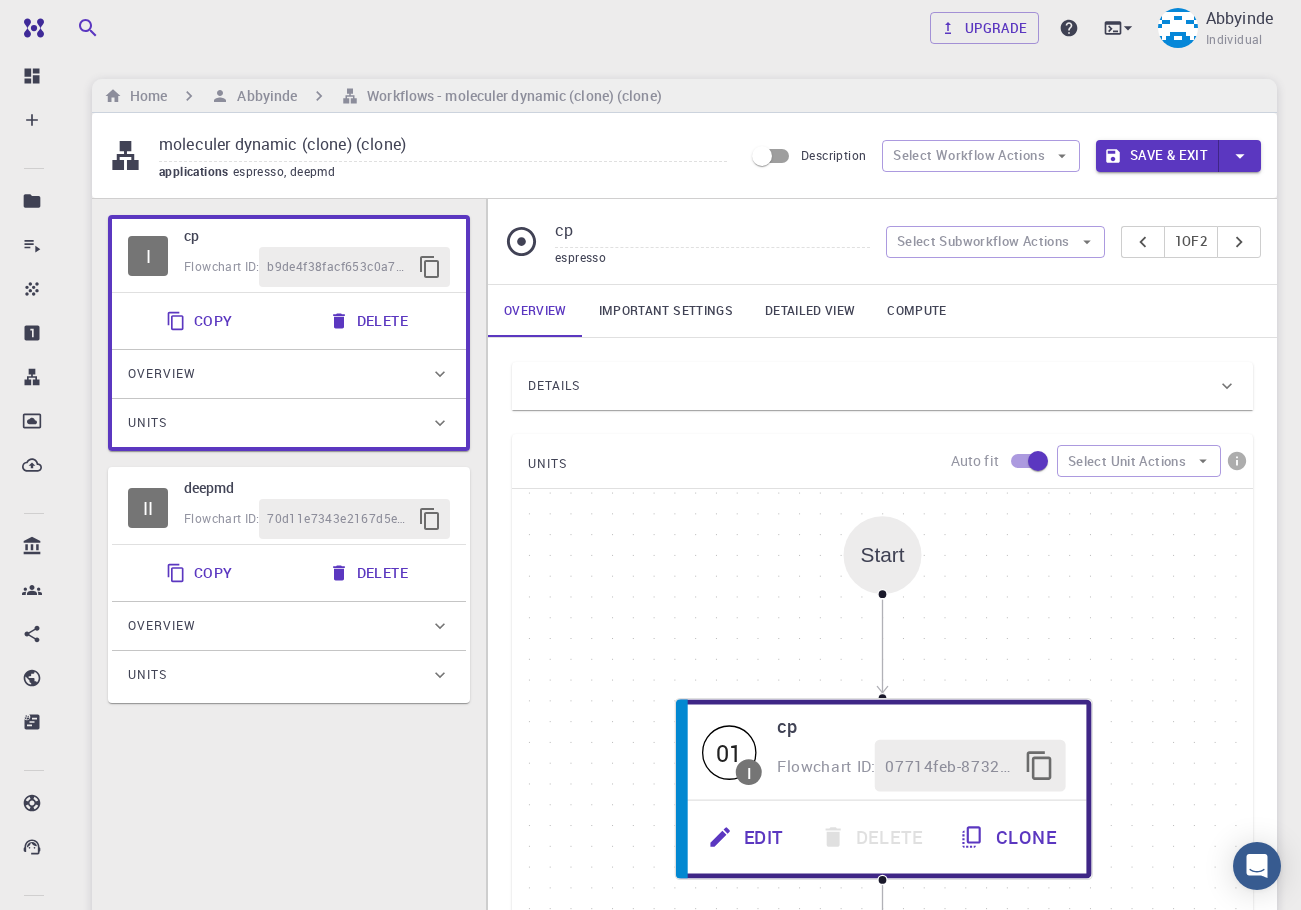 click at bounding box center [1240, 156] 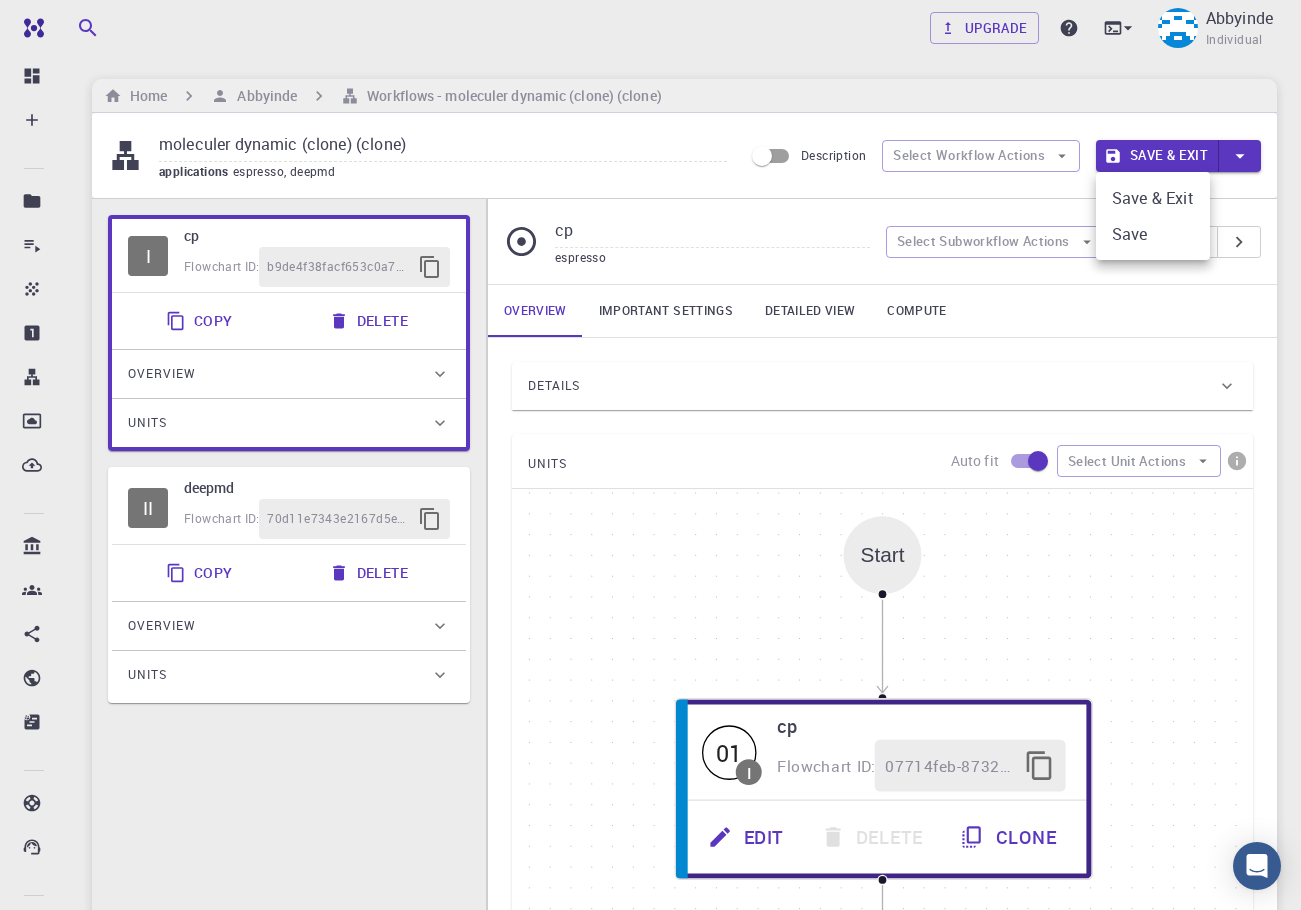 click at bounding box center (650, 455) 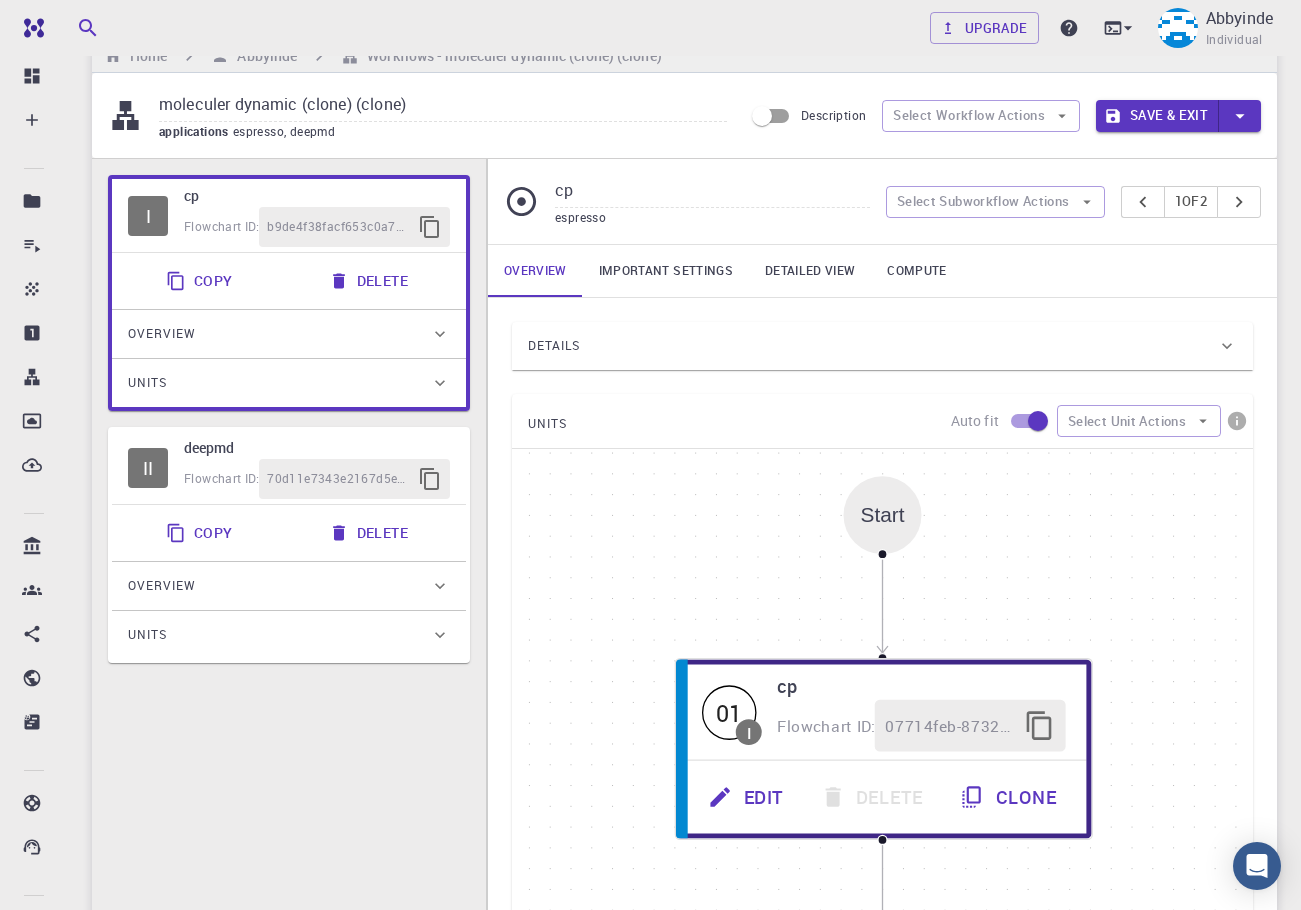 scroll, scrollTop: 0, scrollLeft: 0, axis: both 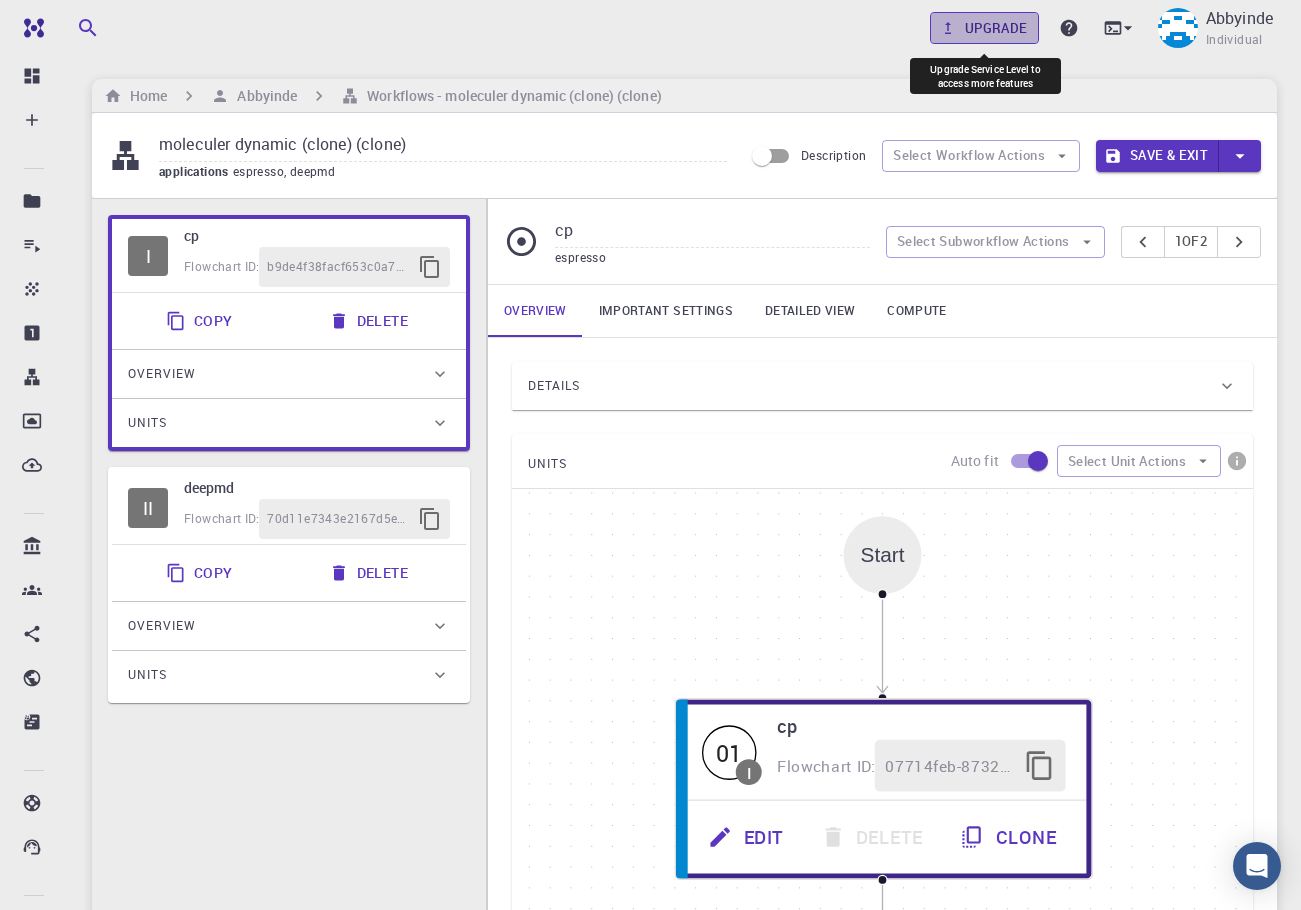 click 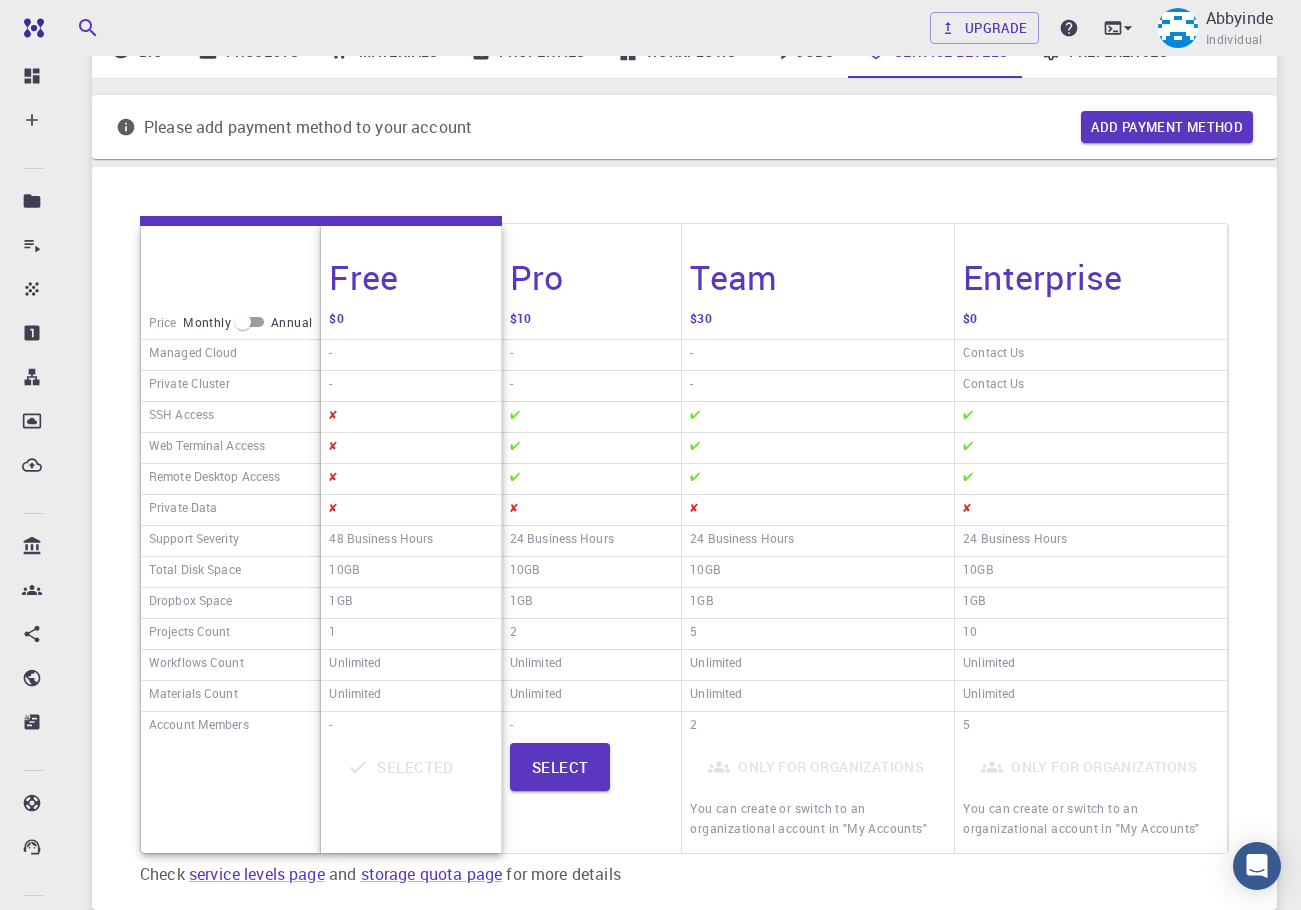 scroll, scrollTop: 300, scrollLeft: 0, axis: vertical 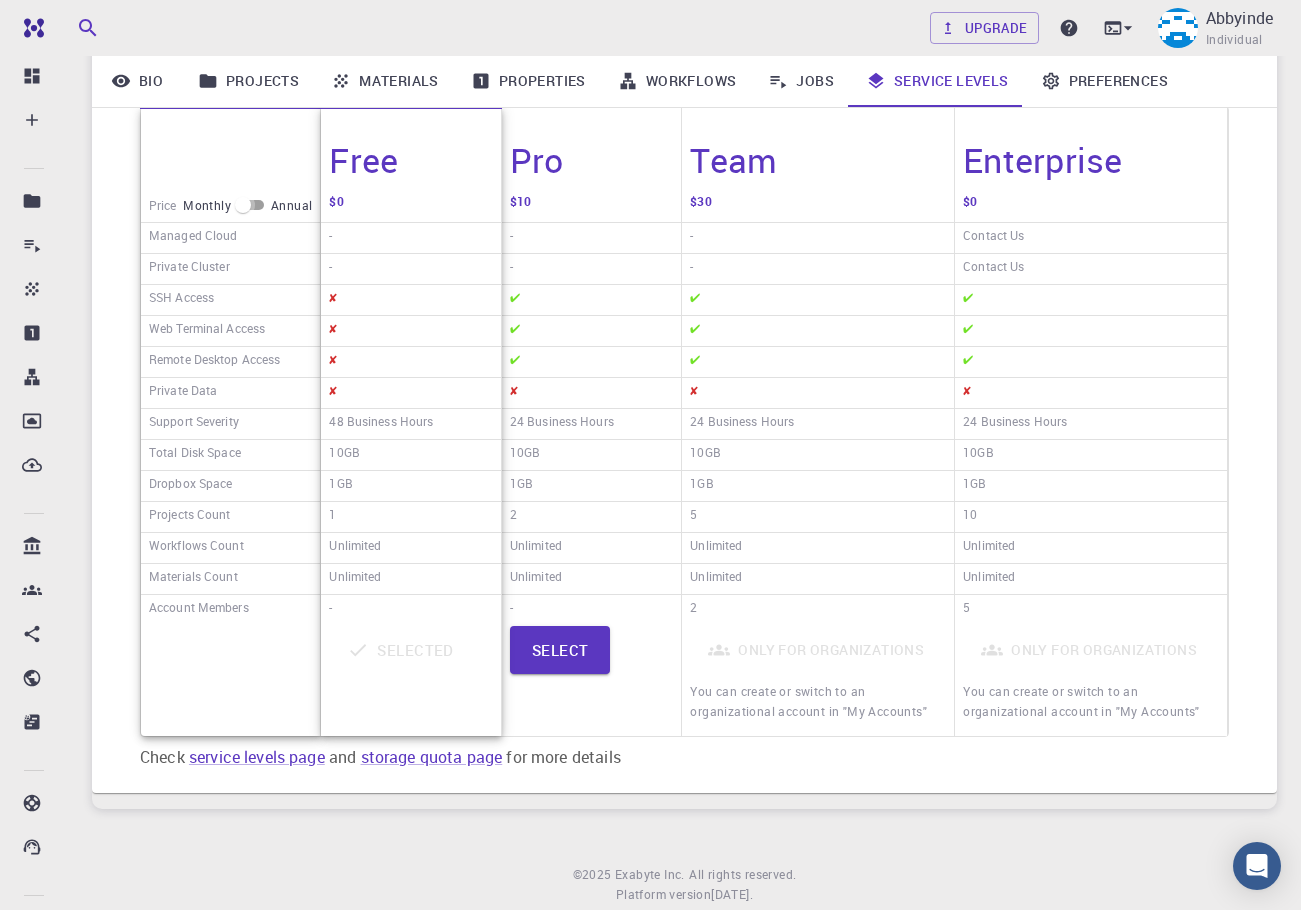 click at bounding box center (243, 205) 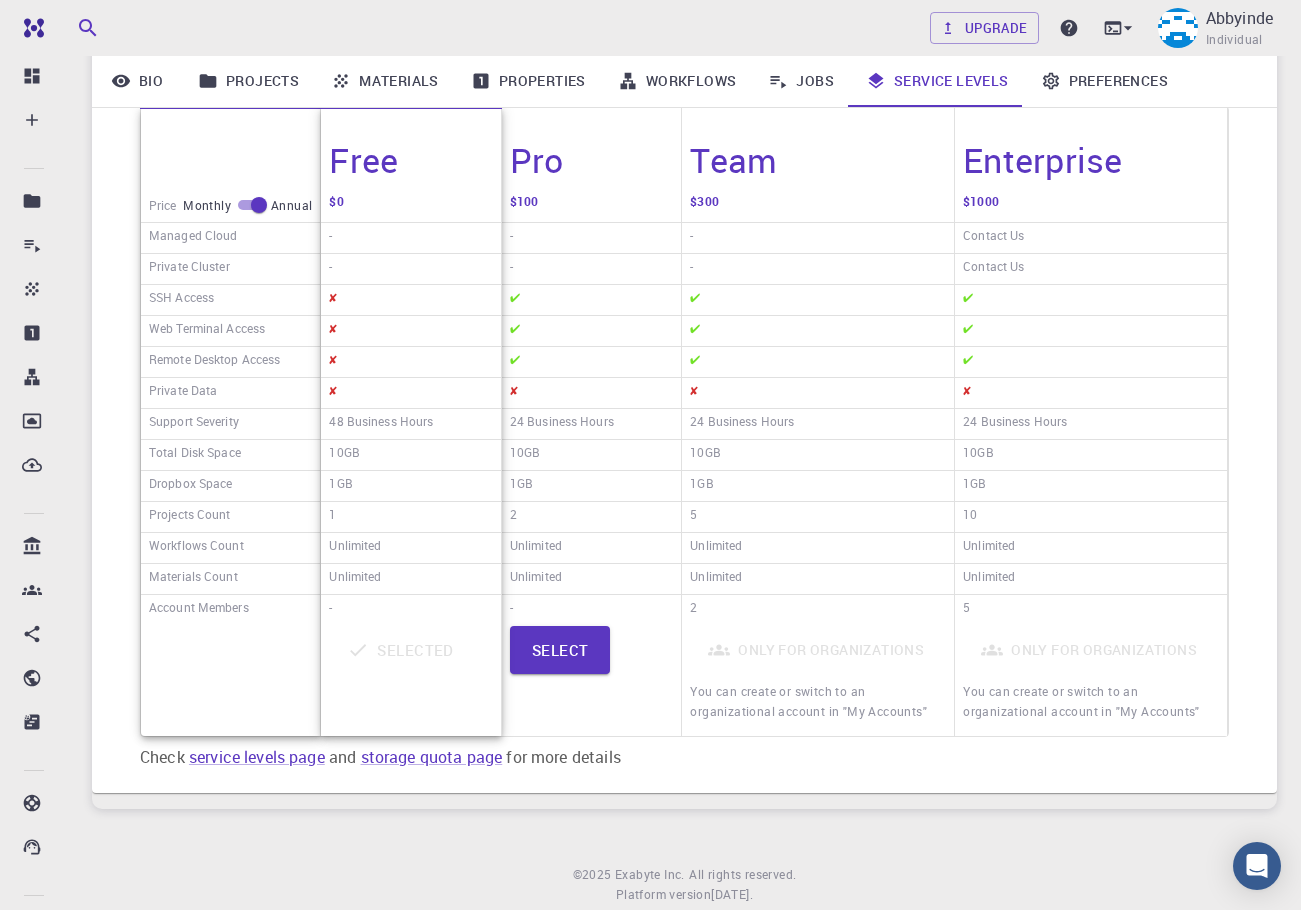 click at bounding box center [259, 205] 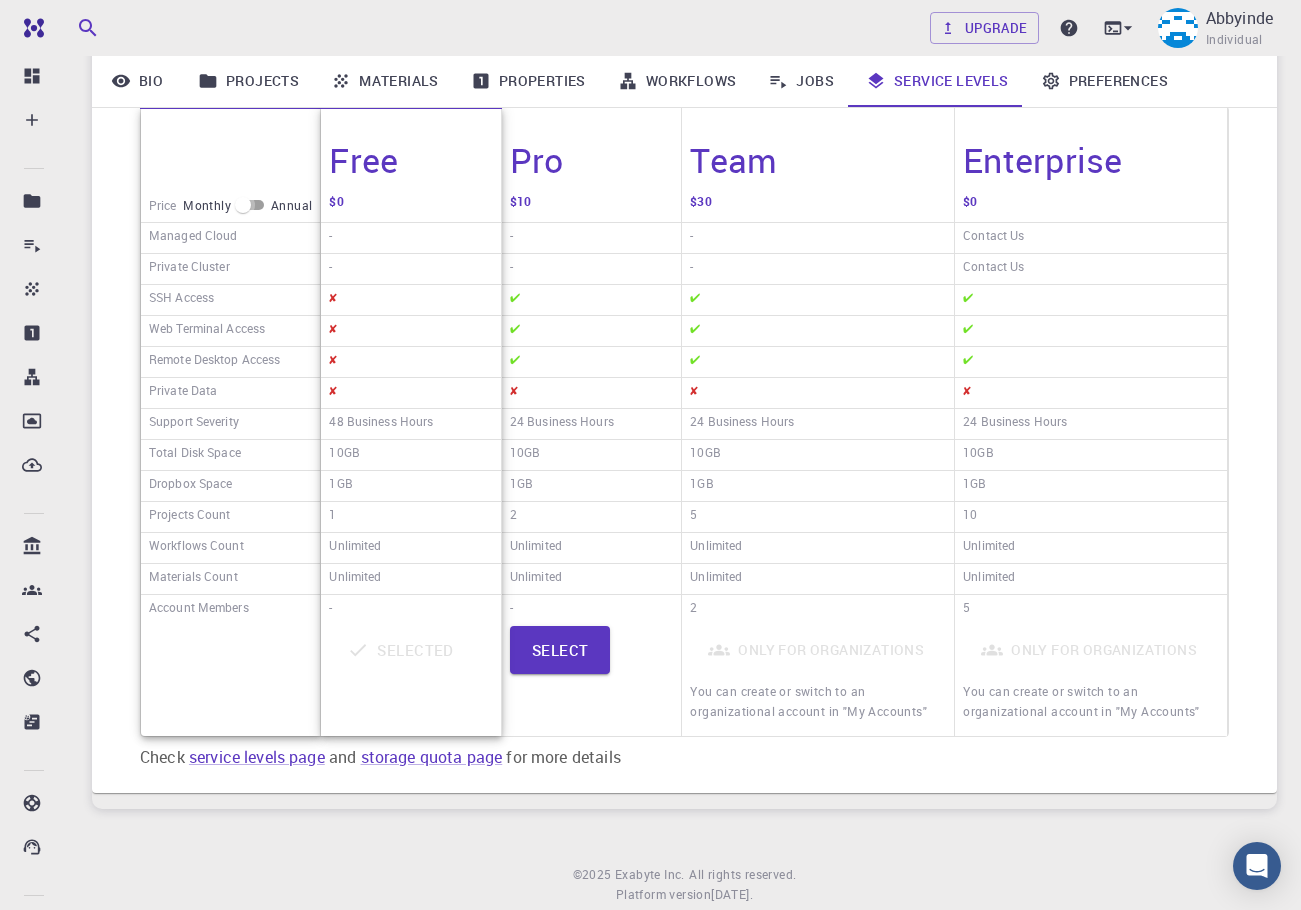click at bounding box center (243, 205) 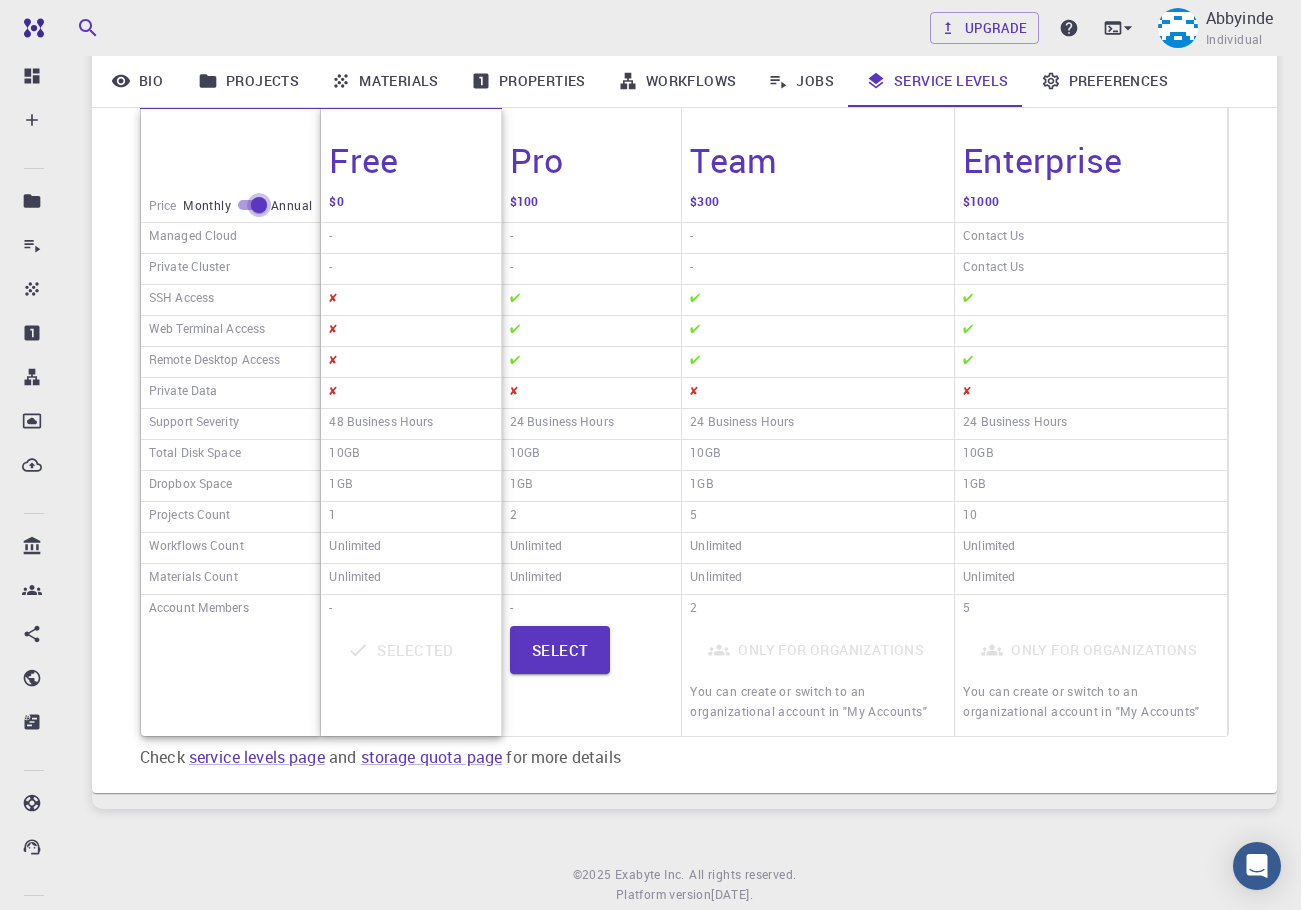 click at bounding box center (259, 205) 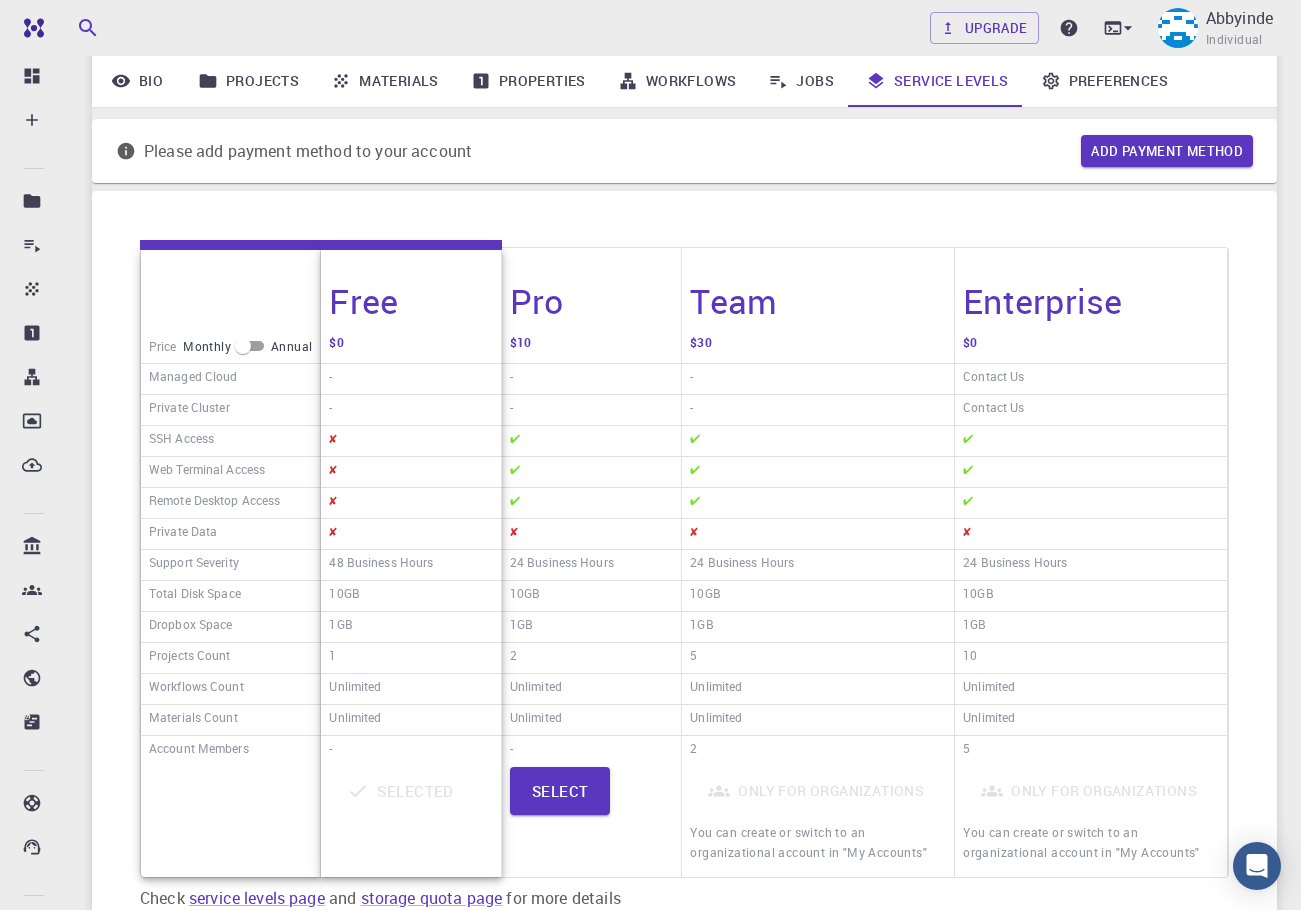scroll, scrollTop: 55, scrollLeft: 0, axis: vertical 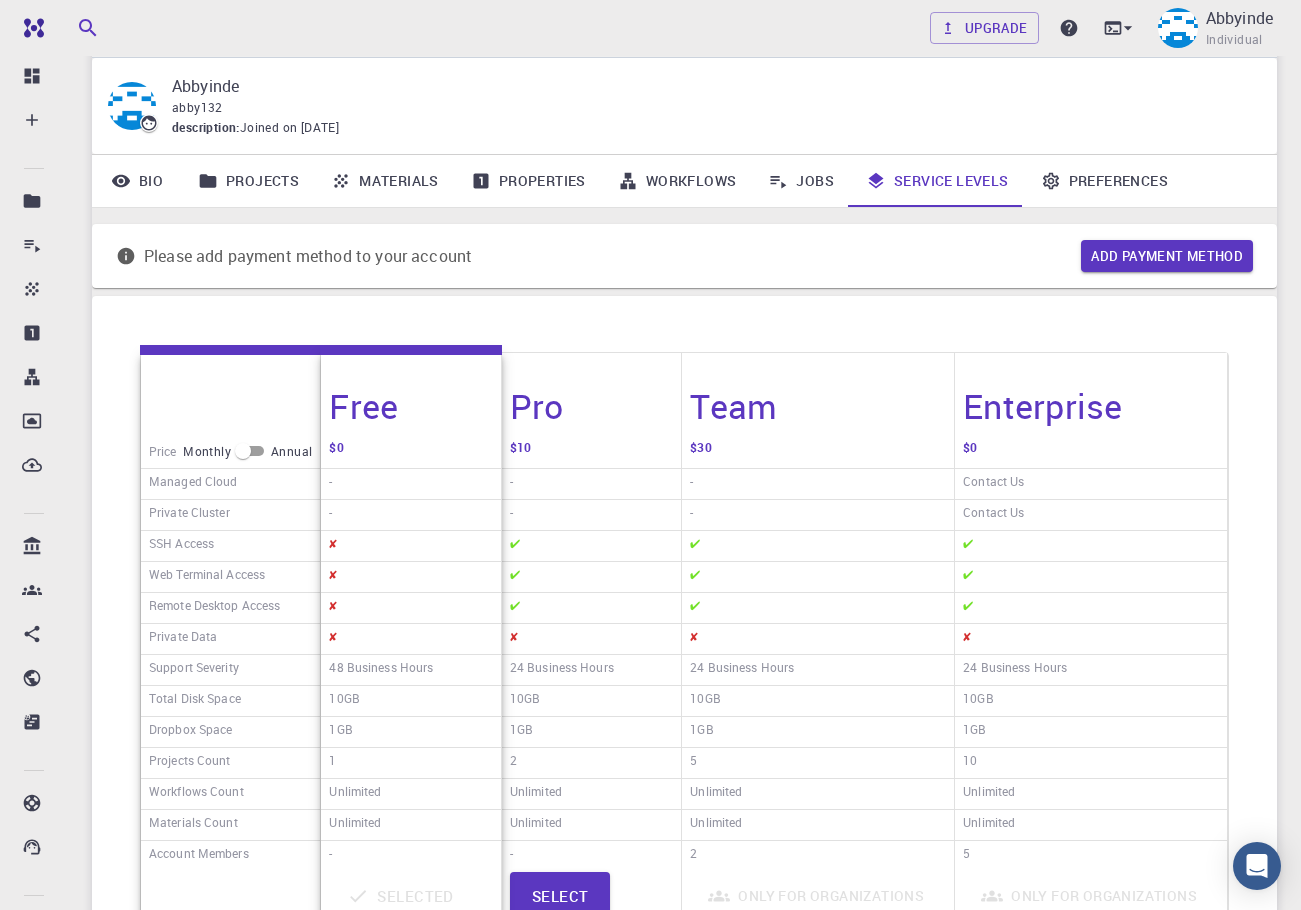 drag, startPoint x: 443, startPoint y: 320, endPoint x: 409, endPoint y: 314, distance: 34.525352 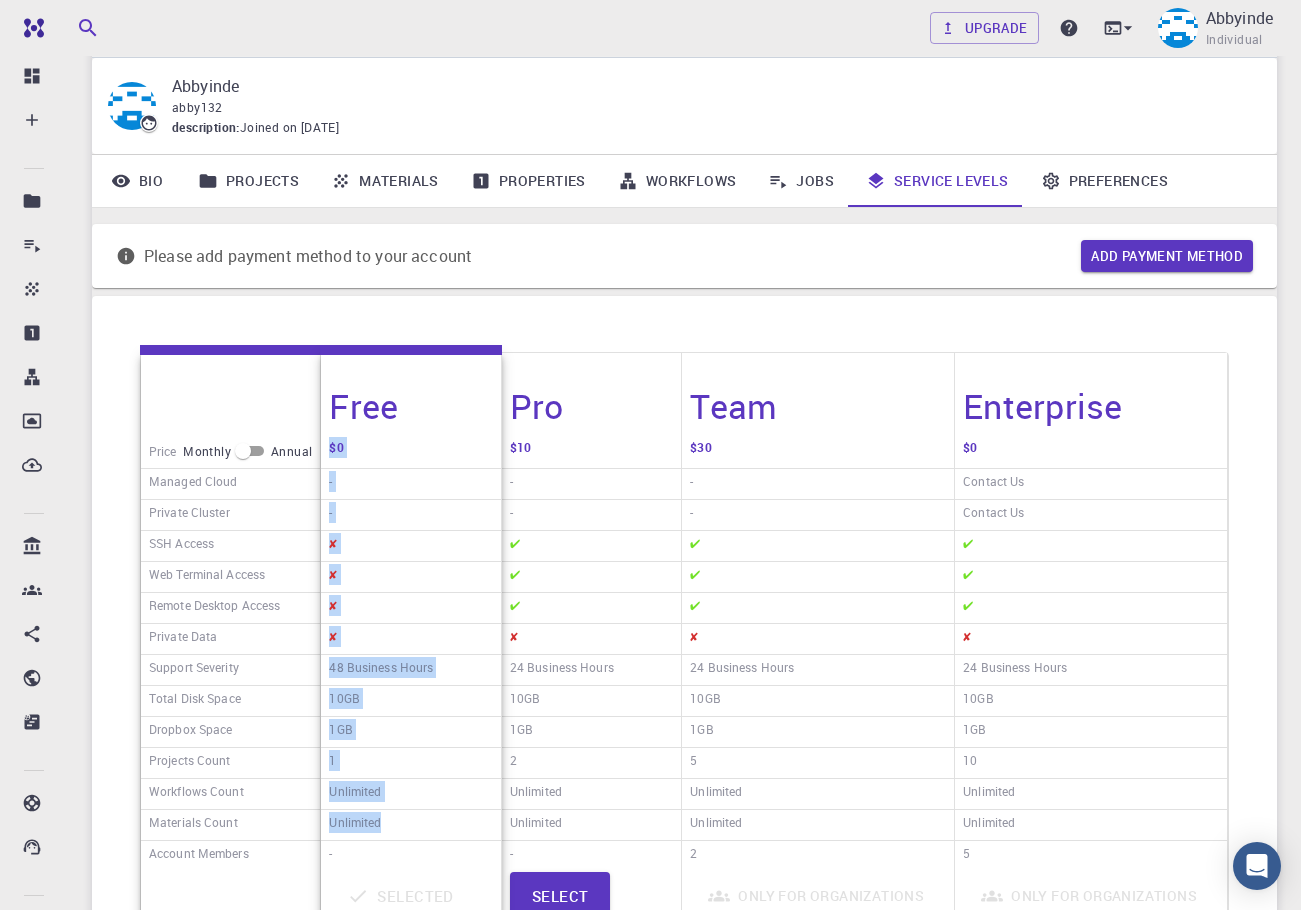 drag, startPoint x: 402, startPoint y: 313, endPoint x: 443, endPoint y: 817, distance: 505.66492 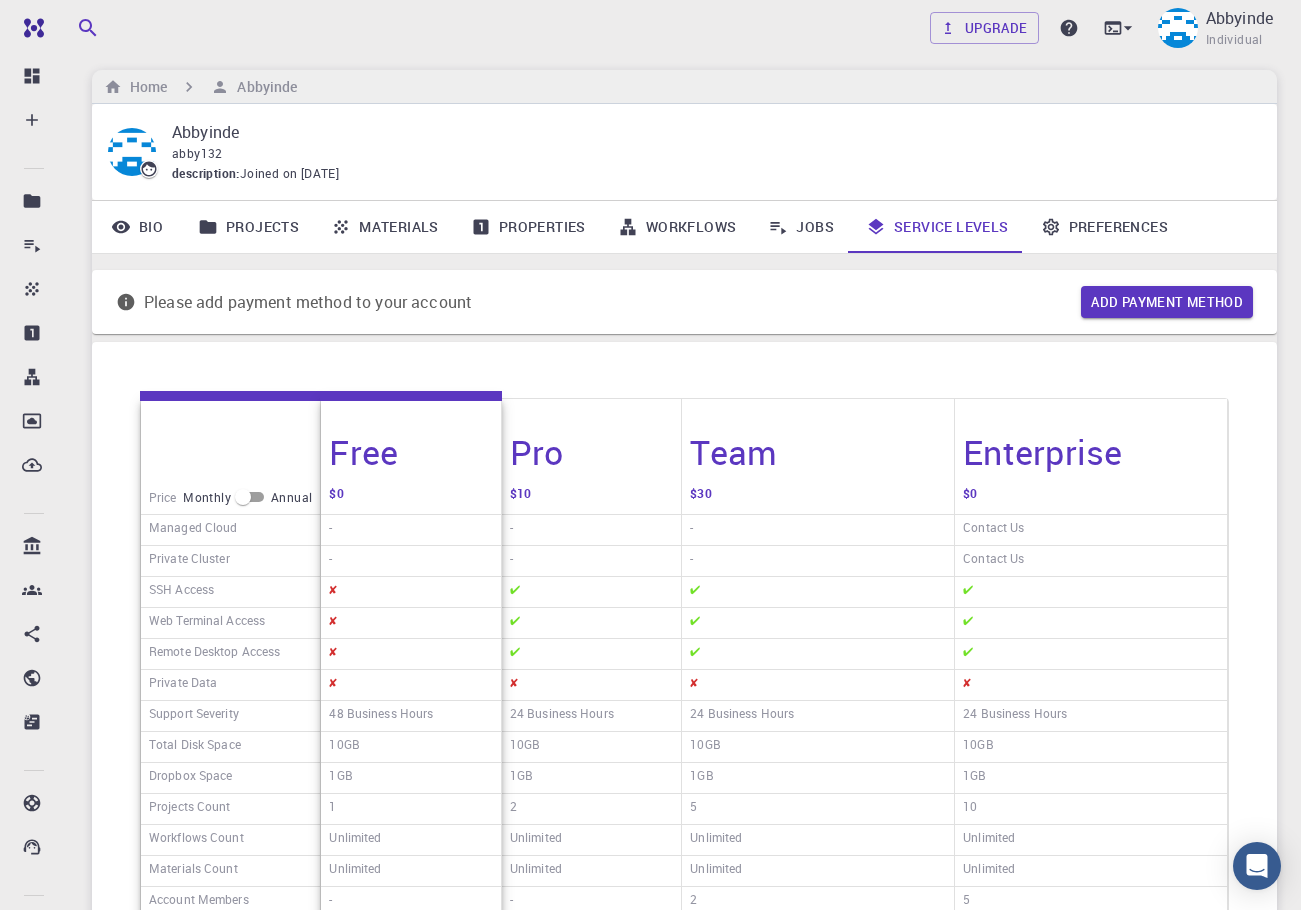 scroll, scrollTop: 0, scrollLeft: 0, axis: both 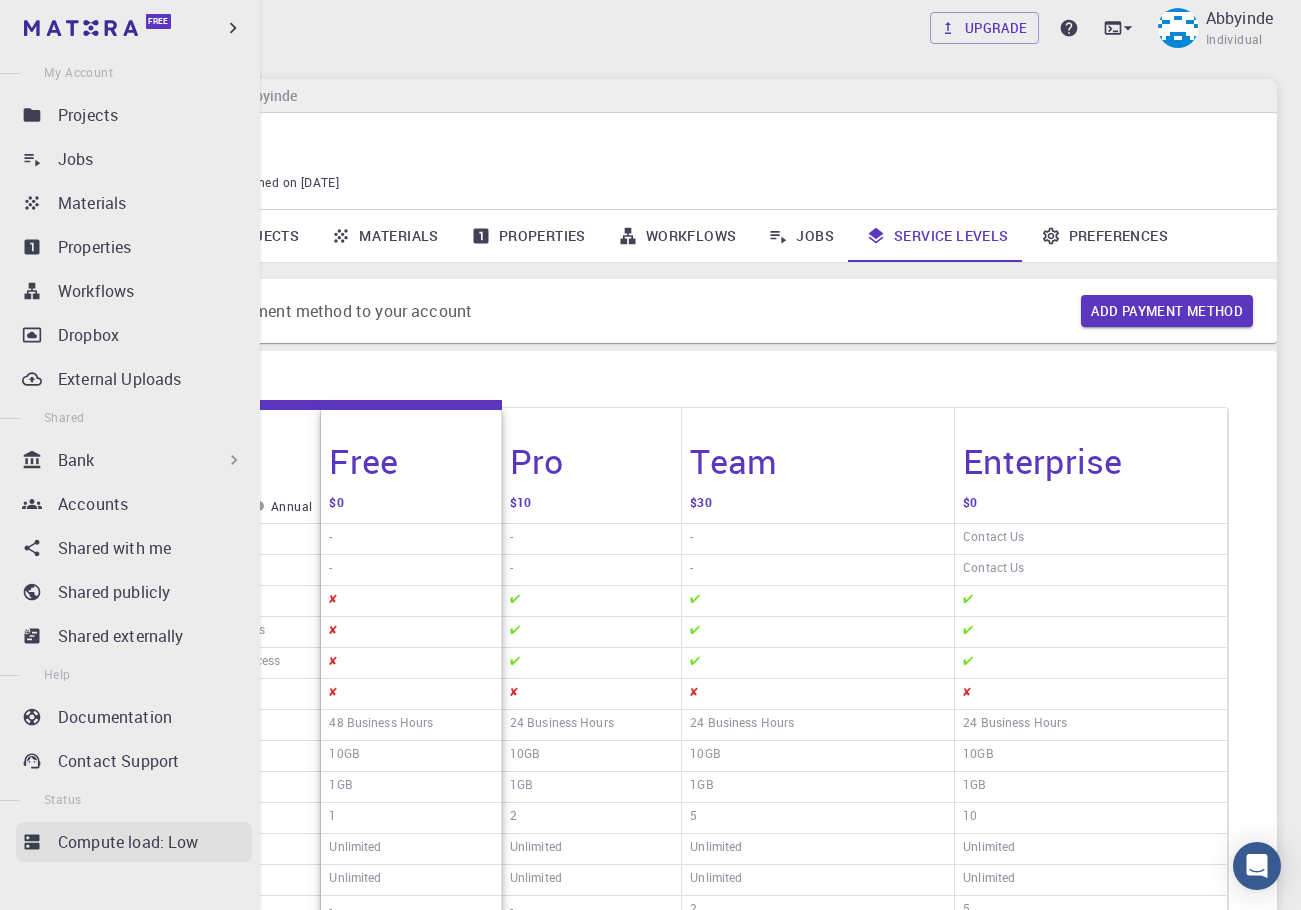 click on "Compute load: Low" at bounding box center [128, 842] 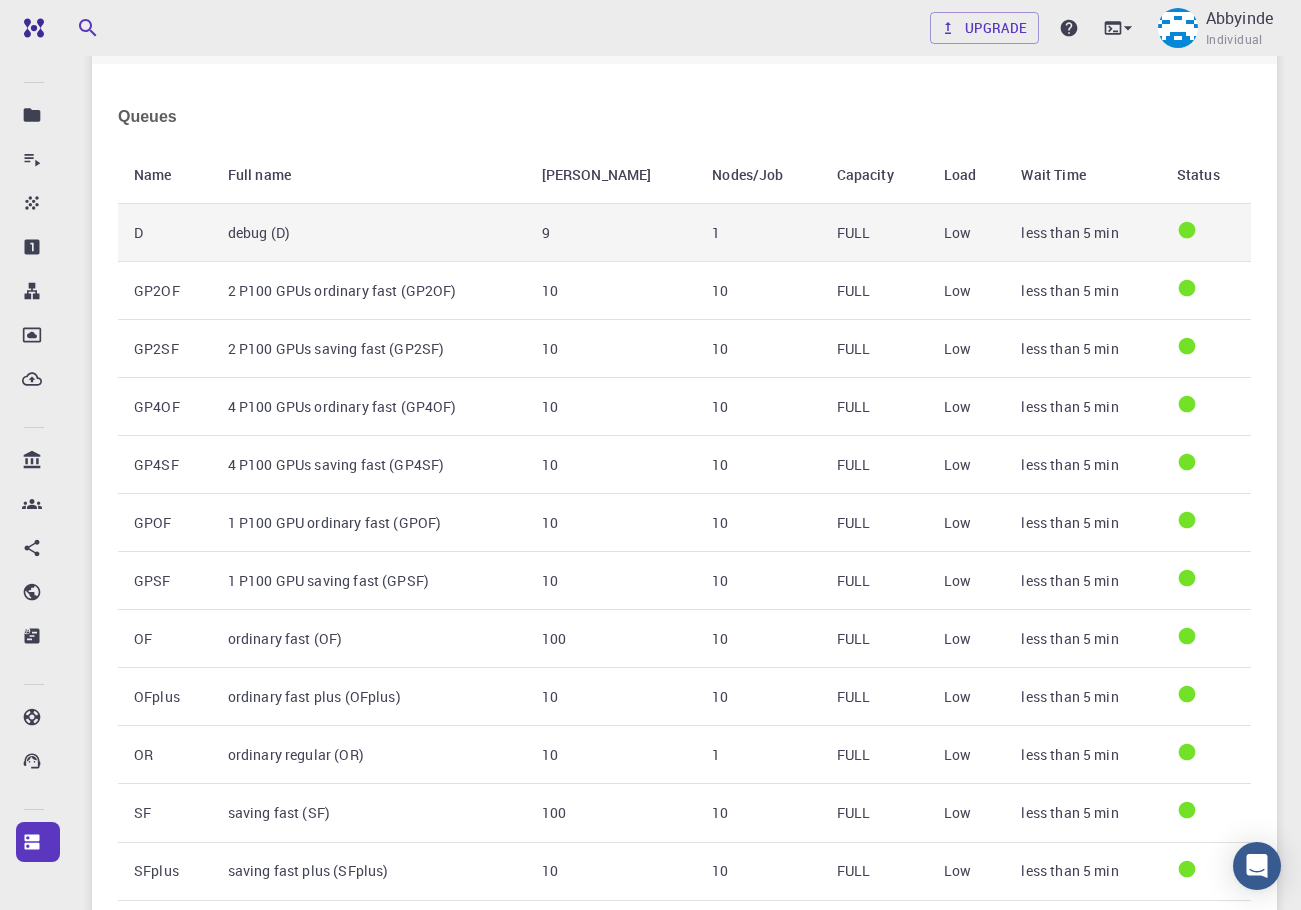 scroll, scrollTop: 1500, scrollLeft: 0, axis: vertical 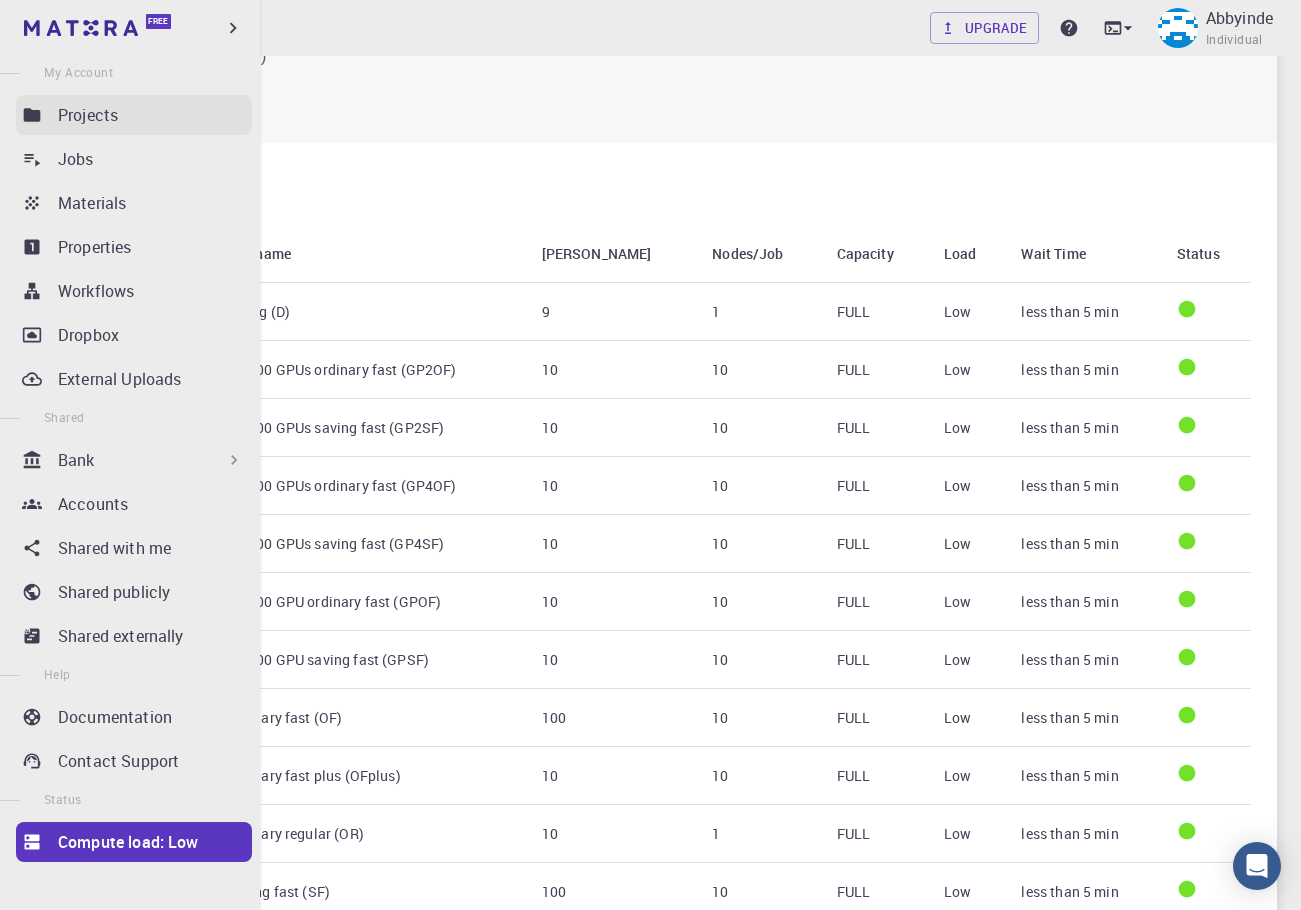 click on "Projects" at bounding box center [134, 115] 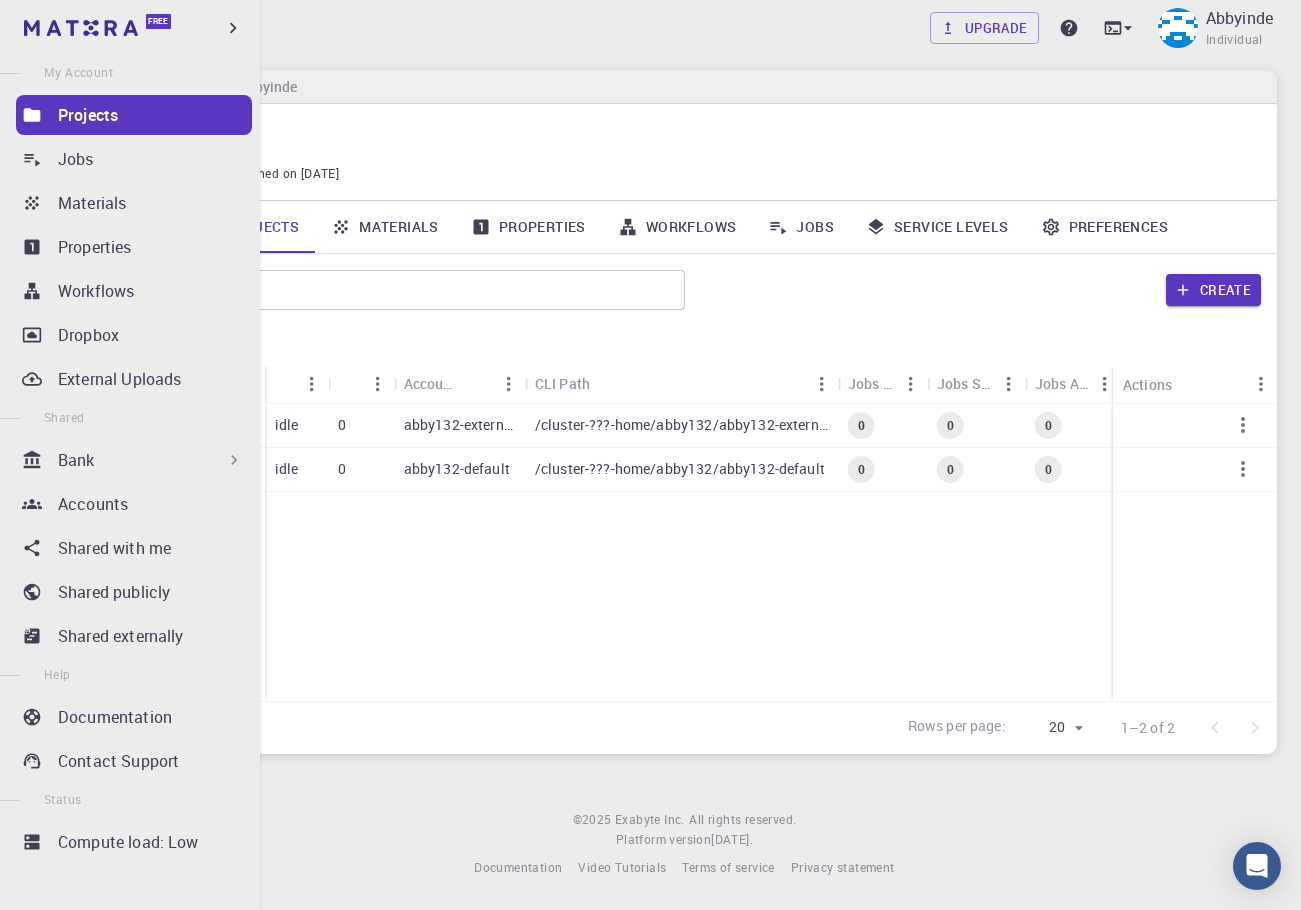 scroll, scrollTop: 9, scrollLeft: 0, axis: vertical 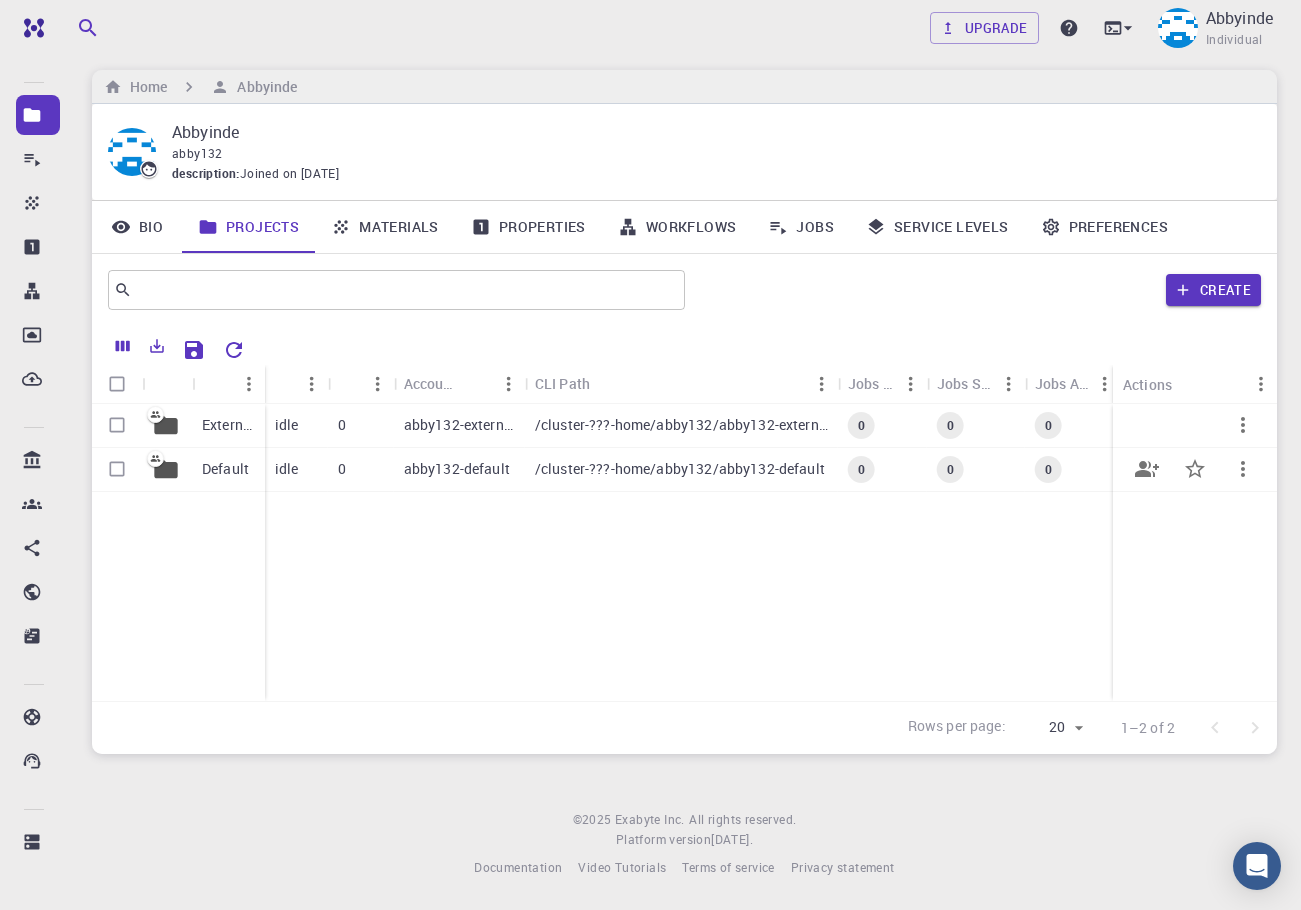click on "abby132-default" at bounding box center (459, 470) 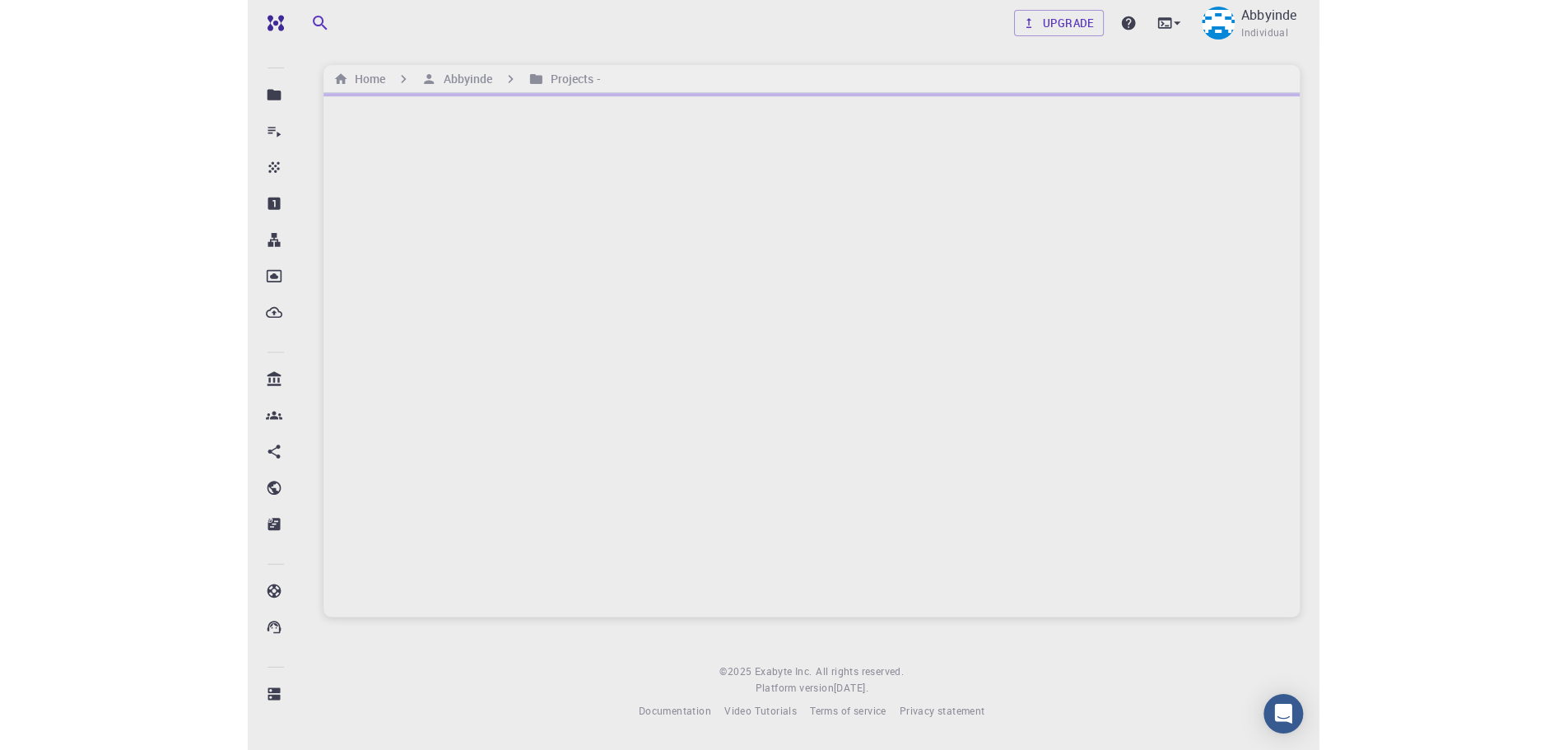 scroll, scrollTop: 0, scrollLeft: 0, axis: both 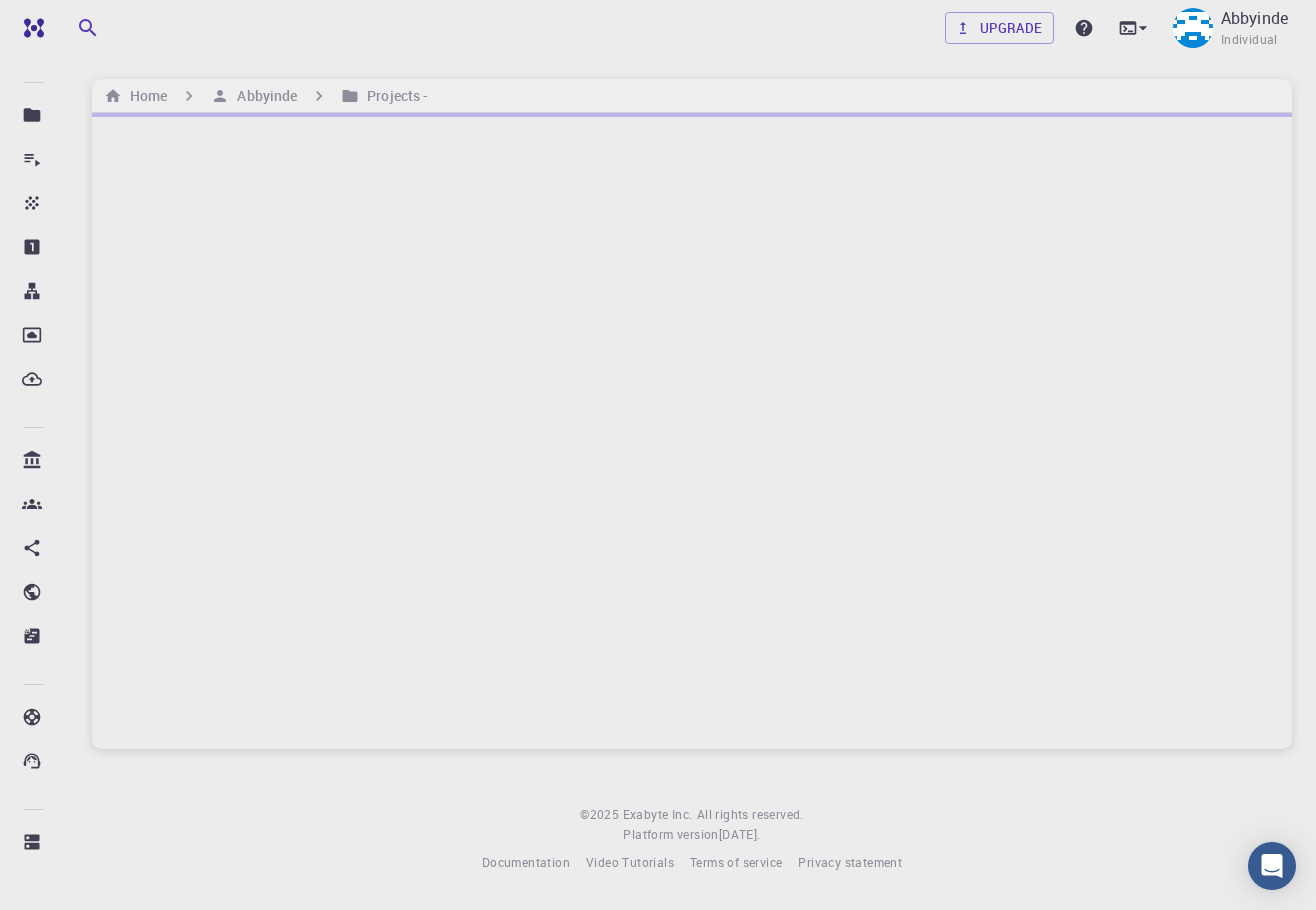 click at bounding box center (692, 431) 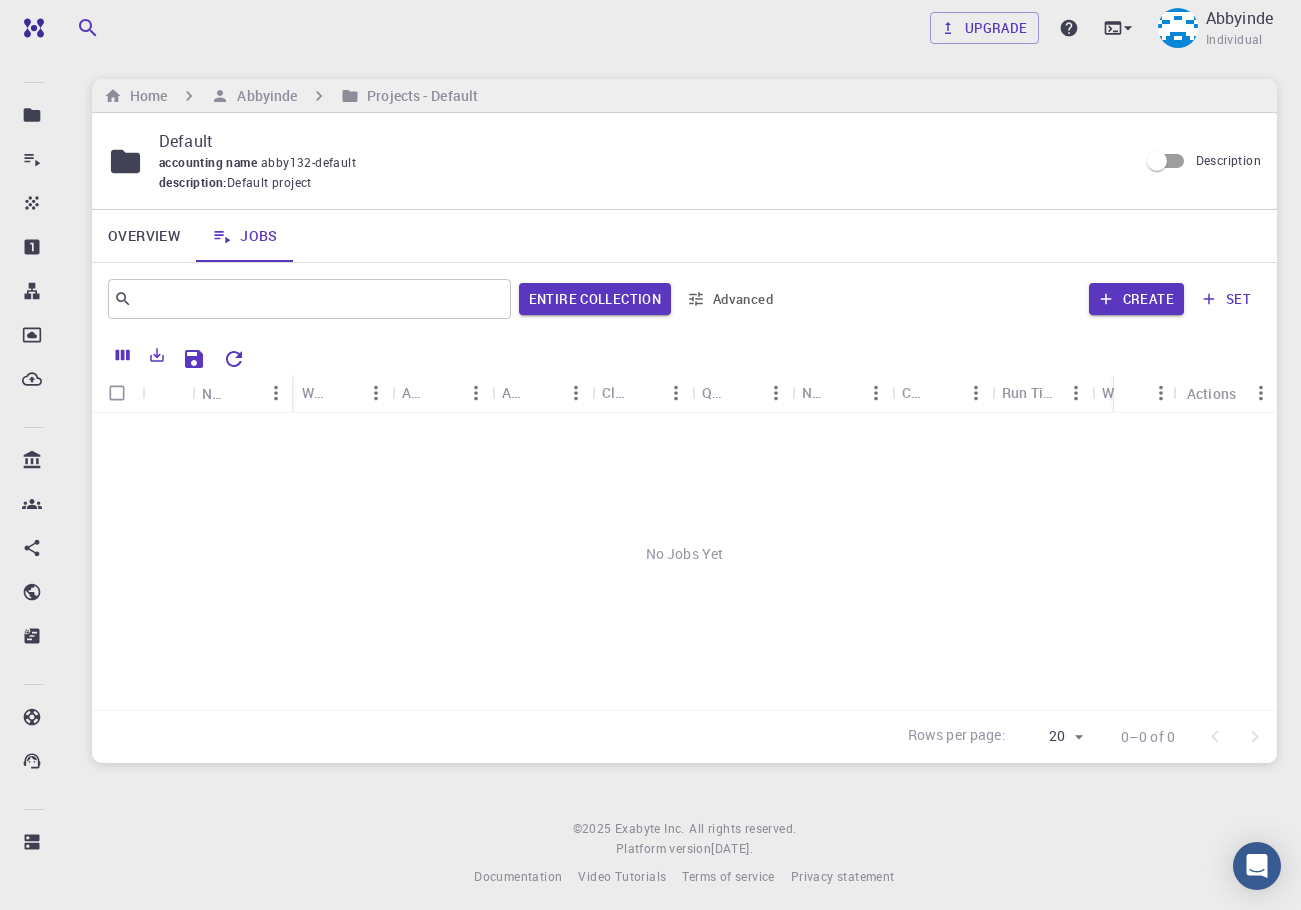 drag, startPoint x: 179, startPoint y: 236, endPoint x: 124, endPoint y: 216, distance: 58.5235 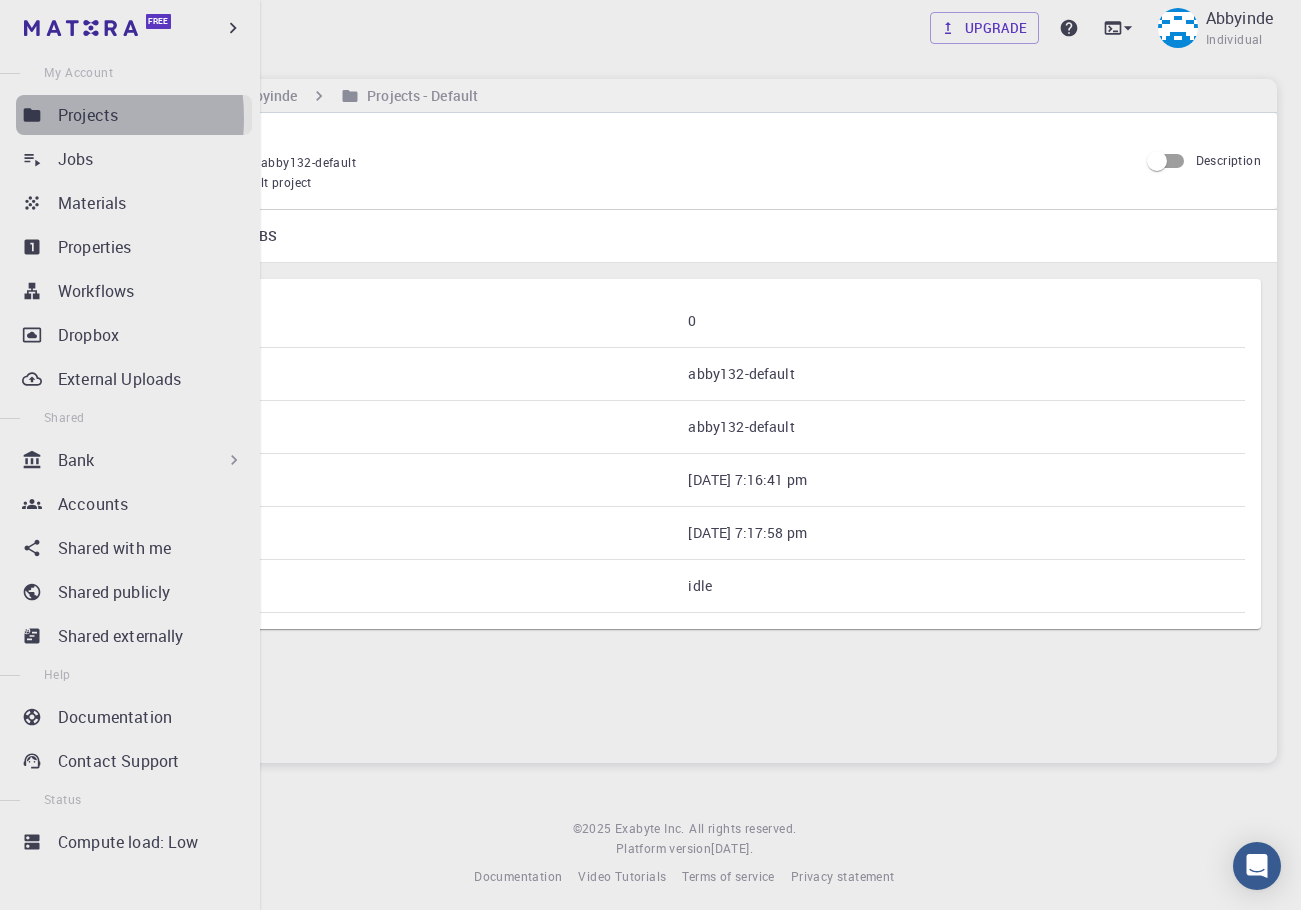 click 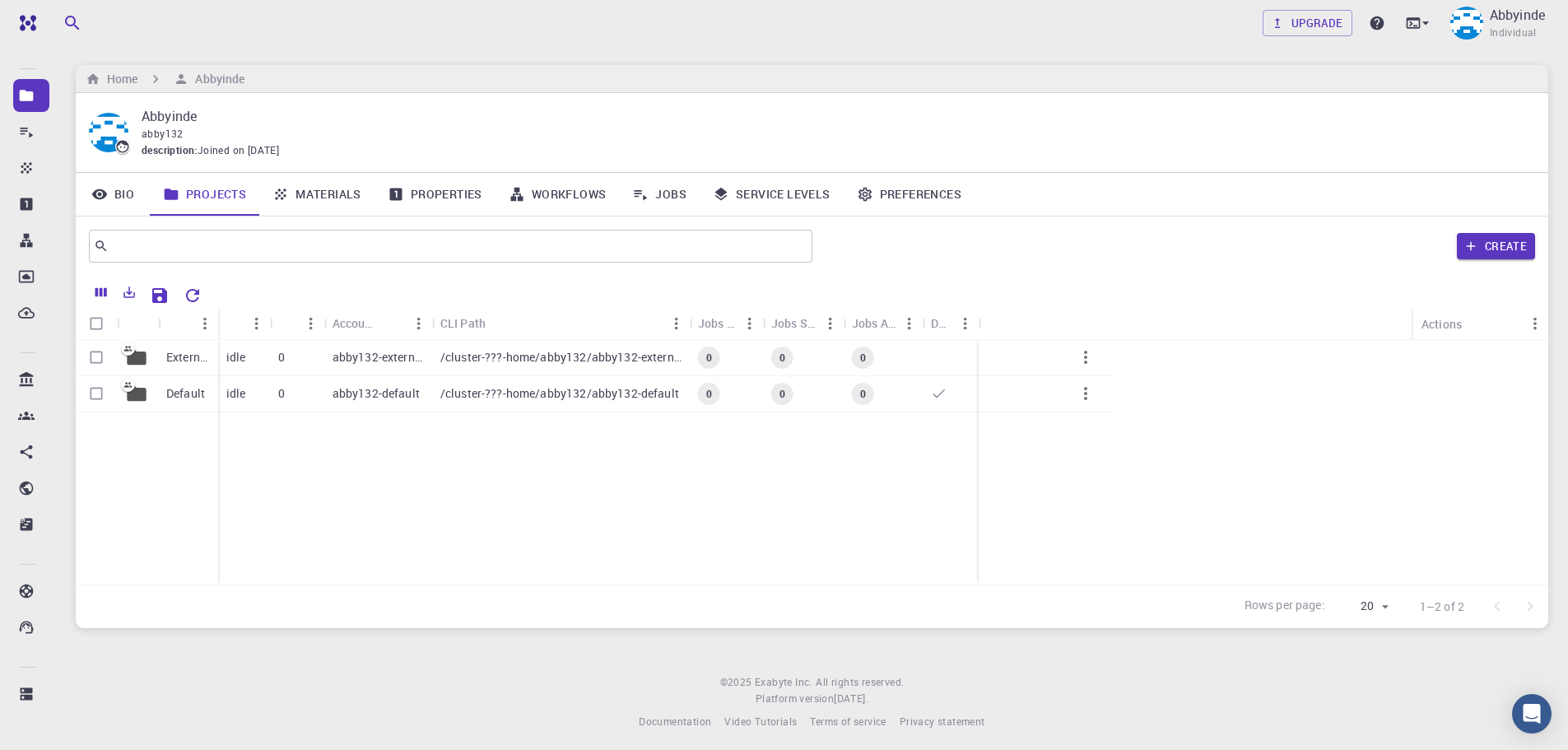 scroll, scrollTop: 70, scrollLeft: 0, axis: vertical 